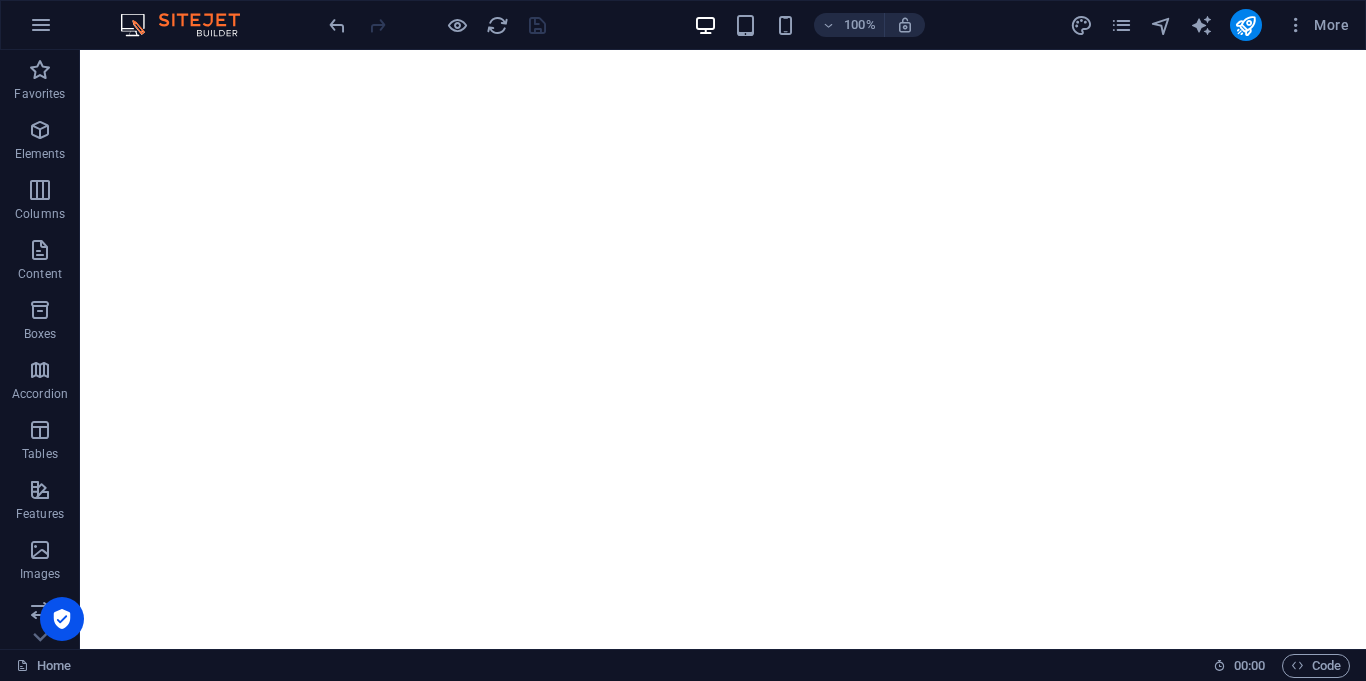 scroll, scrollTop: 0, scrollLeft: 0, axis: both 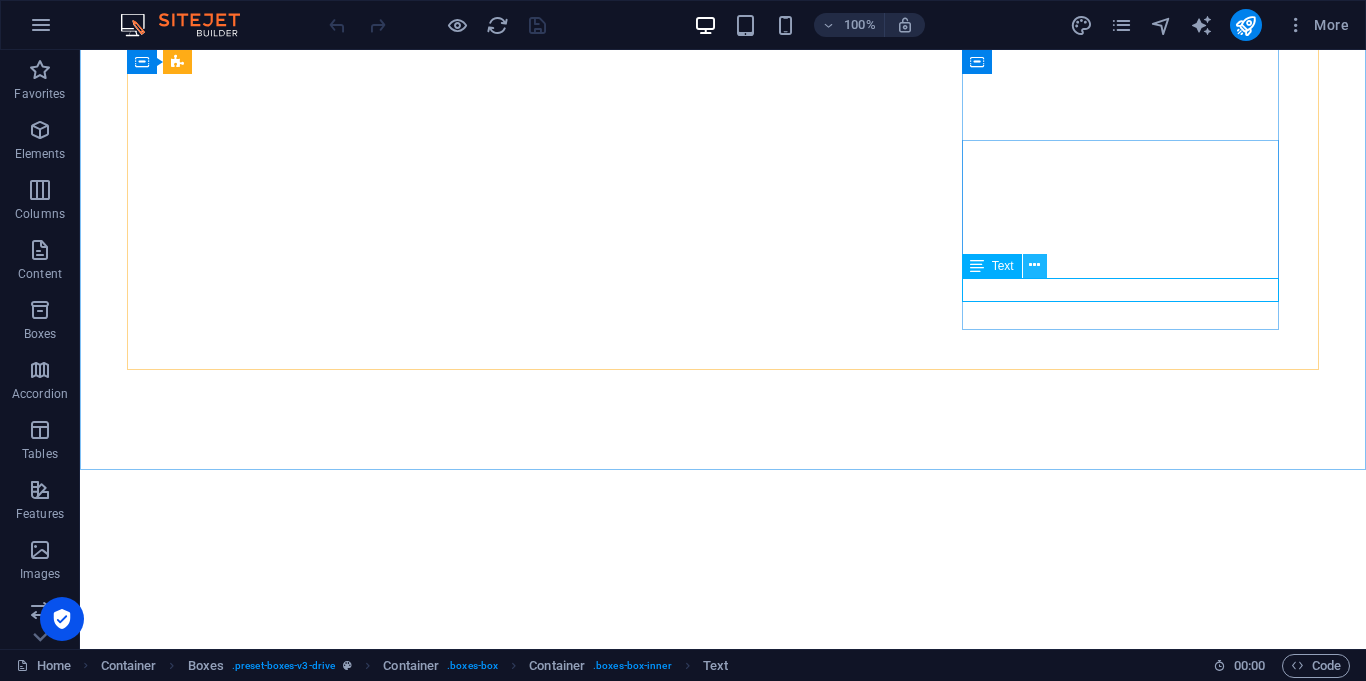 click at bounding box center (1035, 266) 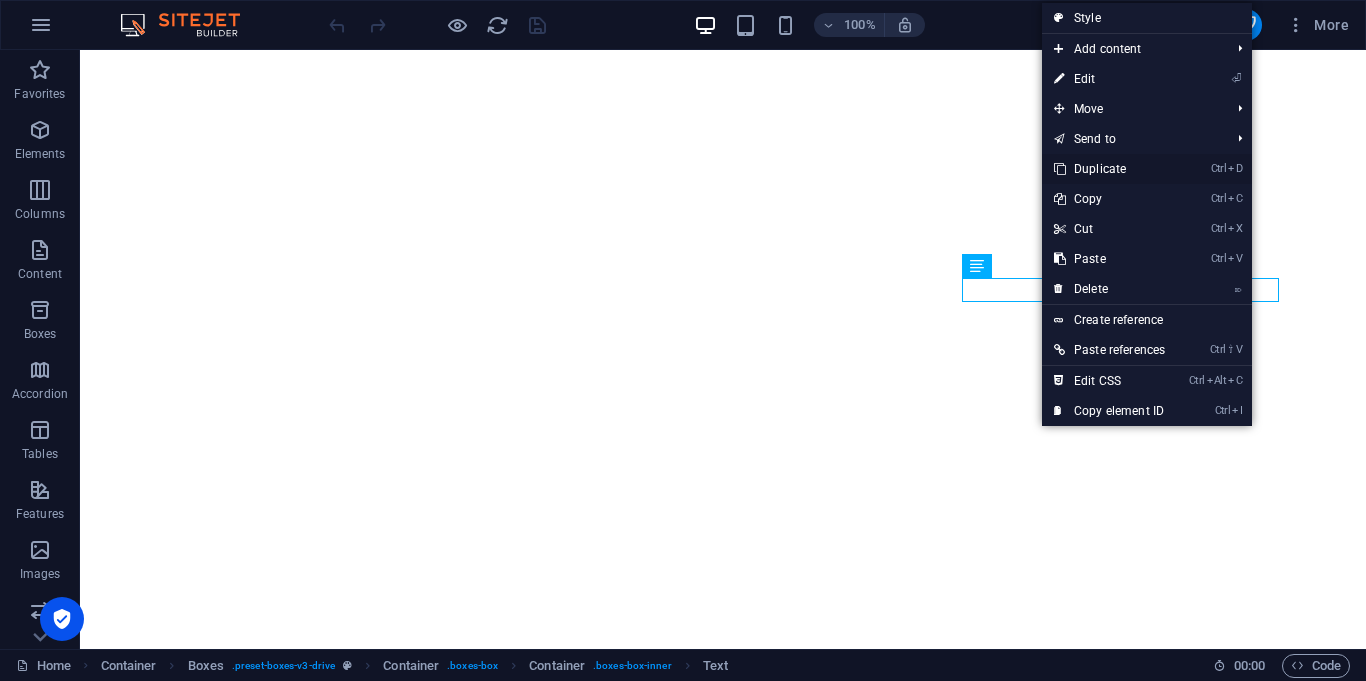 click on "Ctrl D  Duplicate" at bounding box center (1109, 169) 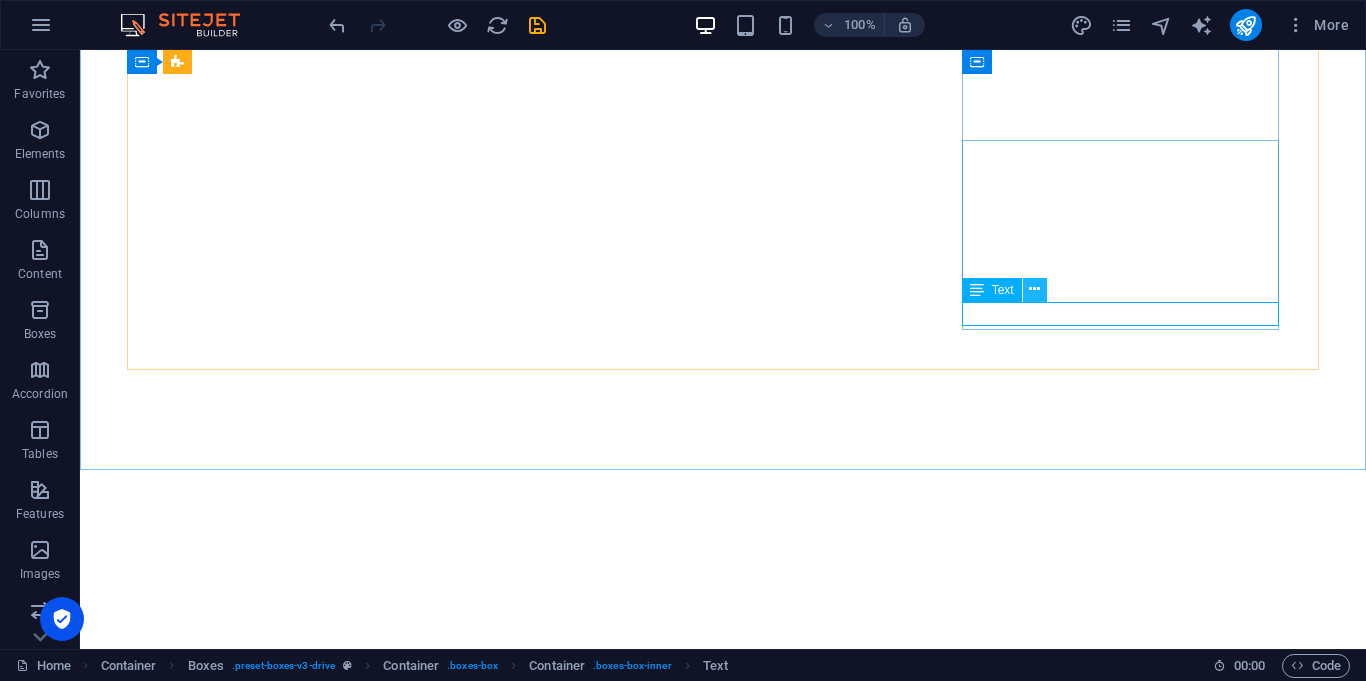 click at bounding box center (1034, 289) 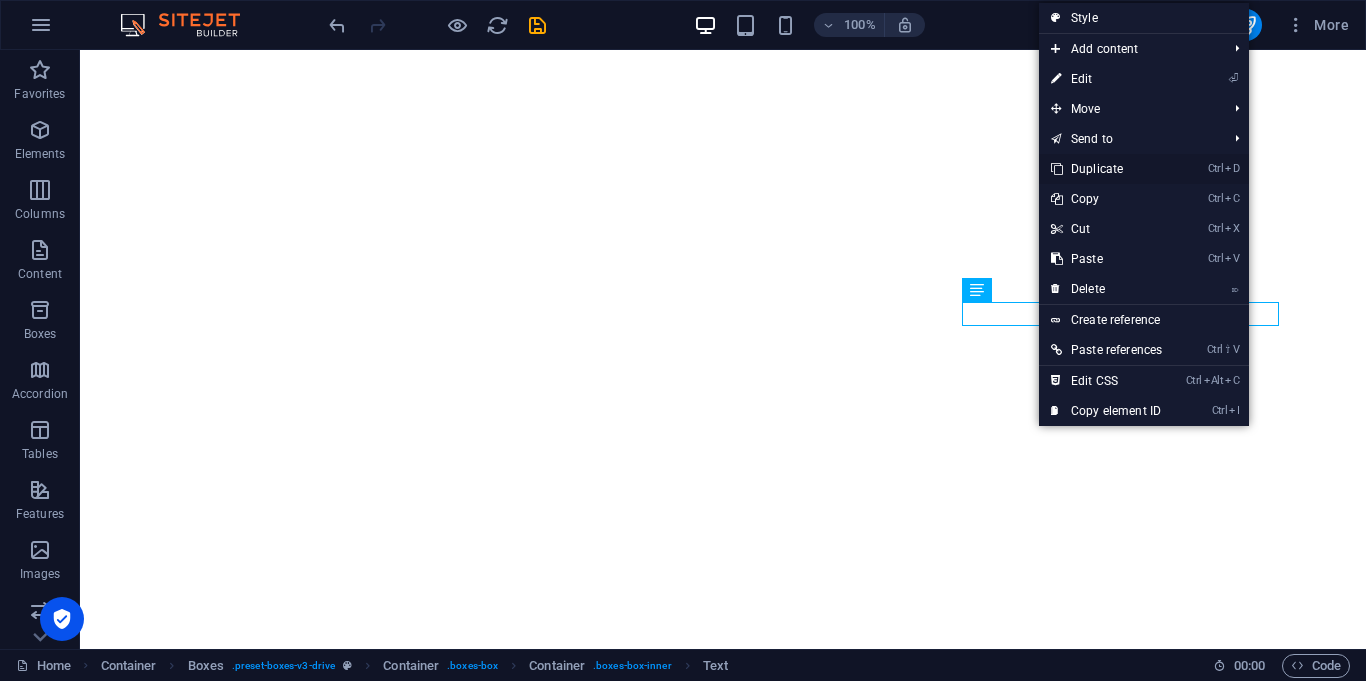 click on "Ctrl D  Duplicate" at bounding box center (1106, 169) 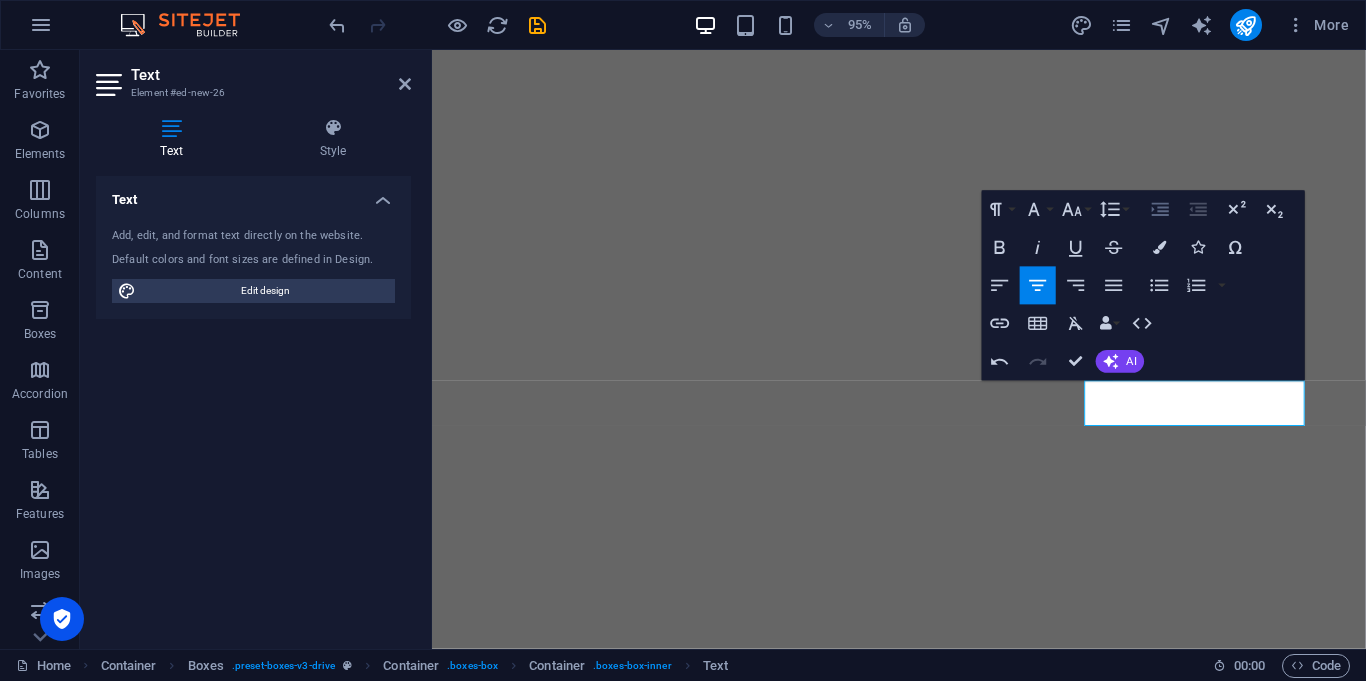 click 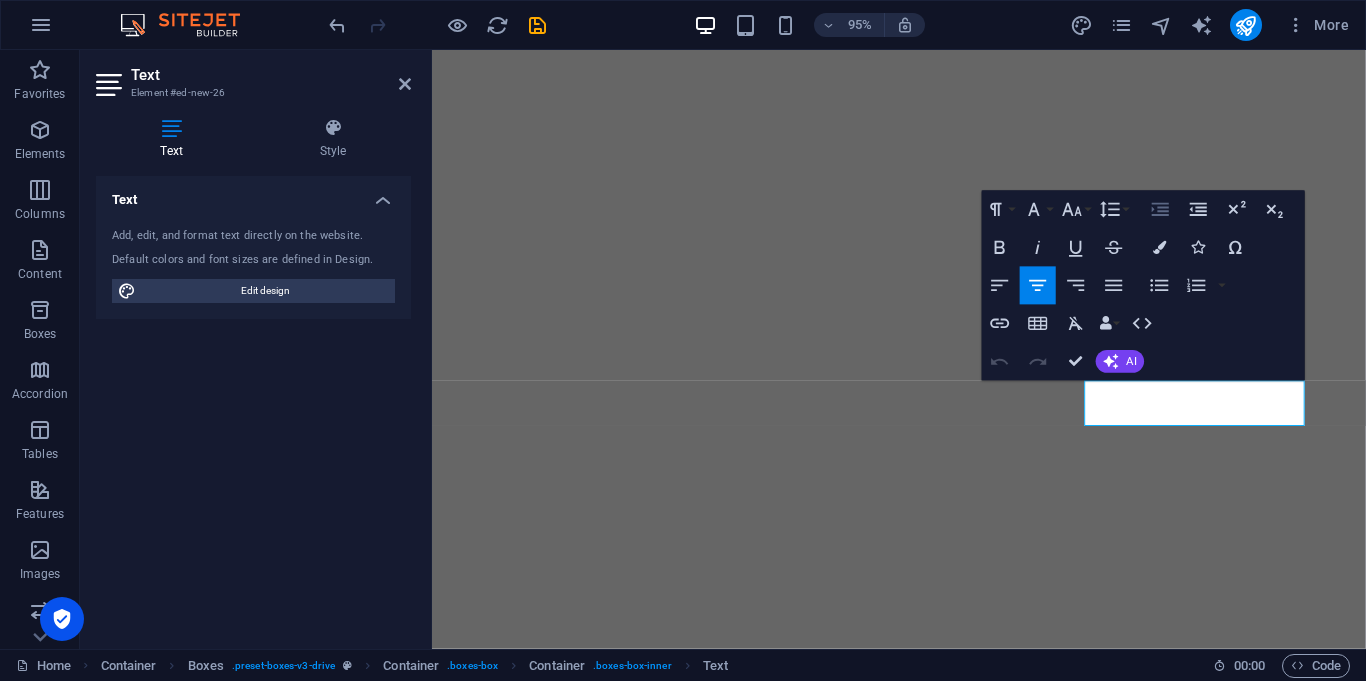 click 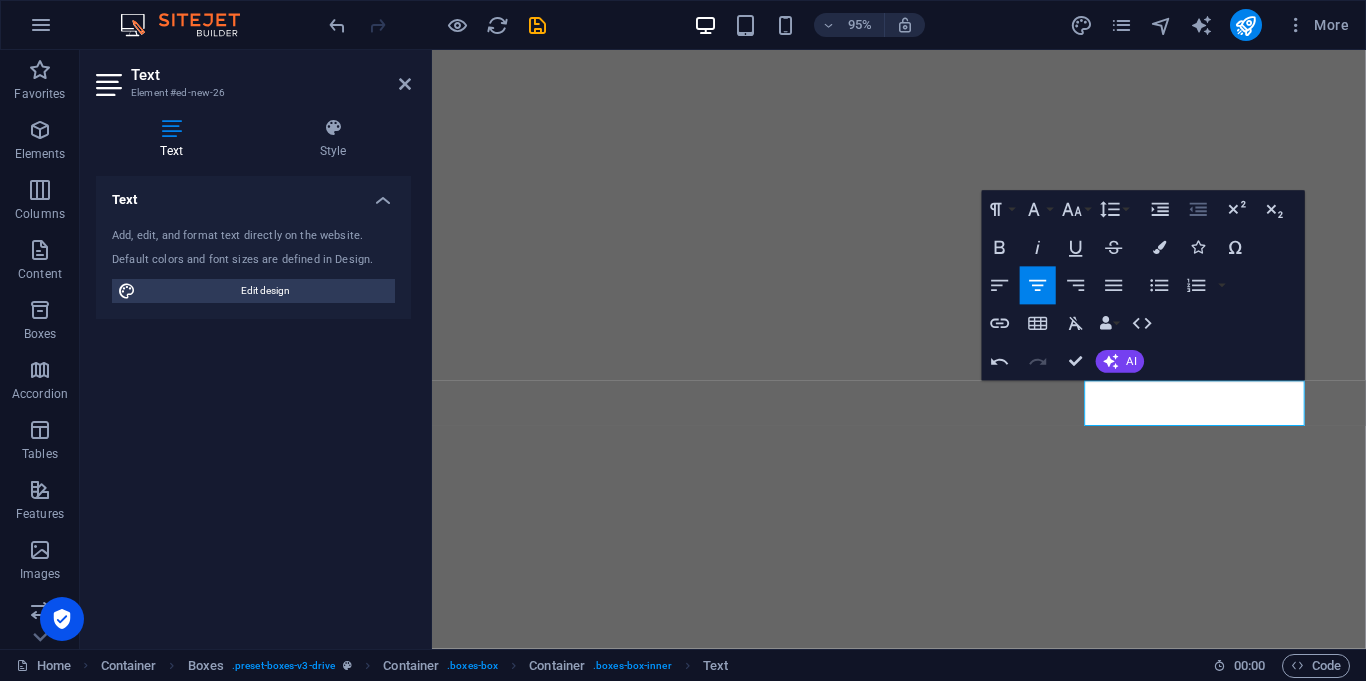 click 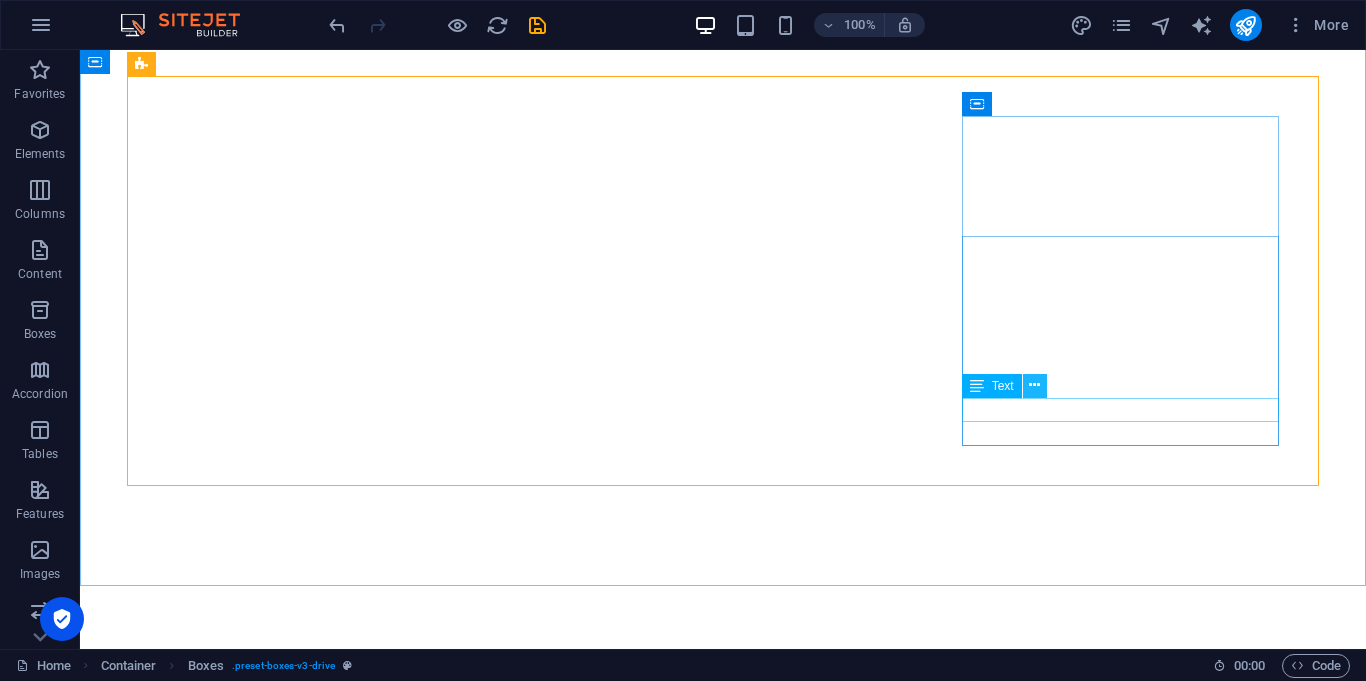 click at bounding box center (1034, 385) 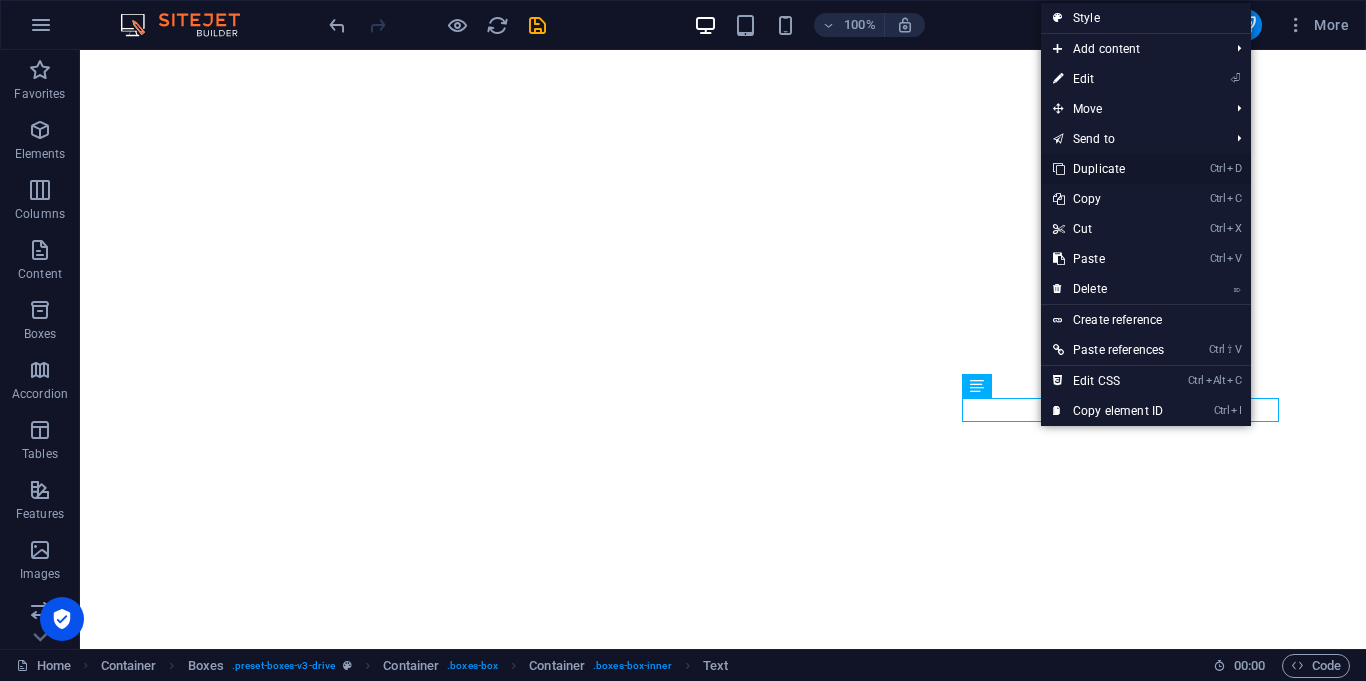 click on "Ctrl D  Duplicate" at bounding box center (1108, 169) 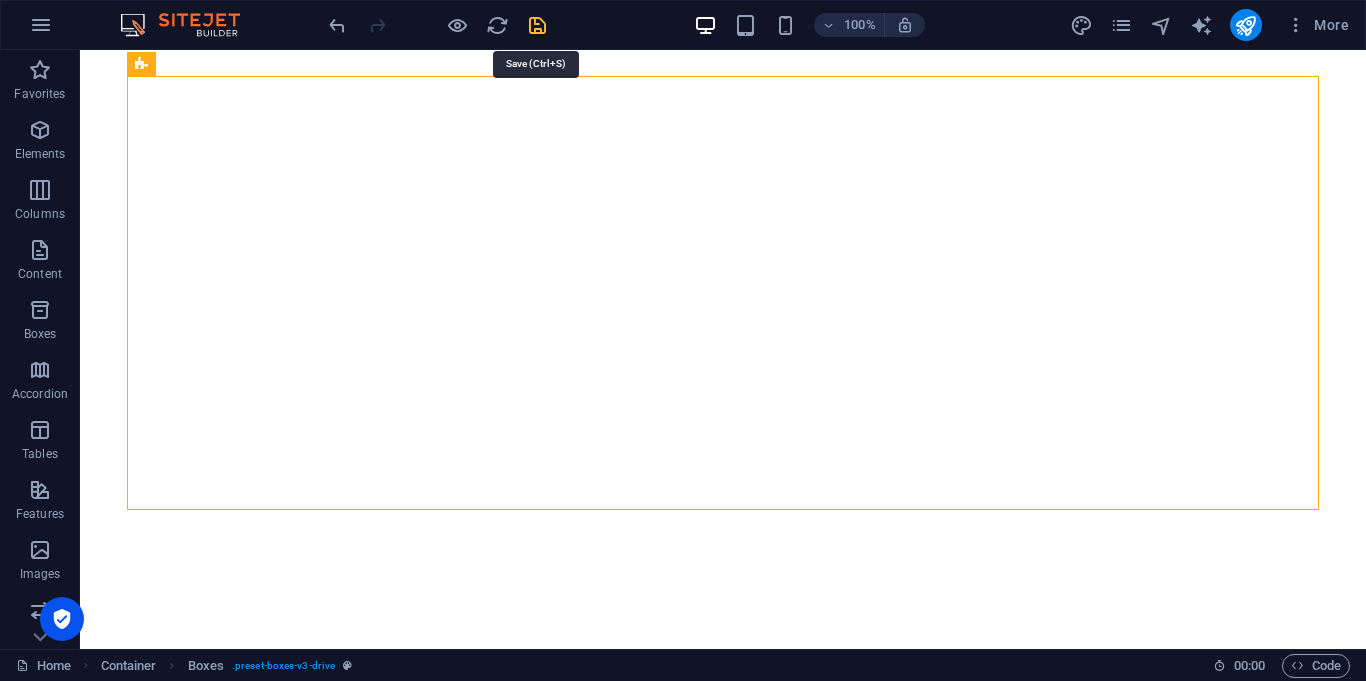 click at bounding box center [537, 25] 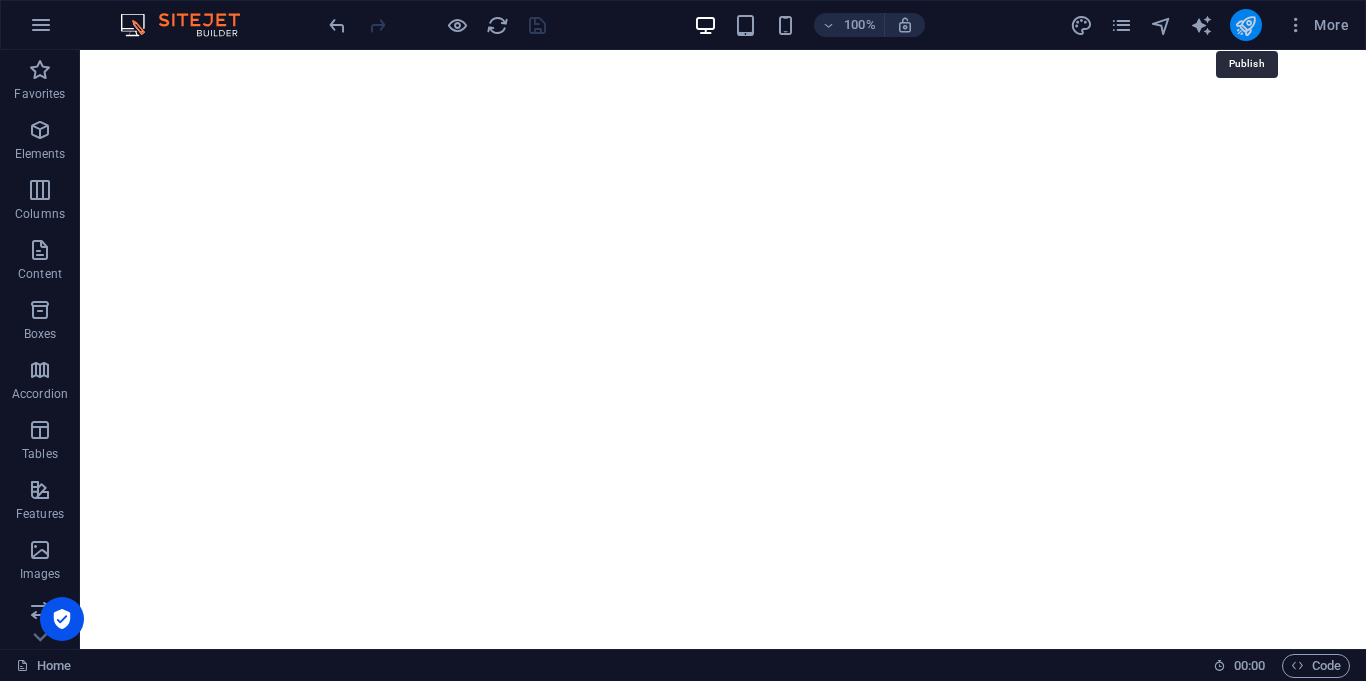 click at bounding box center [1245, 25] 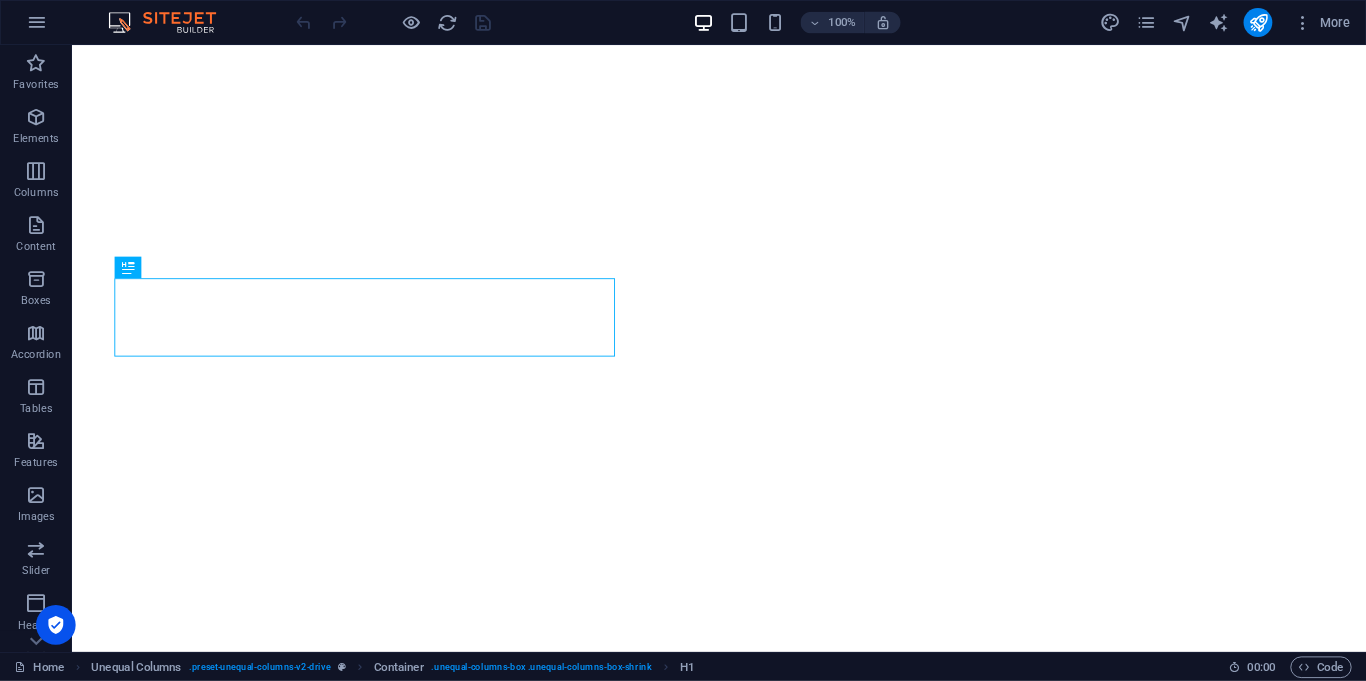 scroll, scrollTop: 0, scrollLeft: 0, axis: both 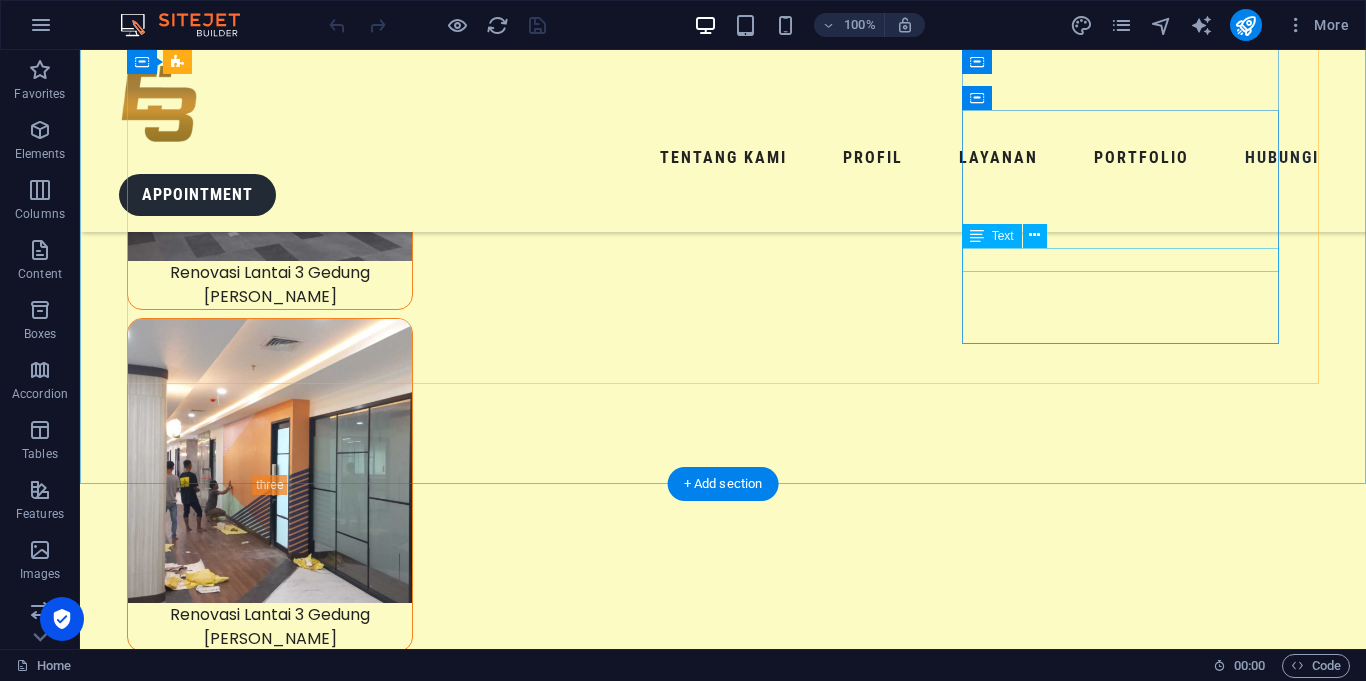 click on "Email :" at bounding box center [325, 20870] 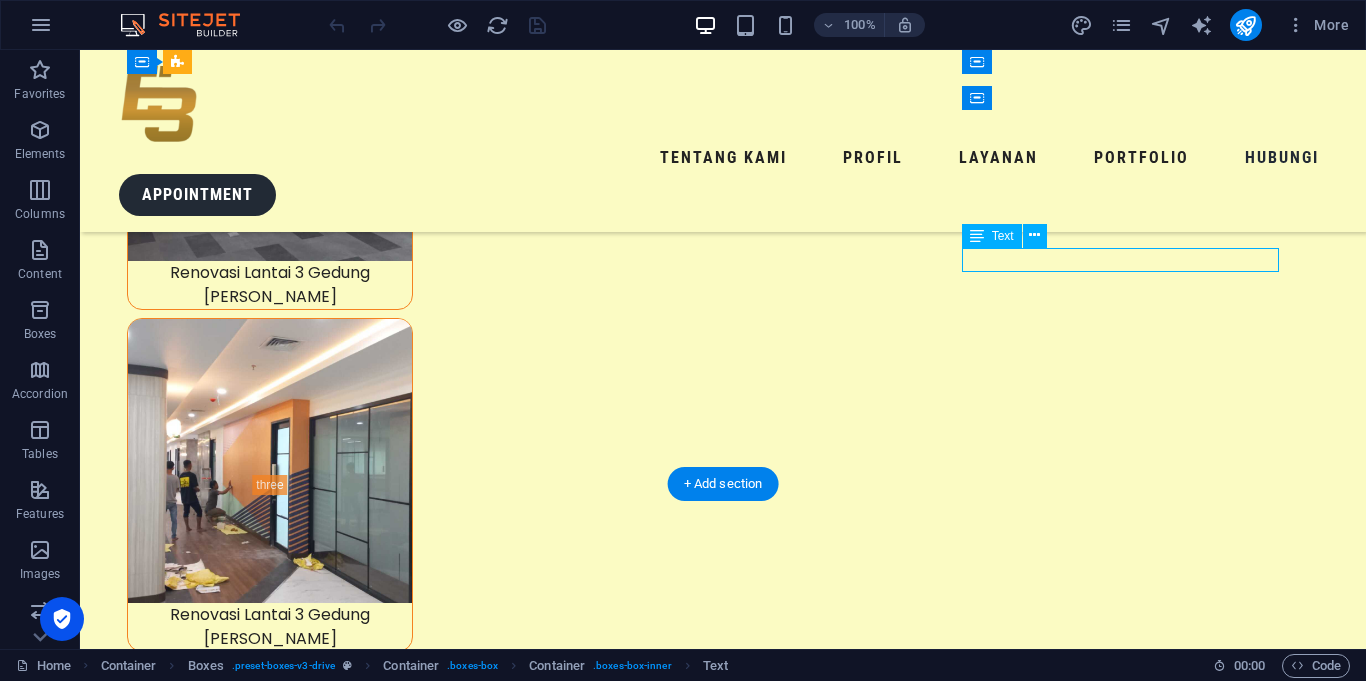 click on "Email :" at bounding box center (325, 20870) 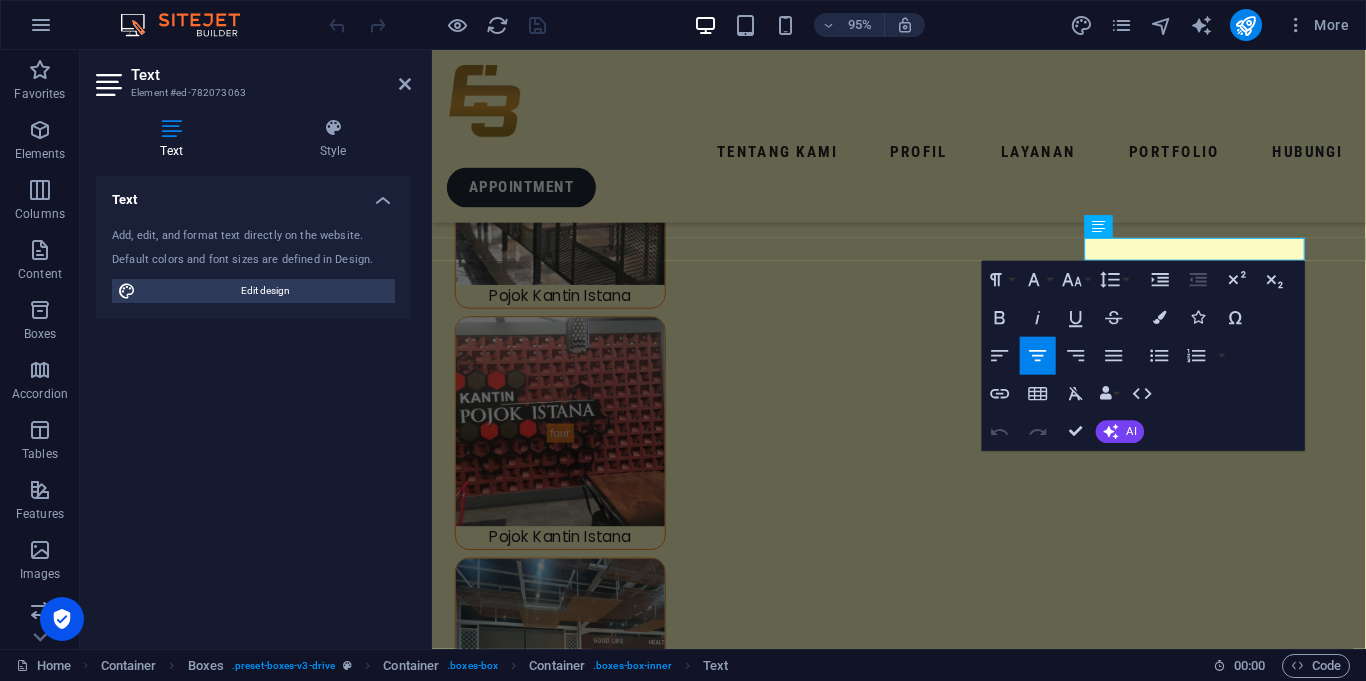 scroll, scrollTop: 9639, scrollLeft: 0, axis: vertical 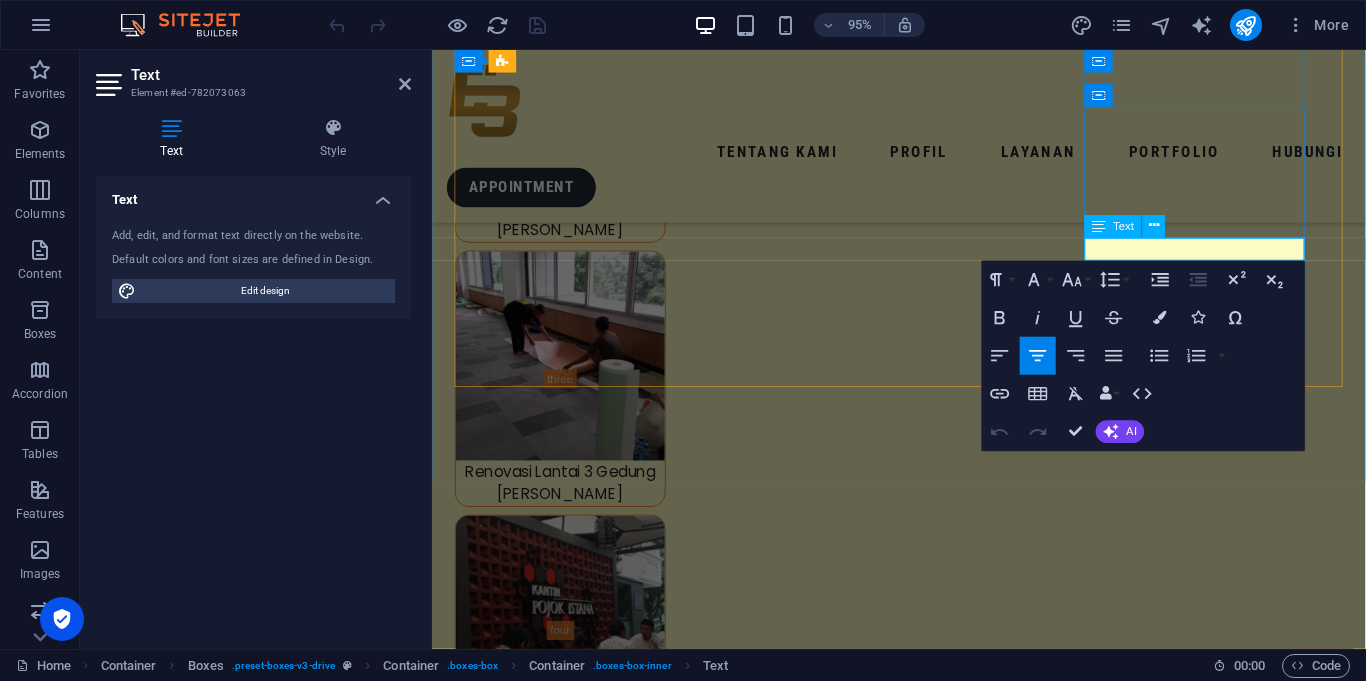 click on "Email :" at bounding box center (612, 16820) 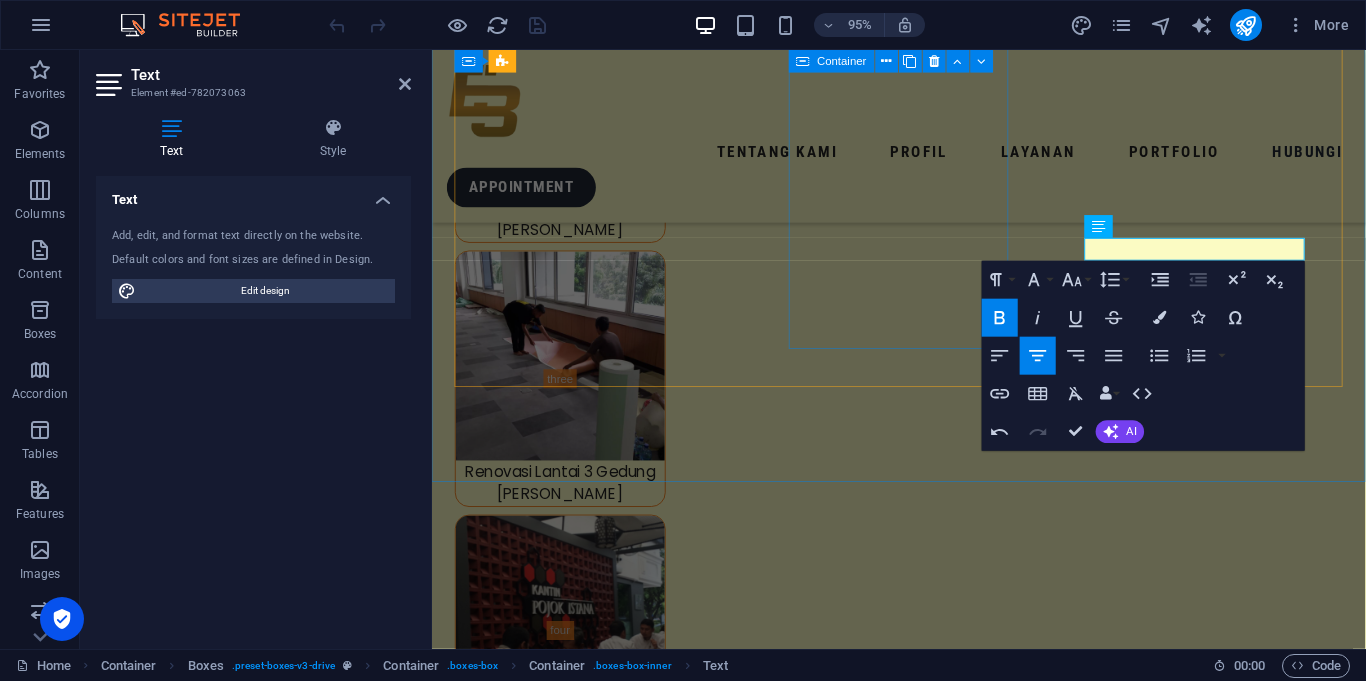 click on "JAM KERJA Weekdays: 06:00 - 22:00h Saturday: 06:00 - 22:00h Sunday: 10:00 - 18:00h" at bounding box center (612, 16372) 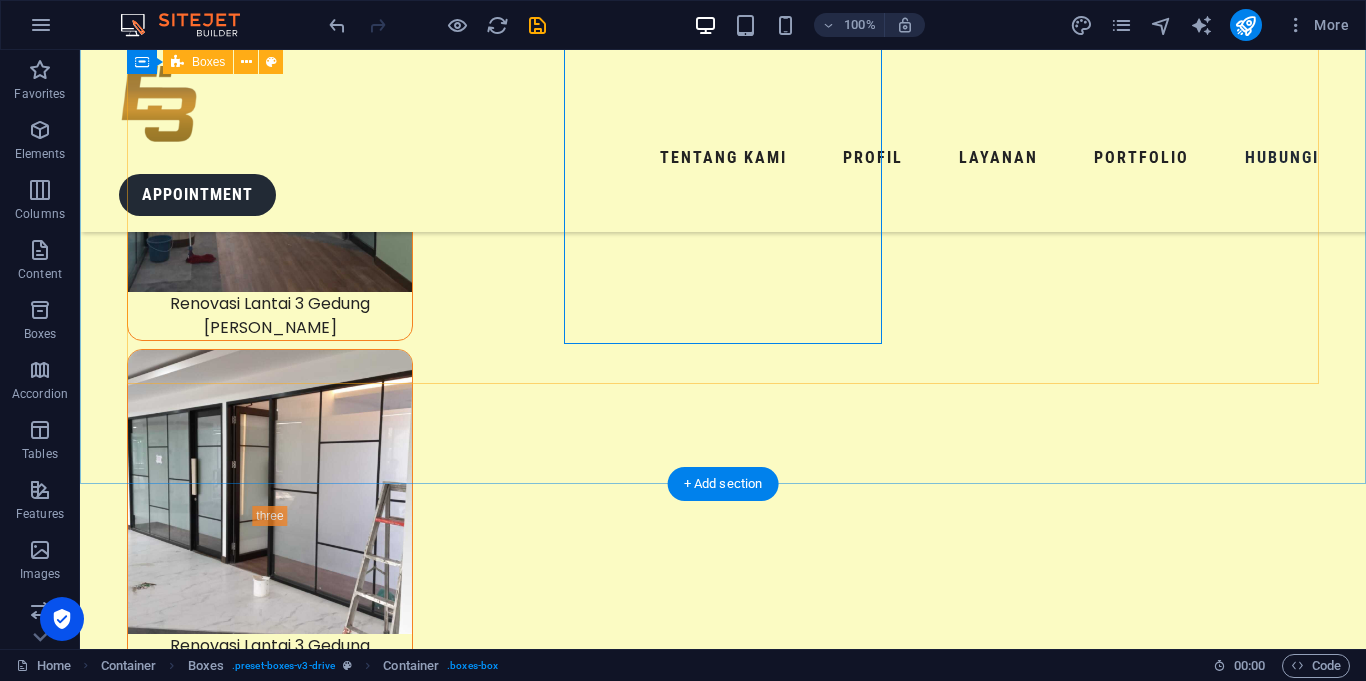 scroll, scrollTop: 10354, scrollLeft: 0, axis: vertical 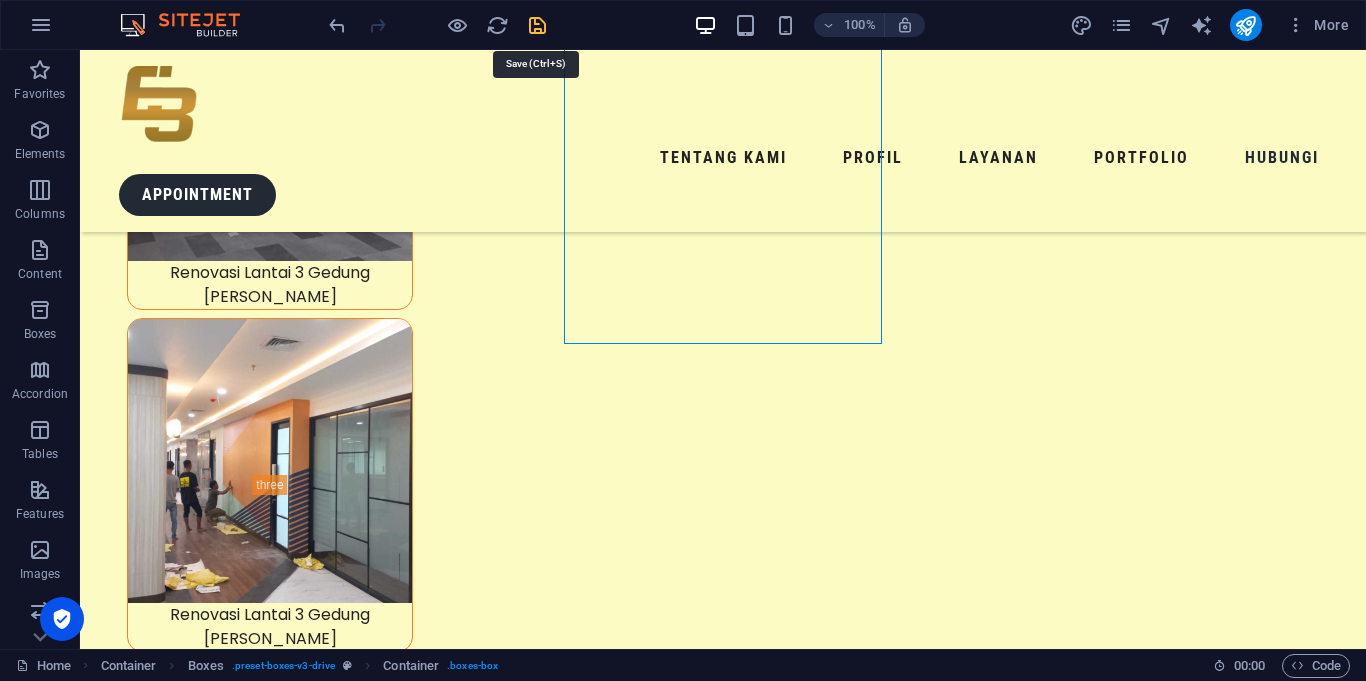 click at bounding box center (537, 25) 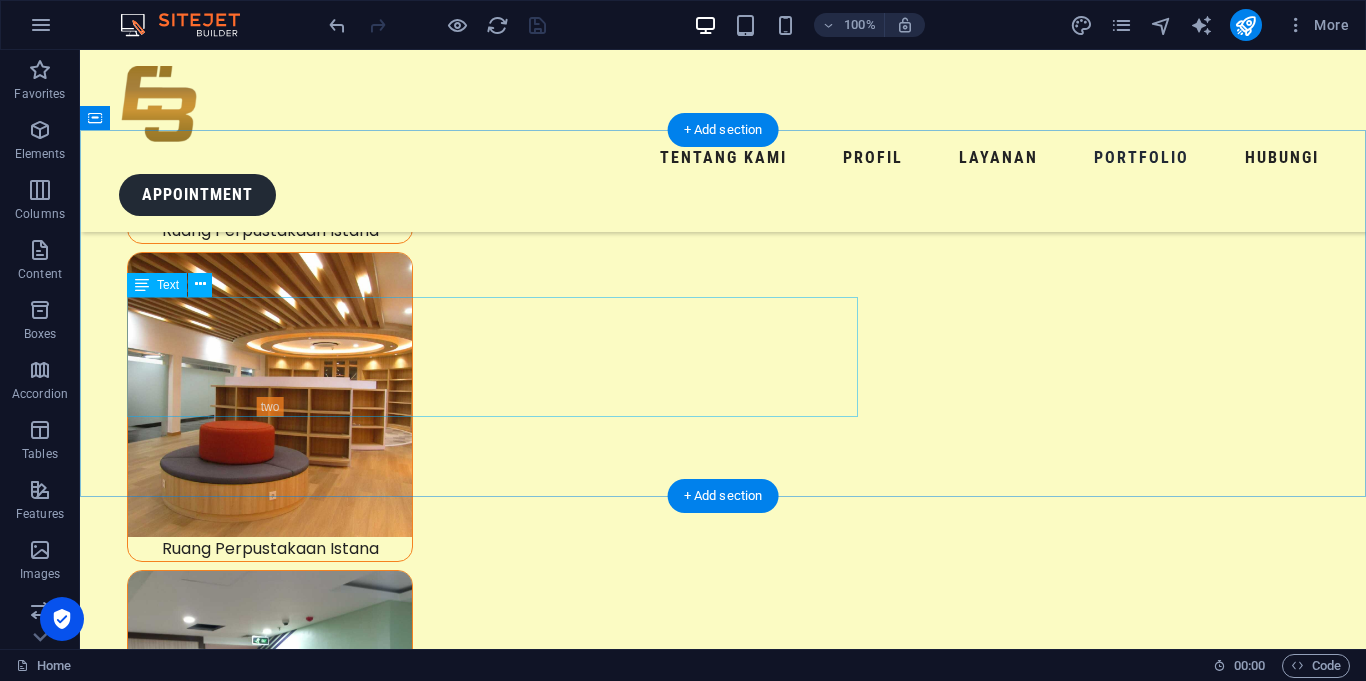 scroll, scrollTop: 8798, scrollLeft: 0, axis: vertical 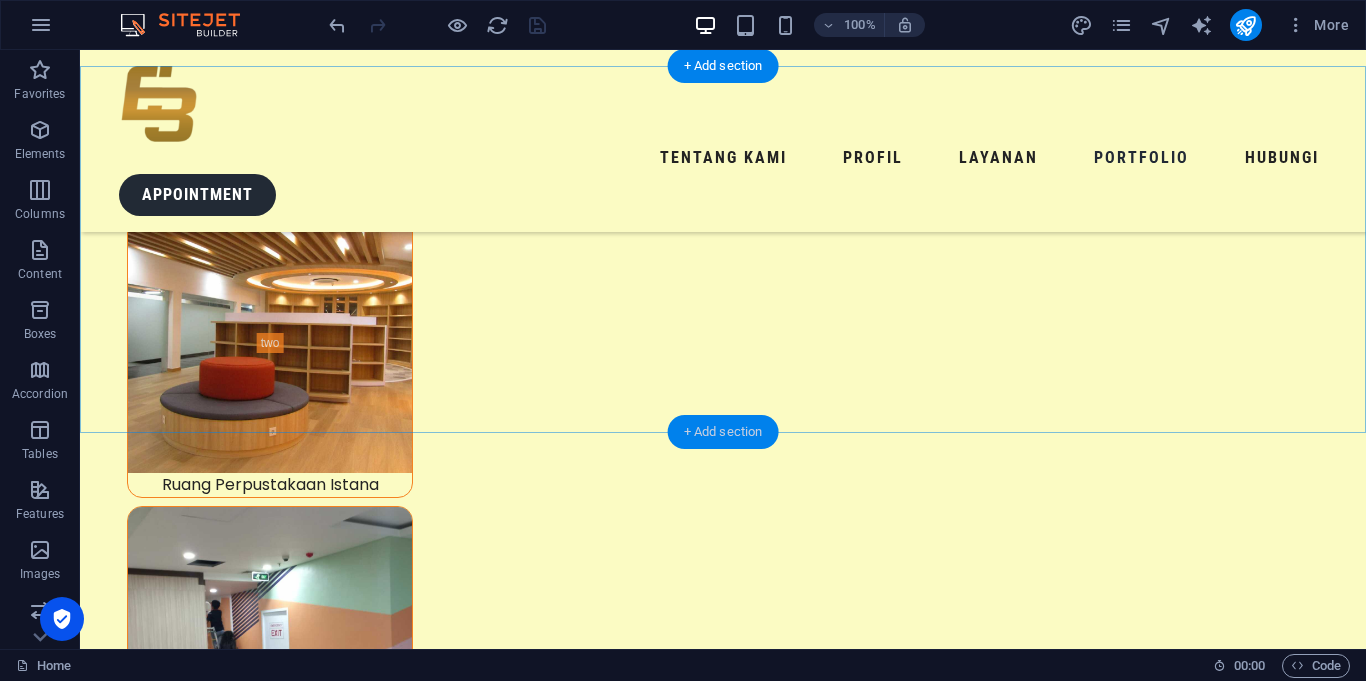click on "+ Add section" at bounding box center [723, 432] 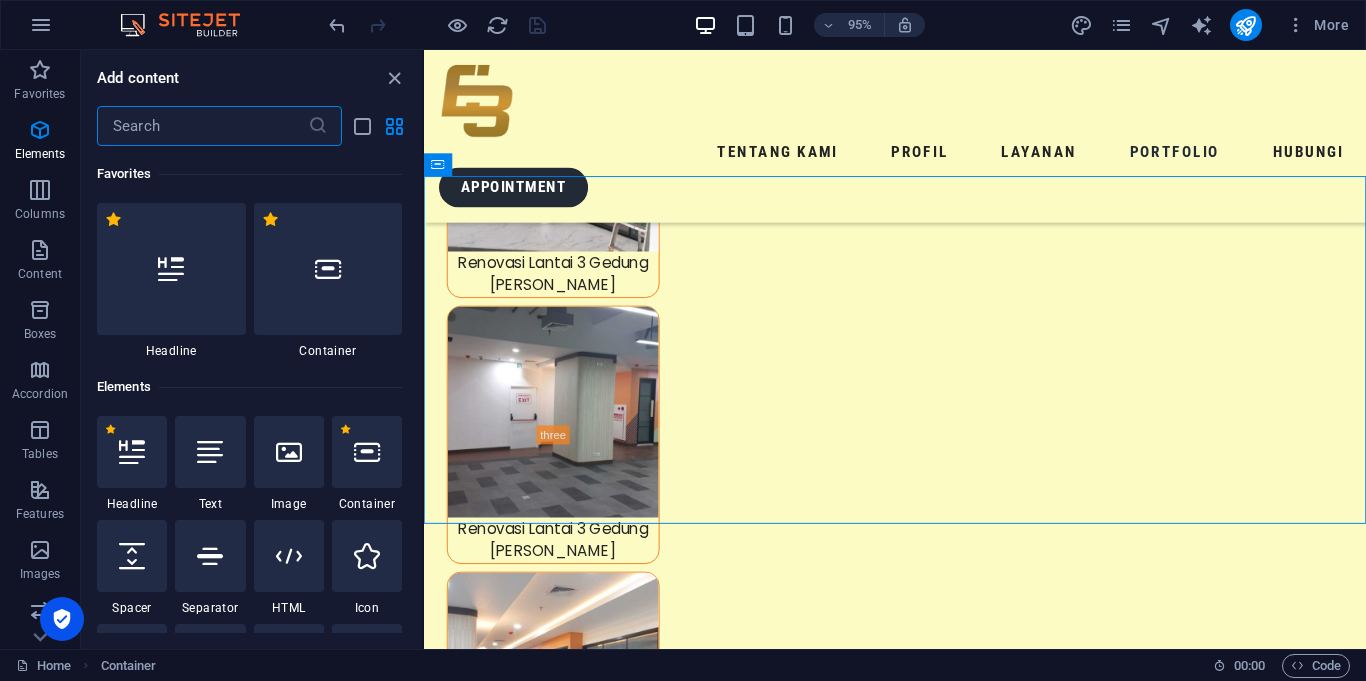 scroll, scrollTop: 8053, scrollLeft: 0, axis: vertical 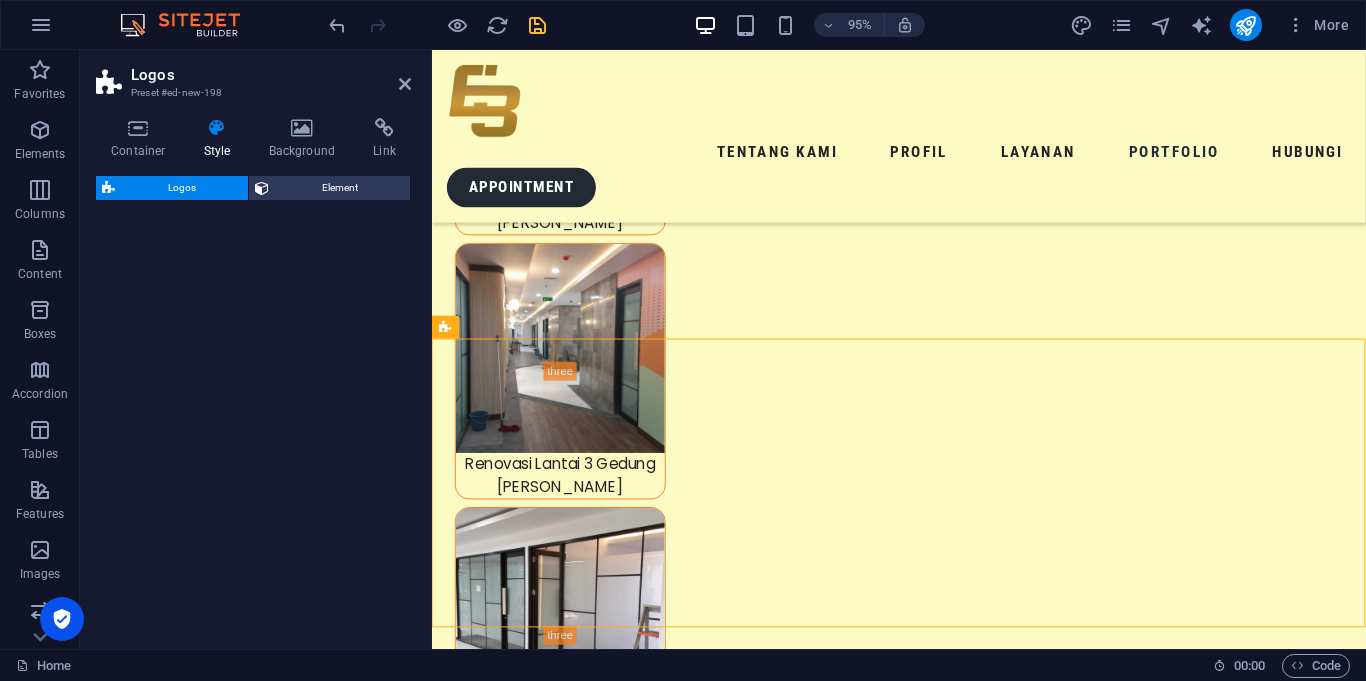 select on "rem" 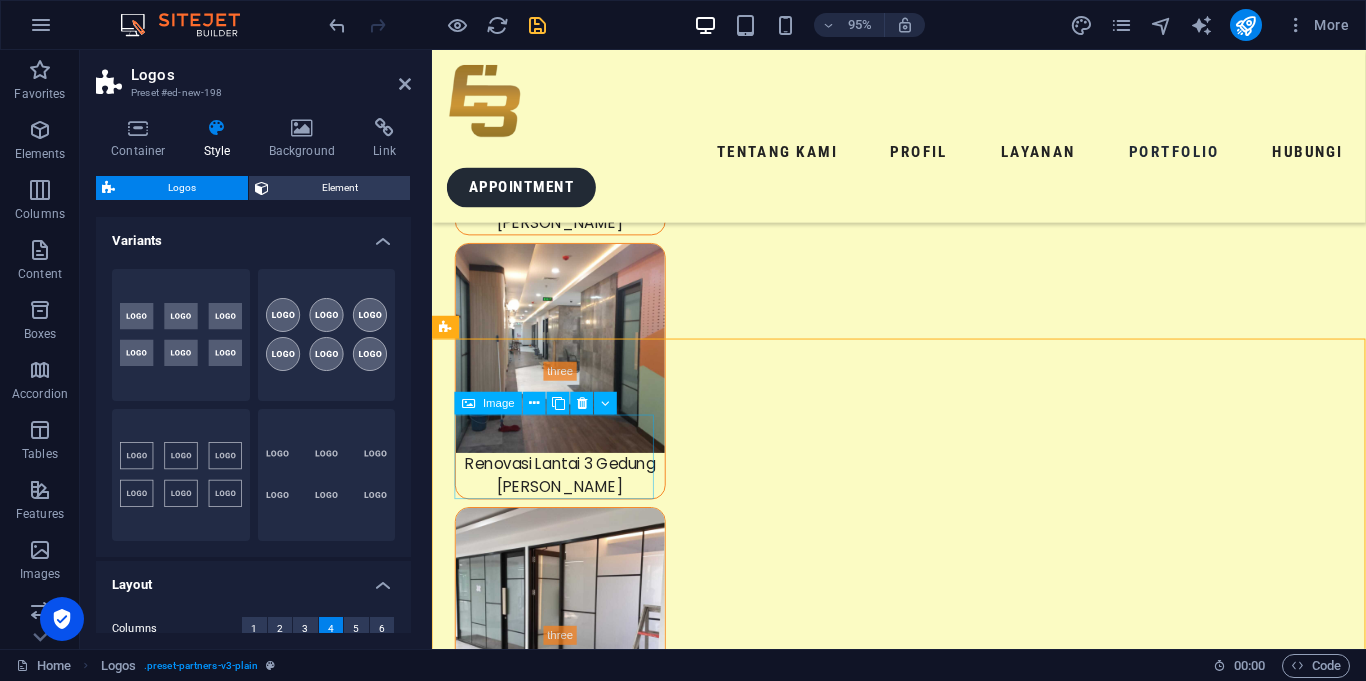 click at bounding box center [561, 15625] 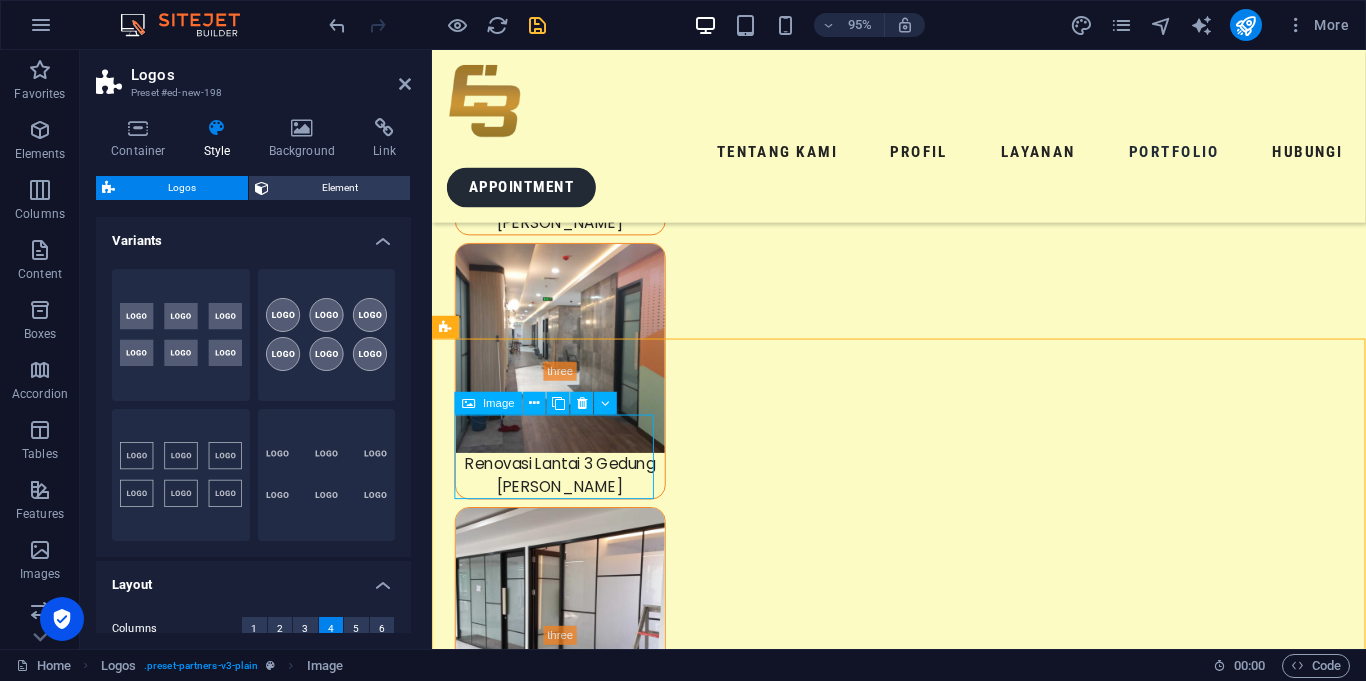 click at bounding box center (561, 15625) 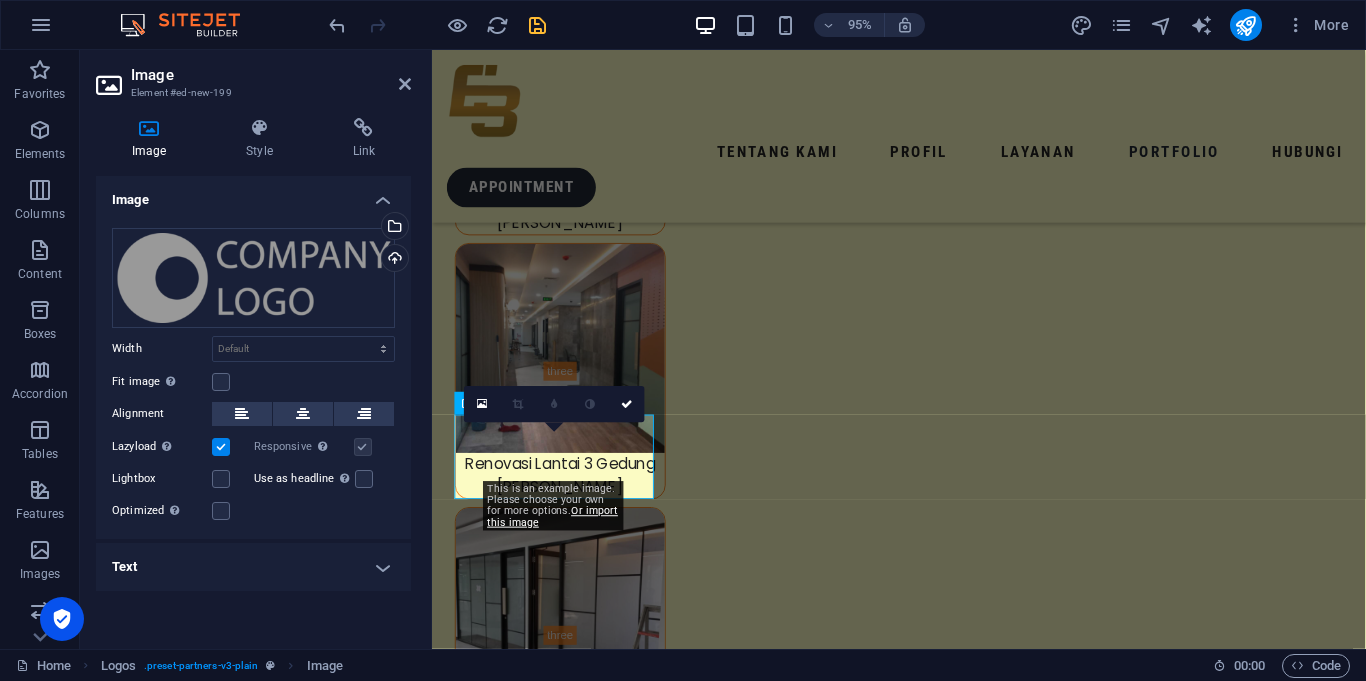 click on "Text" at bounding box center [253, 567] 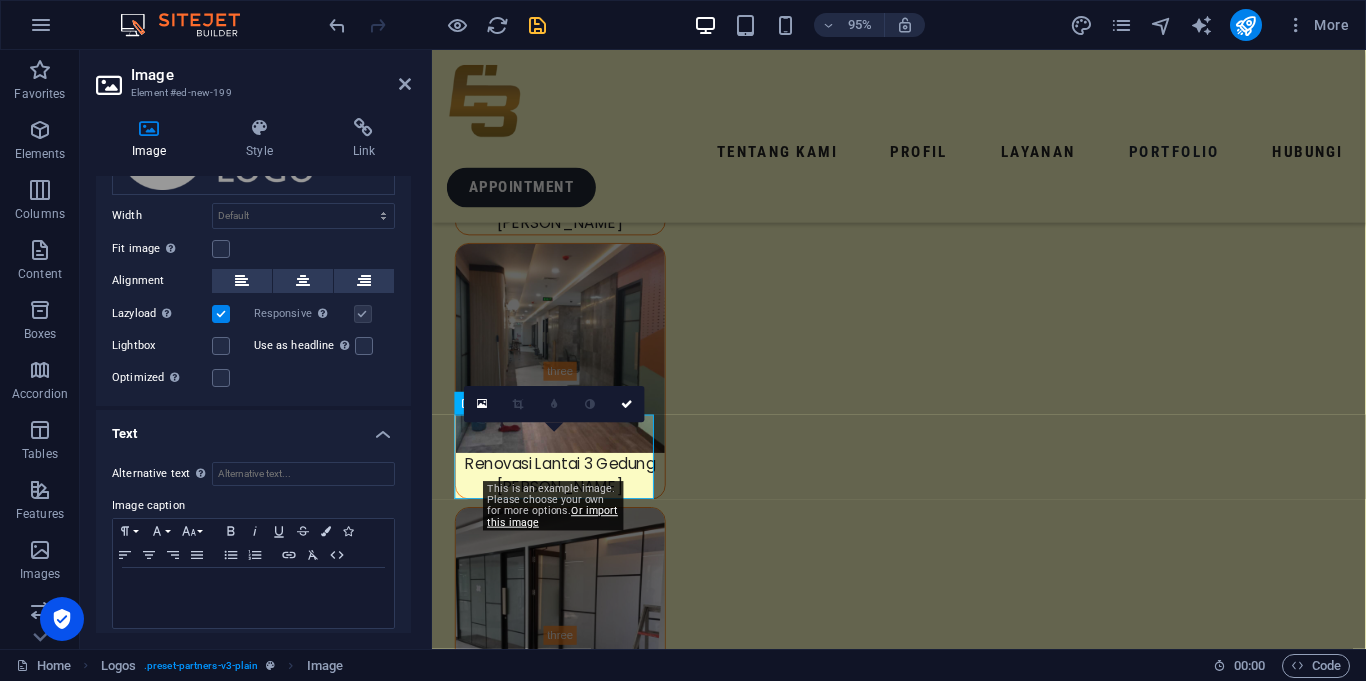 scroll, scrollTop: 144, scrollLeft: 0, axis: vertical 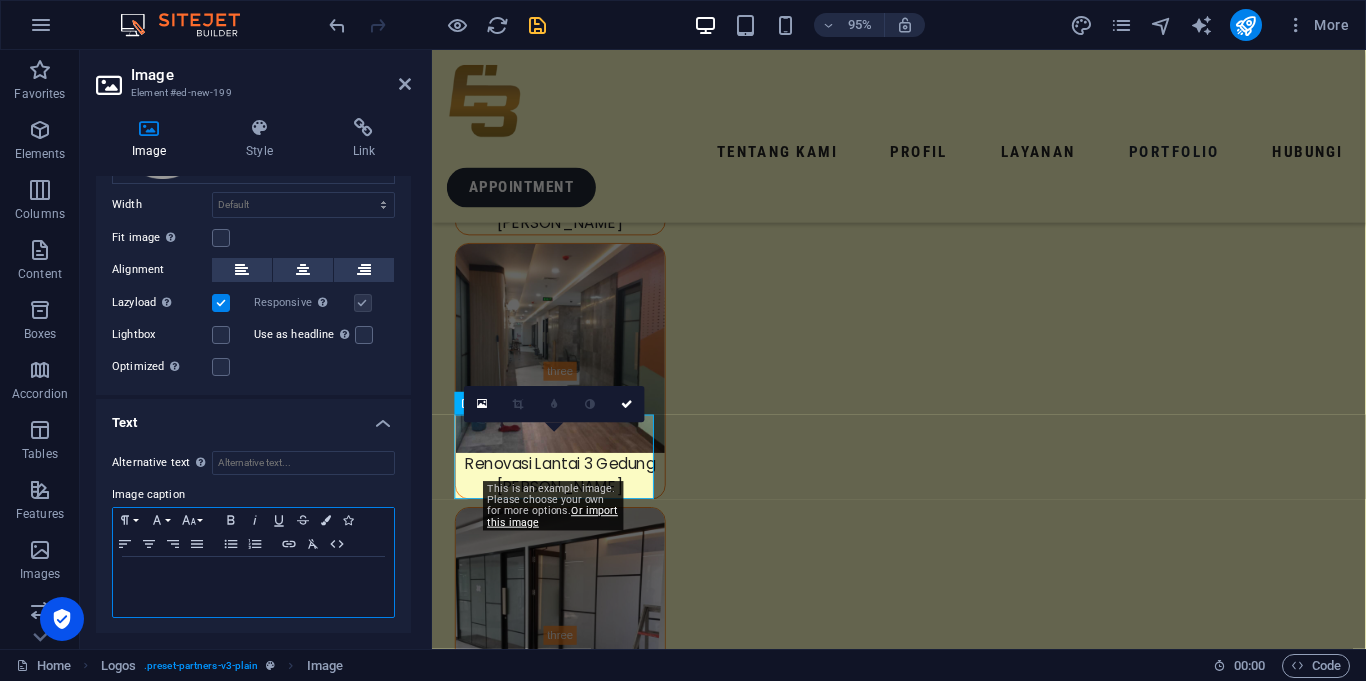 click at bounding box center [253, 576] 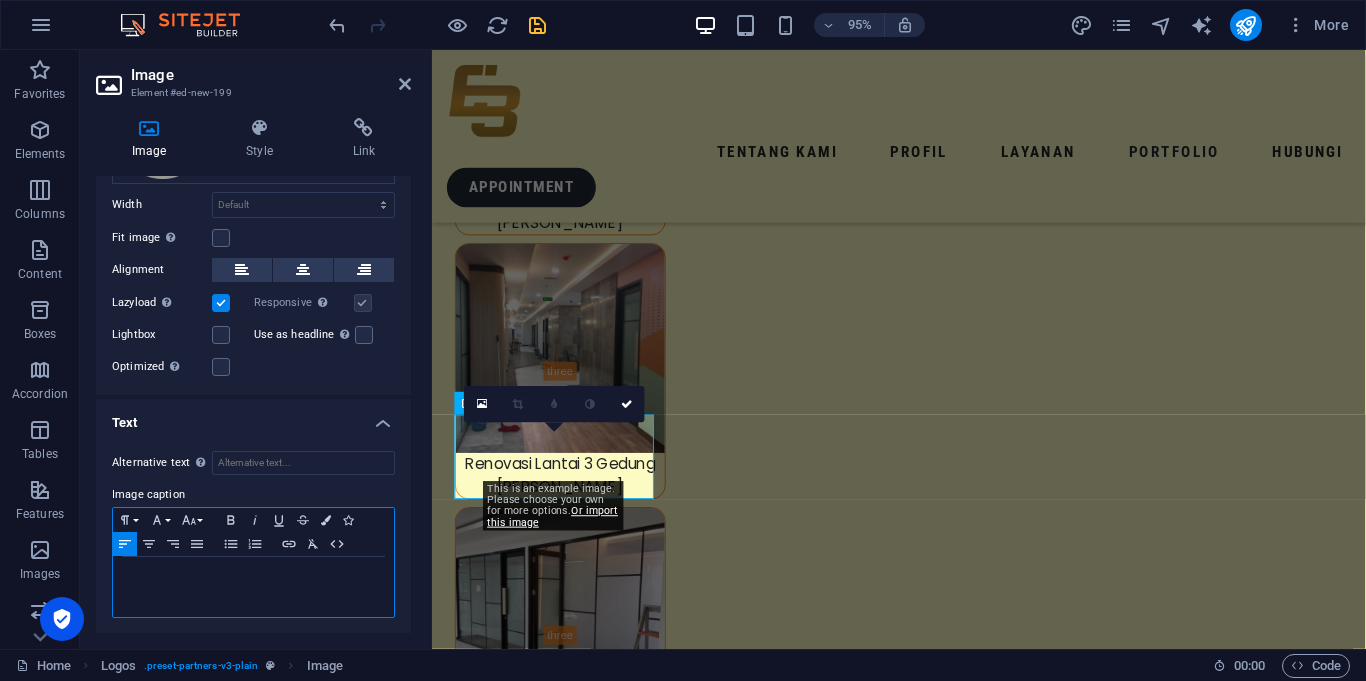 type 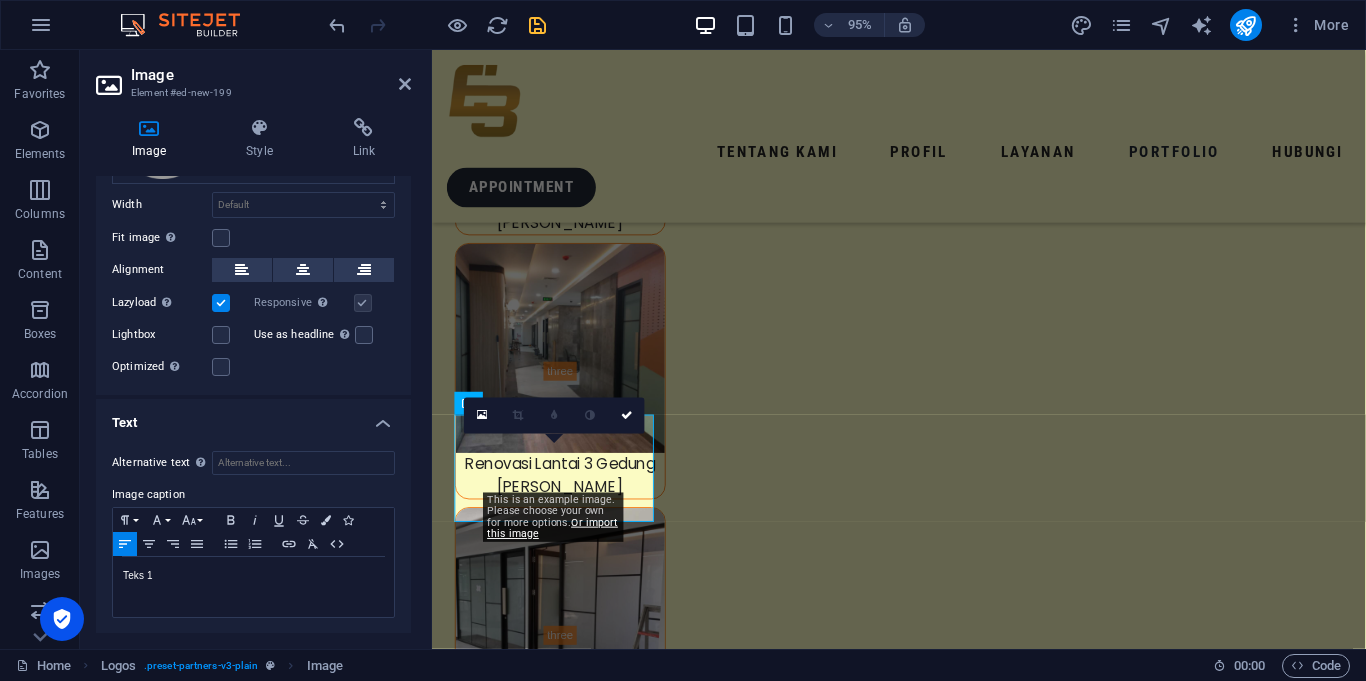 click at bounding box center (561, 15754) 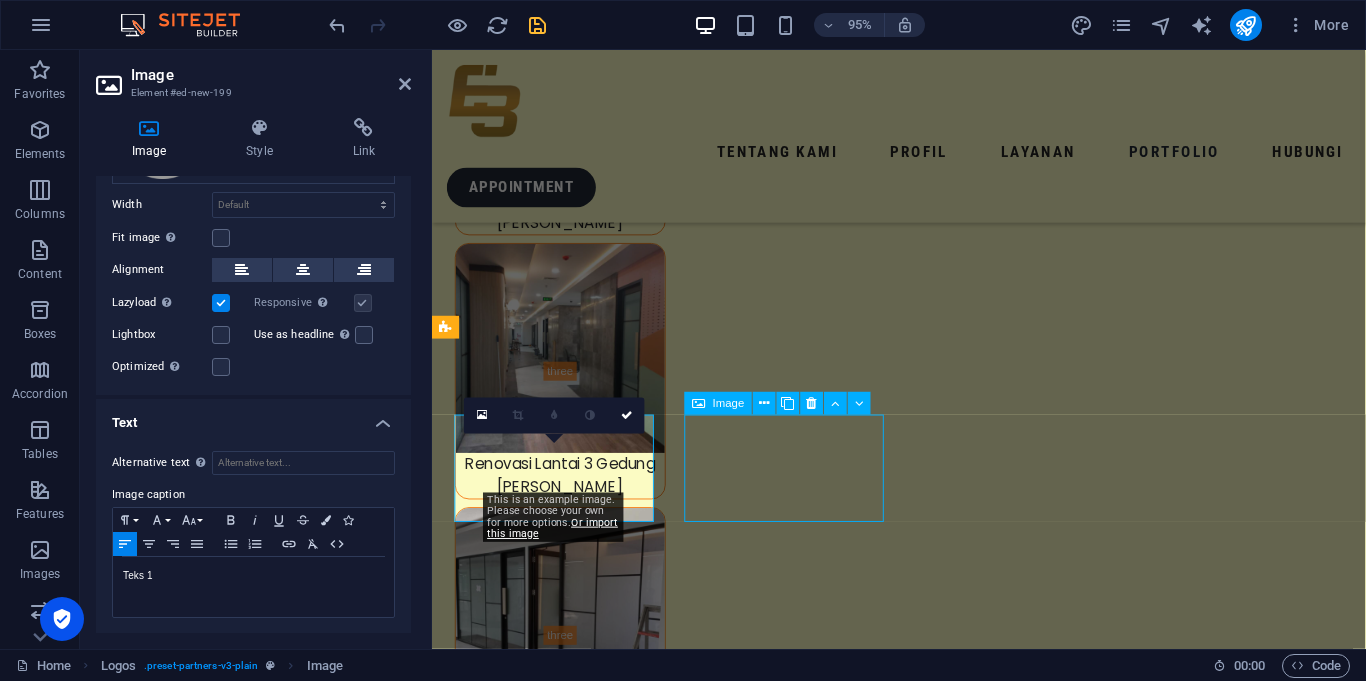scroll, scrollTop: 8876, scrollLeft: 0, axis: vertical 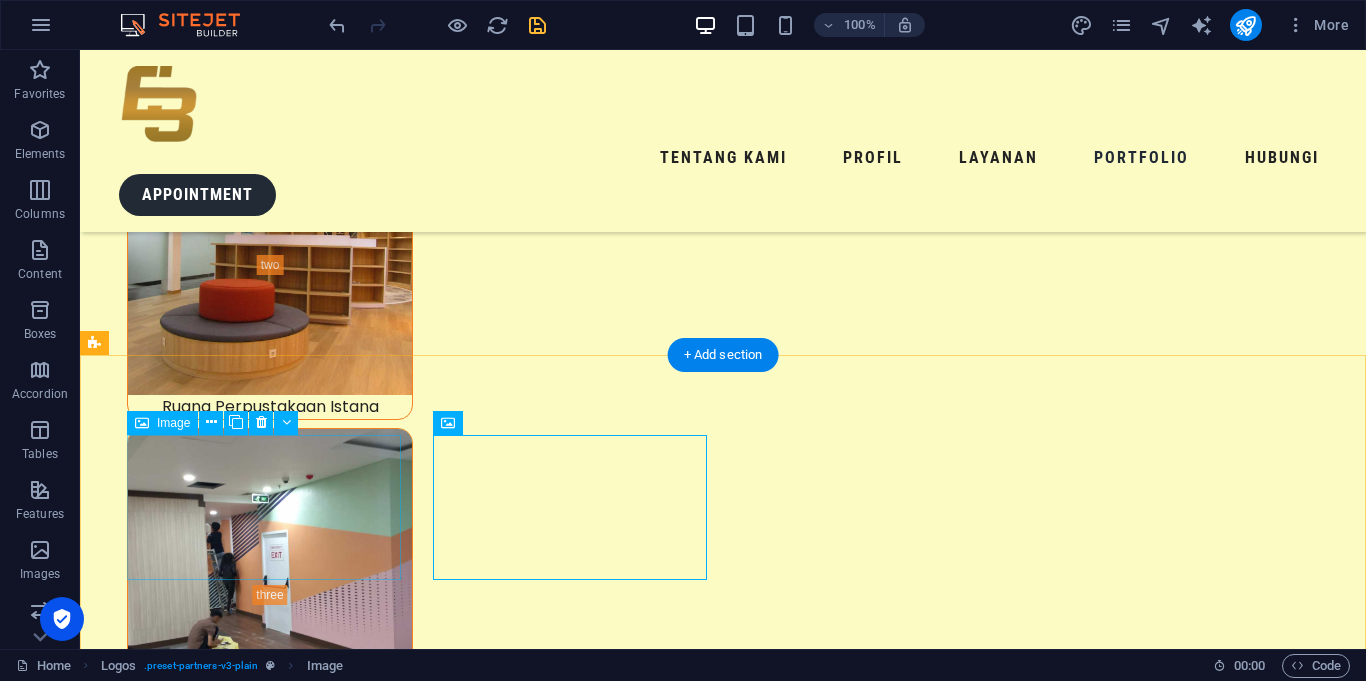 click on "Teks 1" at bounding box center [241, 19577] 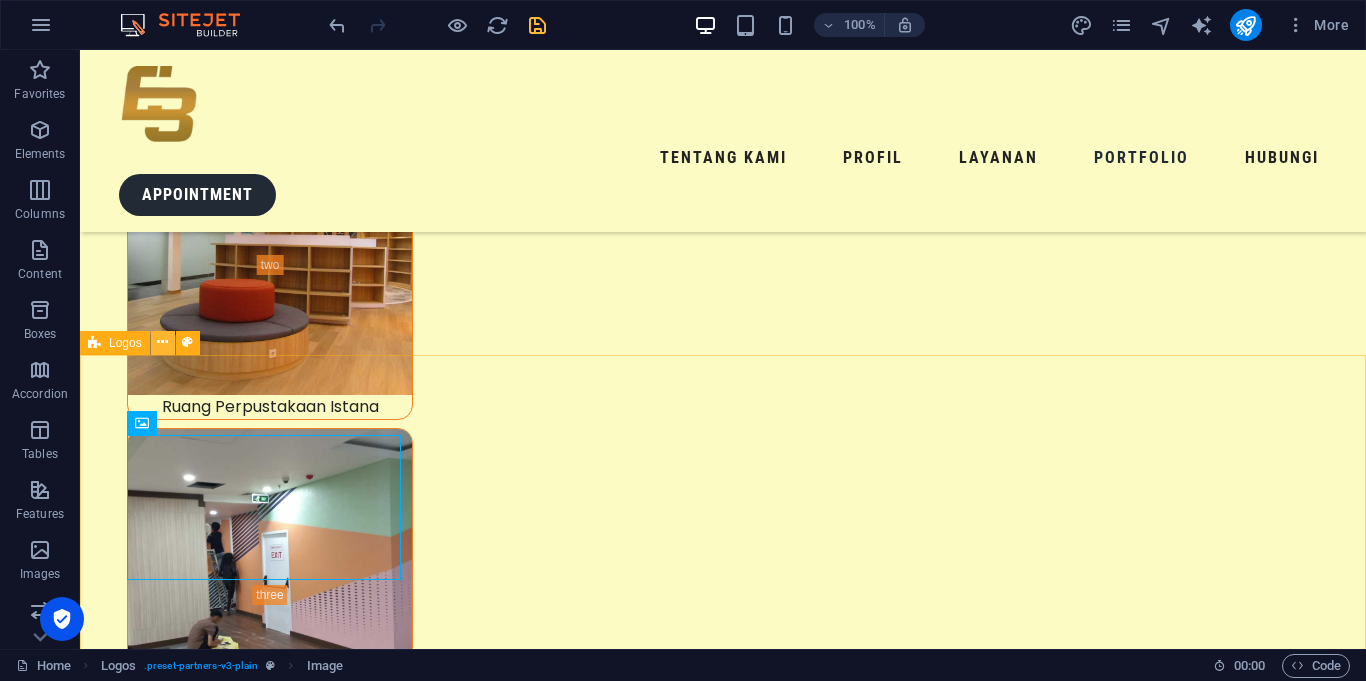 click at bounding box center [163, 343] 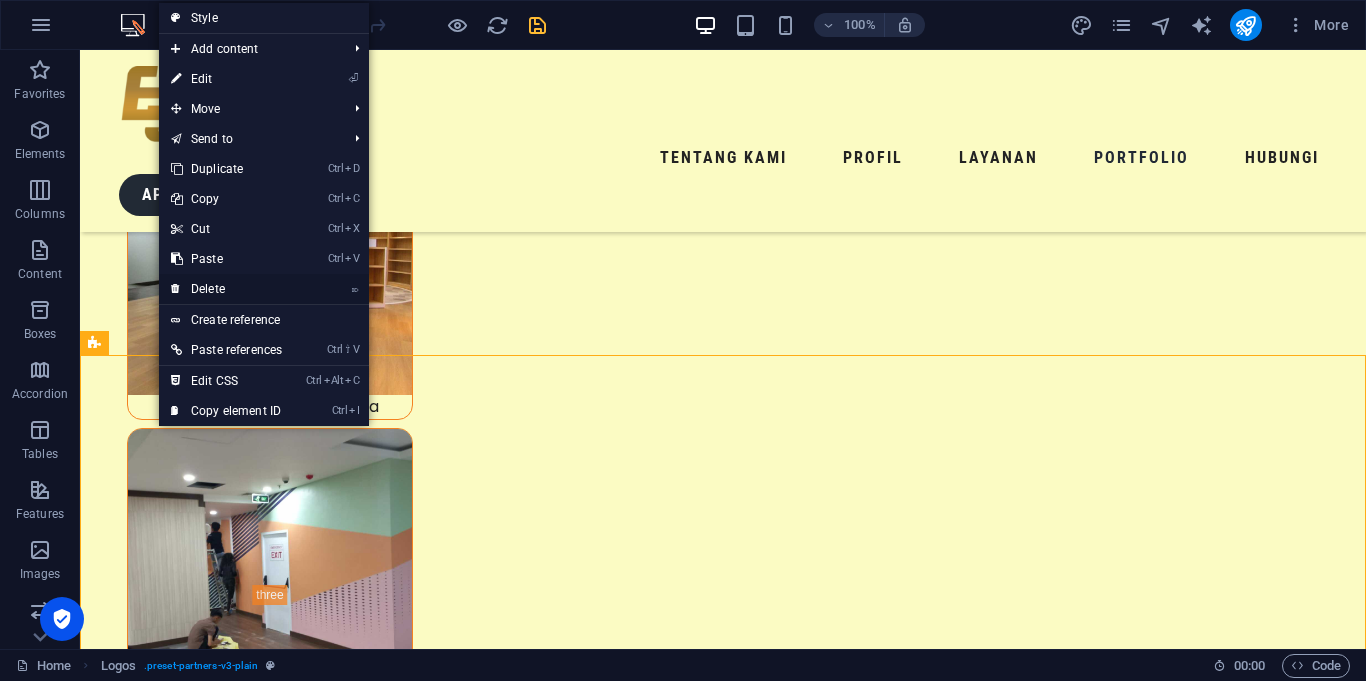 click on "⌦  Delete" at bounding box center [226, 289] 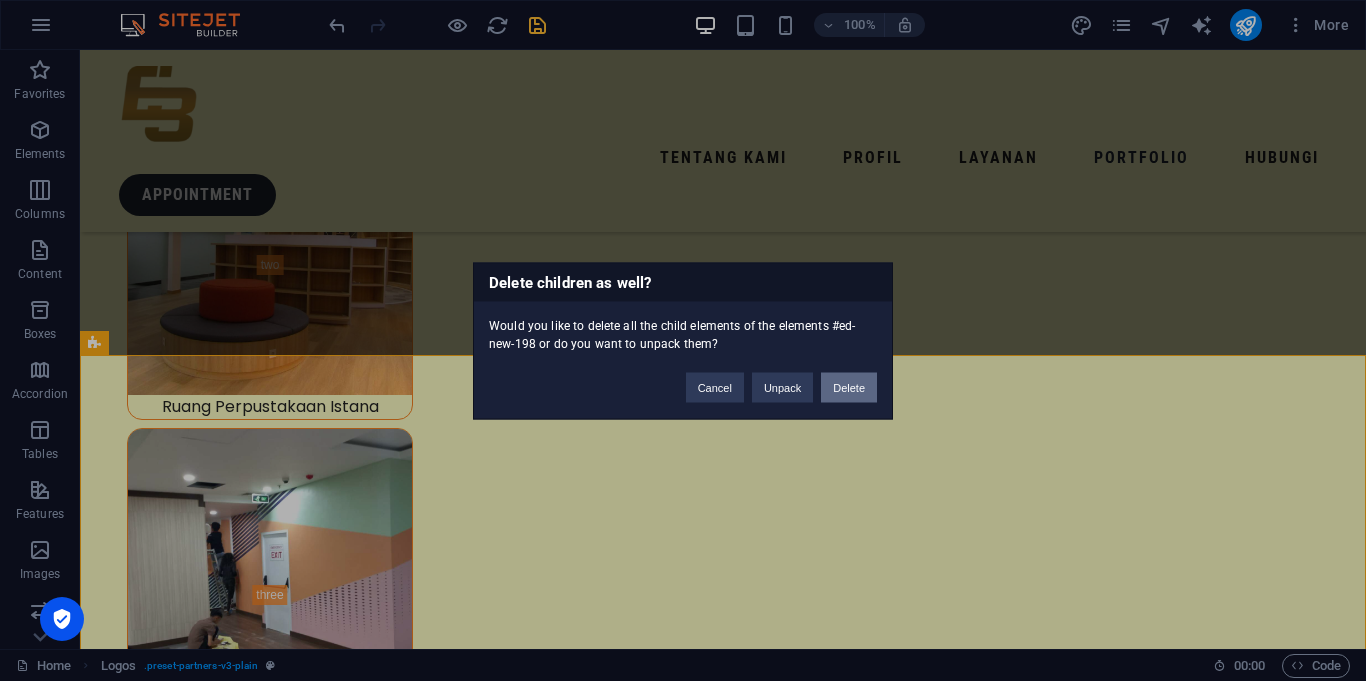 click on "Delete" at bounding box center [849, 387] 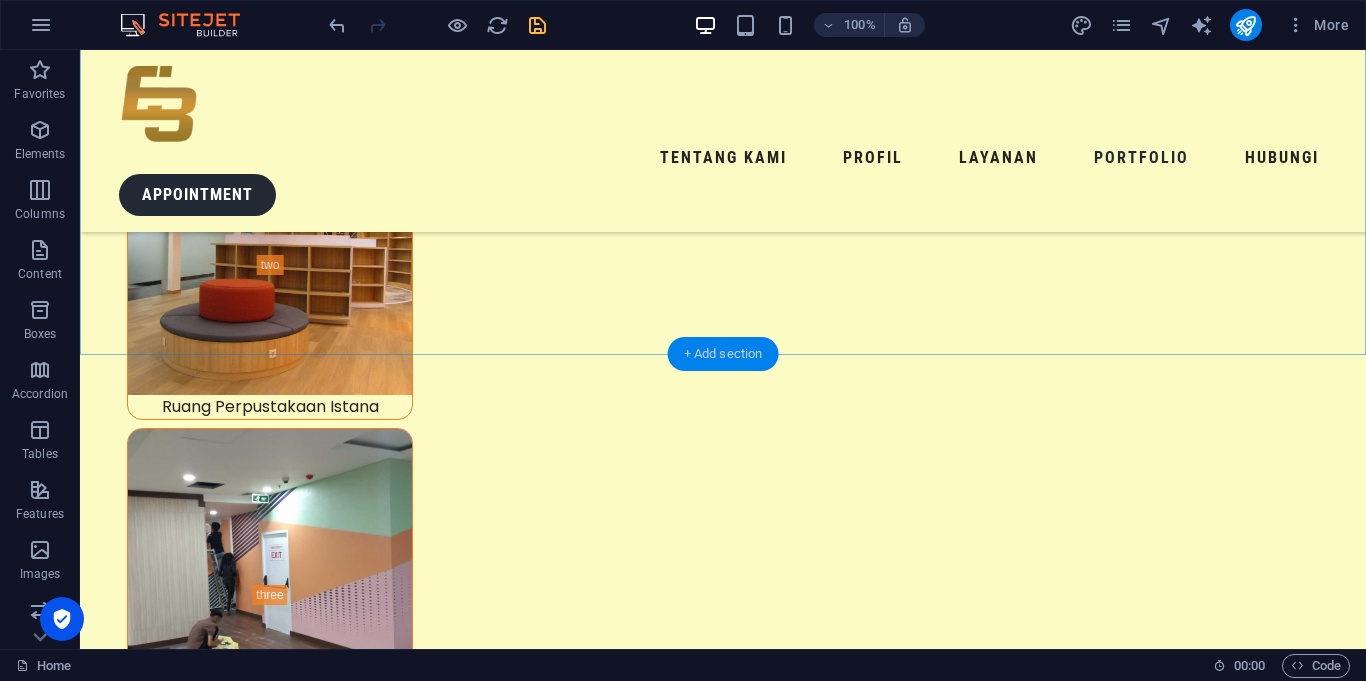 click on "+ Add section" at bounding box center (723, 354) 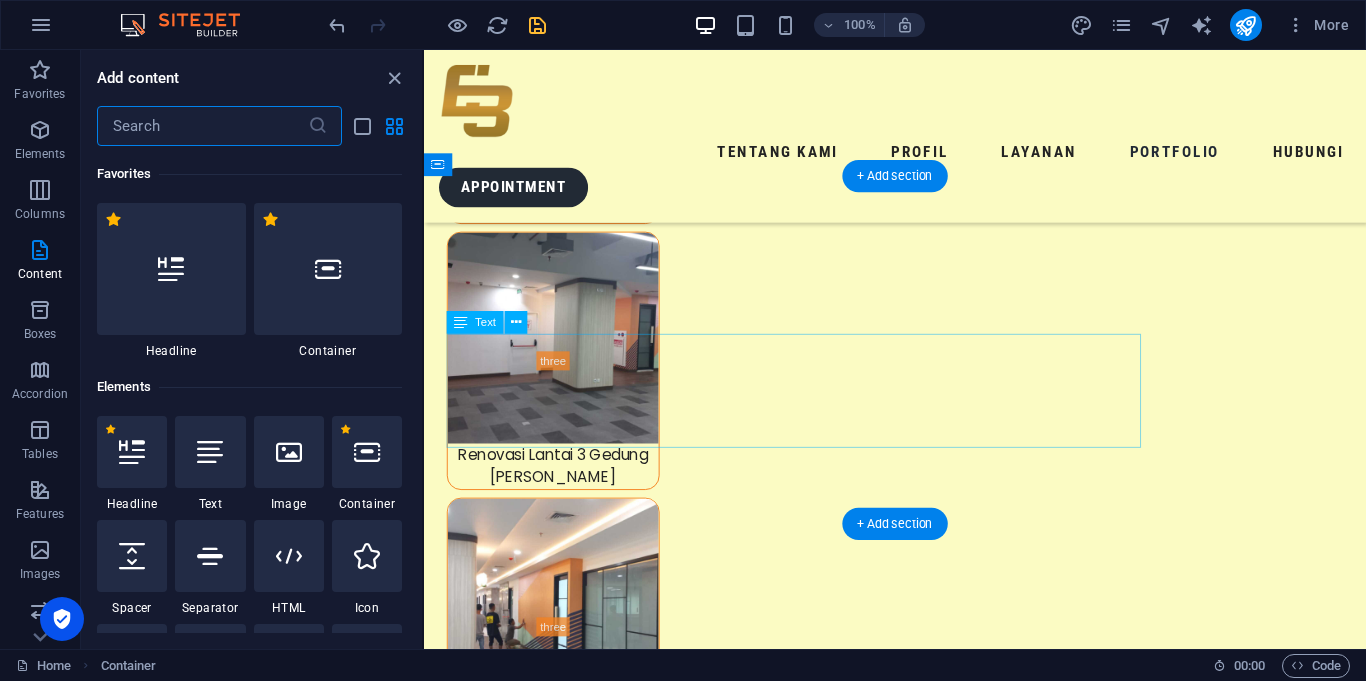 scroll, scrollTop: 8053, scrollLeft: 0, axis: vertical 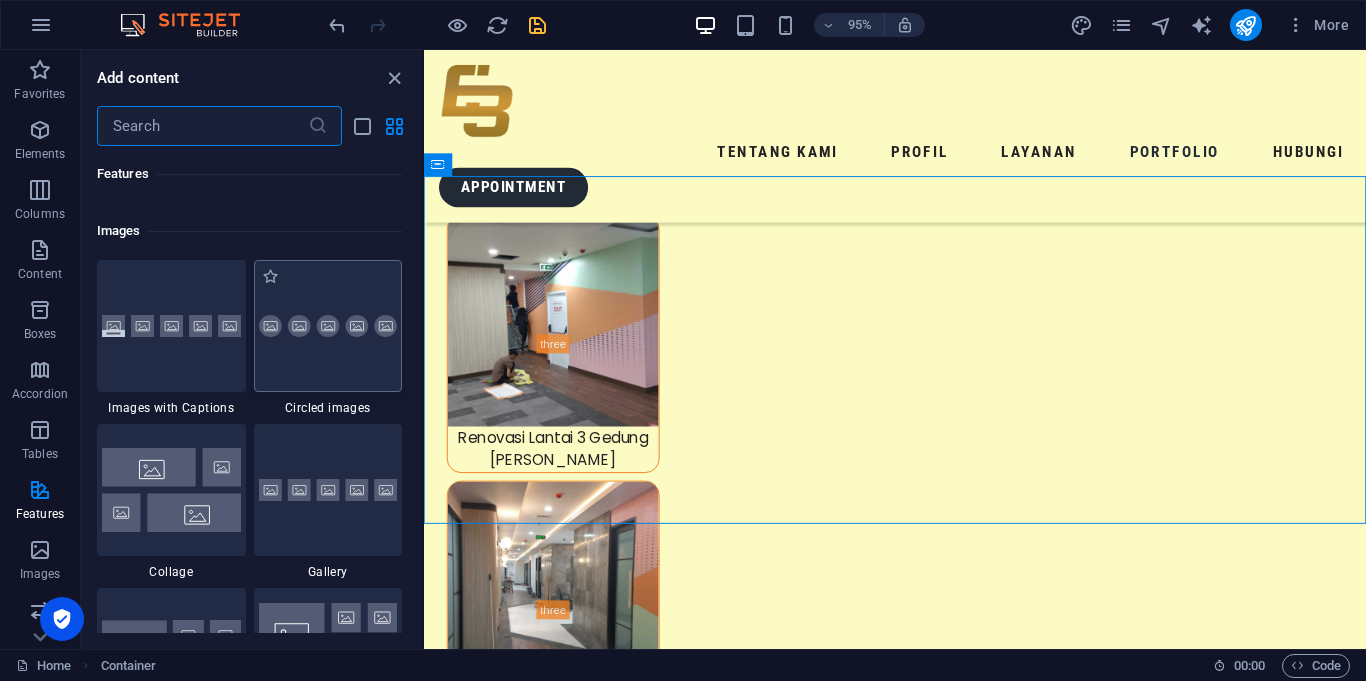 click at bounding box center (328, 326) 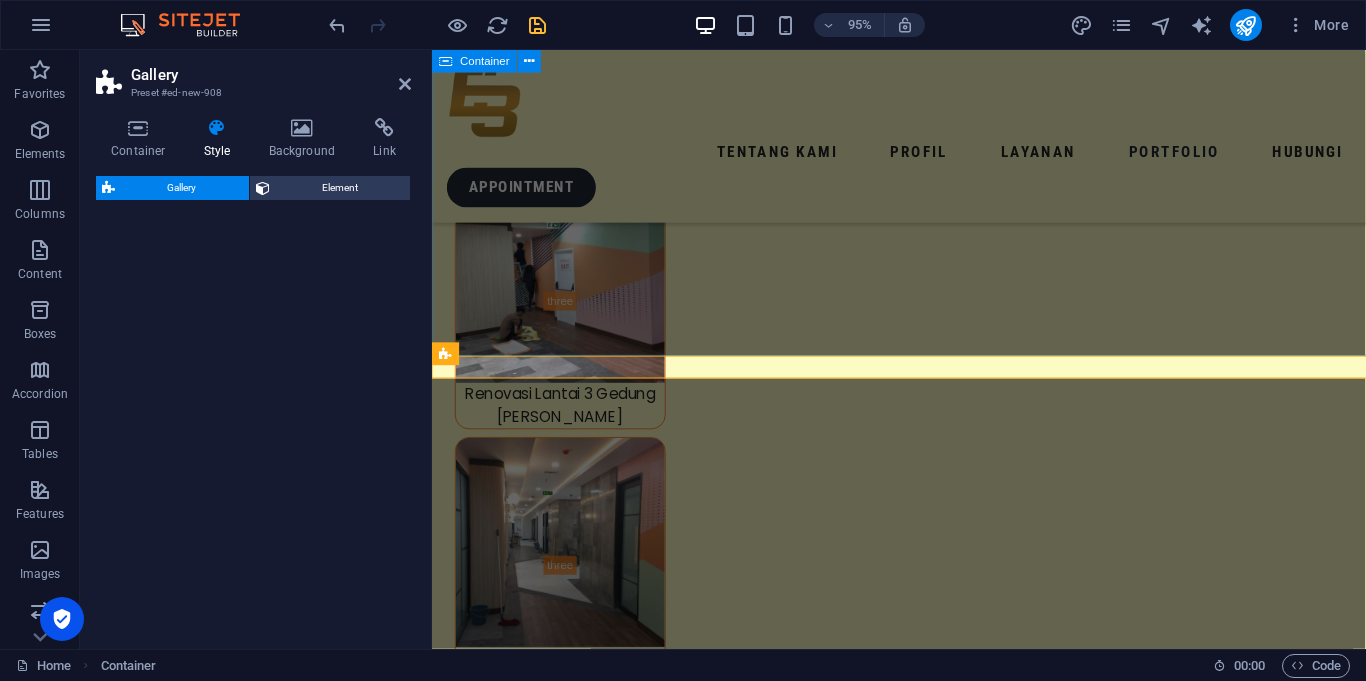 scroll, scrollTop: 8230, scrollLeft: 0, axis: vertical 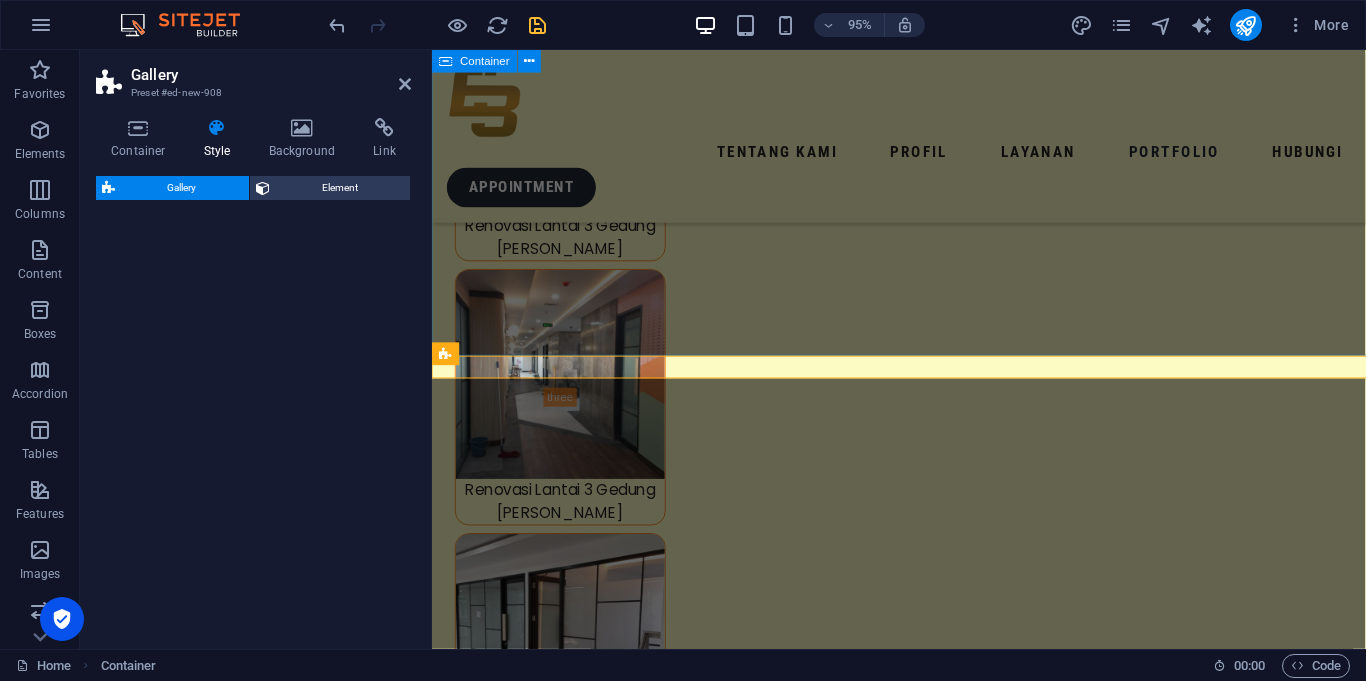 select on "rem" 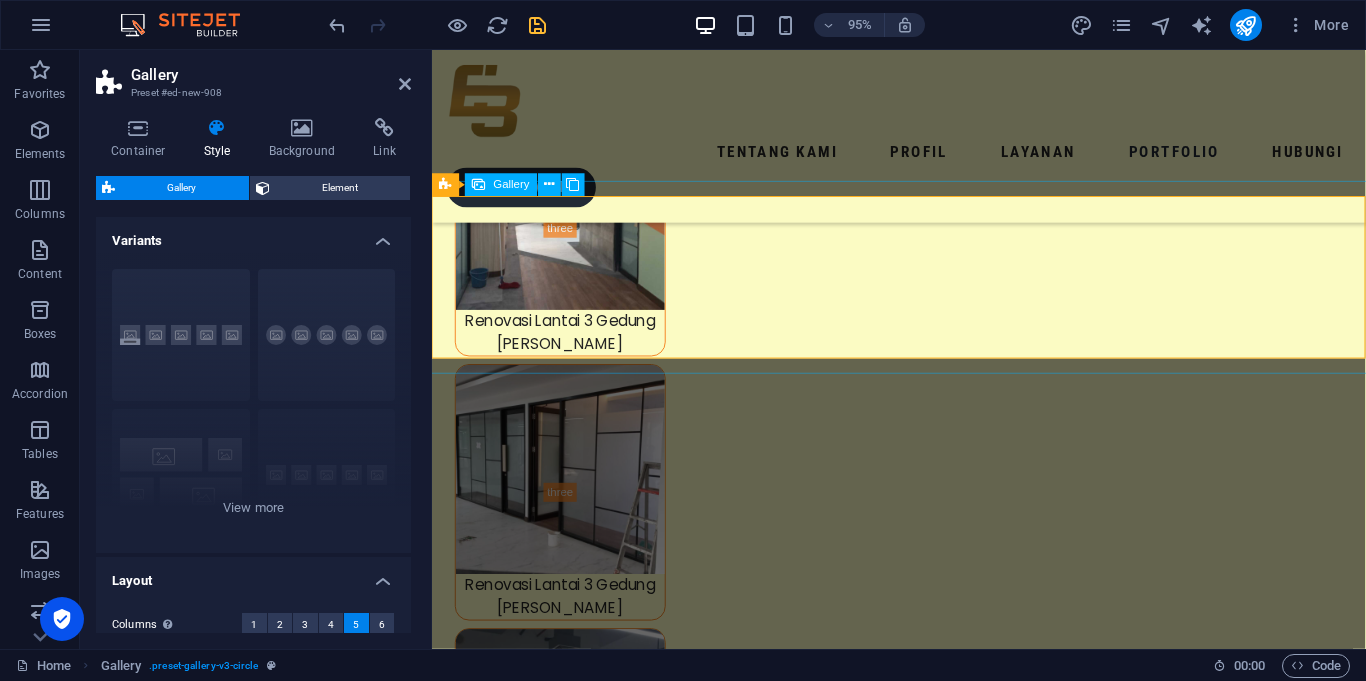 scroll, scrollTop: 8409, scrollLeft: 0, axis: vertical 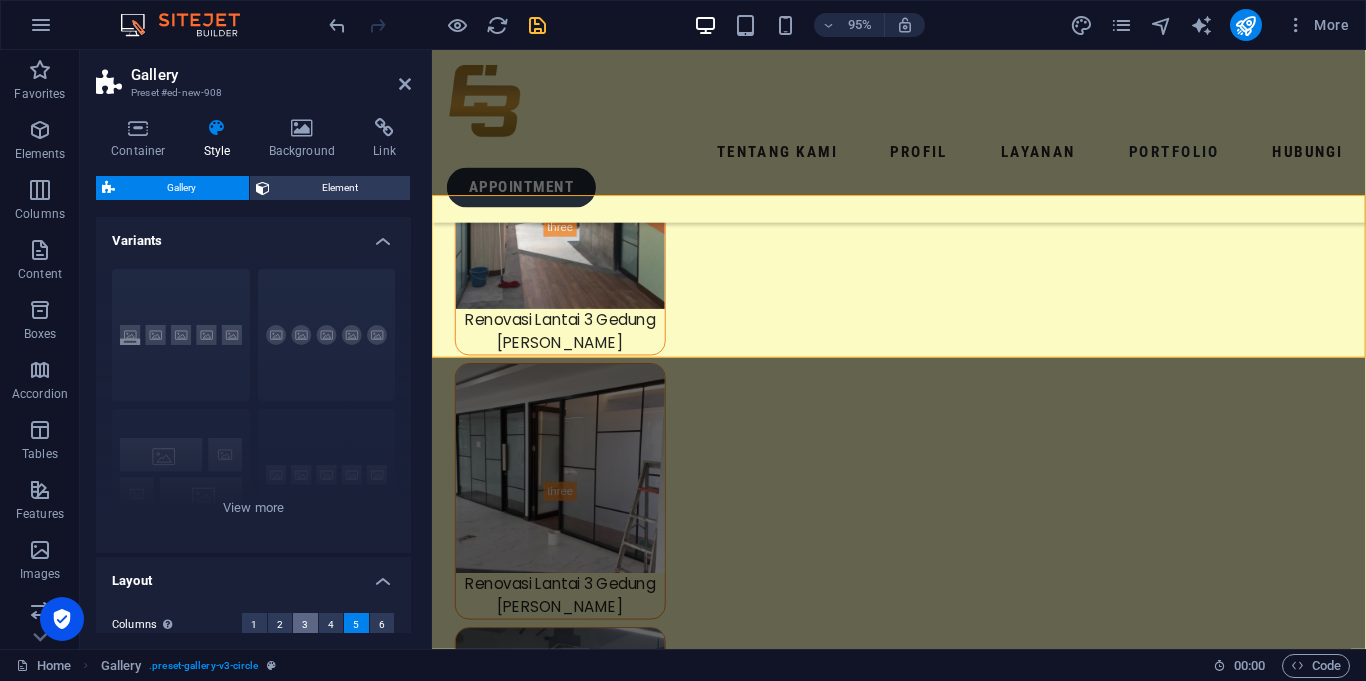 click on "3" at bounding box center [305, 625] 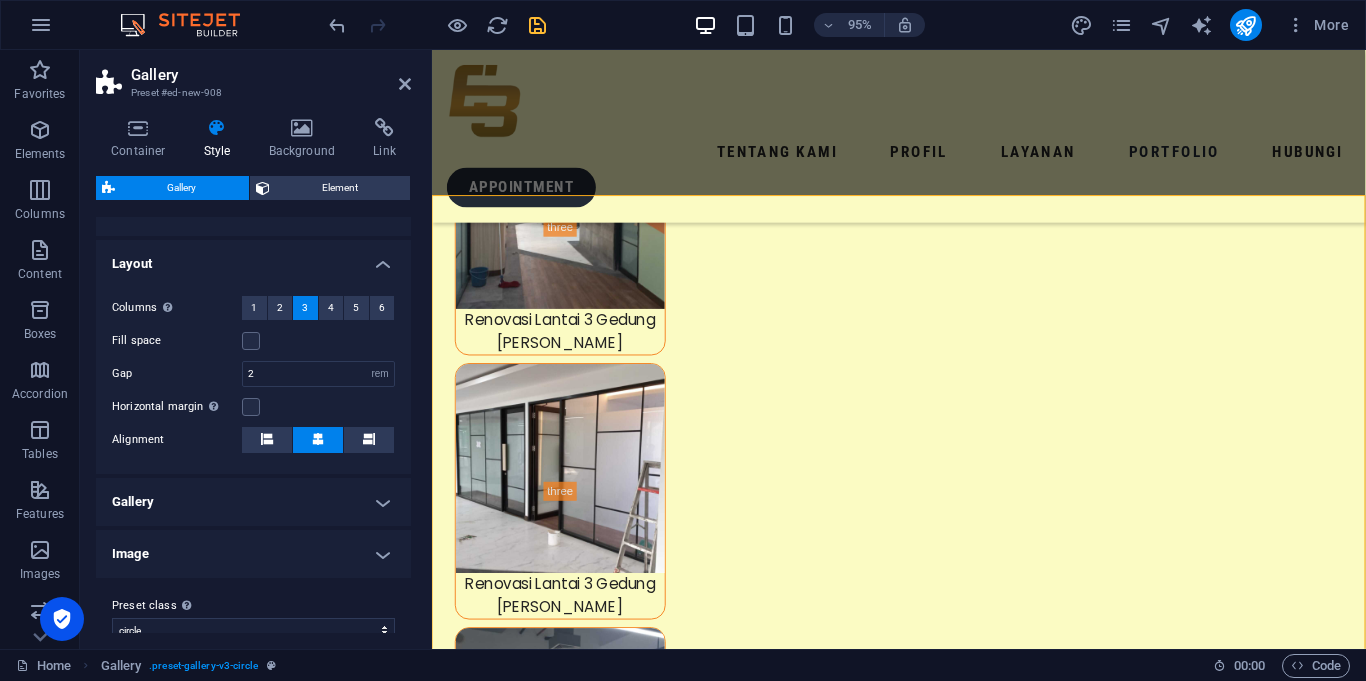 scroll, scrollTop: 342, scrollLeft: 0, axis: vertical 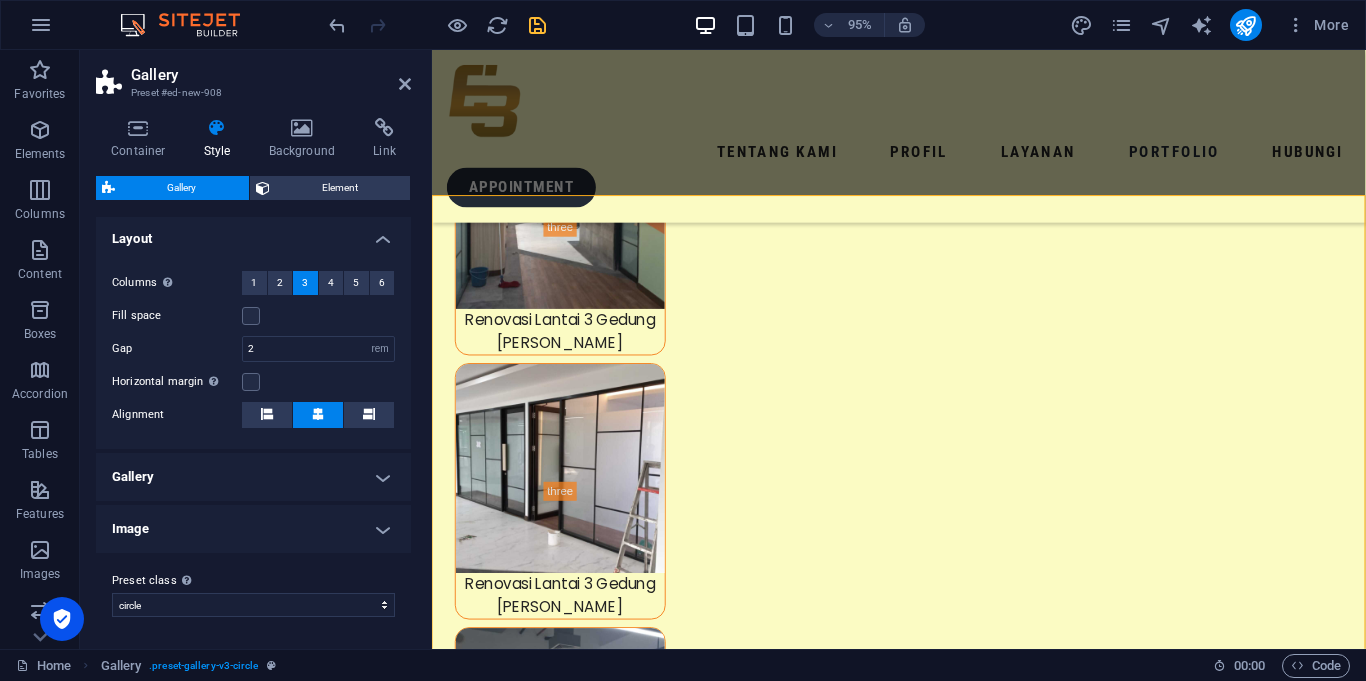 click on "Gallery" at bounding box center (253, 477) 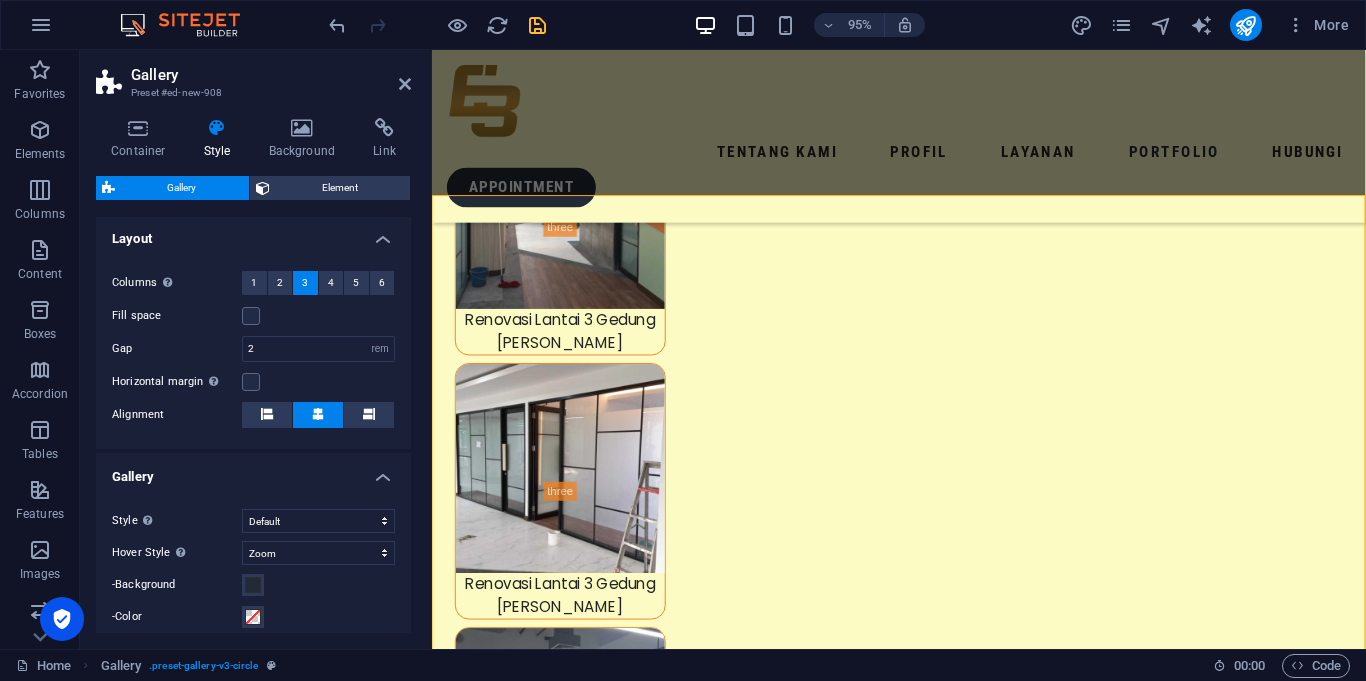 click on "Gallery" at bounding box center (253, 471) 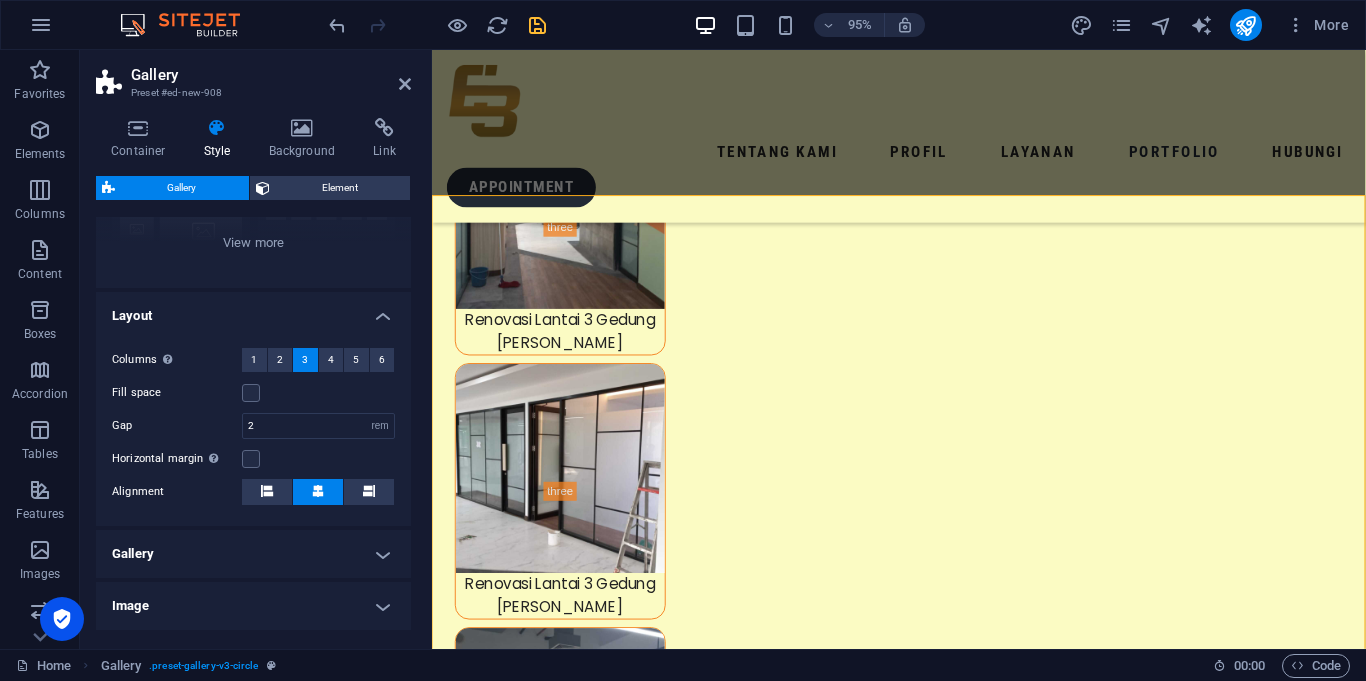 scroll, scrollTop: 342, scrollLeft: 0, axis: vertical 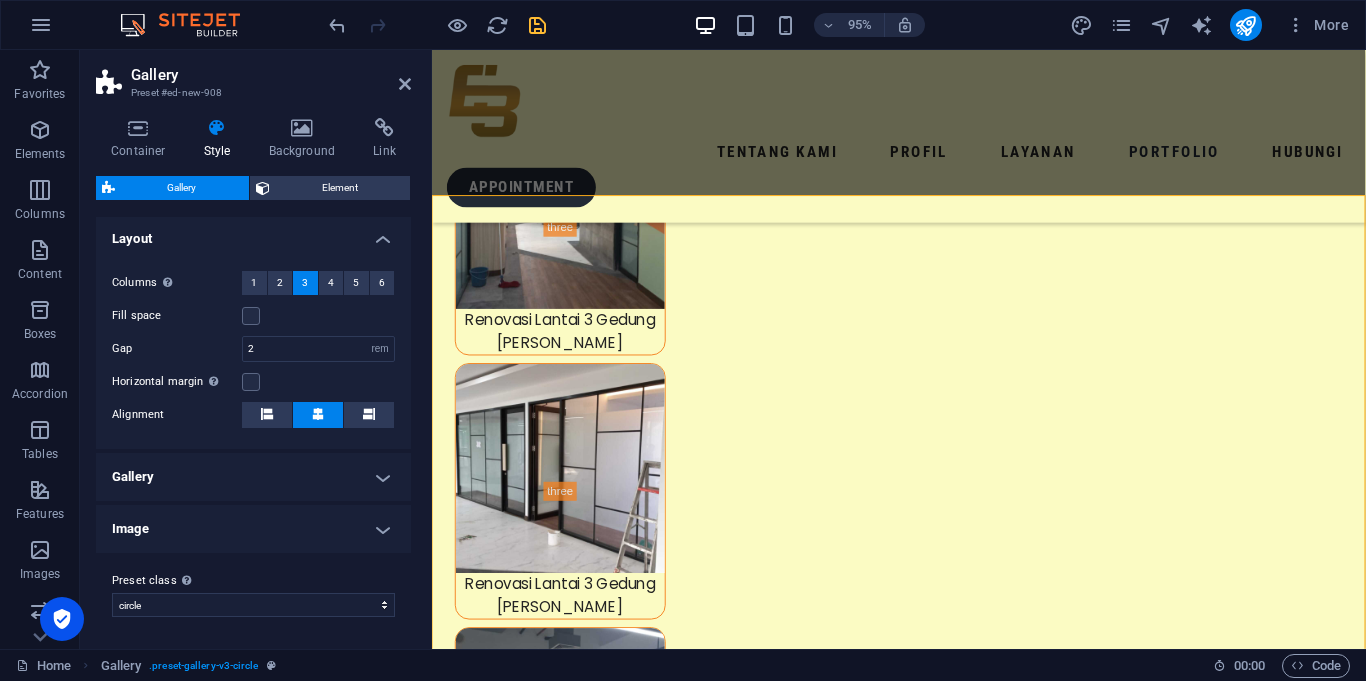 click on "Image" at bounding box center [253, 529] 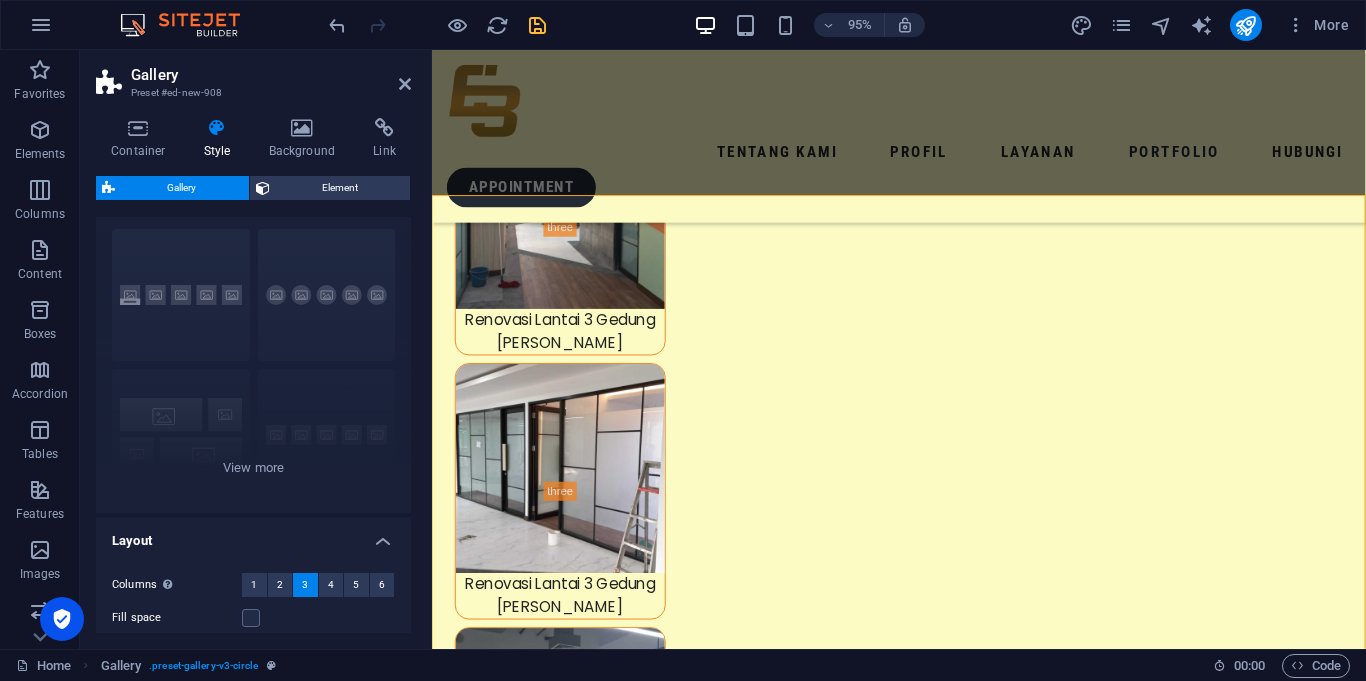 scroll, scrollTop: 0, scrollLeft: 0, axis: both 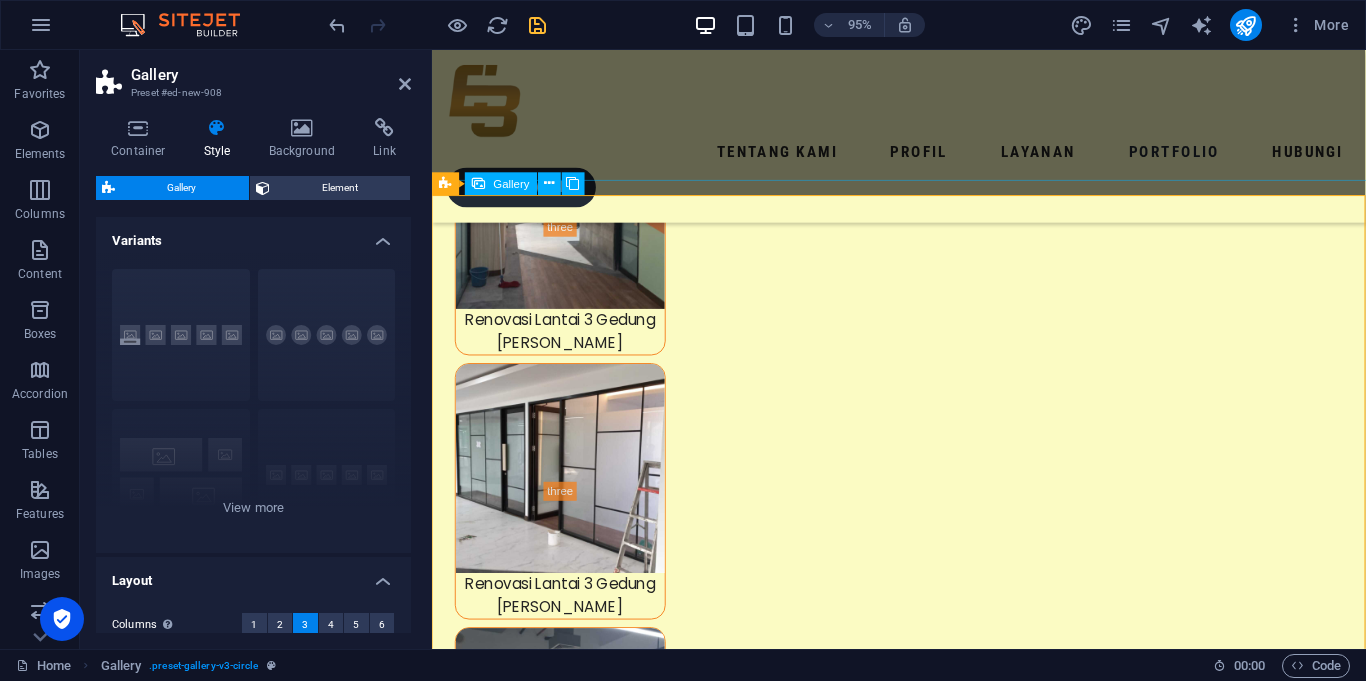 click at bounding box center (585, 15503) 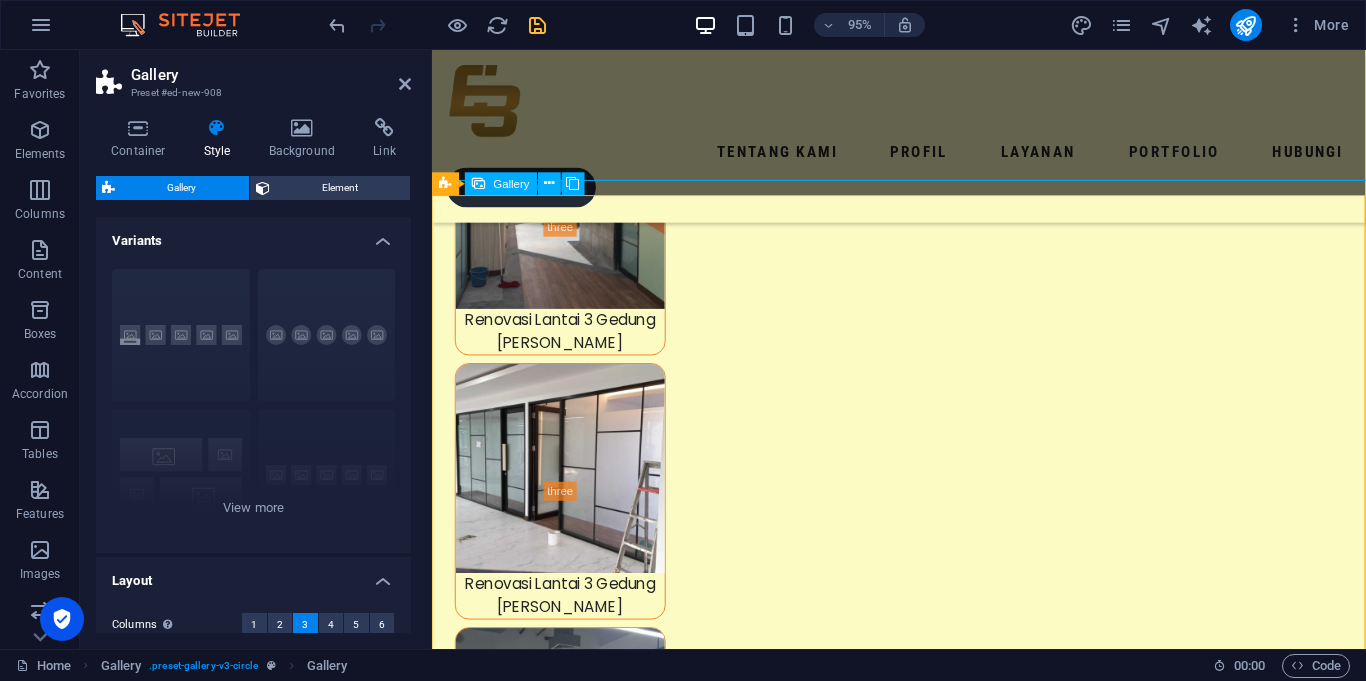 click at bounding box center [585, 15503] 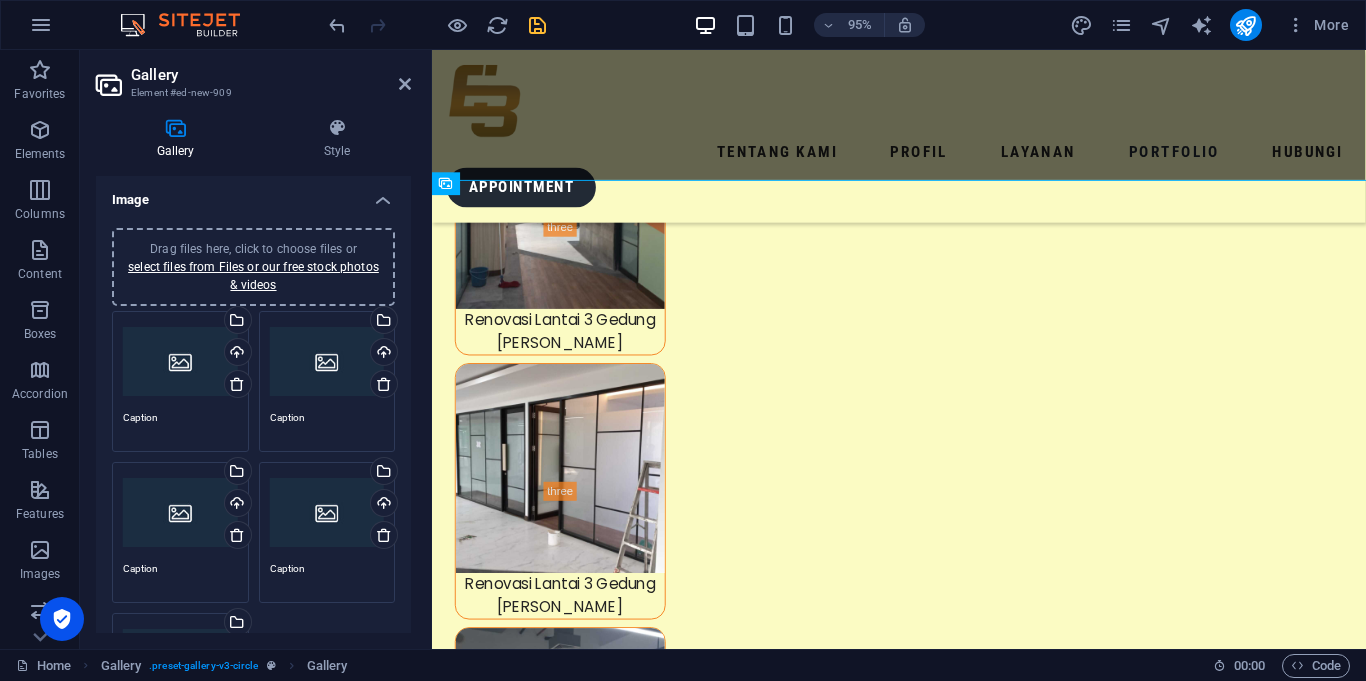 click on "Drag files here, click to choose files or select files from Files or our free stock photos & videos" at bounding box center (180, 362) 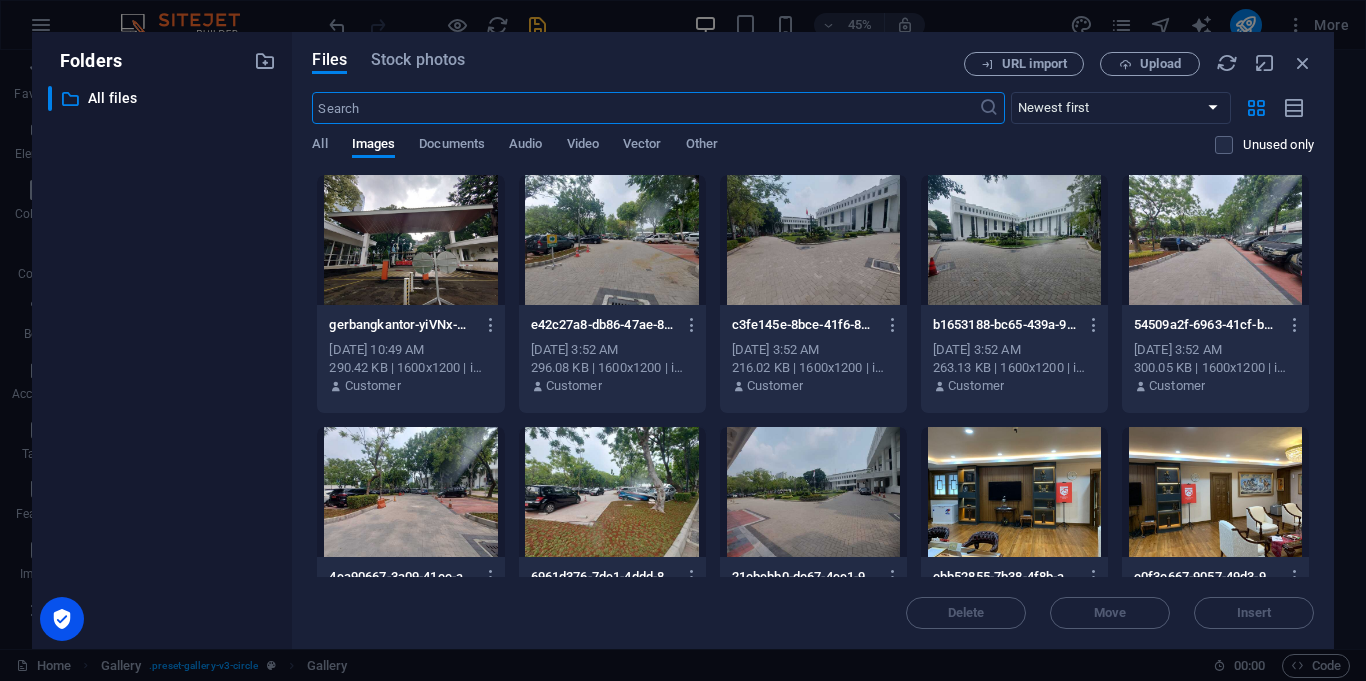 scroll, scrollTop: 8426, scrollLeft: 0, axis: vertical 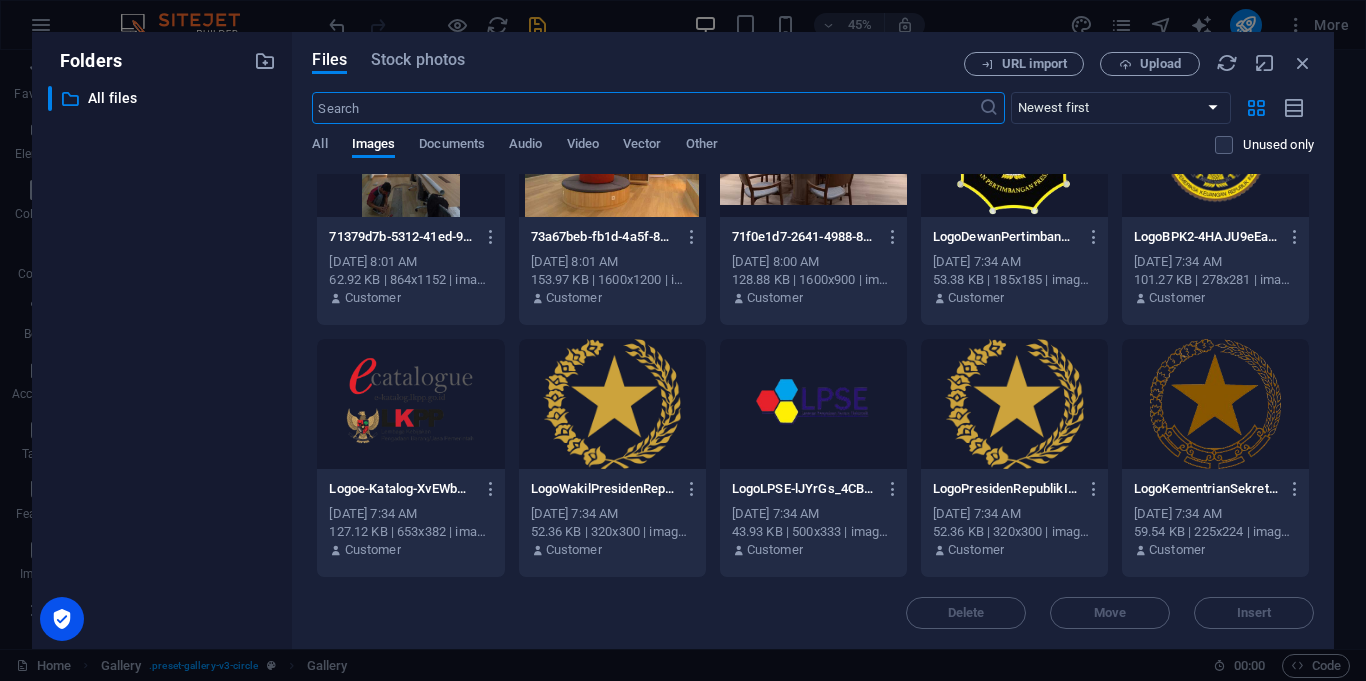 click at bounding box center [1014, 404] 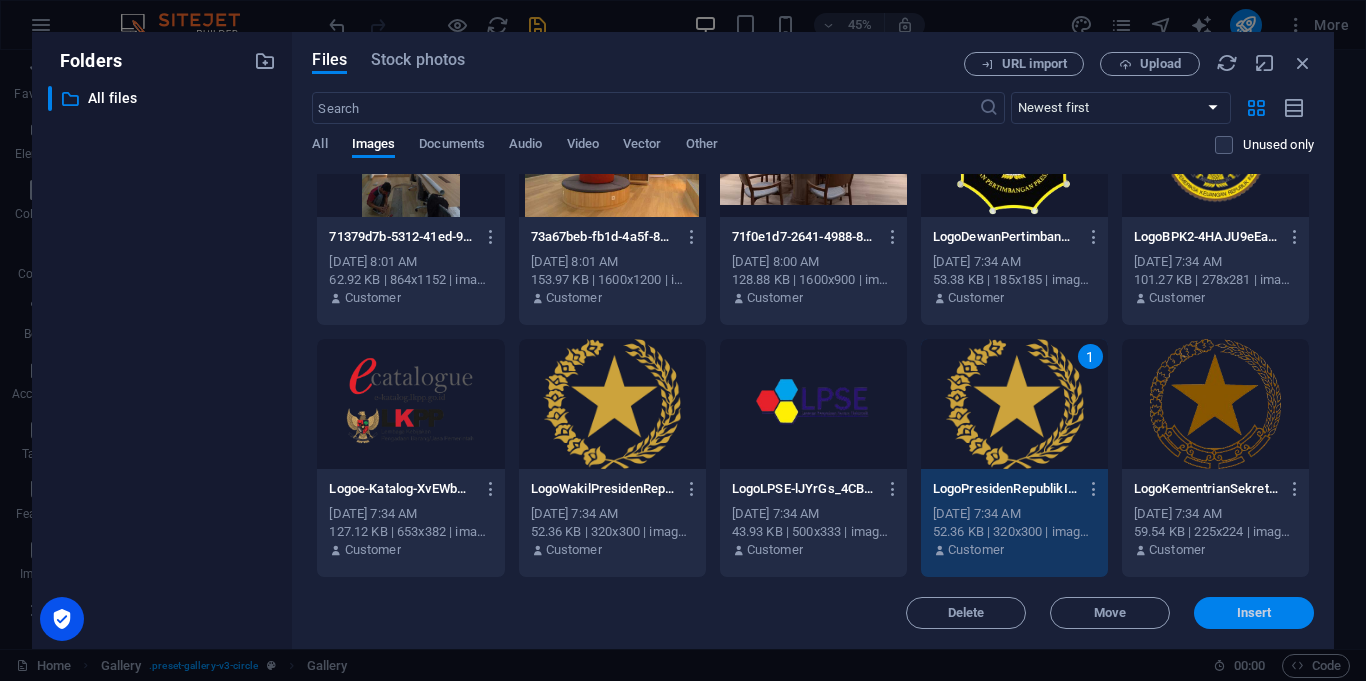 click on "Insert" at bounding box center (1254, 613) 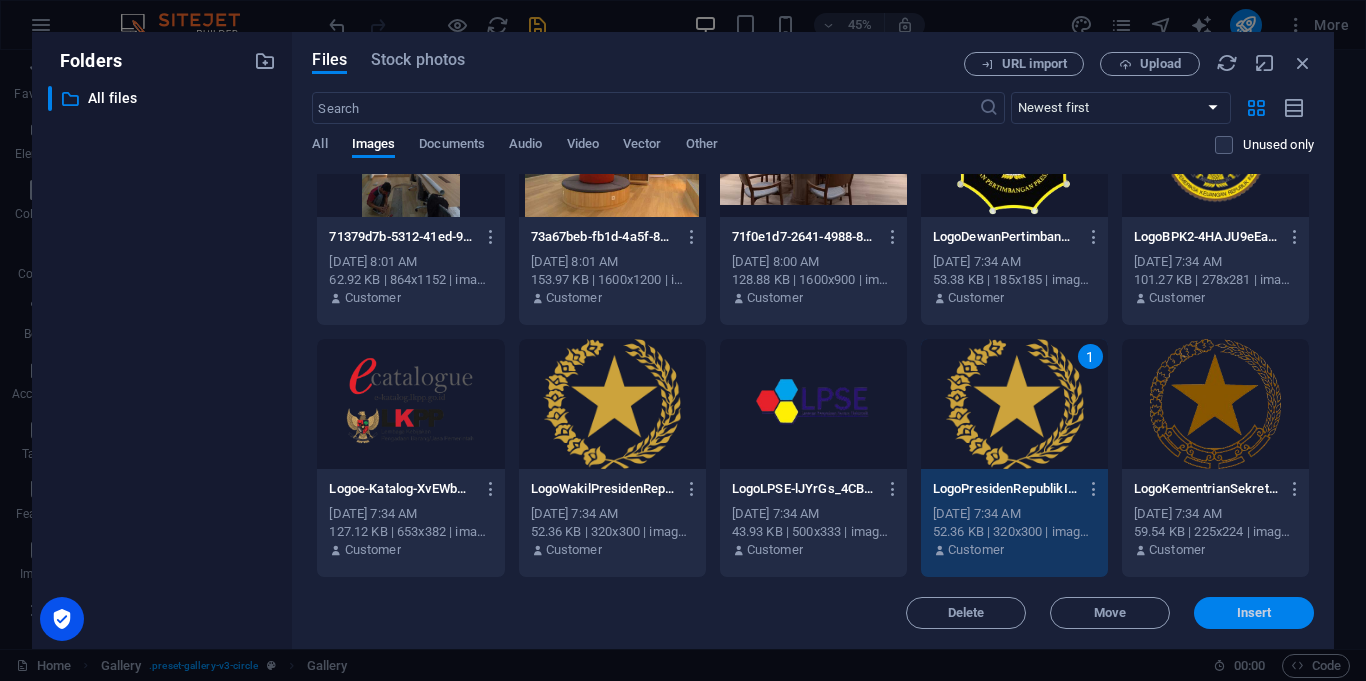 click at bounding box center (925, 15733) 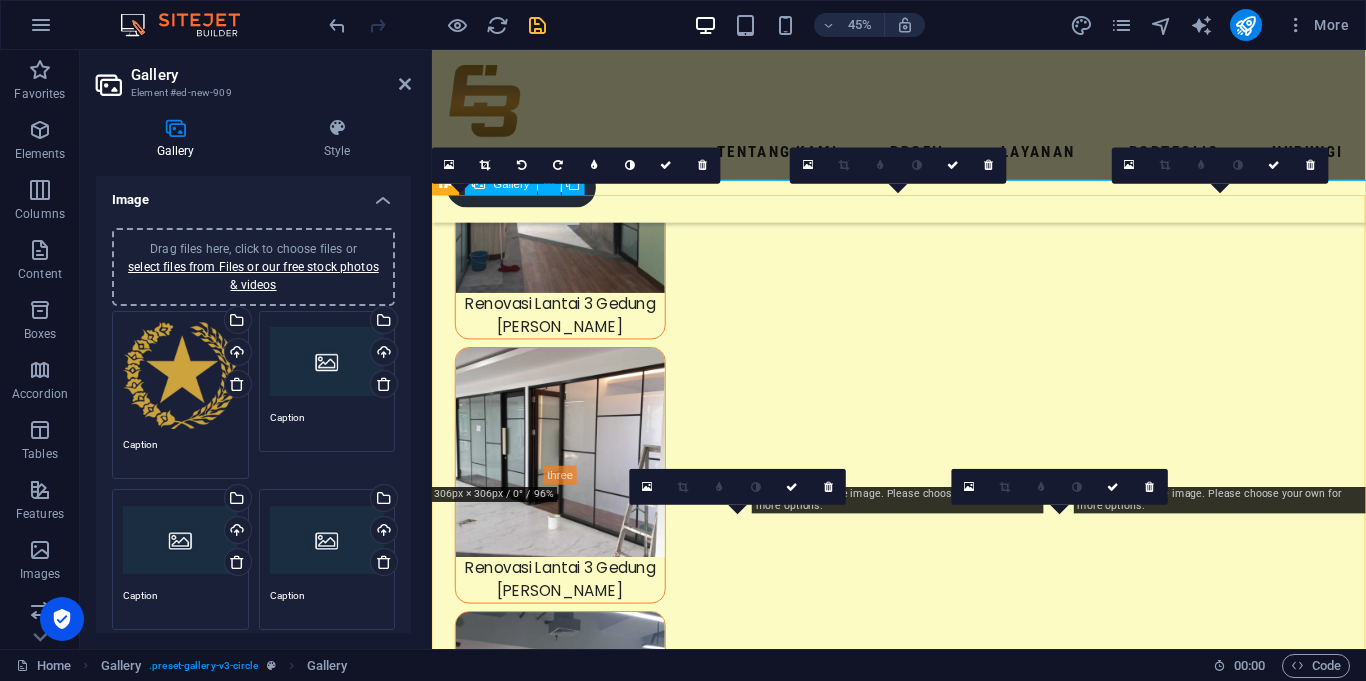 scroll, scrollTop: 8409, scrollLeft: 0, axis: vertical 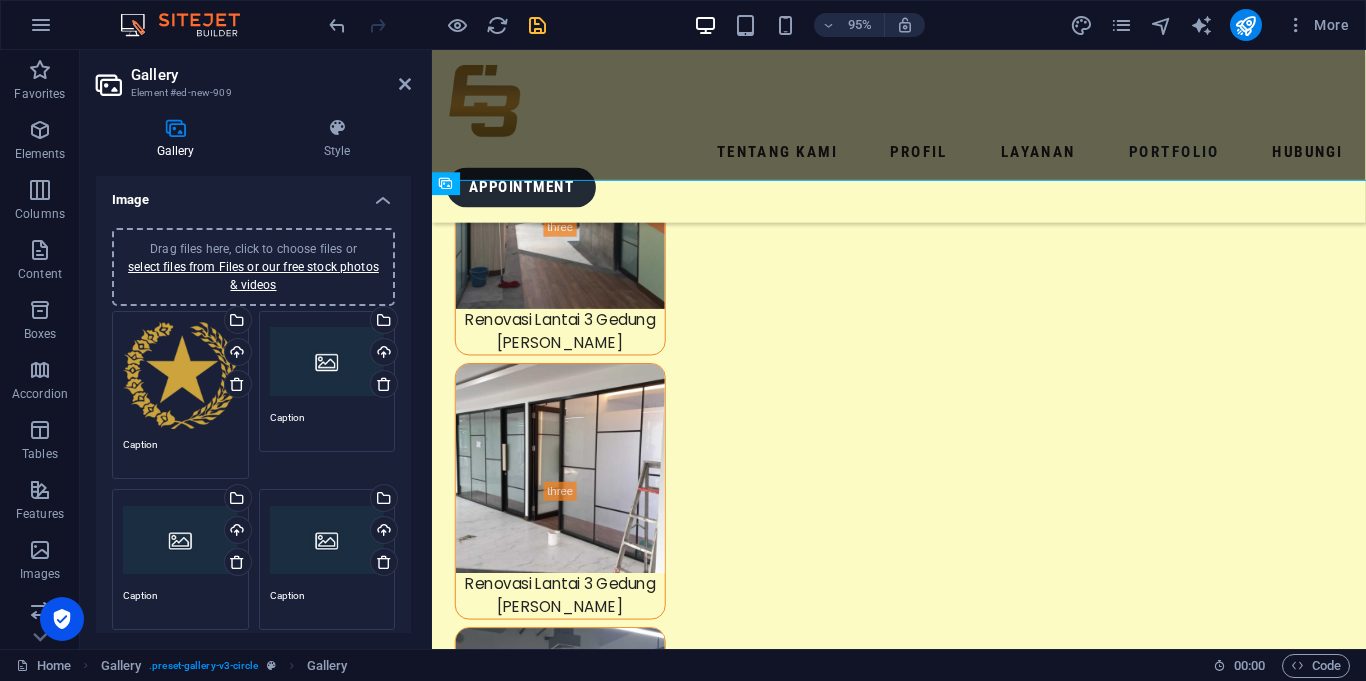 click on "Drag files here, click to choose files or select files from Files or our free stock photos & videos" at bounding box center [327, 362] 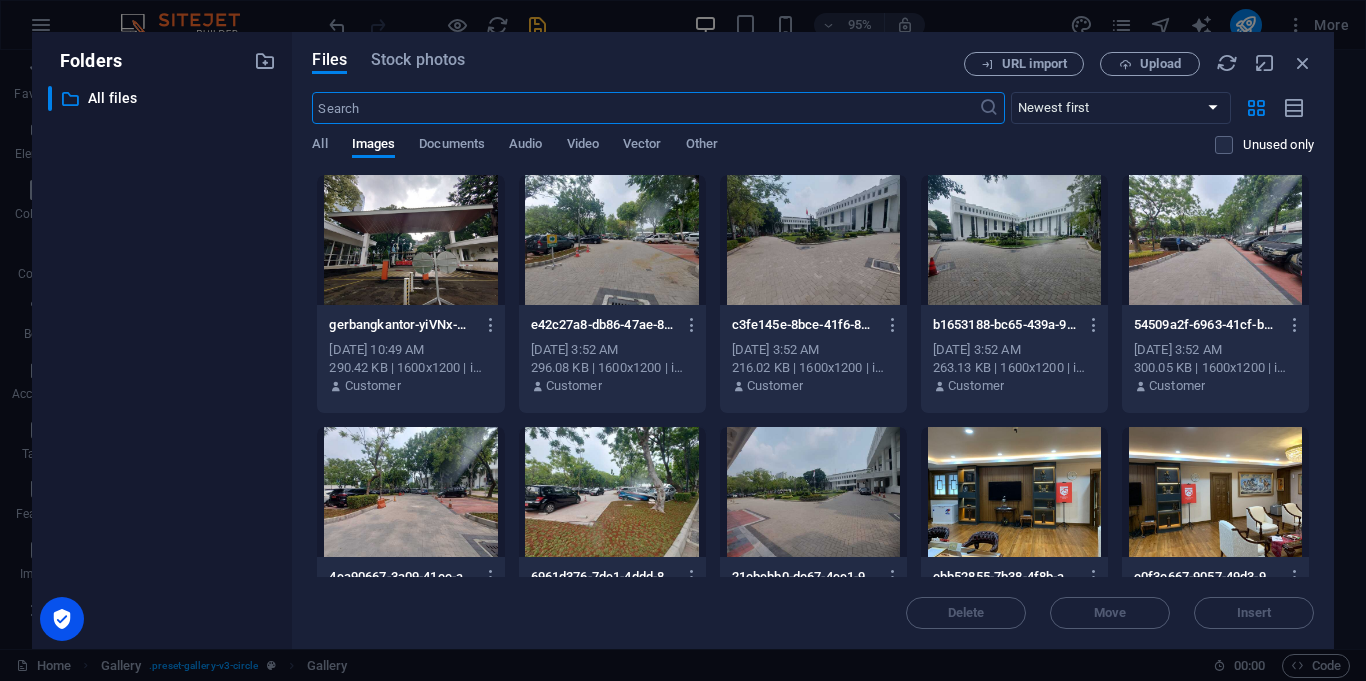 scroll, scrollTop: 8426, scrollLeft: 0, axis: vertical 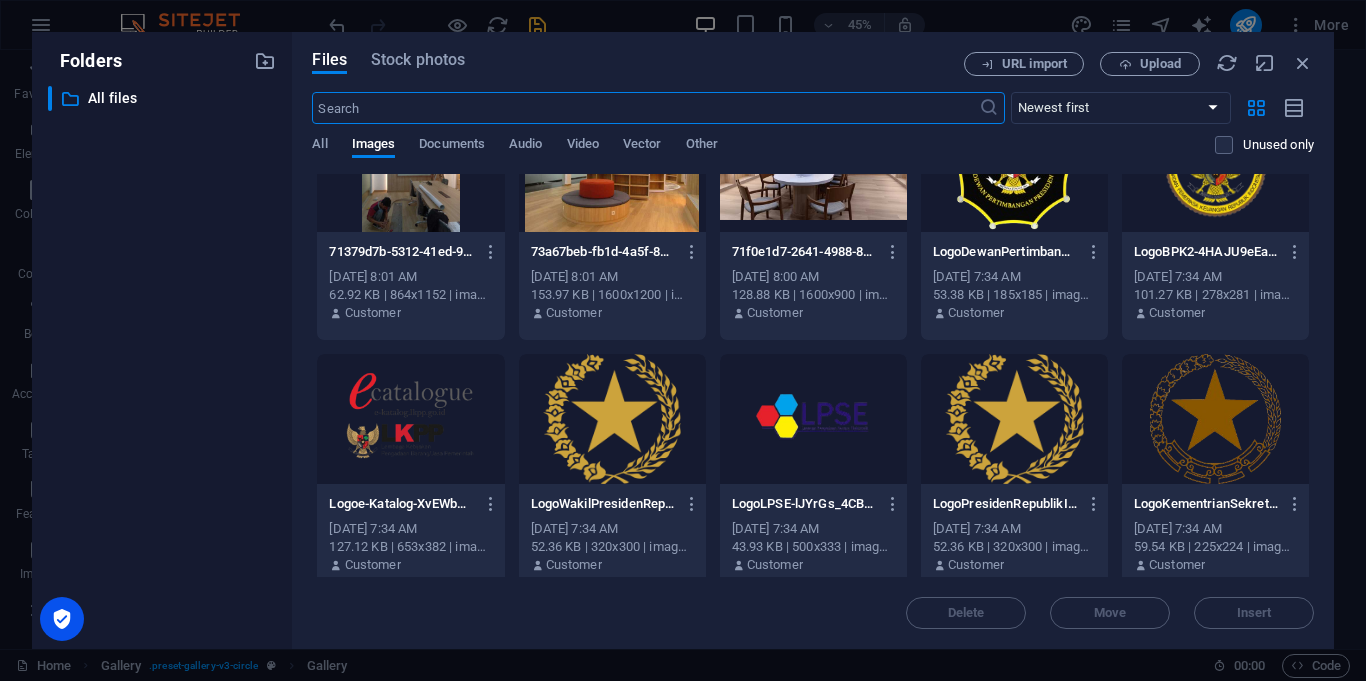 click at bounding box center (612, 419) 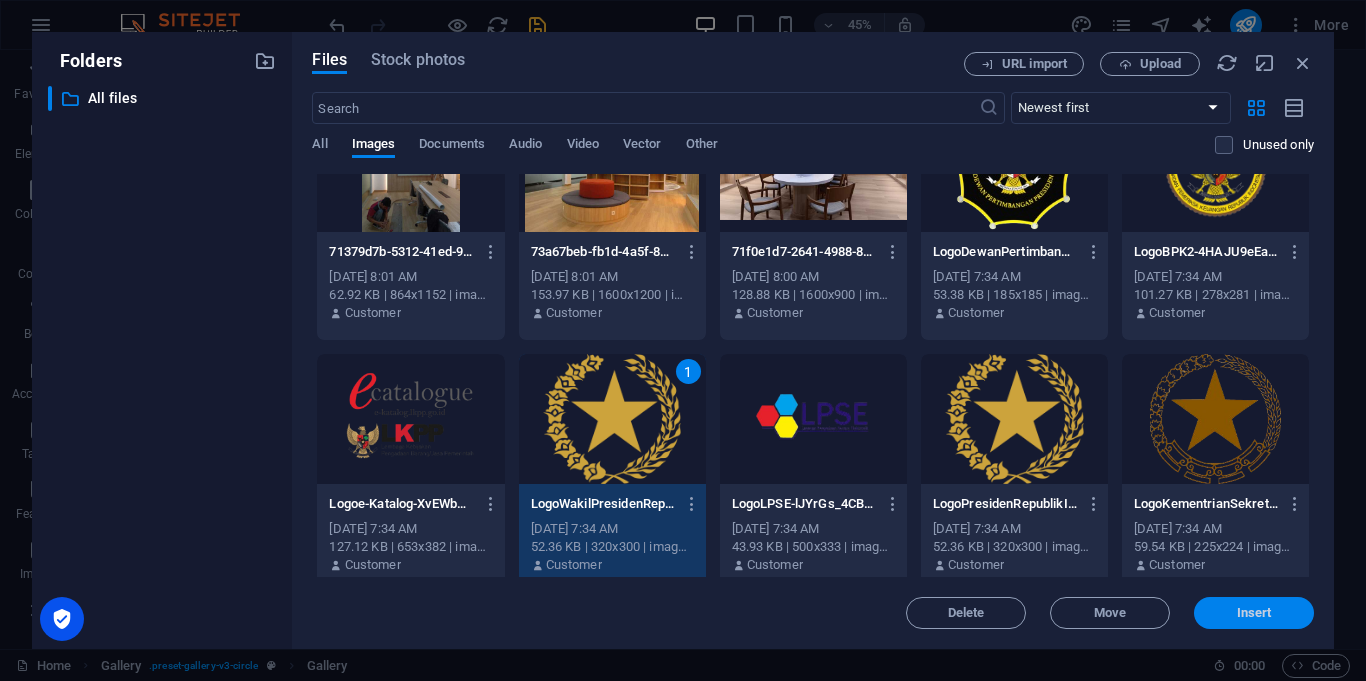 click on "Insert" at bounding box center [1254, 613] 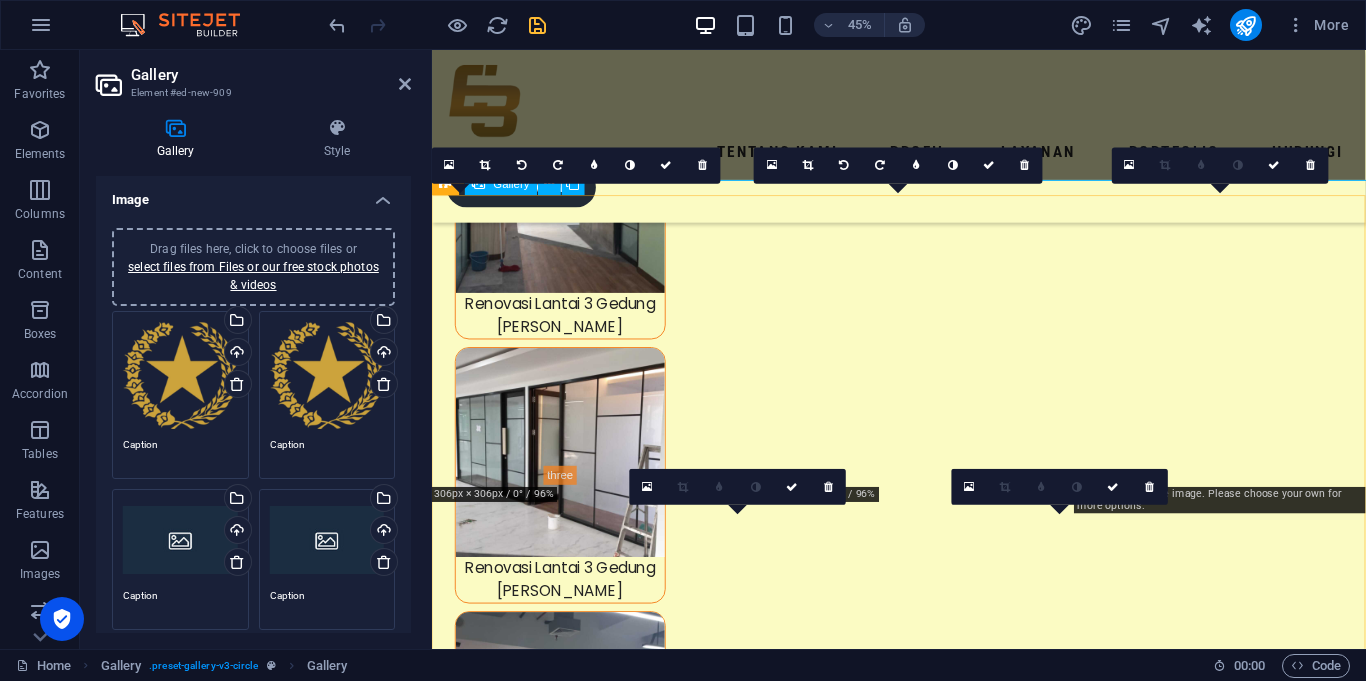 scroll, scrollTop: 8409, scrollLeft: 0, axis: vertical 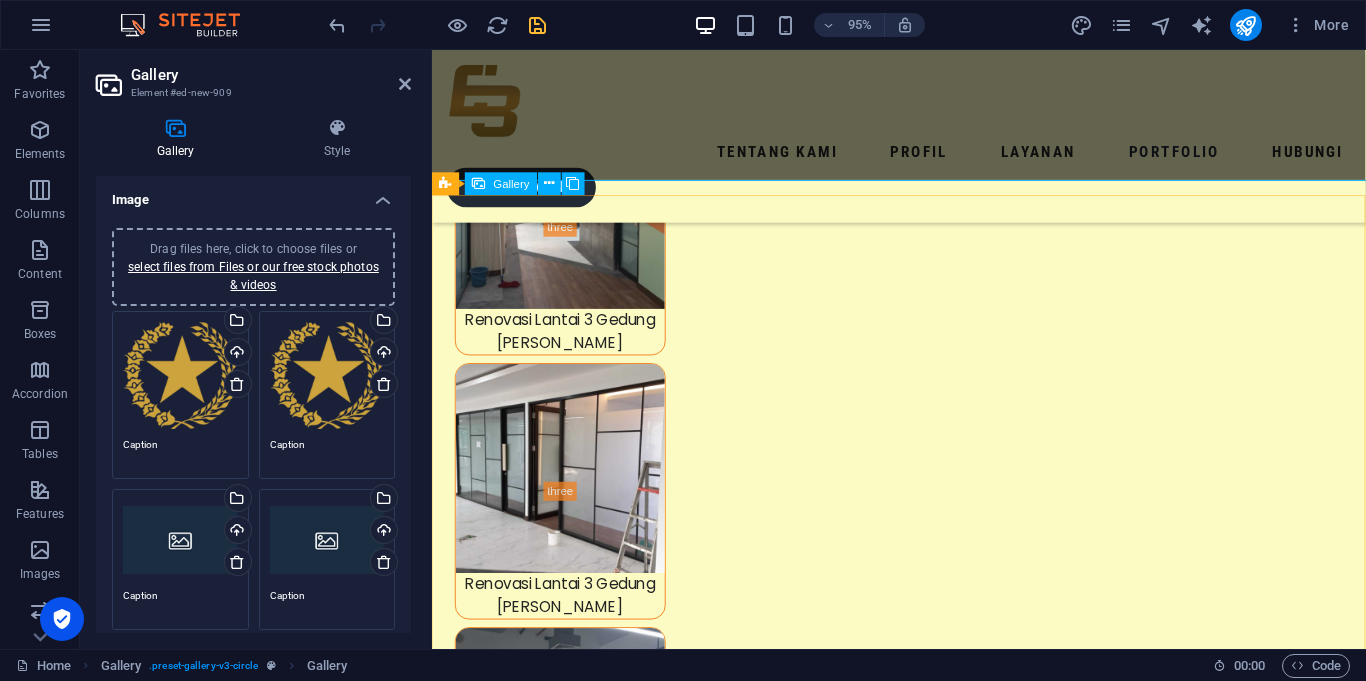 click at bounding box center (923, 15672) 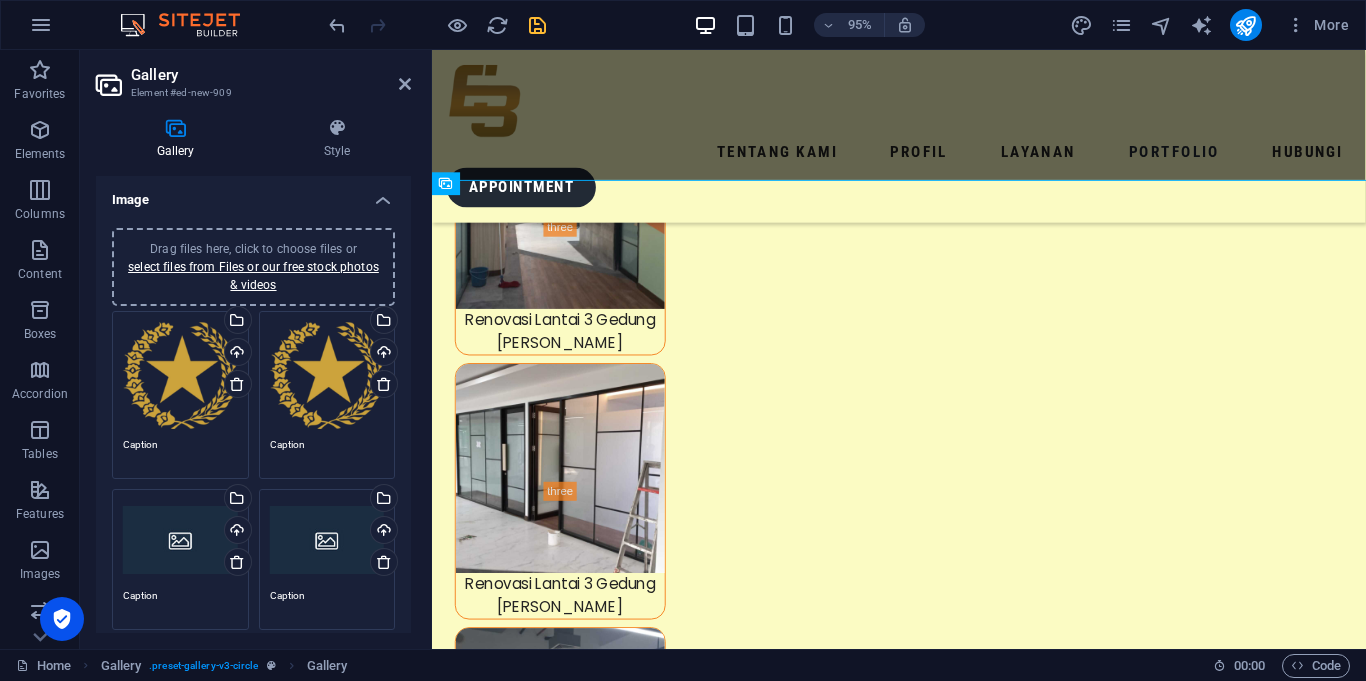 click on "Drag files here, click to choose files or select files from Files or our free stock photos & videos" at bounding box center (180, 540) 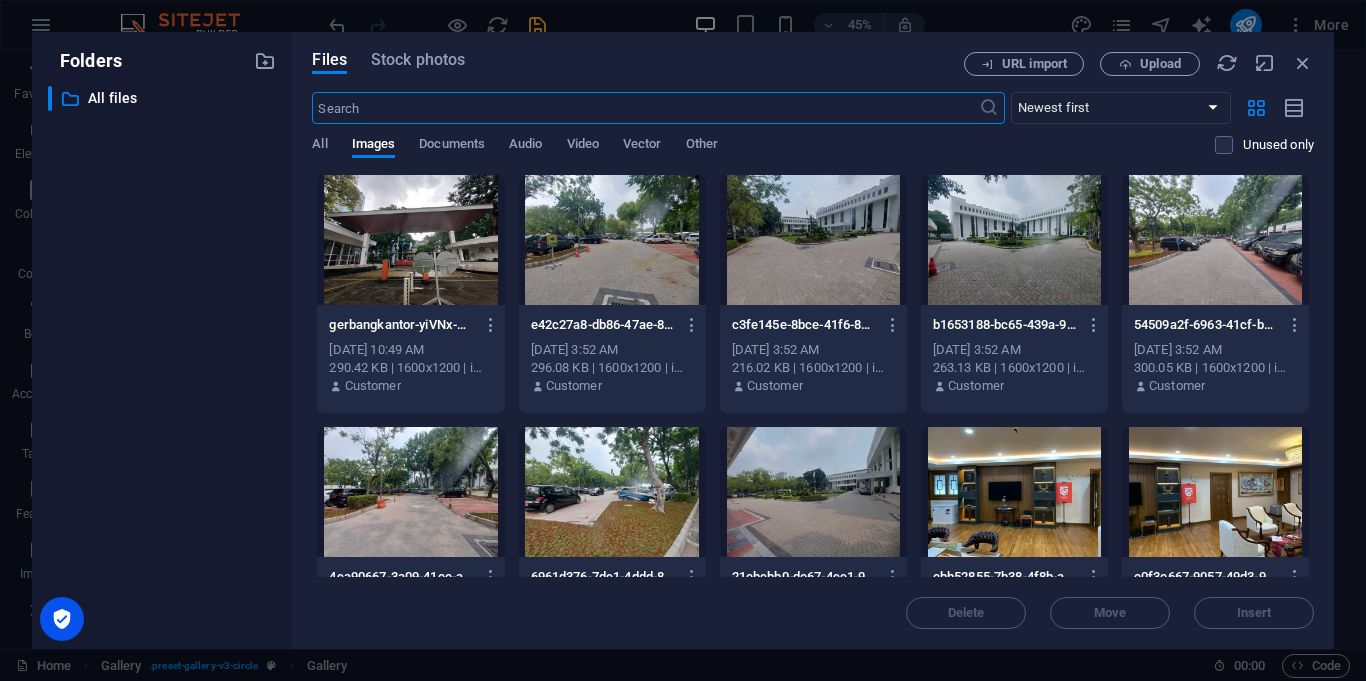 scroll, scrollTop: 8426, scrollLeft: 0, axis: vertical 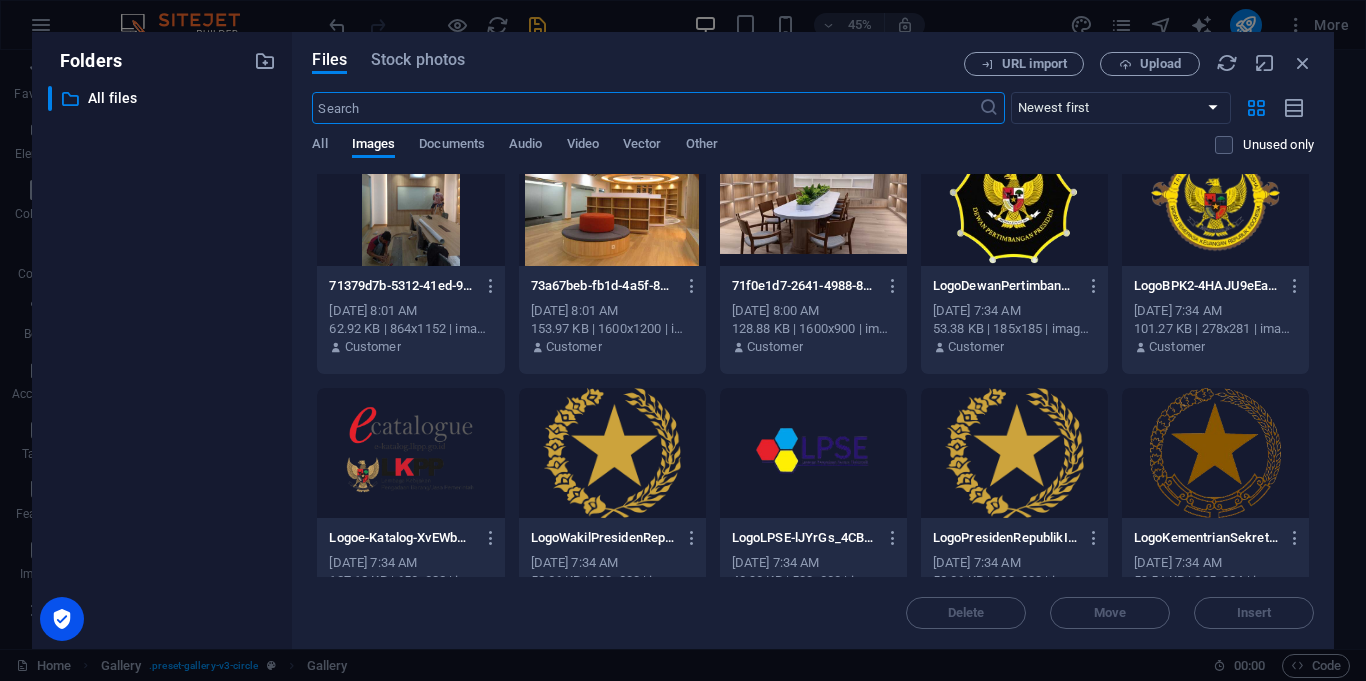 click at bounding box center [1215, 453] 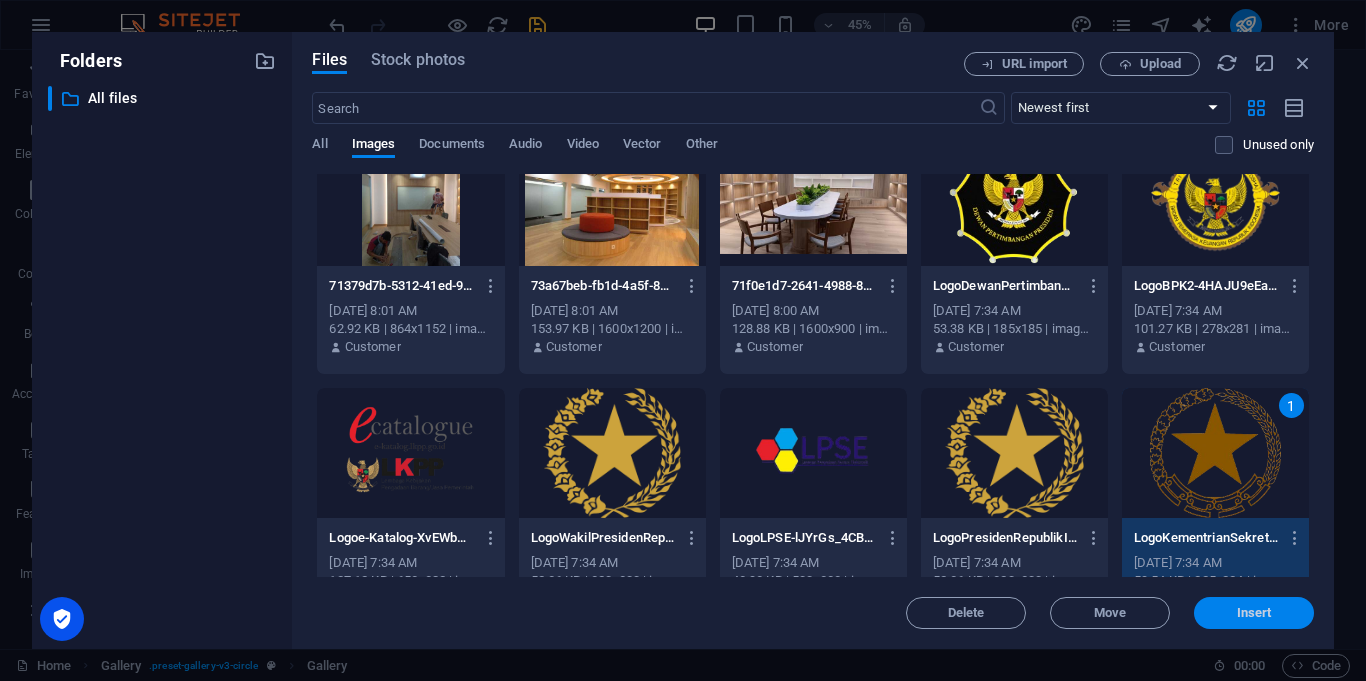 click on "Insert" at bounding box center (1254, 613) 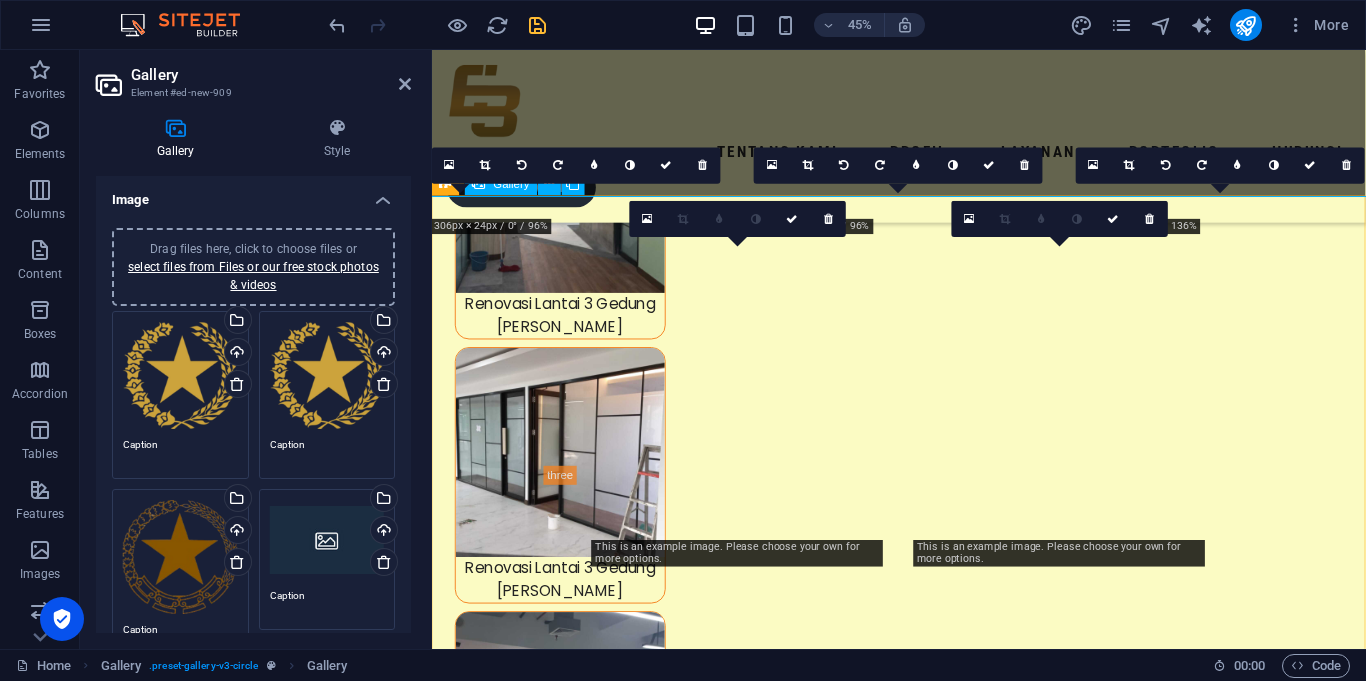 scroll, scrollTop: 8409, scrollLeft: 0, axis: vertical 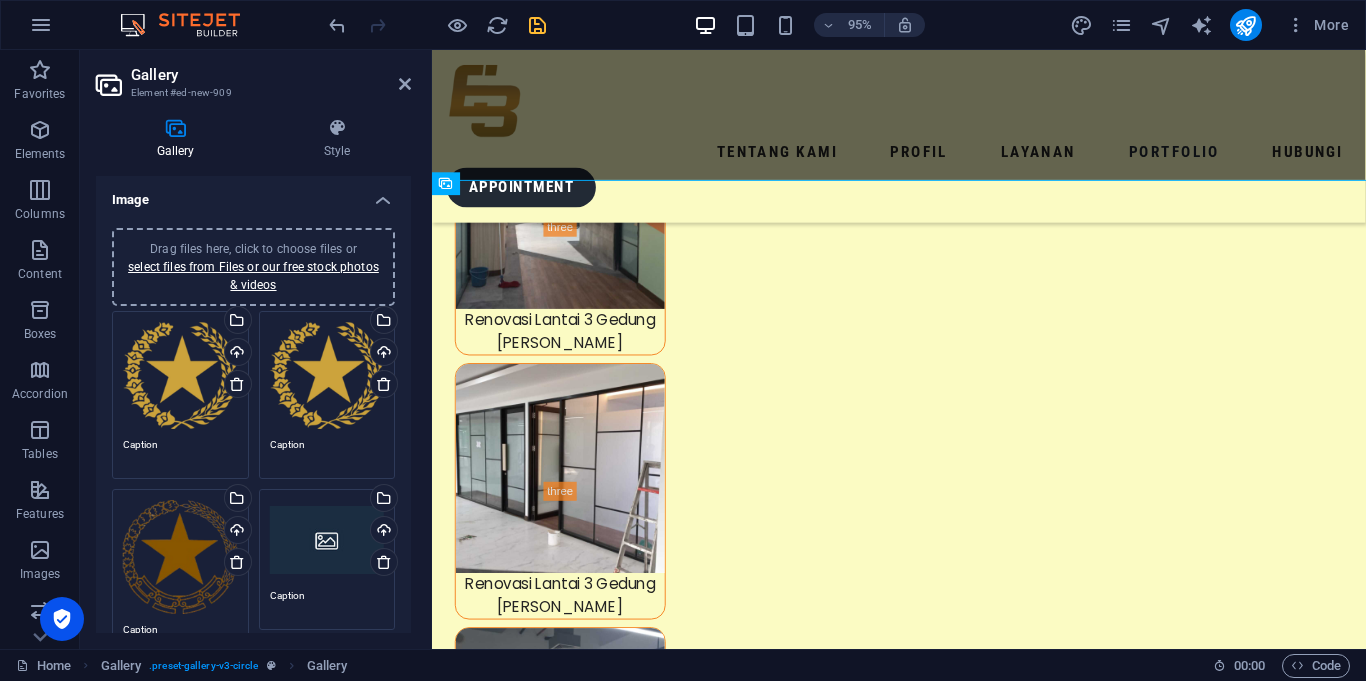click on "Caption" at bounding box center [180, 452] 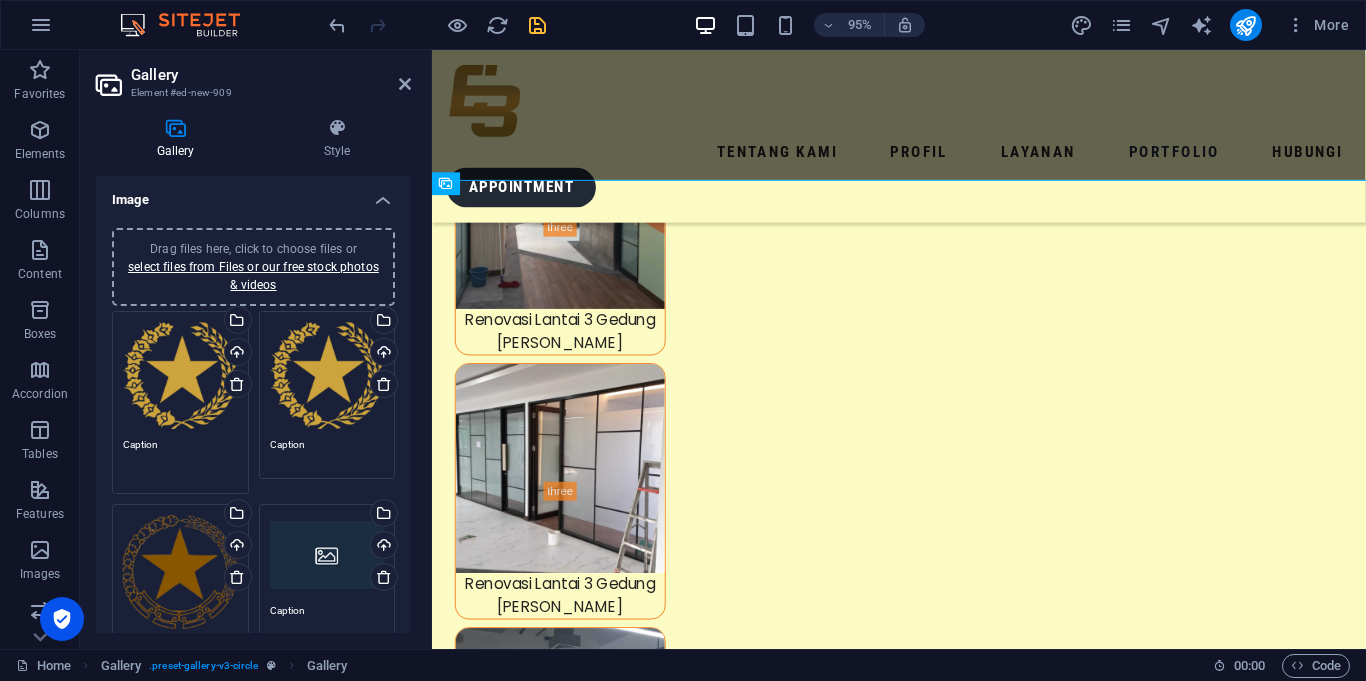 click on "Caption" at bounding box center [180, 459] 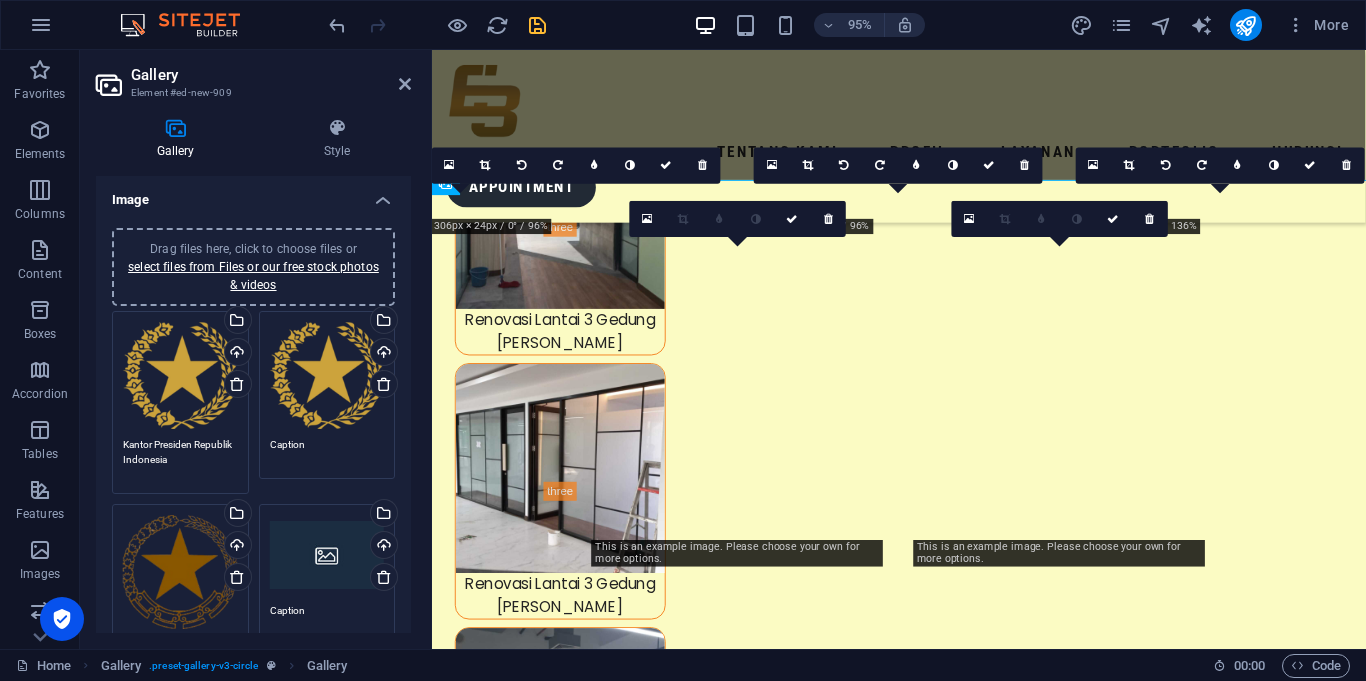 click on "Kantor Presiden Republik Indonesia" at bounding box center [180, 459] 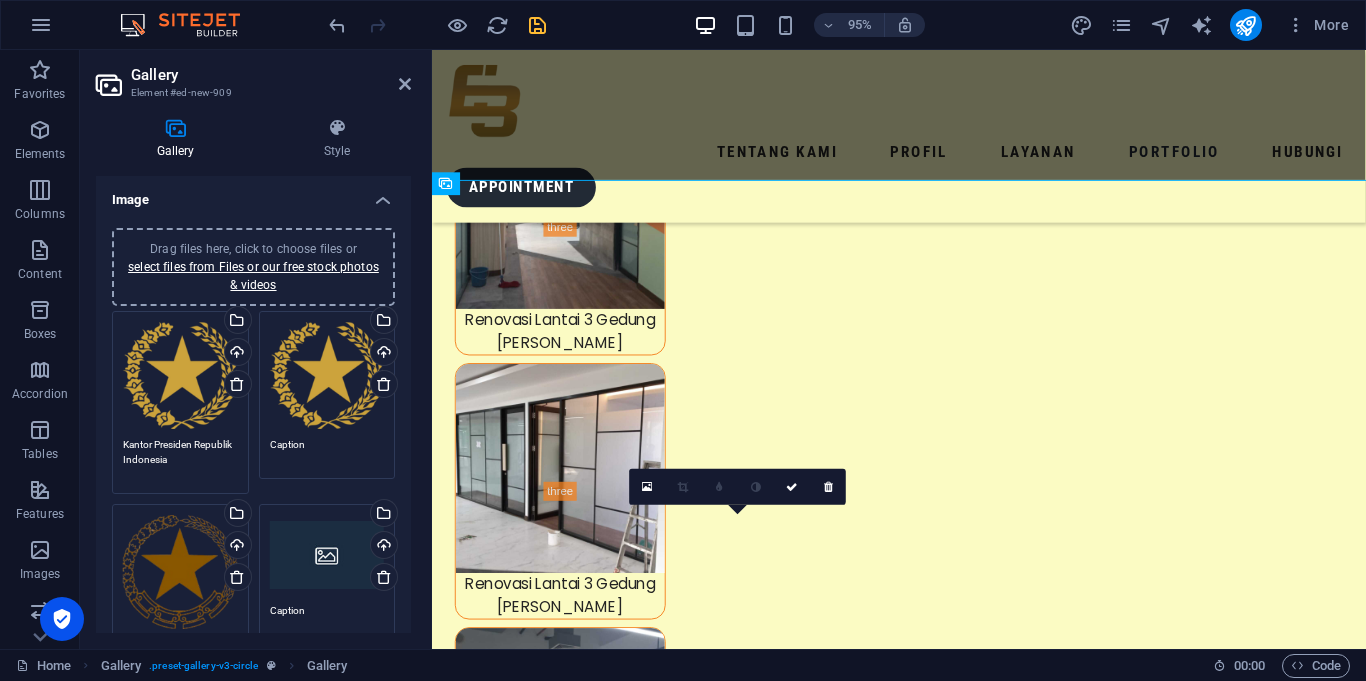 type on "Kantor Presiden Republik Indonesia" 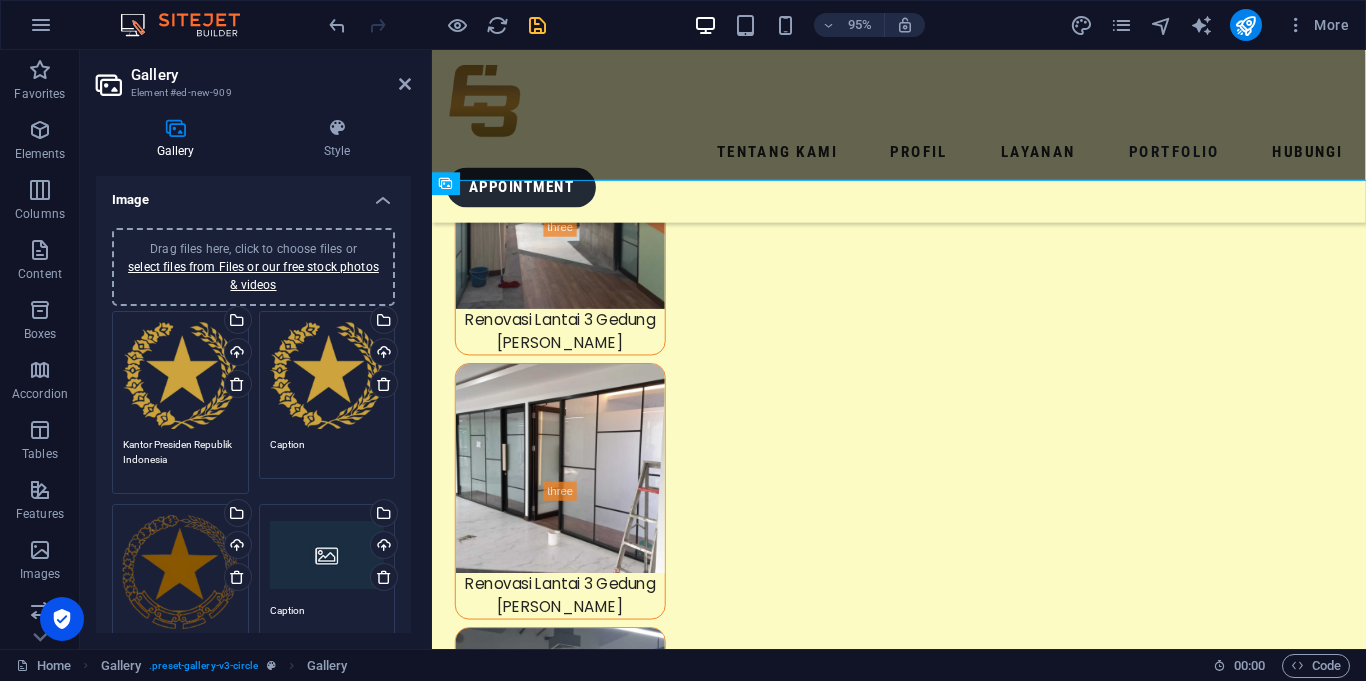 click on "Caption" at bounding box center [327, 452] 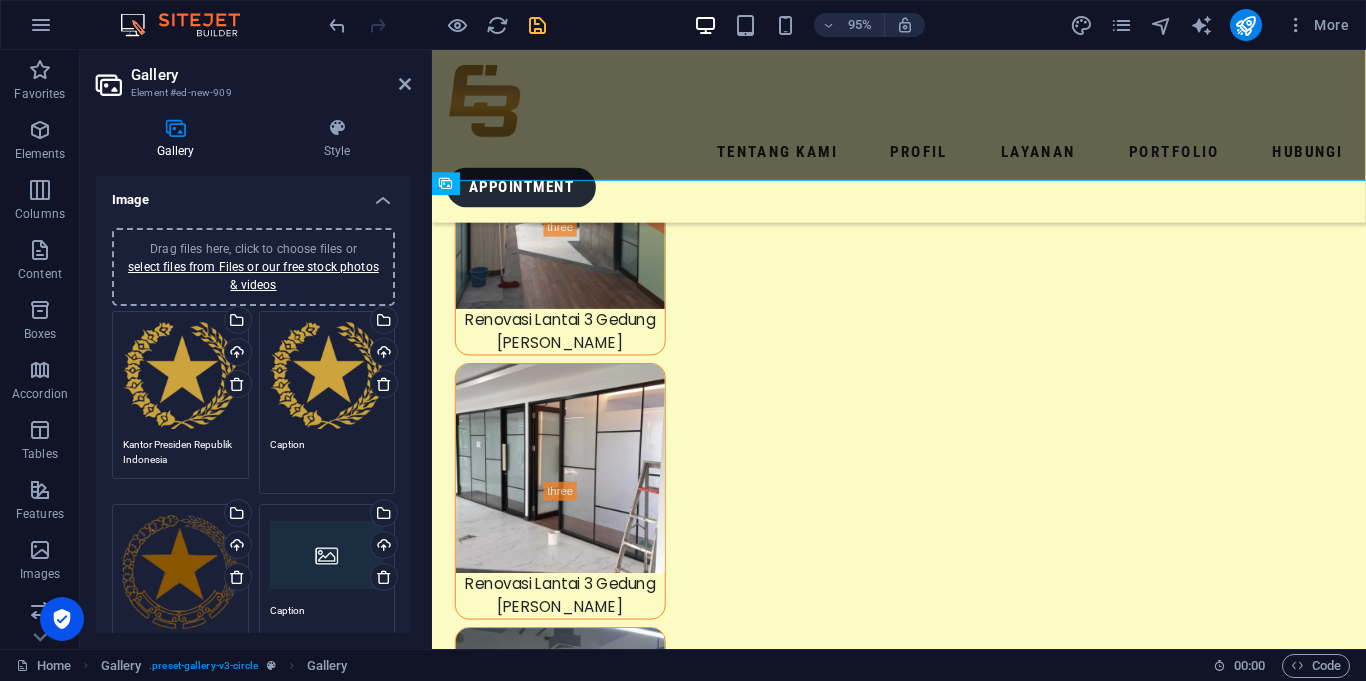 click on "Caption" at bounding box center [327, 459] 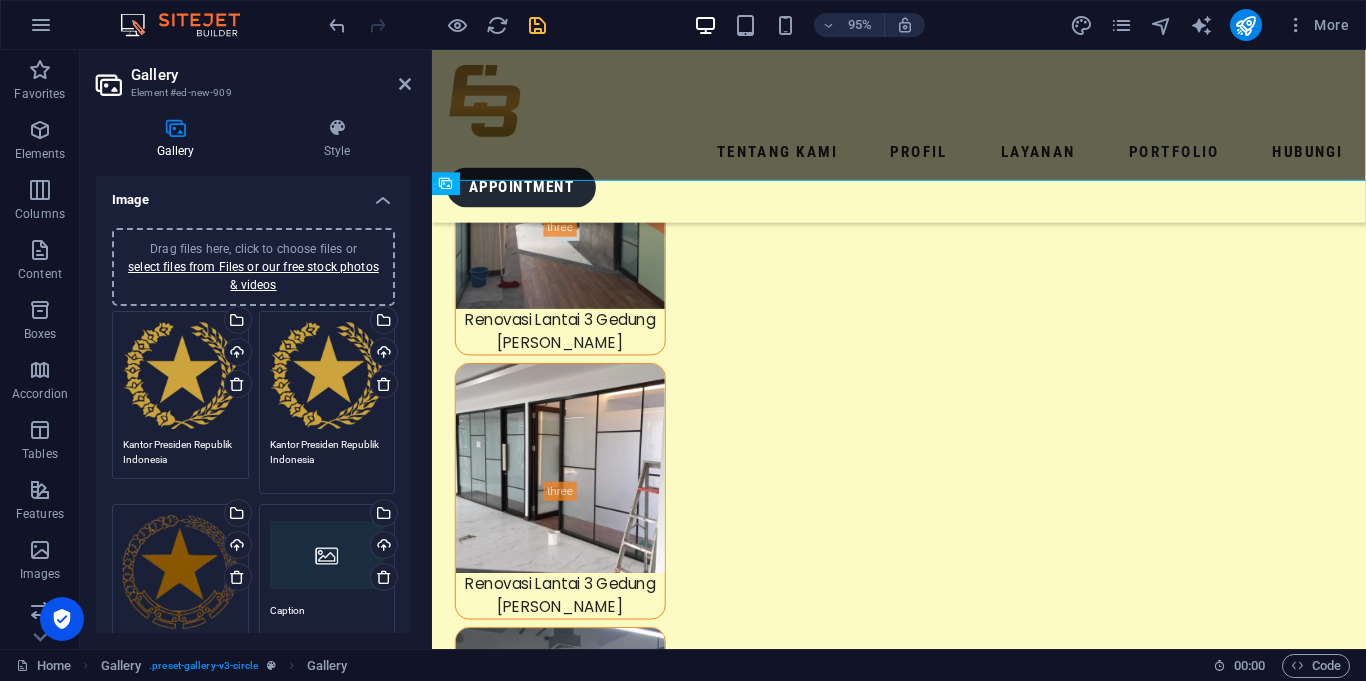 click on "Kantor Presiden Republik Indonesia" at bounding box center [327, 459] 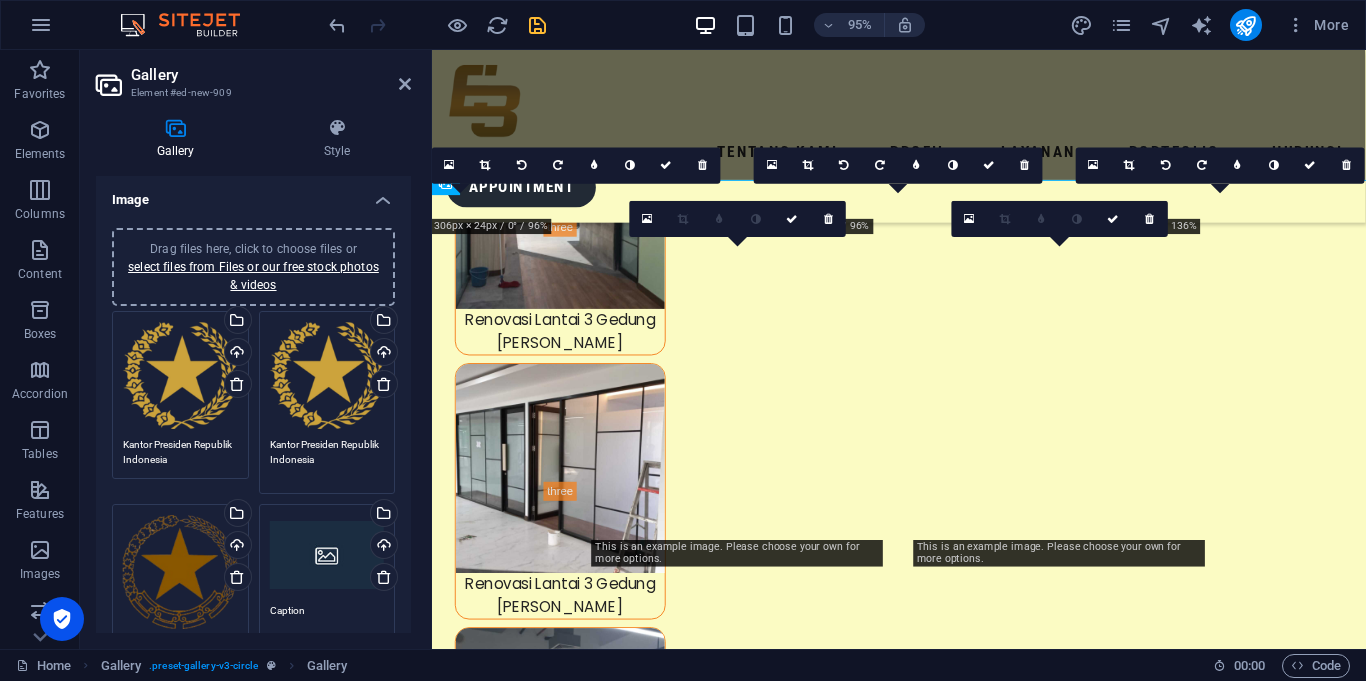 click on "Kantor Presiden Republik Indonesia" at bounding box center [327, 459] 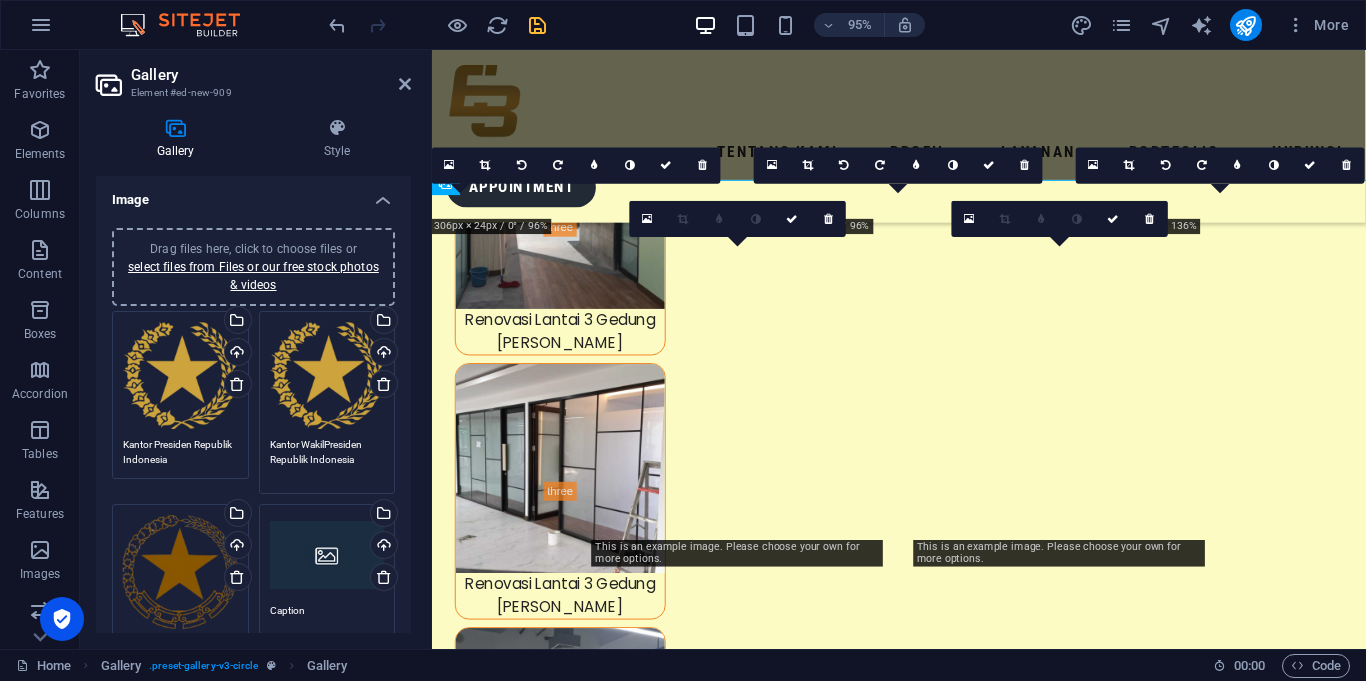 type on "Kantor Wakil Presiden Republik Indonesia" 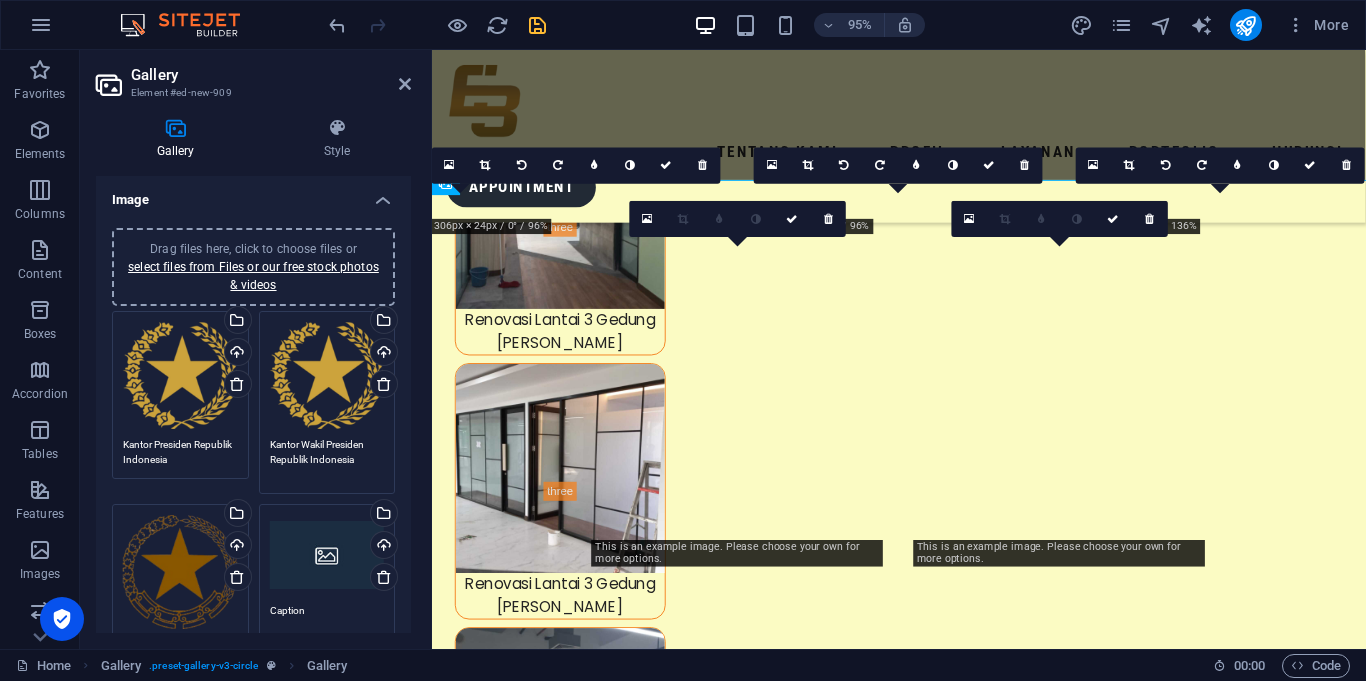 click on "Drag files here, click to choose files or select files from Files or our free stock photos & videos" at bounding box center [180, 572] 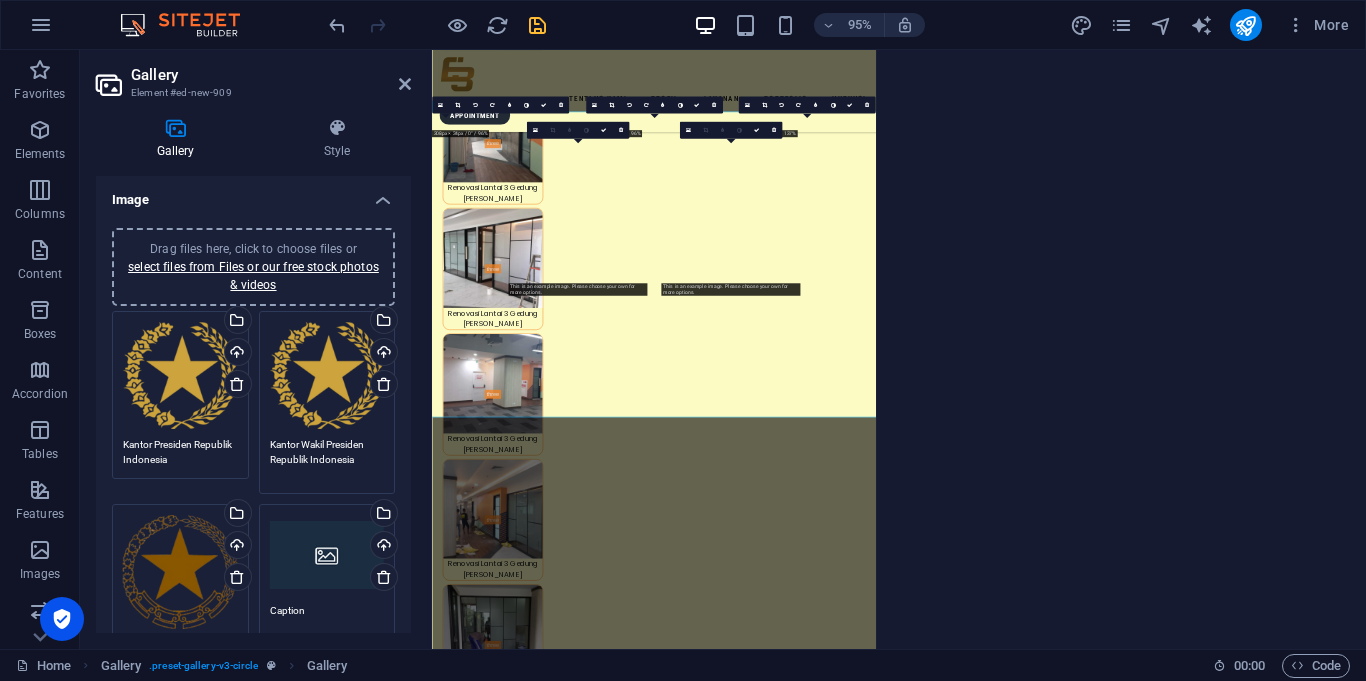 click at bounding box center (537, 25) 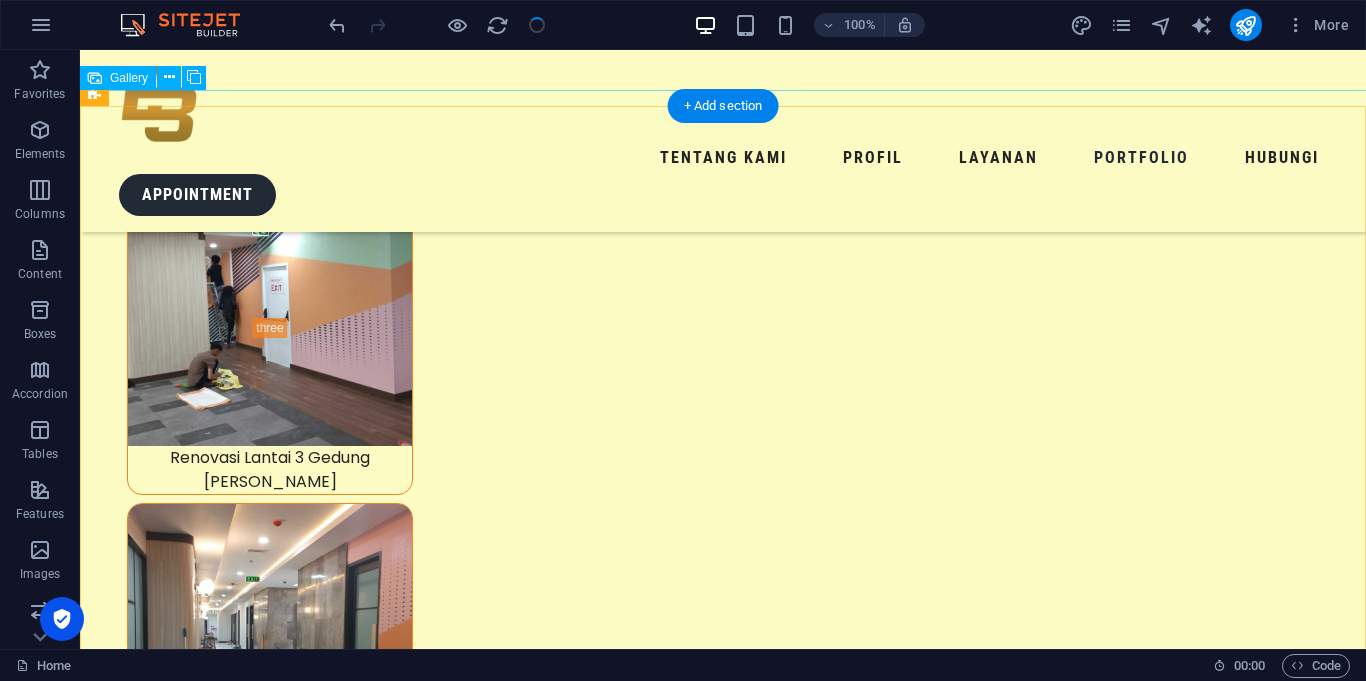 scroll, scrollTop: 9201, scrollLeft: 0, axis: vertical 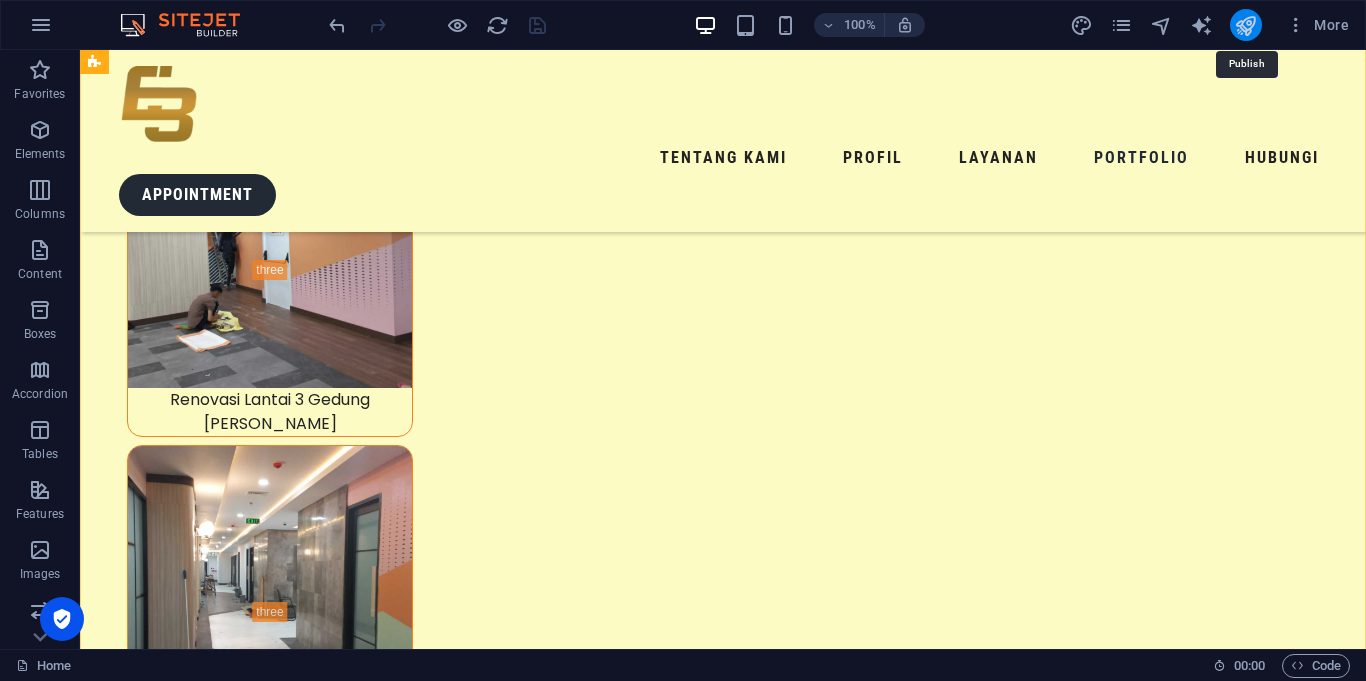click at bounding box center (1245, 25) 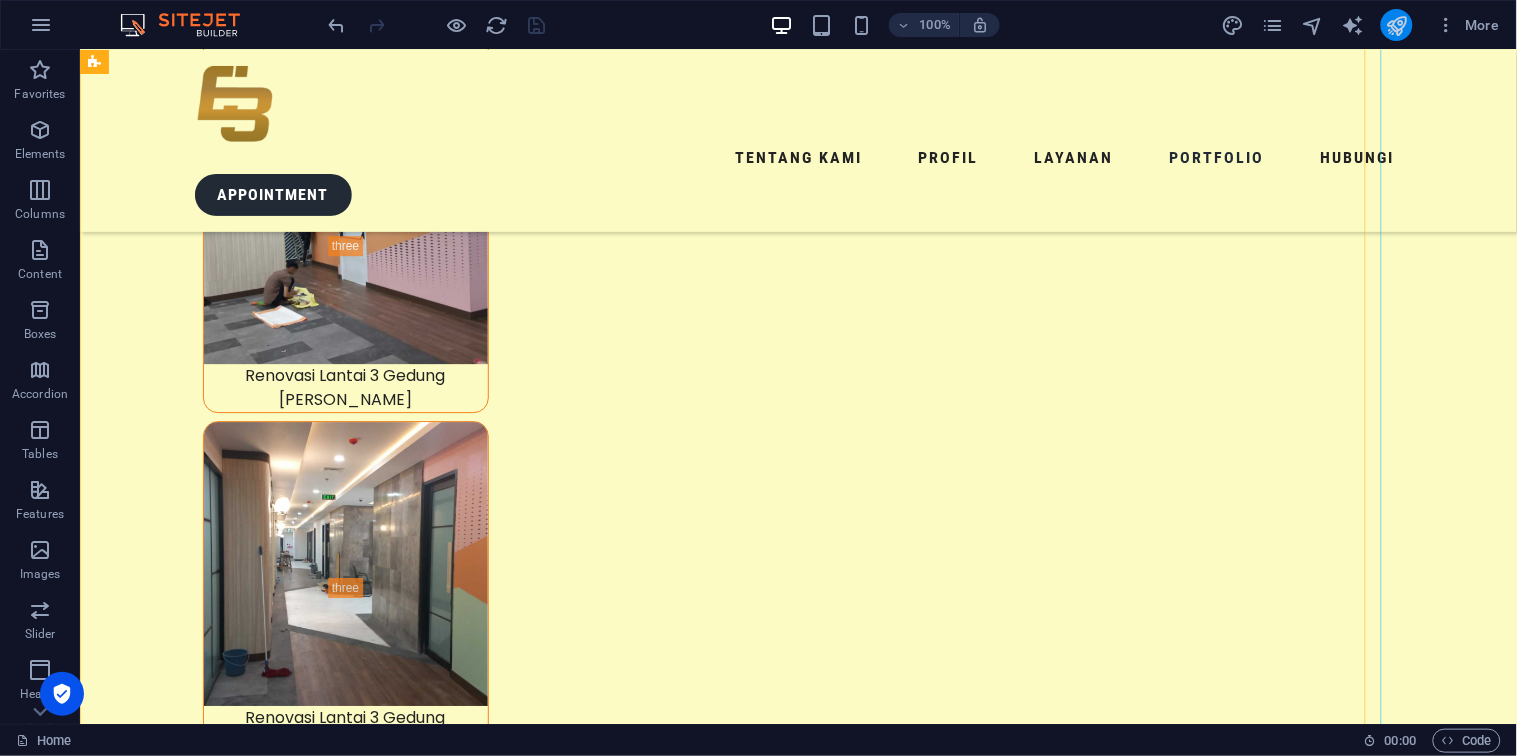 scroll, scrollTop: 9201, scrollLeft: 0, axis: vertical 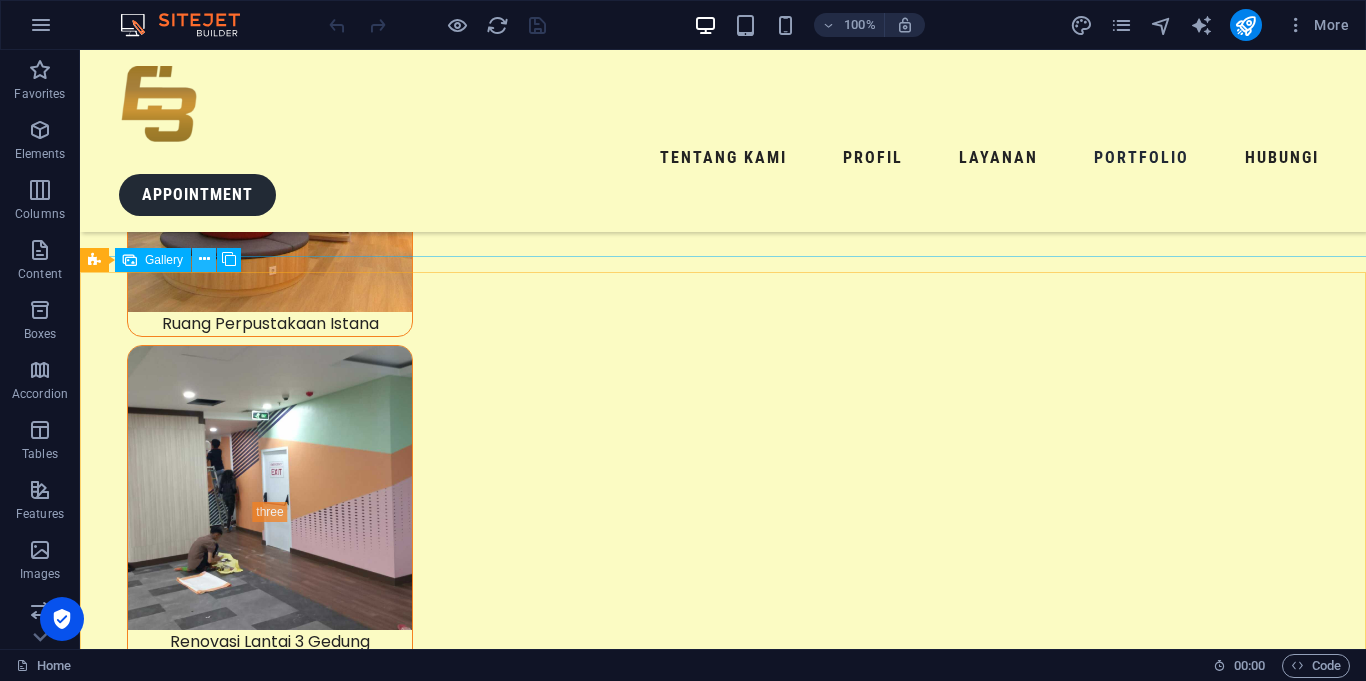 click at bounding box center [204, 259] 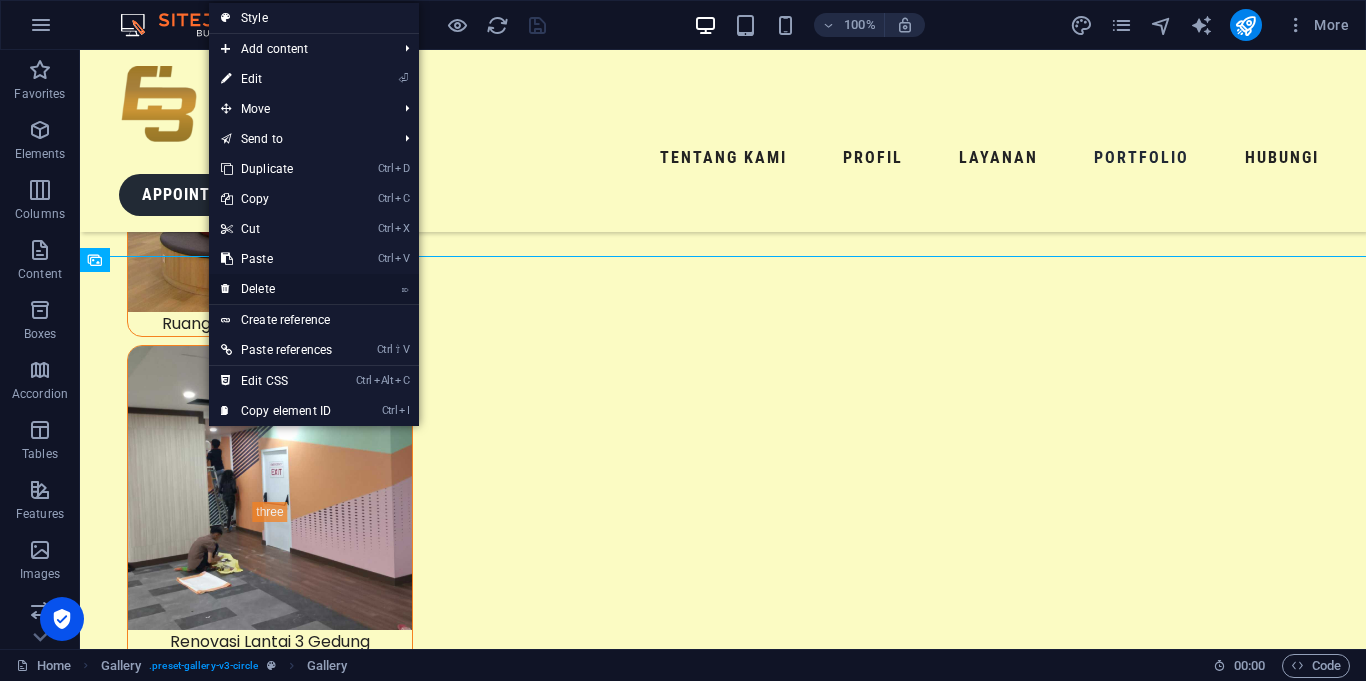 click on "⌦  Delete" at bounding box center [276, 289] 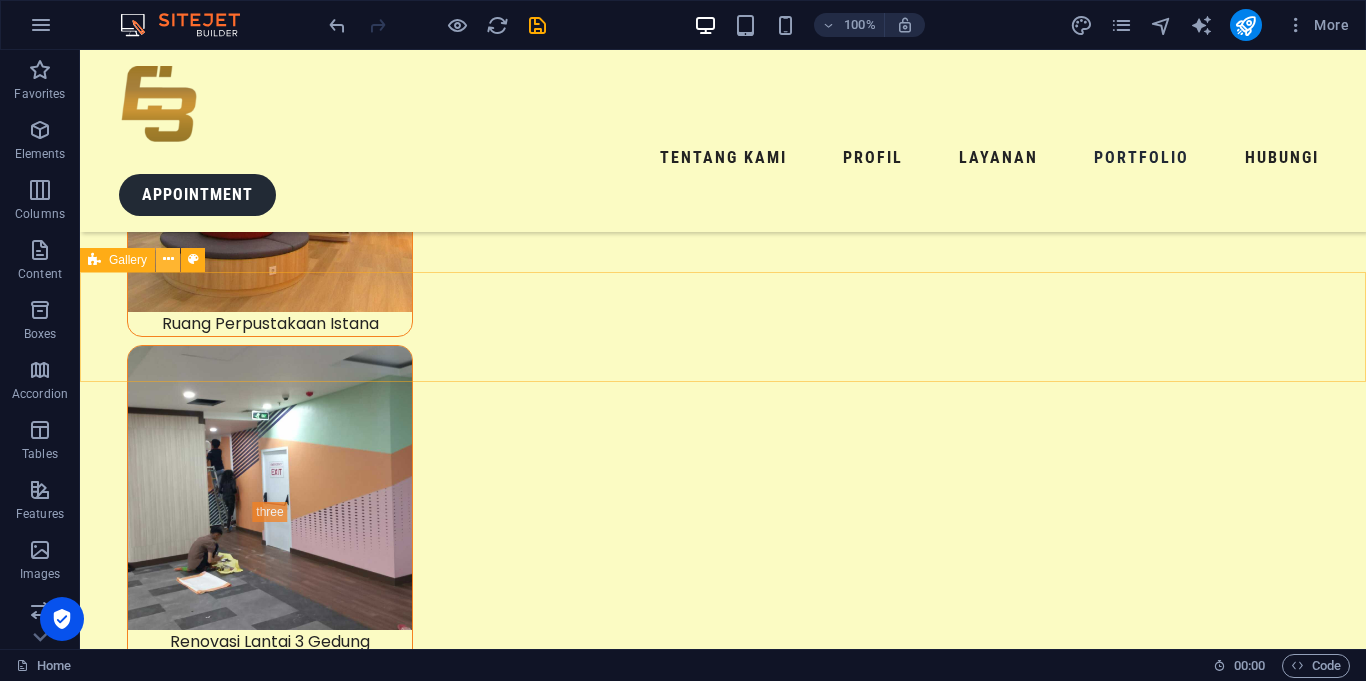 click at bounding box center (168, 259) 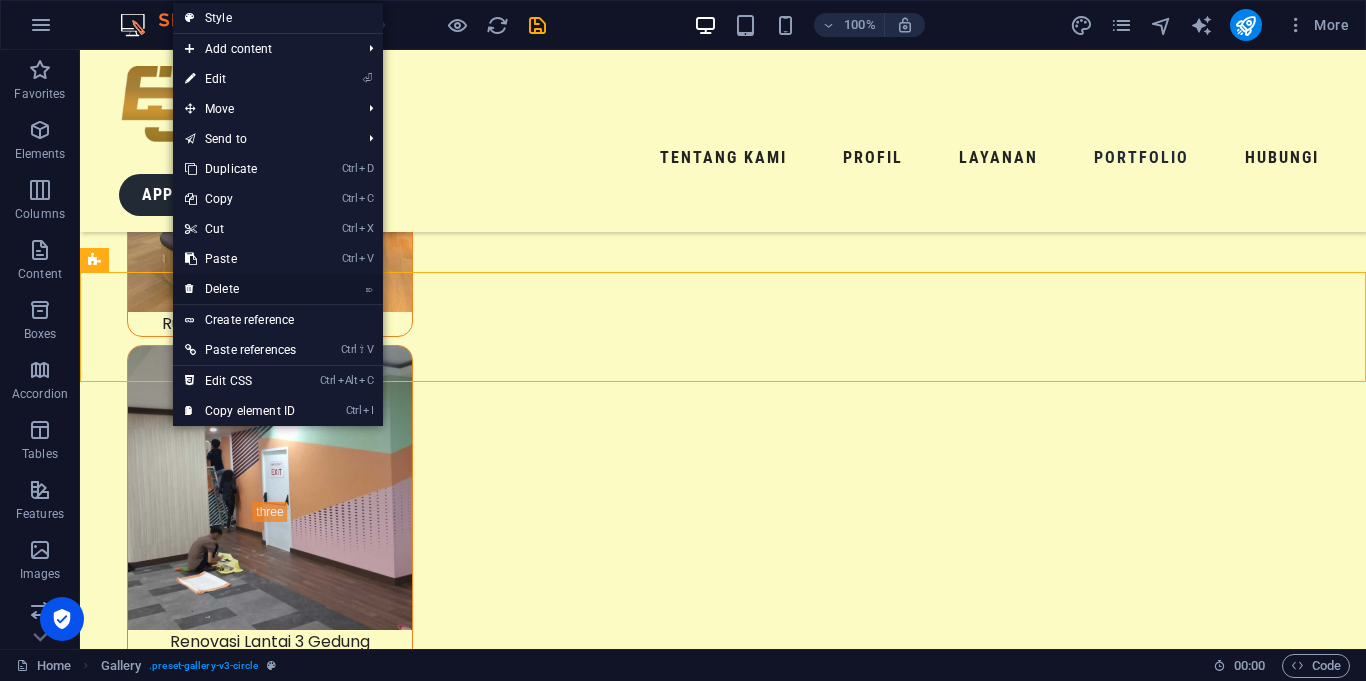 click on "⌦  Delete" at bounding box center [240, 289] 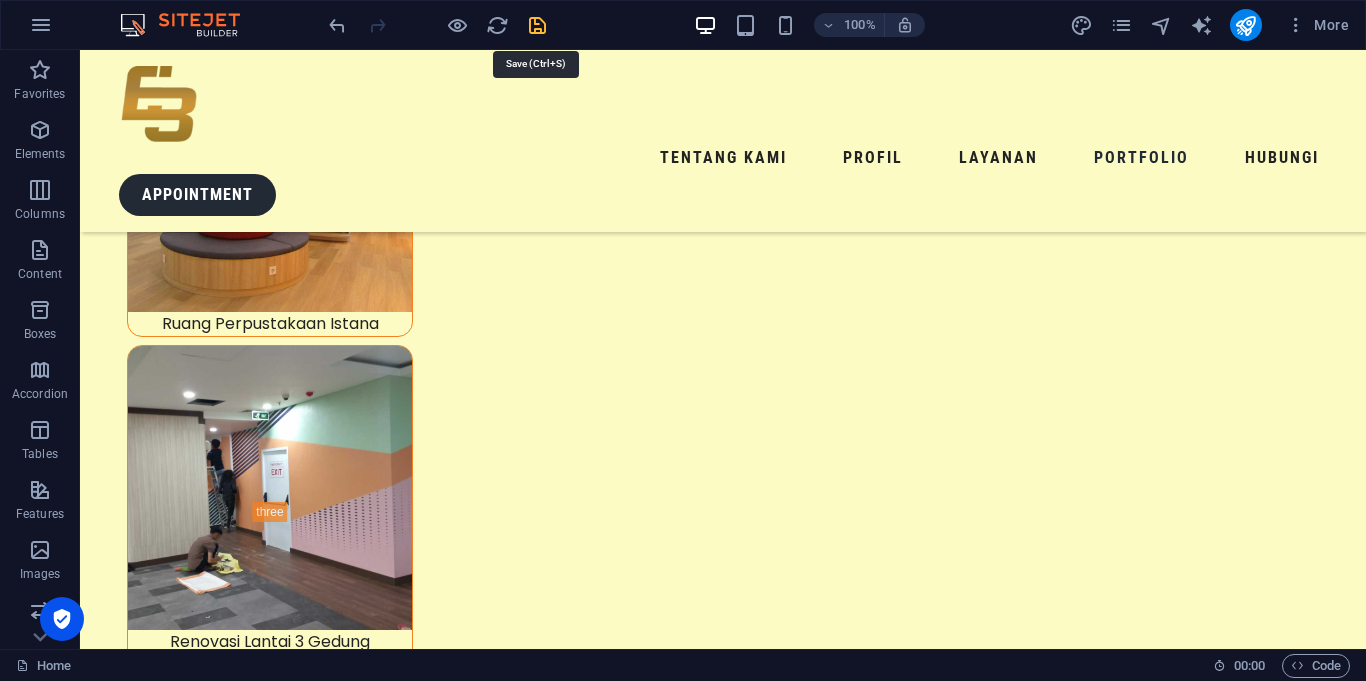 click at bounding box center (537, 25) 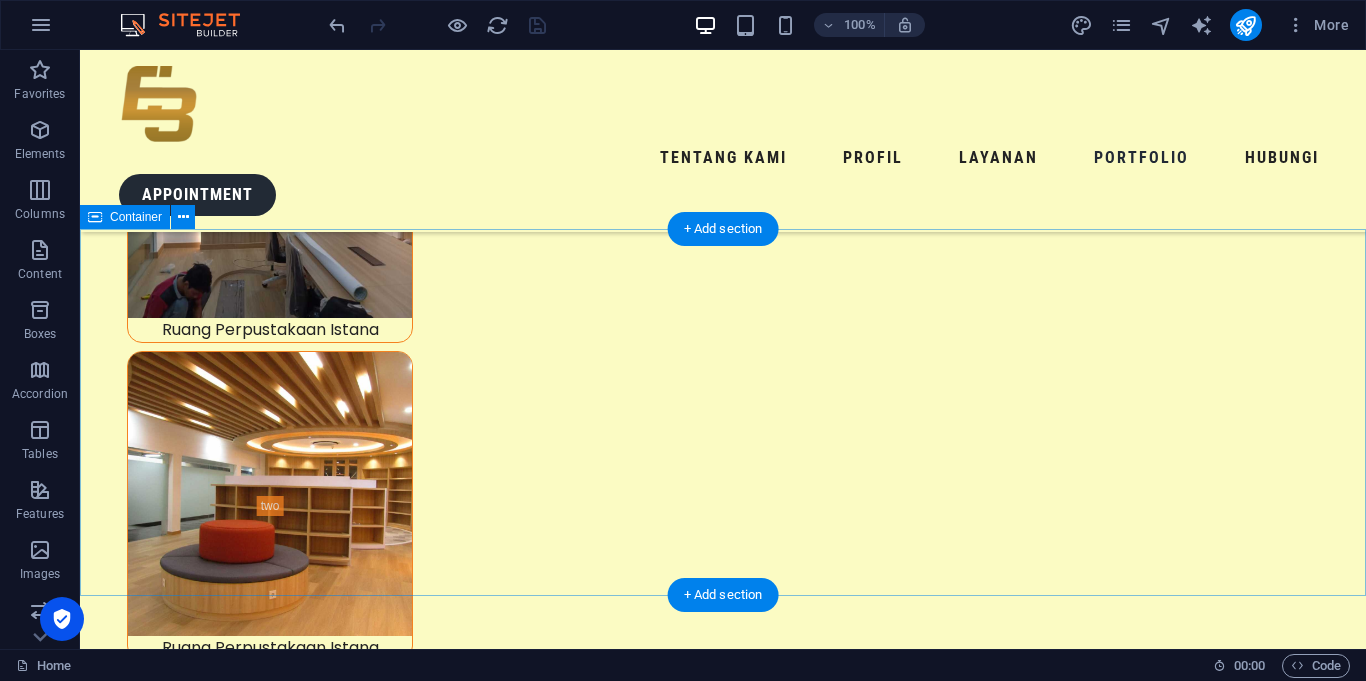 scroll, scrollTop: 8629, scrollLeft: 0, axis: vertical 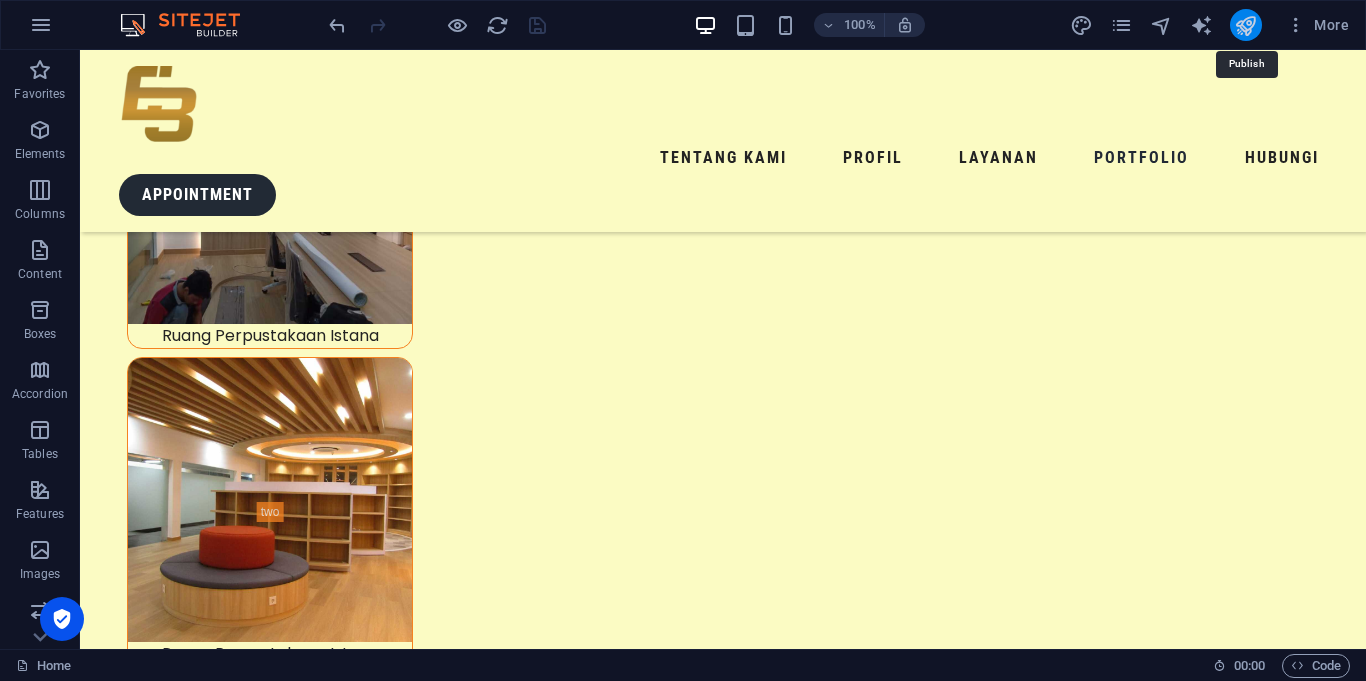 click at bounding box center [1245, 25] 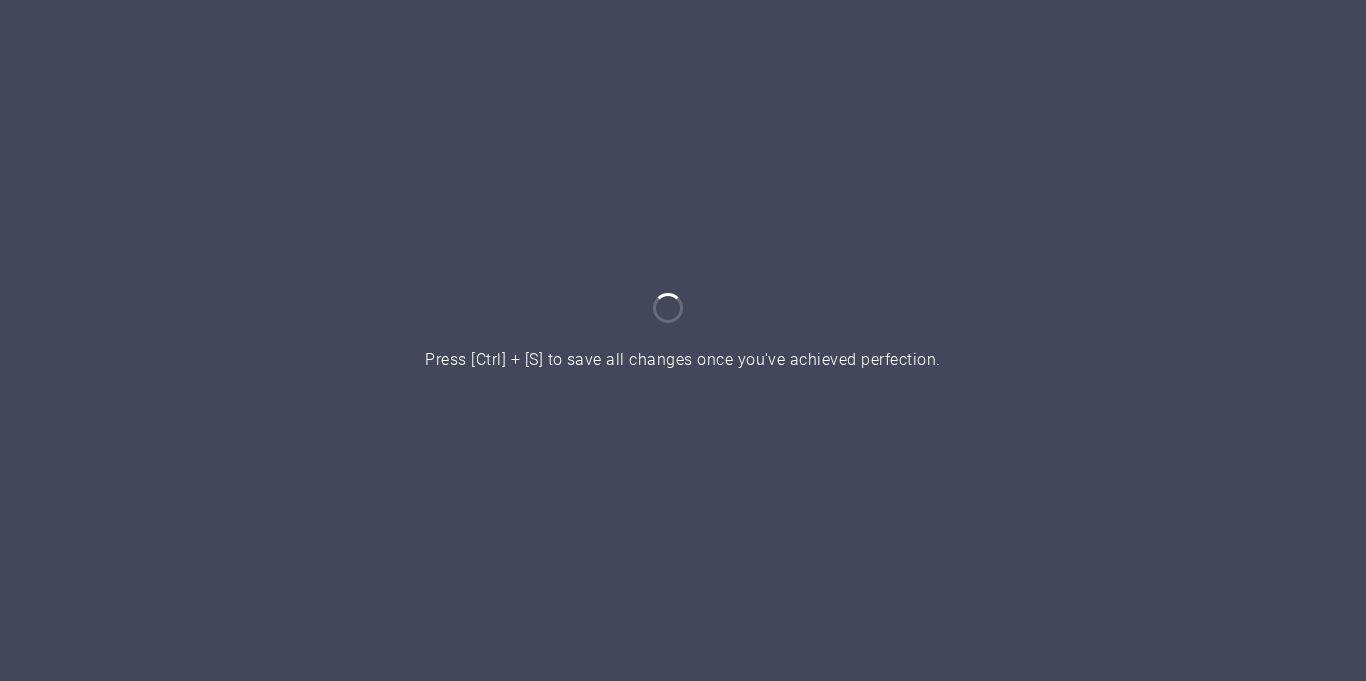 scroll, scrollTop: 0, scrollLeft: 0, axis: both 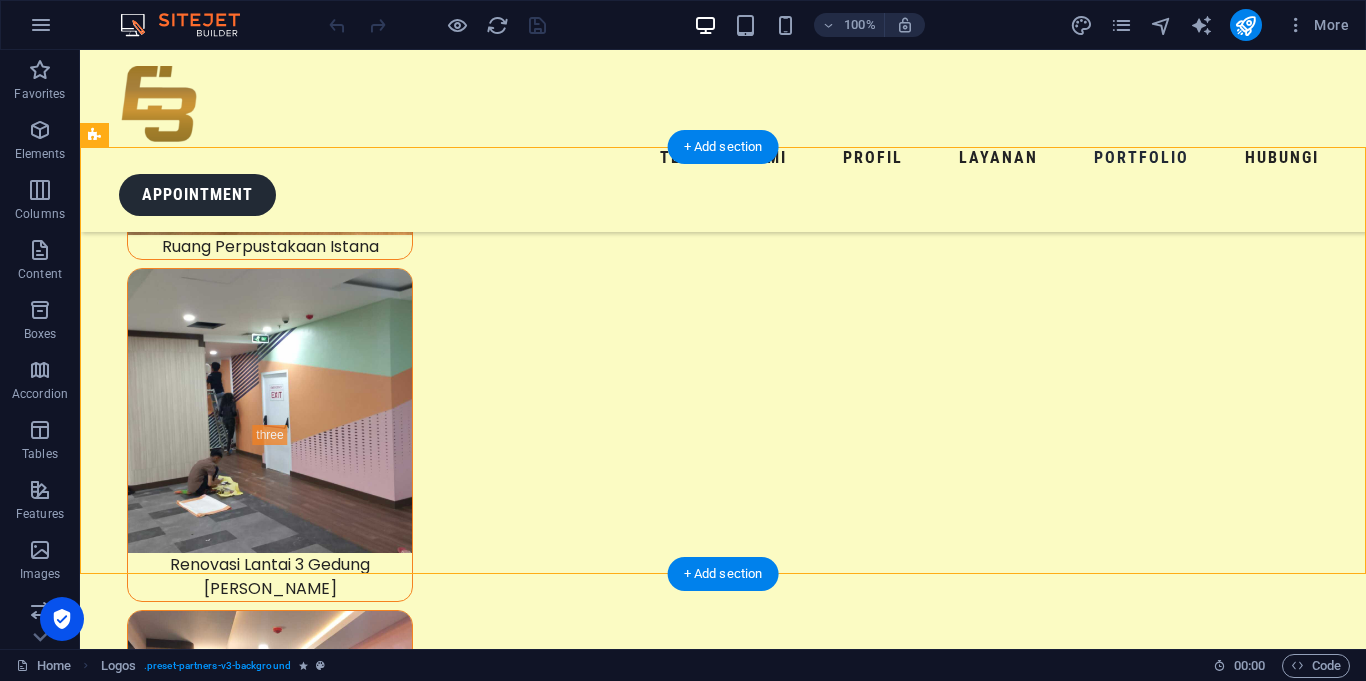 drag, startPoint x: 294, startPoint y: 526, endPoint x: 313, endPoint y: 452, distance: 76.40026 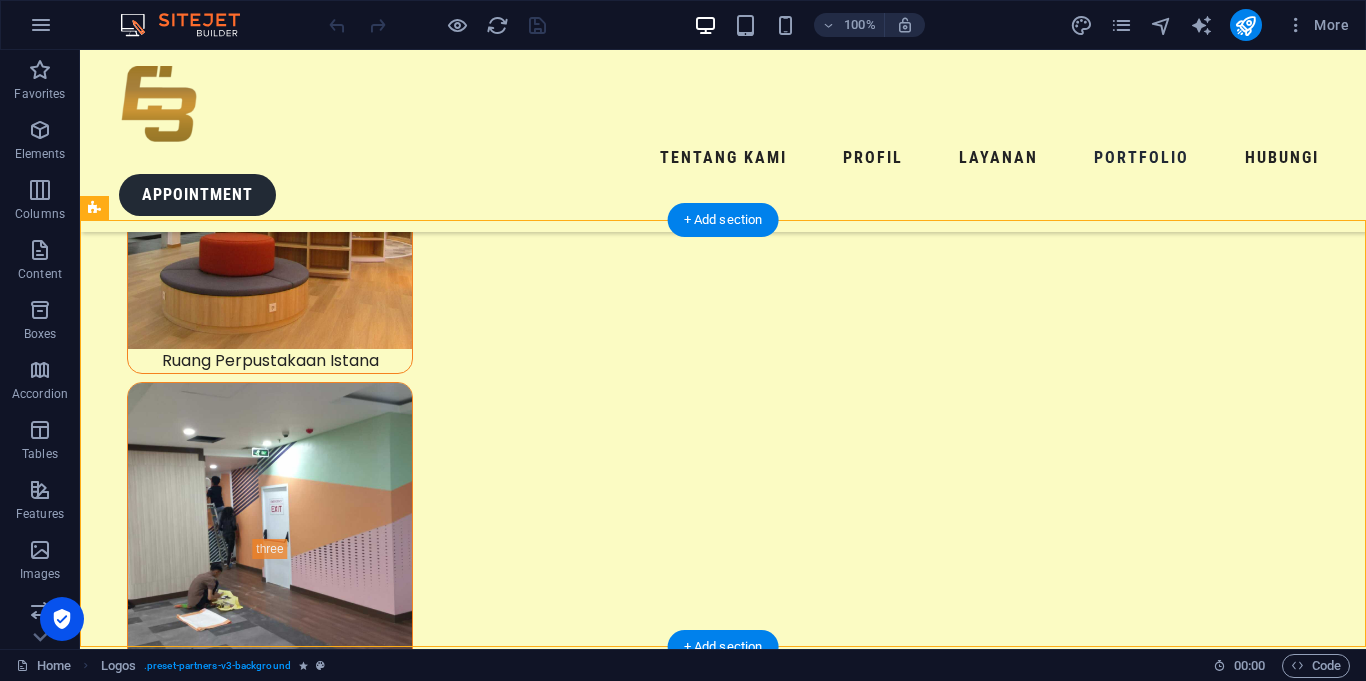 scroll, scrollTop: 8883, scrollLeft: 0, axis: vertical 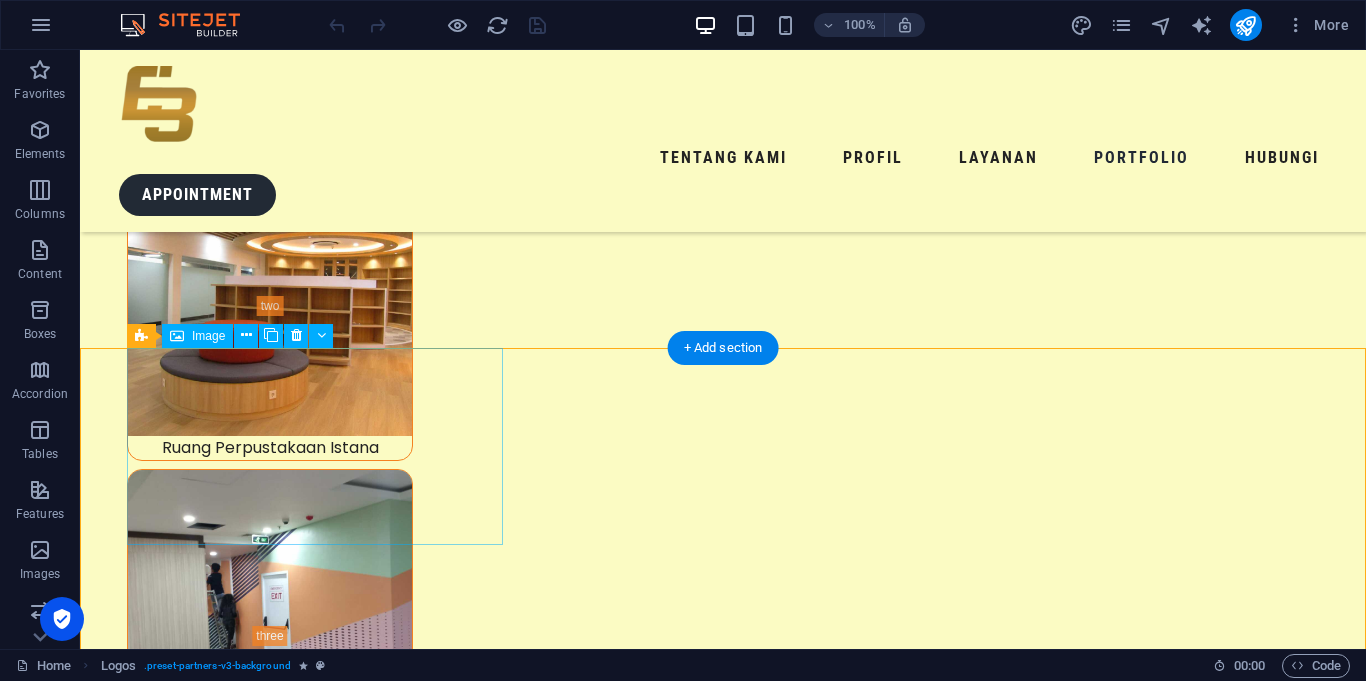 click at bounding box center (292, 19565) 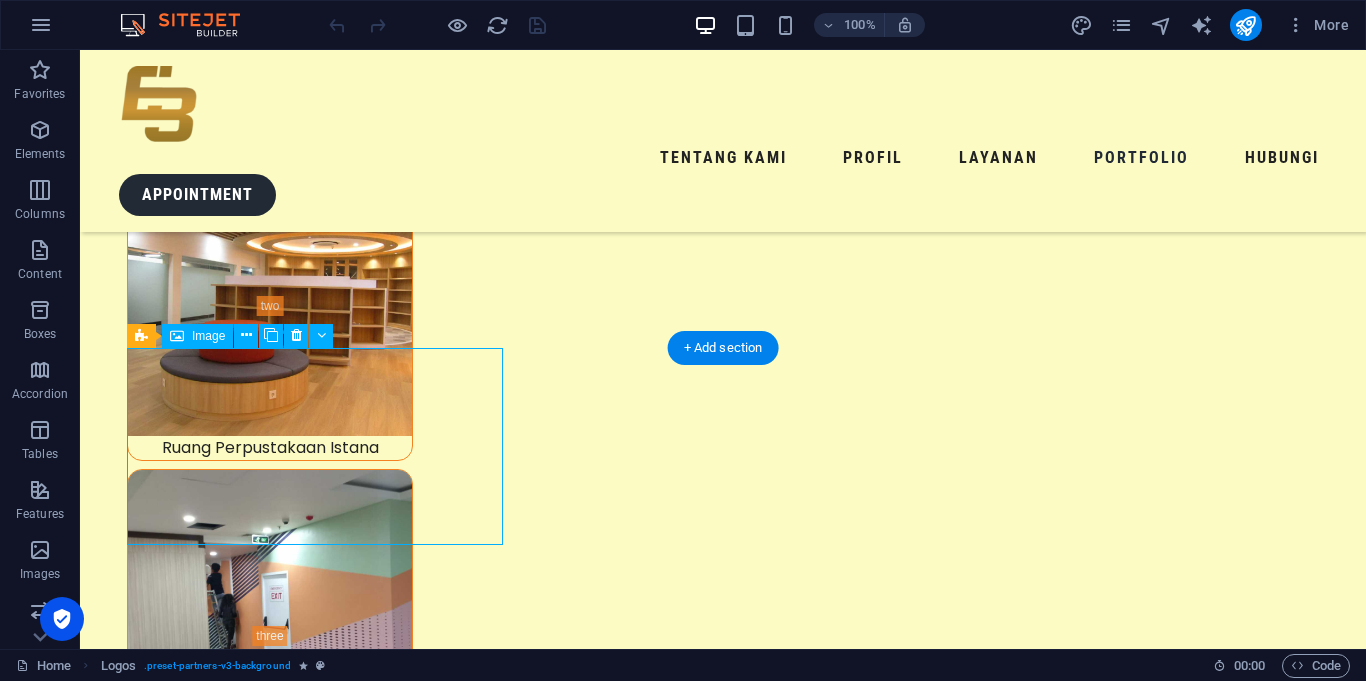 click at bounding box center [292, 19565] 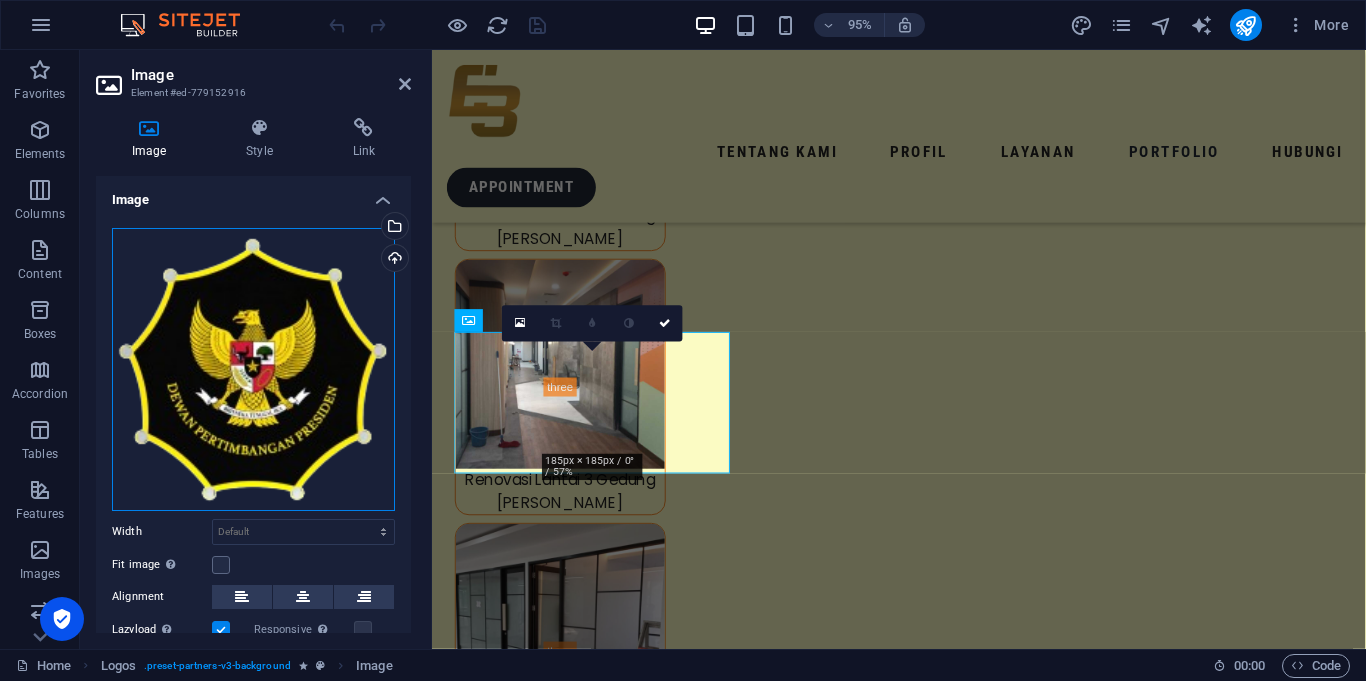click on "Drag files here, click to choose files or select files from Files or our free stock photos & videos" at bounding box center [253, 369] 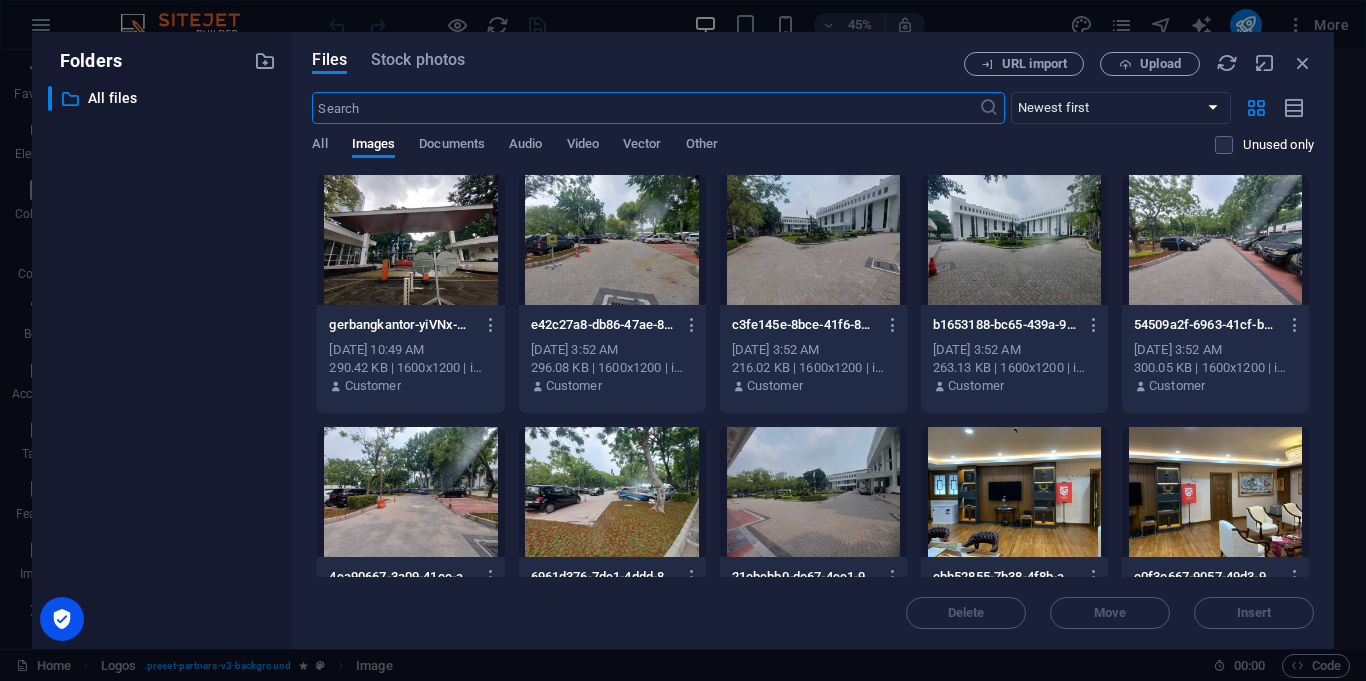 scroll, scrollTop: 8282, scrollLeft: 0, axis: vertical 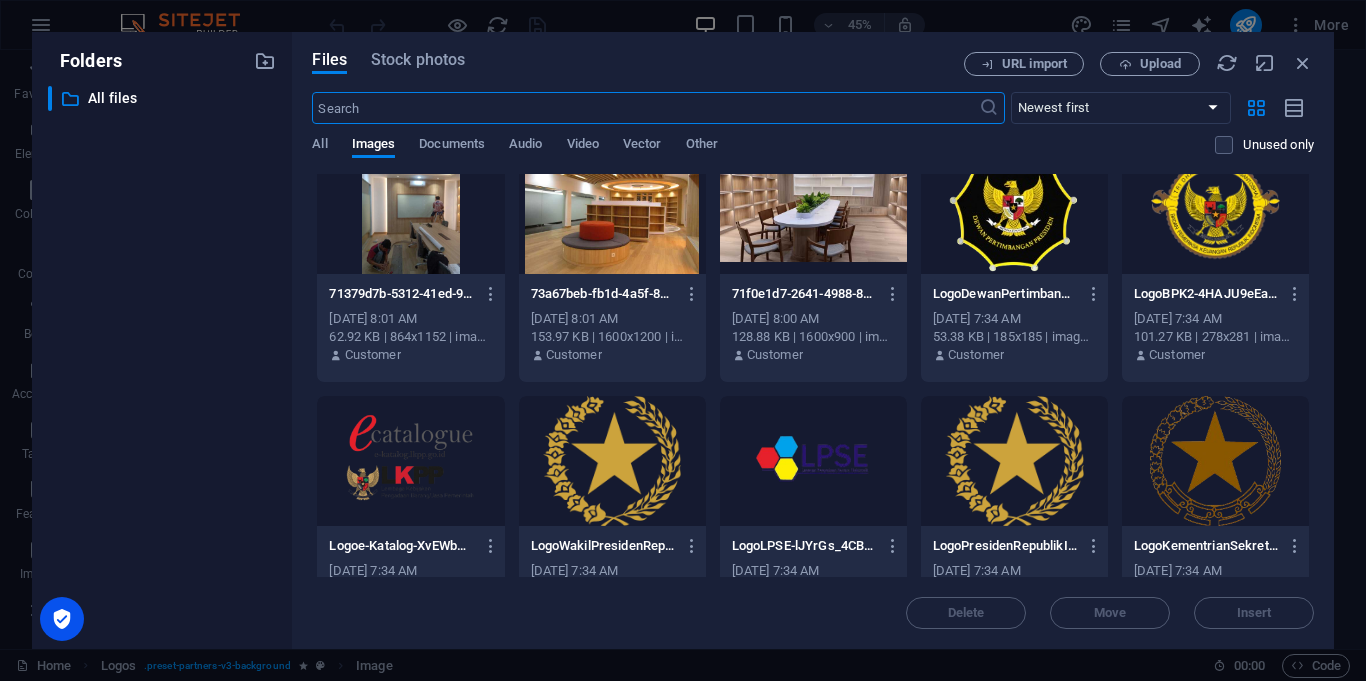click at bounding box center [1014, 461] 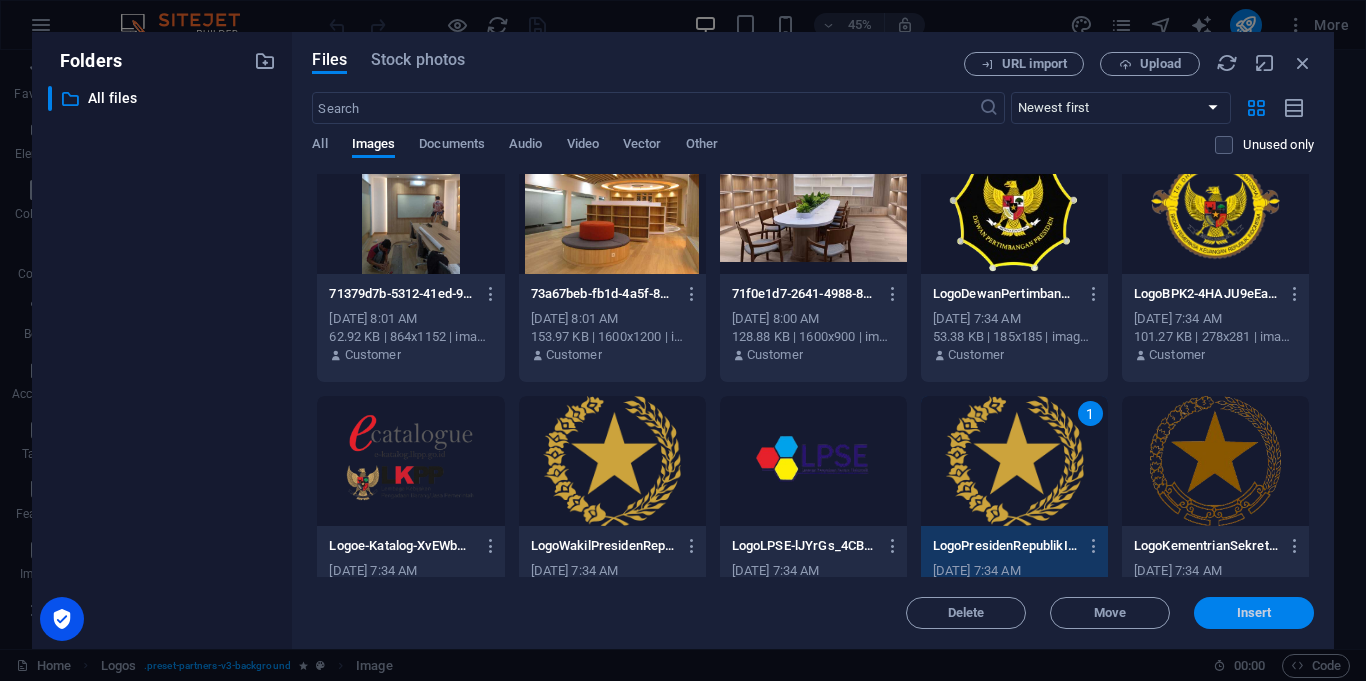 click on "Insert" at bounding box center (1254, 613) 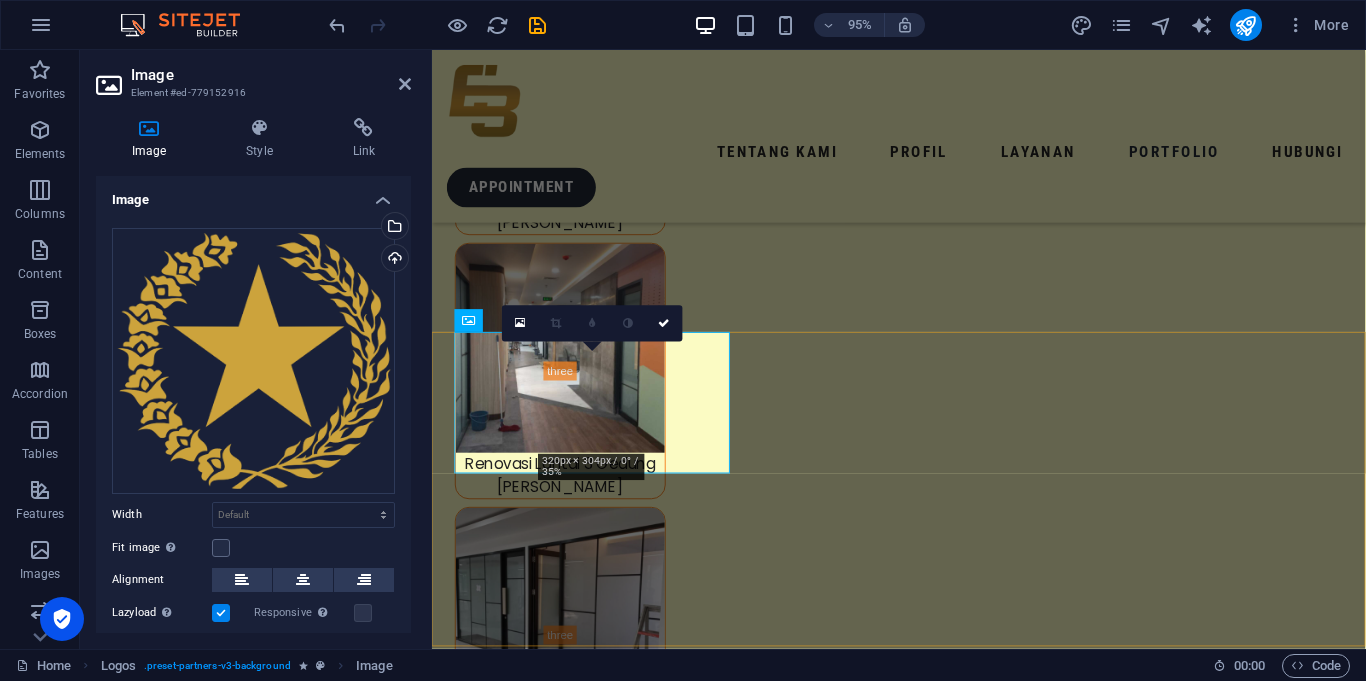 scroll, scrollTop: 8265, scrollLeft: 0, axis: vertical 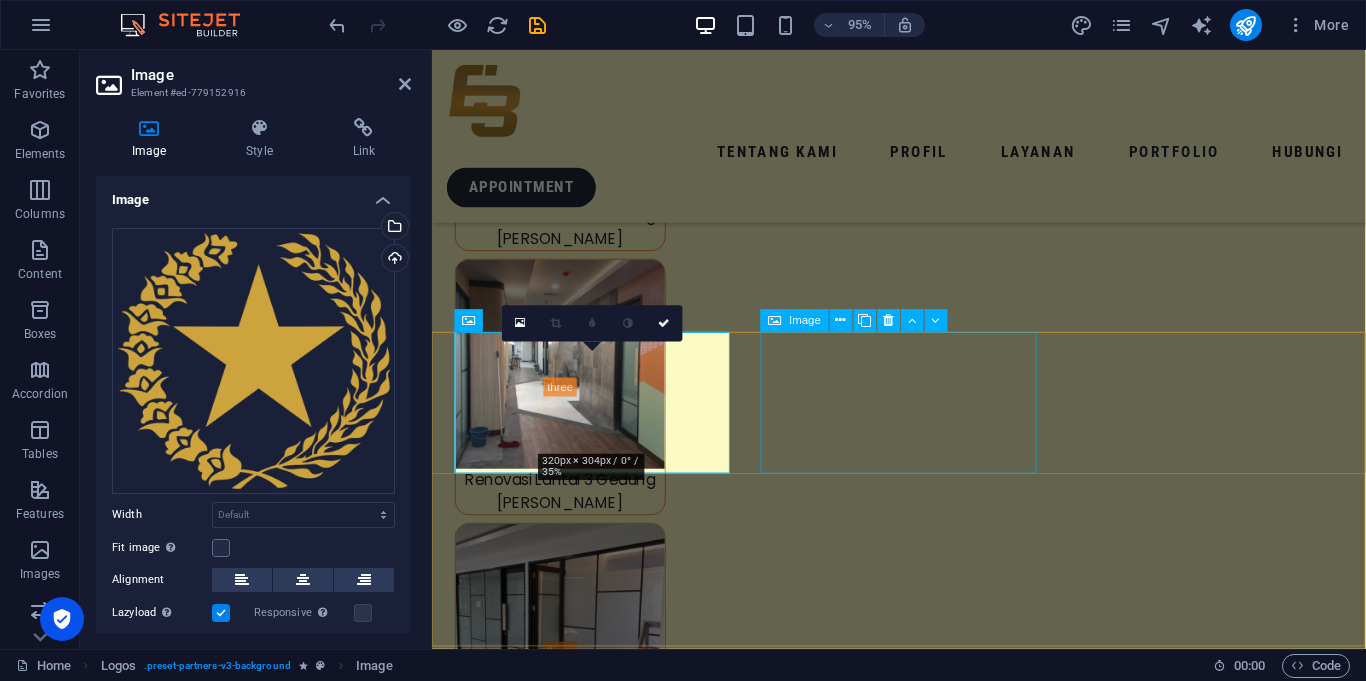 click at bounding box center [601, 15758] 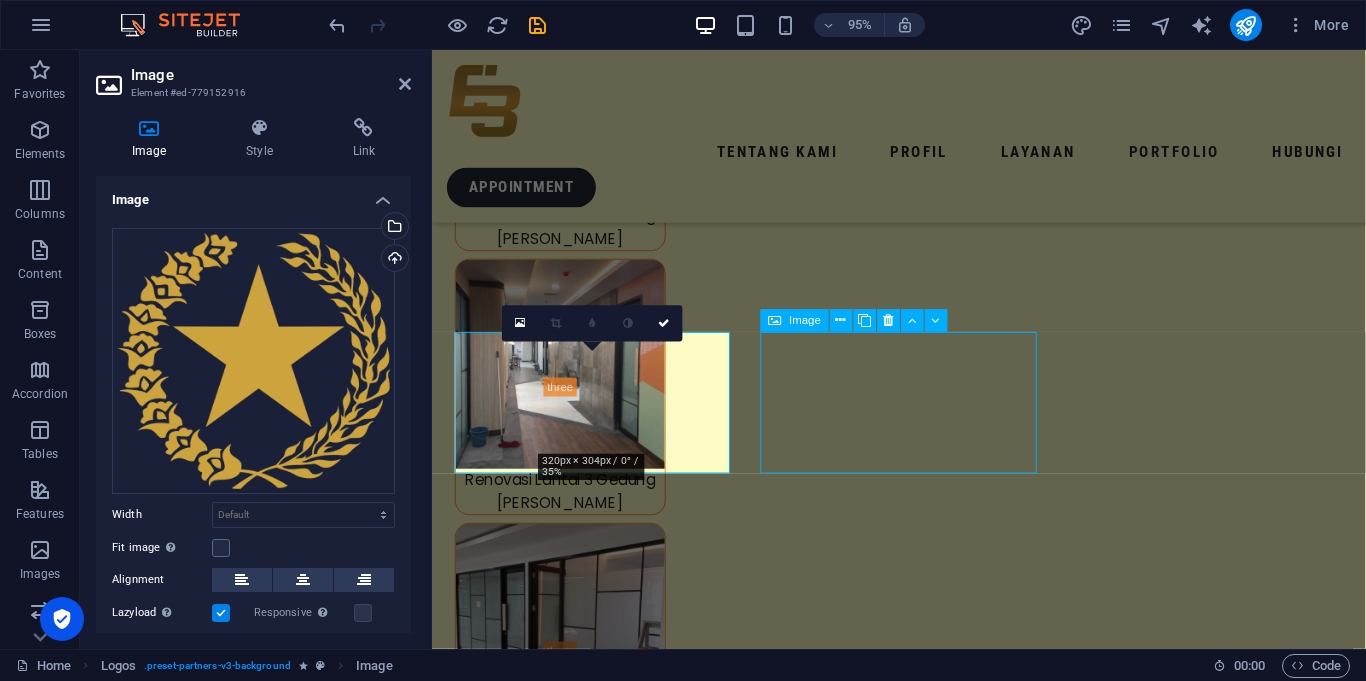 click at bounding box center (601, 15758) 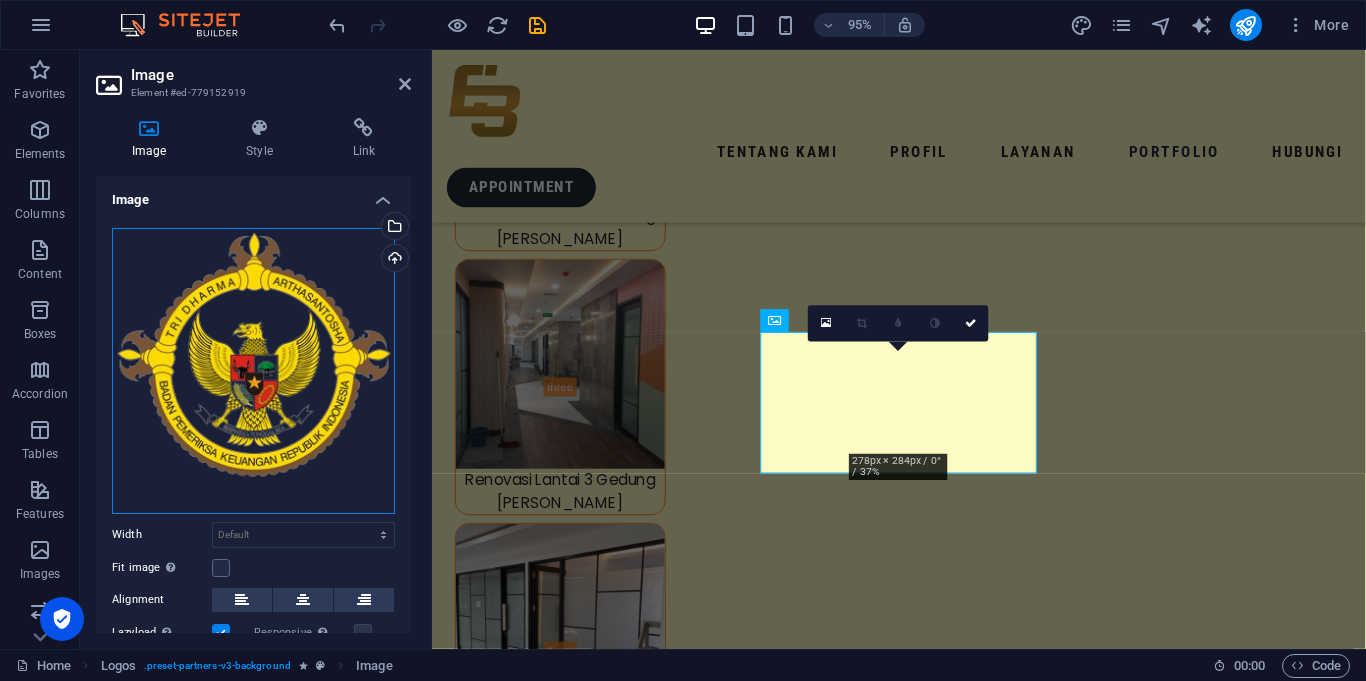 click on "Drag files here, click to choose files or select files from Files or our free stock photos & videos" at bounding box center [253, 371] 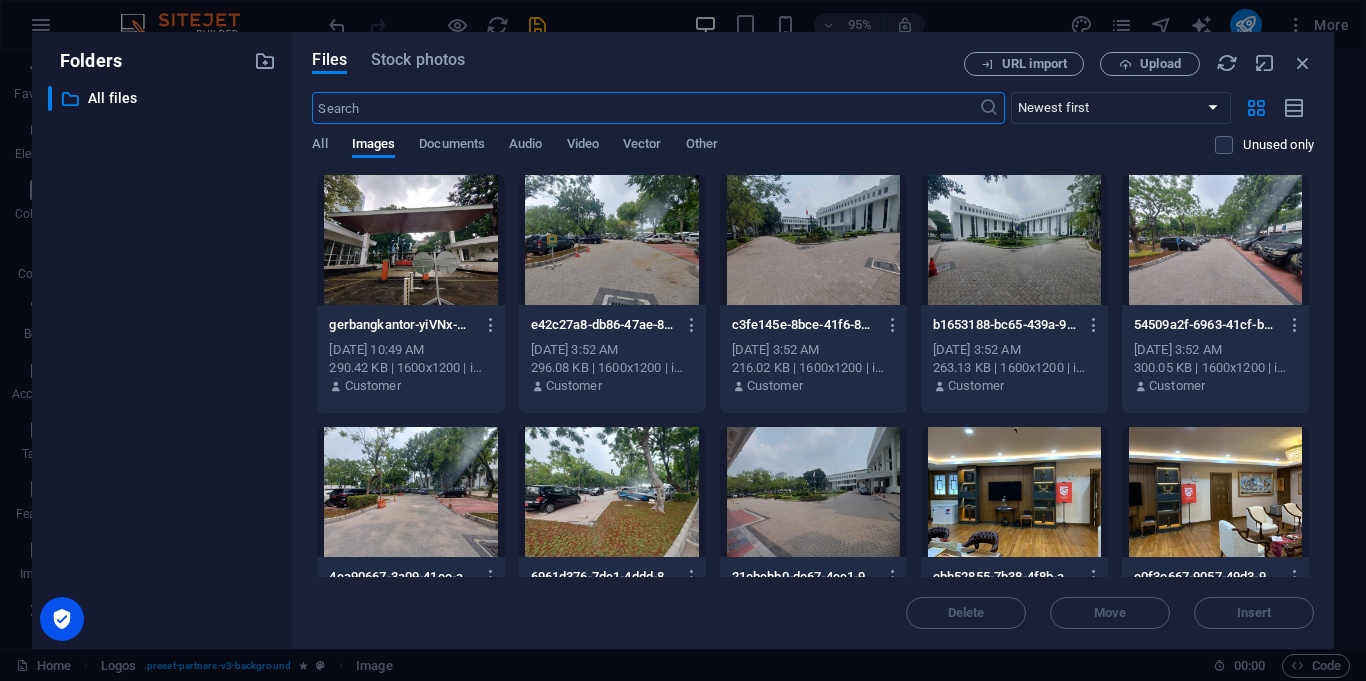 scroll, scrollTop: 8282, scrollLeft: 0, axis: vertical 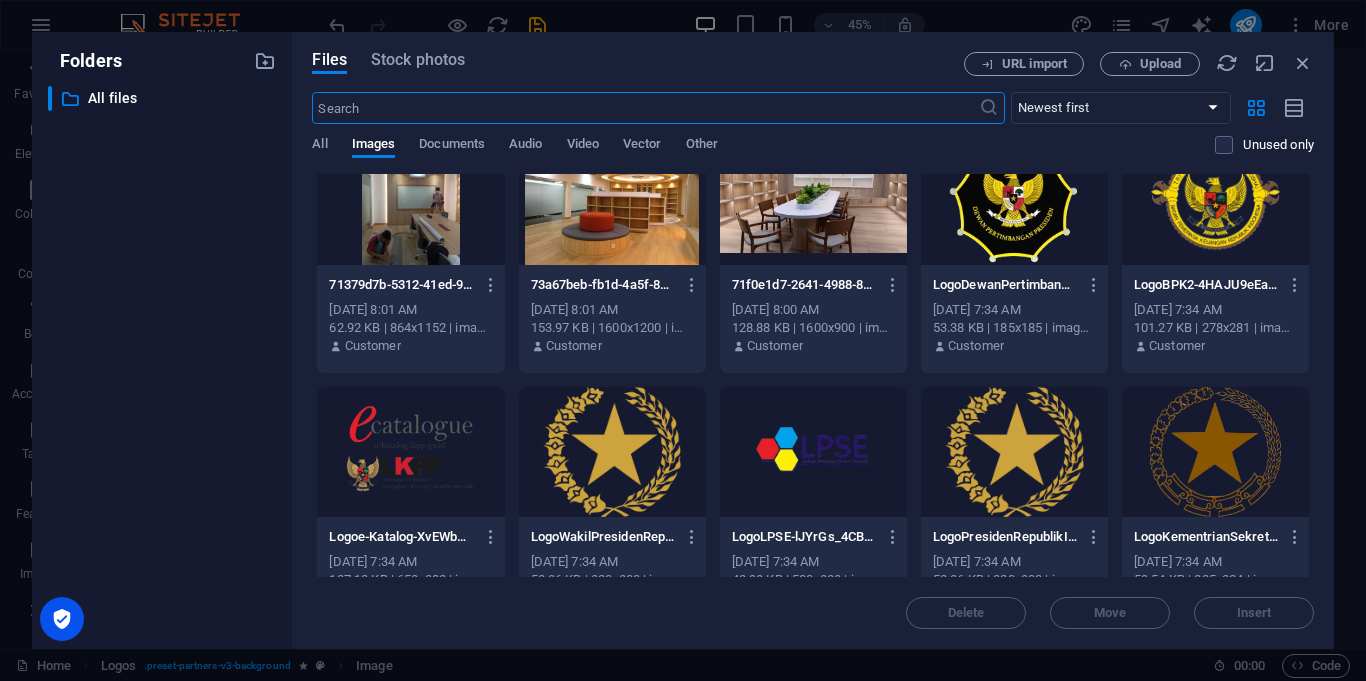 click at bounding box center (612, 452) 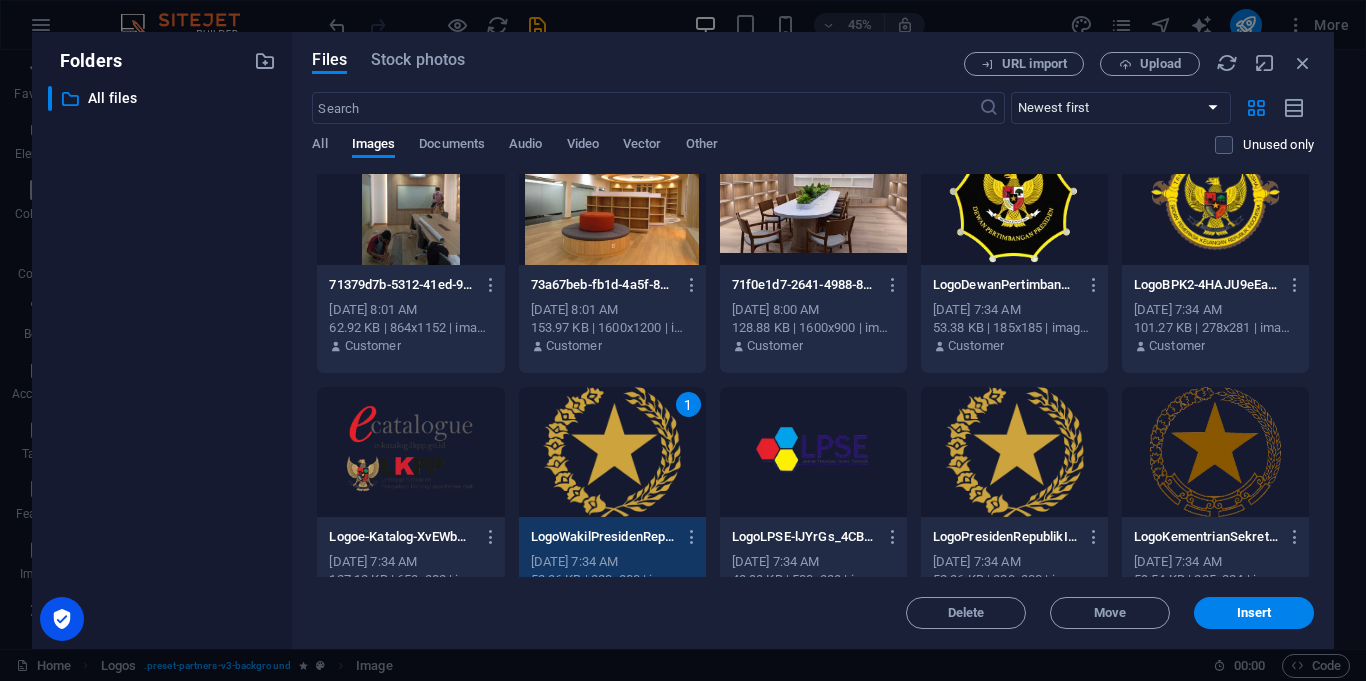 click on "1" at bounding box center [612, 452] 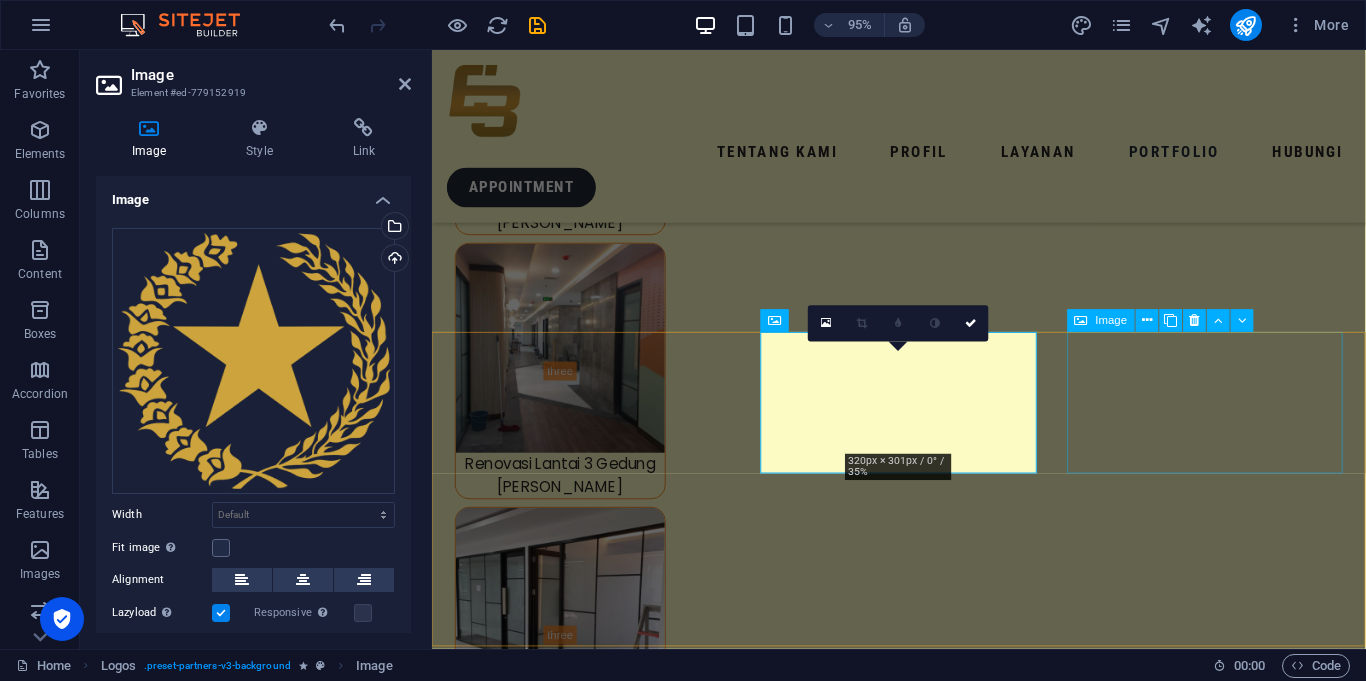 scroll, scrollTop: 8265, scrollLeft: 0, axis: vertical 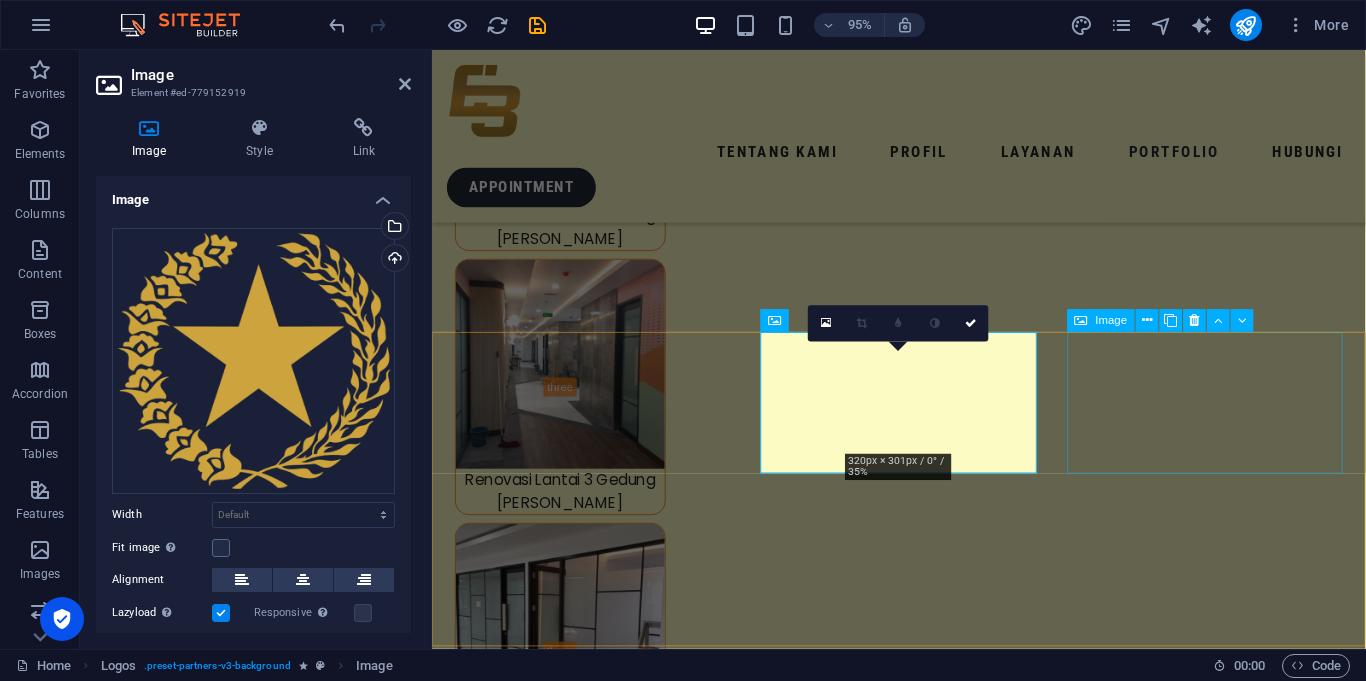 click at bounding box center (601, 15923) 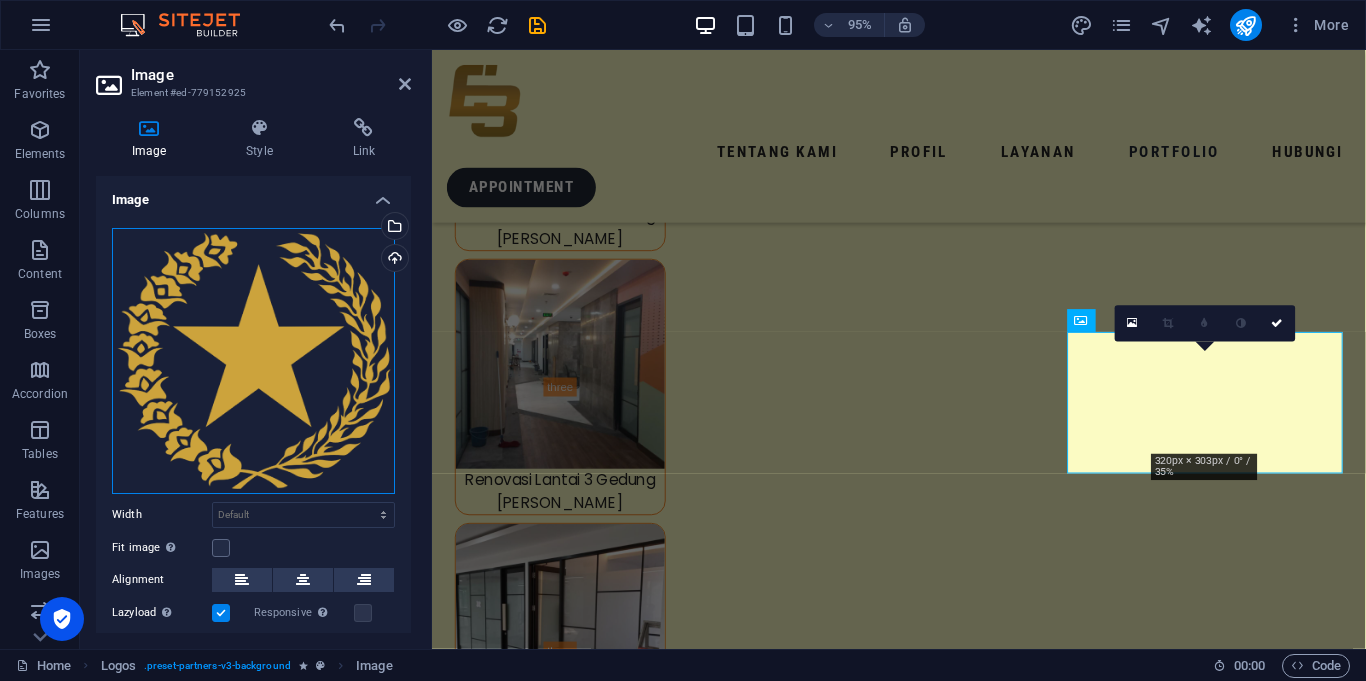 click on "Drag files here, click to choose files or select files from Files or our free stock photos & videos" at bounding box center [253, 361] 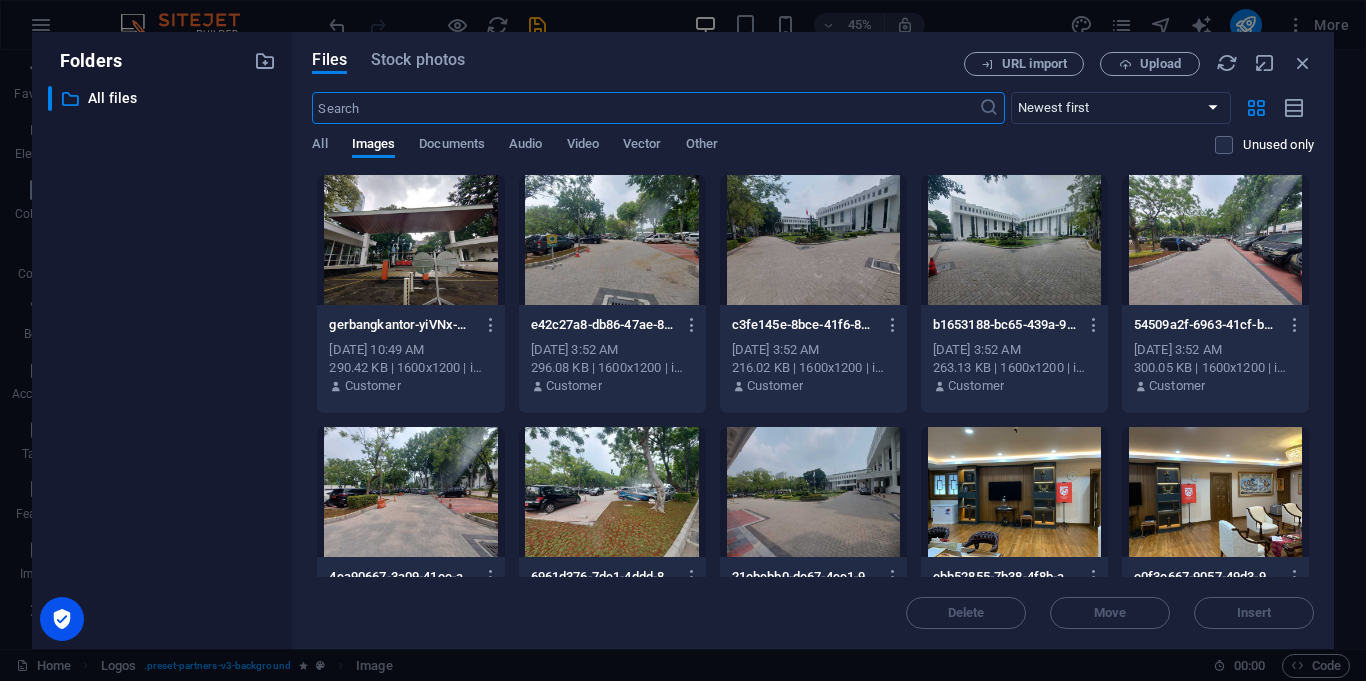 scroll, scrollTop: 8282, scrollLeft: 0, axis: vertical 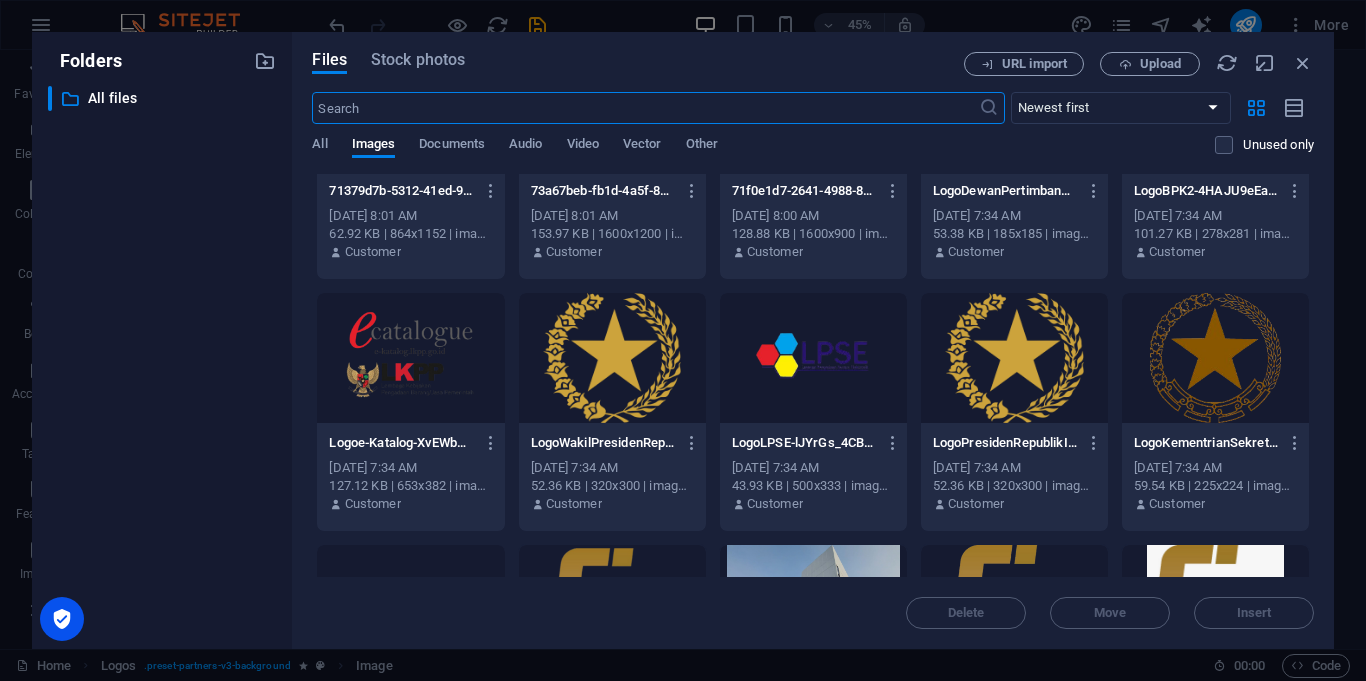 click at bounding box center [1215, 358] 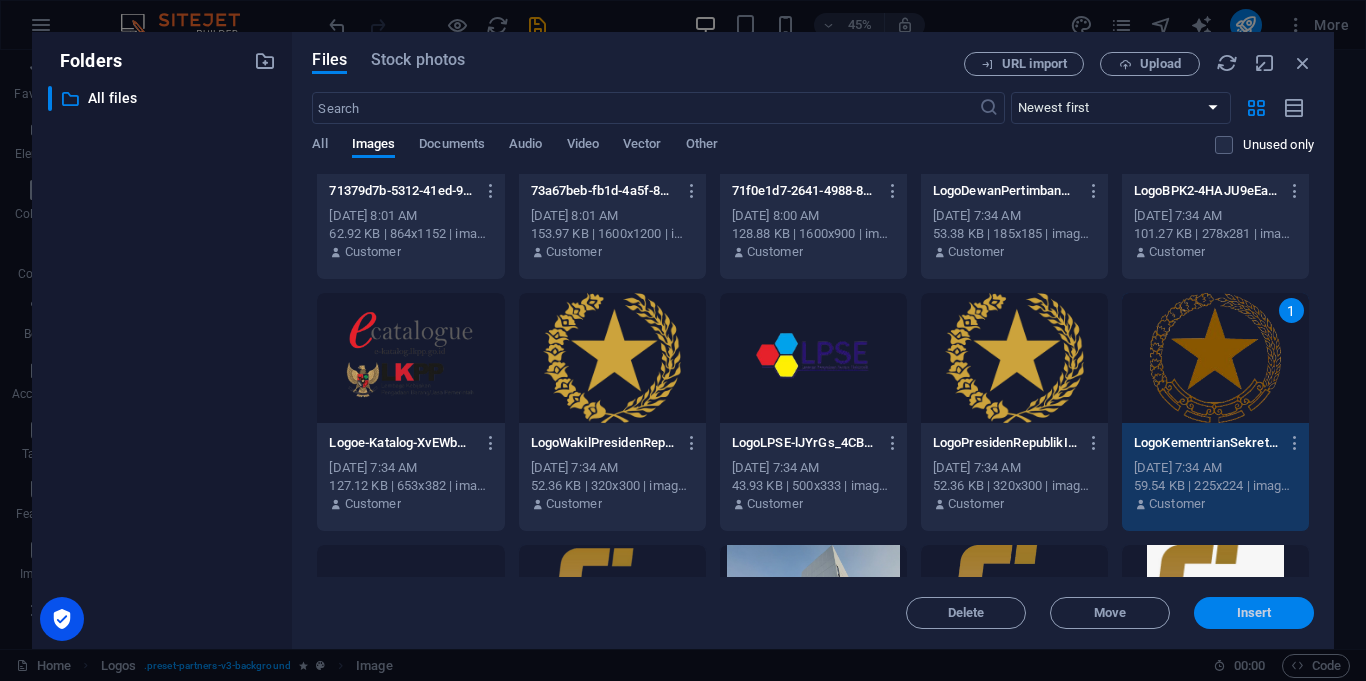 click on "Insert" at bounding box center [1254, 613] 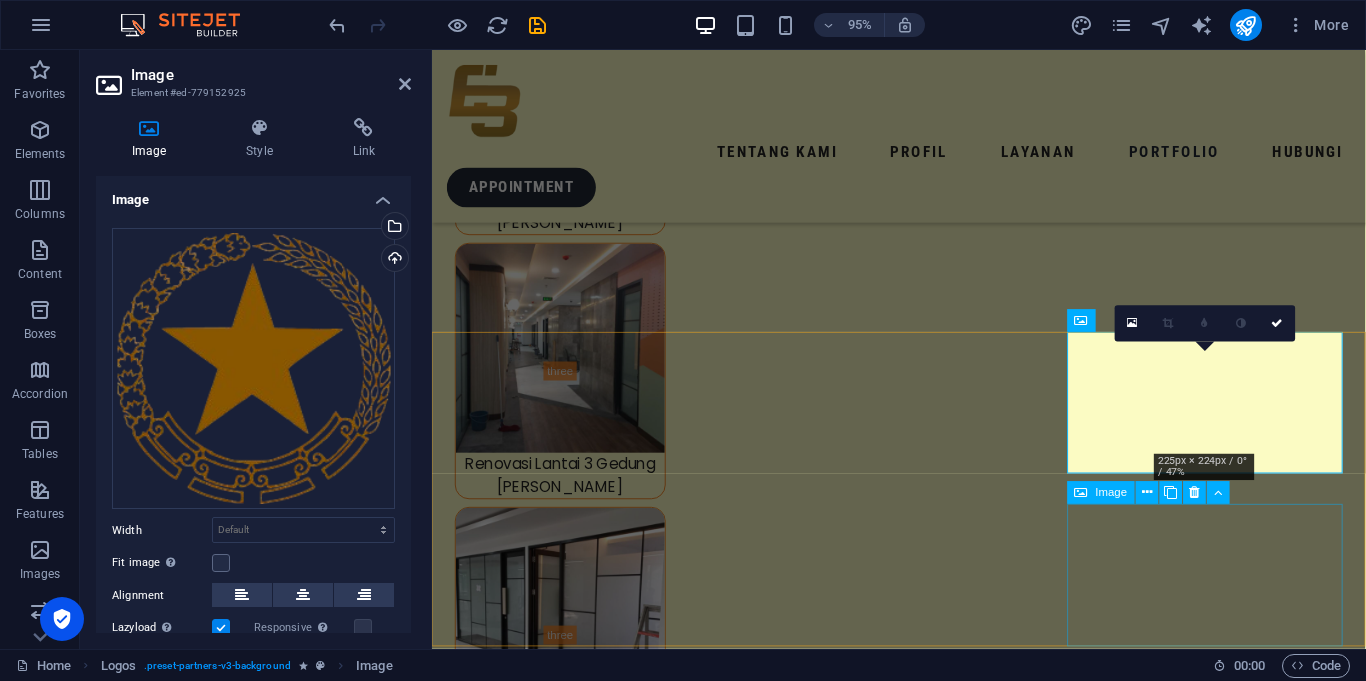 scroll, scrollTop: 8265, scrollLeft: 0, axis: vertical 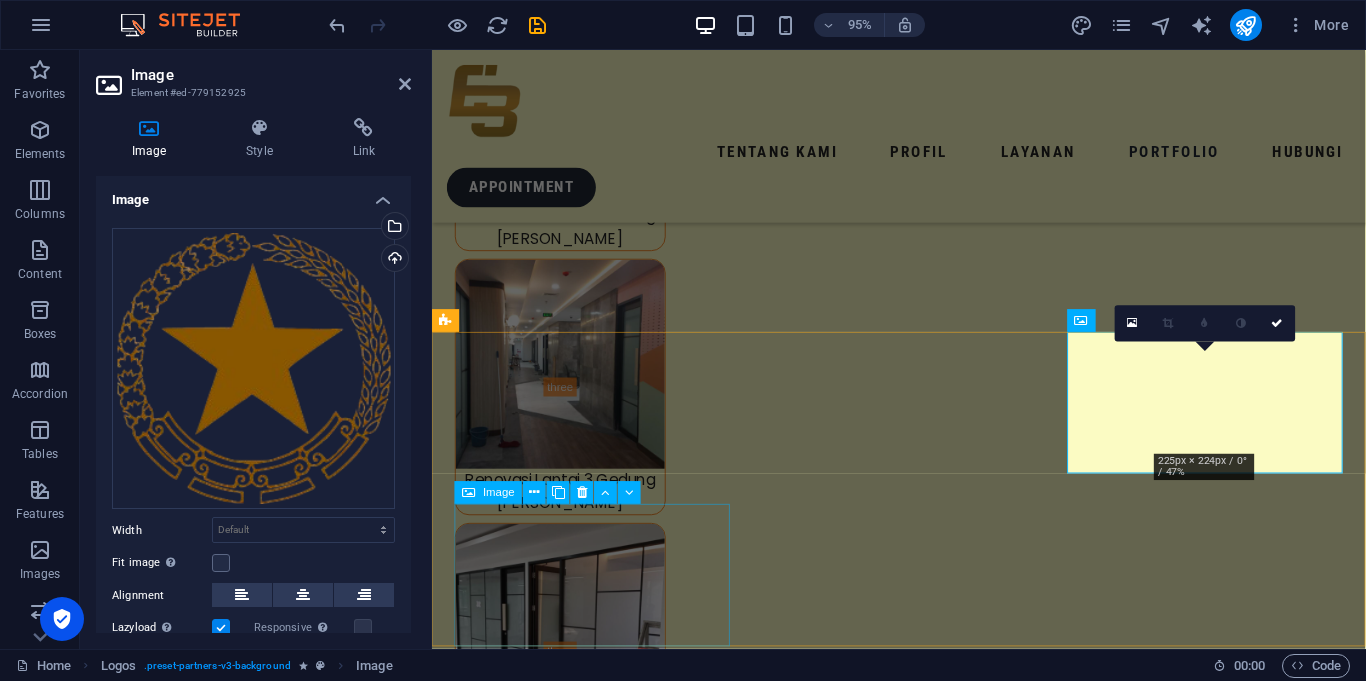 click at bounding box center [601, 16088] 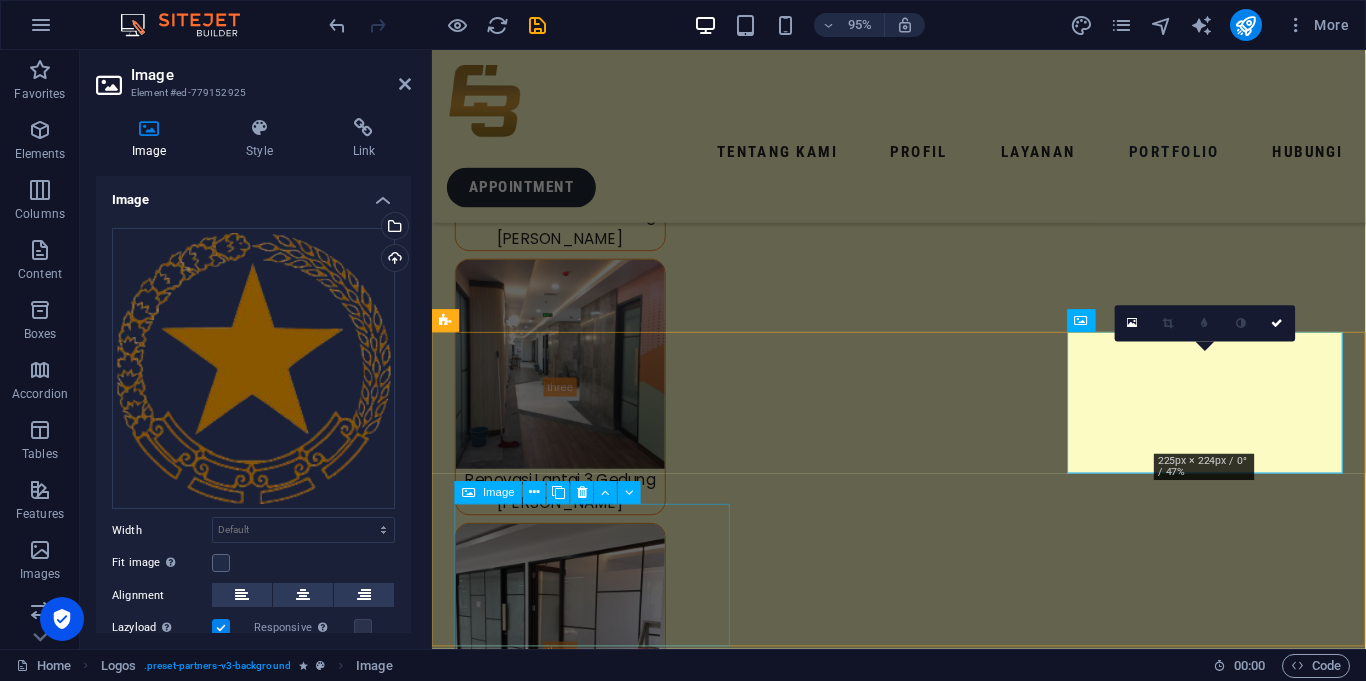 click at bounding box center [601, 16088] 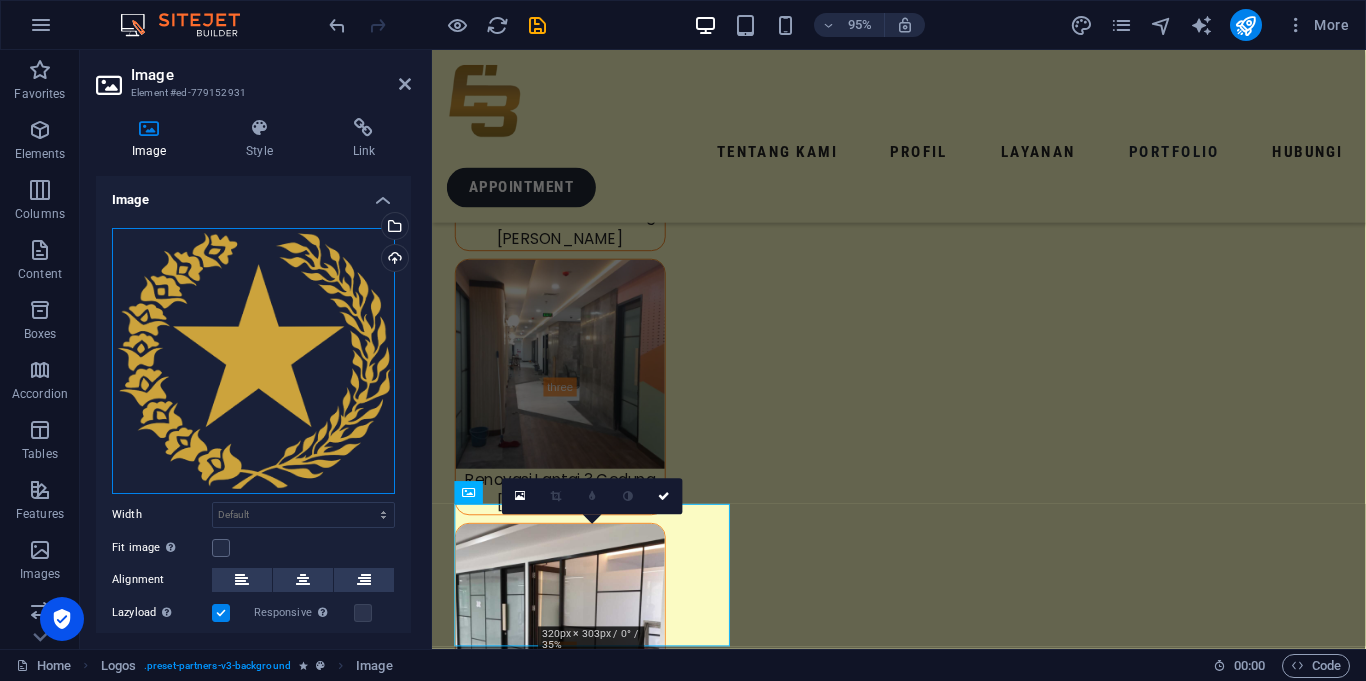 click on "Drag files here, click to choose files or select files from Files or our free stock photos & videos" at bounding box center (253, 361) 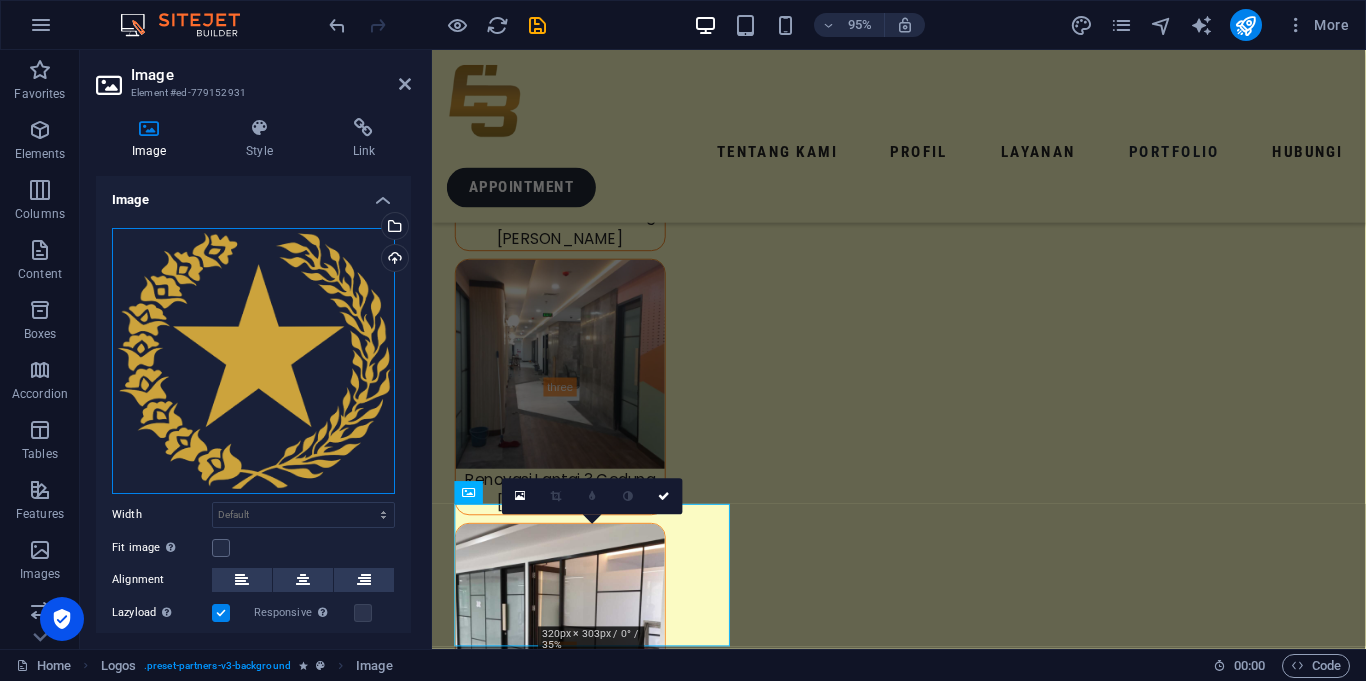 scroll, scrollTop: 8282, scrollLeft: 0, axis: vertical 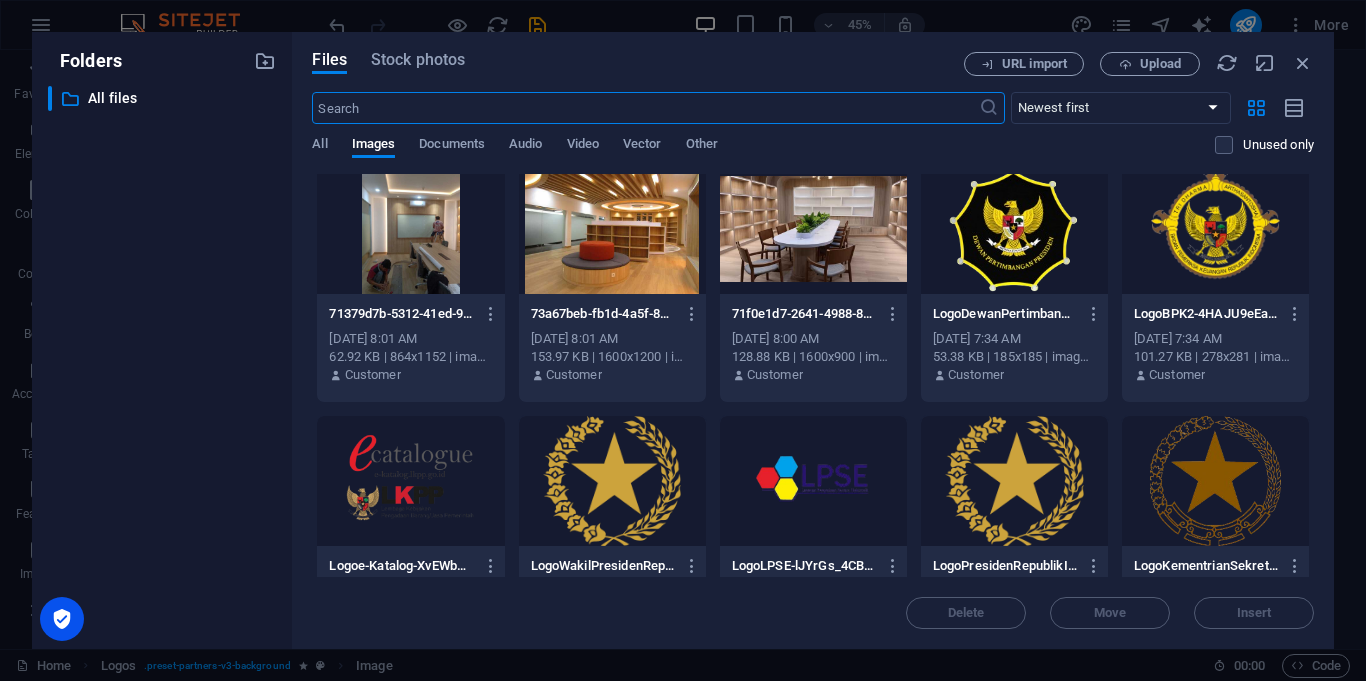 click at bounding box center [1215, 229] 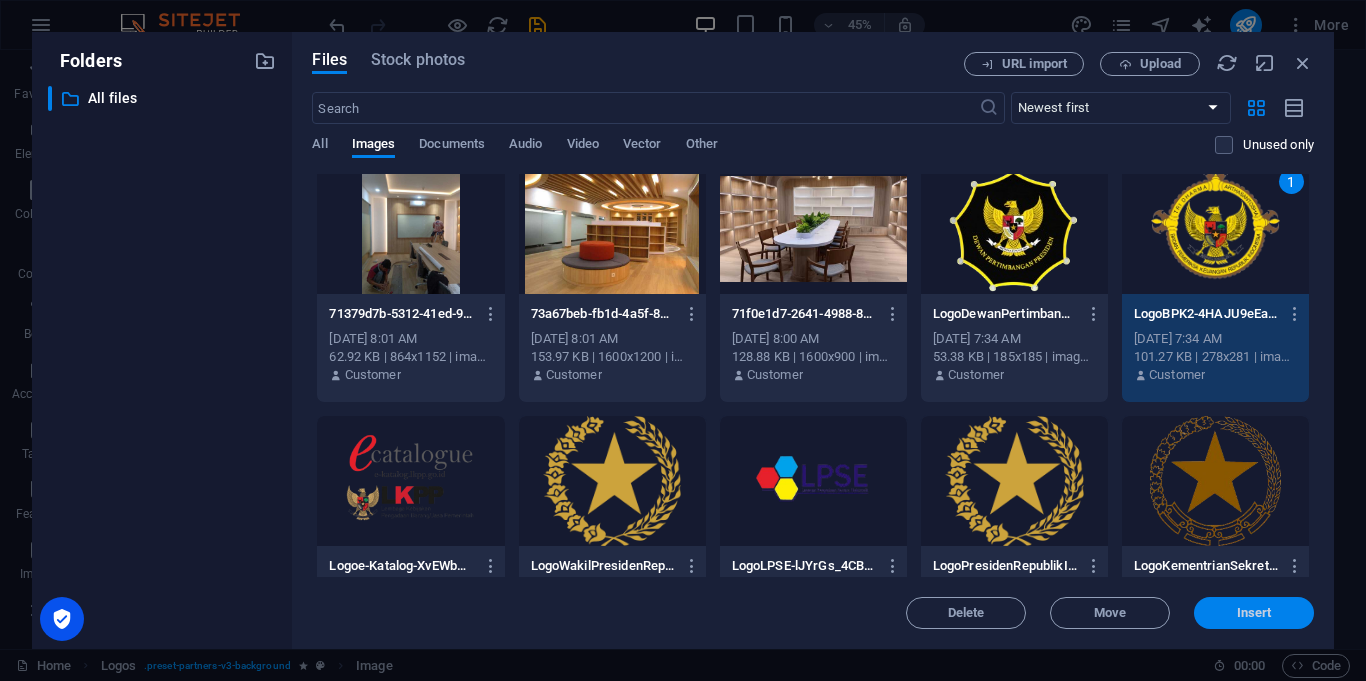 click on "Insert" at bounding box center (1254, 613) 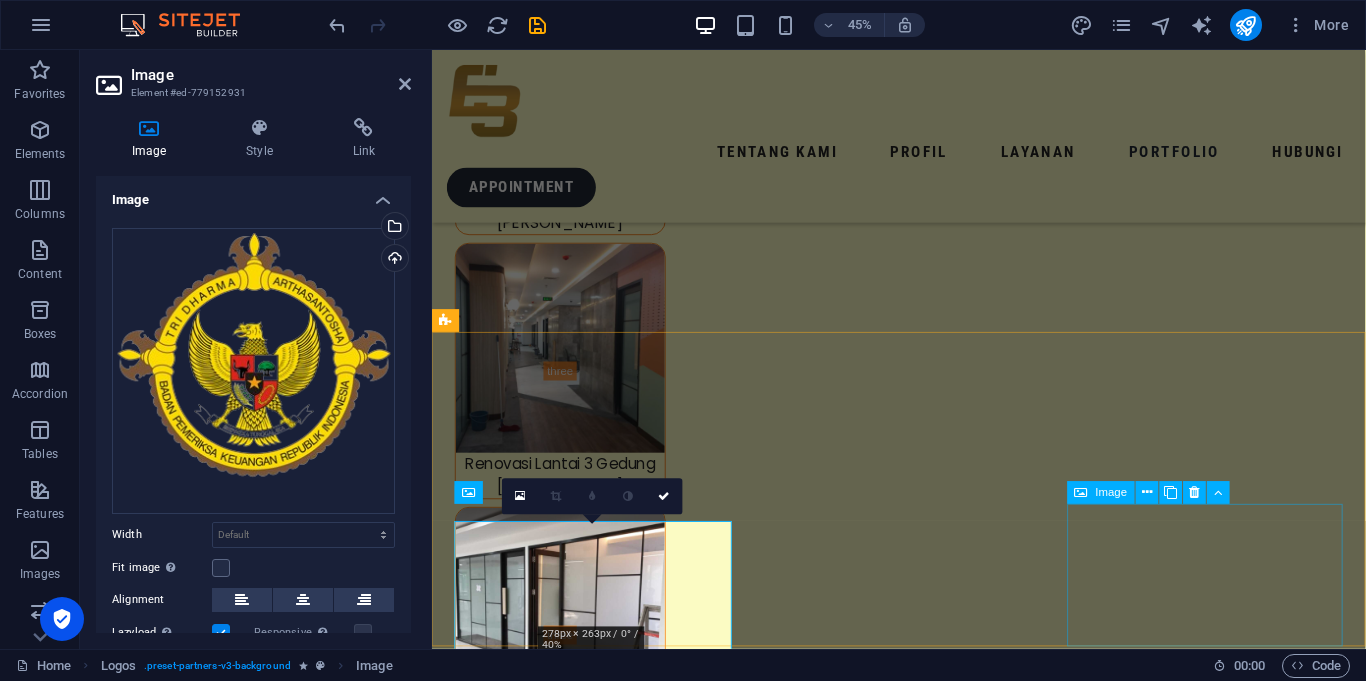 scroll, scrollTop: 8265, scrollLeft: 0, axis: vertical 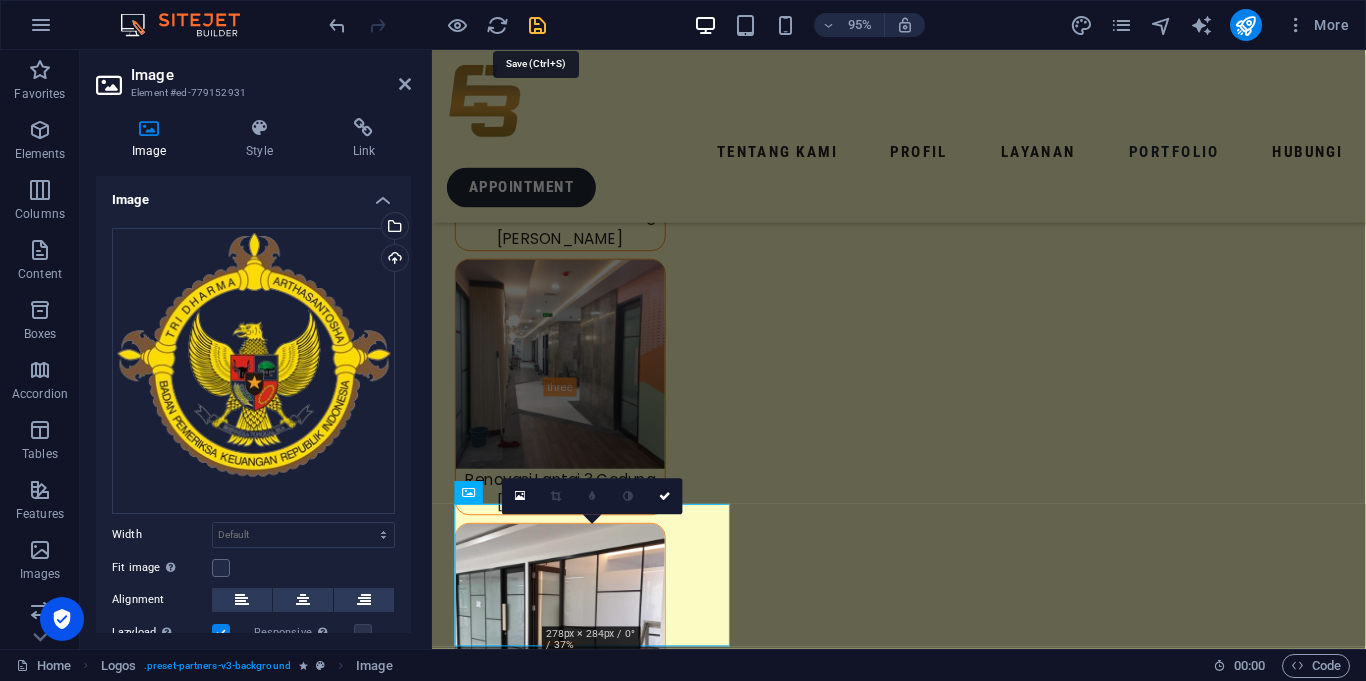 click at bounding box center (537, 25) 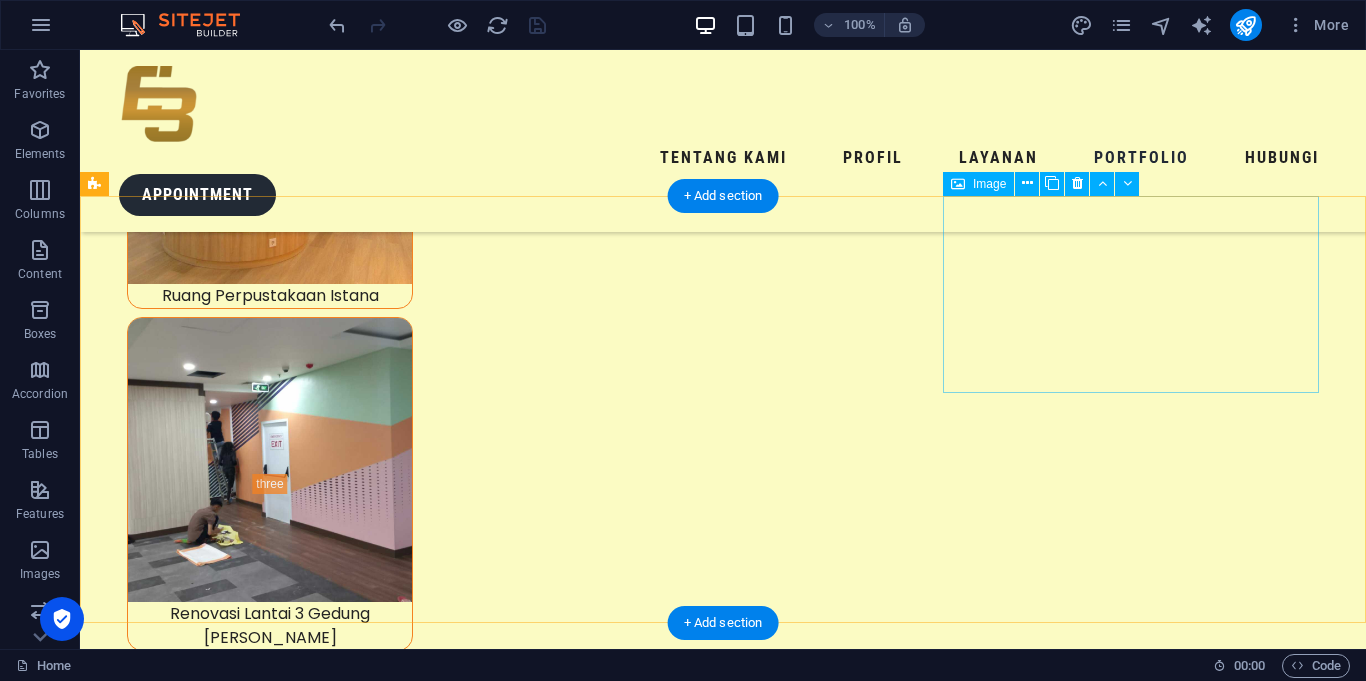 scroll, scrollTop: 9117, scrollLeft: 0, axis: vertical 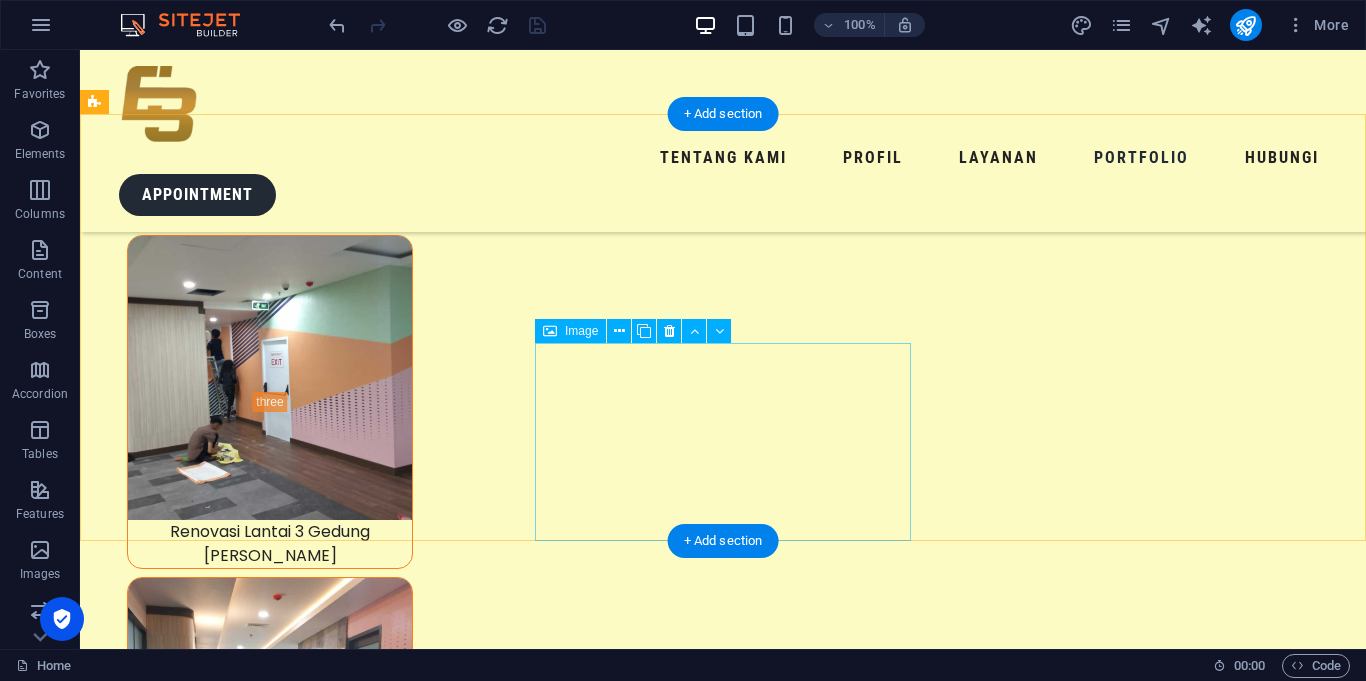 click at bounding box center [292, 20185] 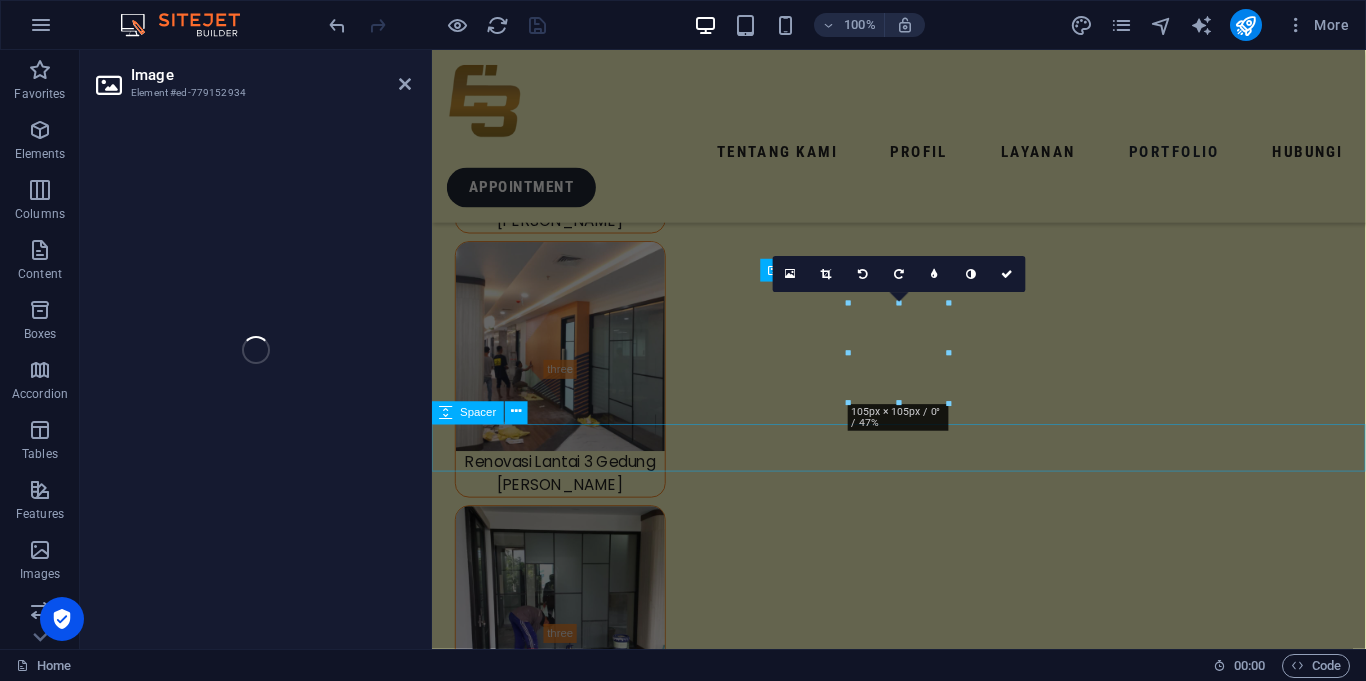 scroll, scrollTop: 8499, scrollLeft: 0, axis: vertical 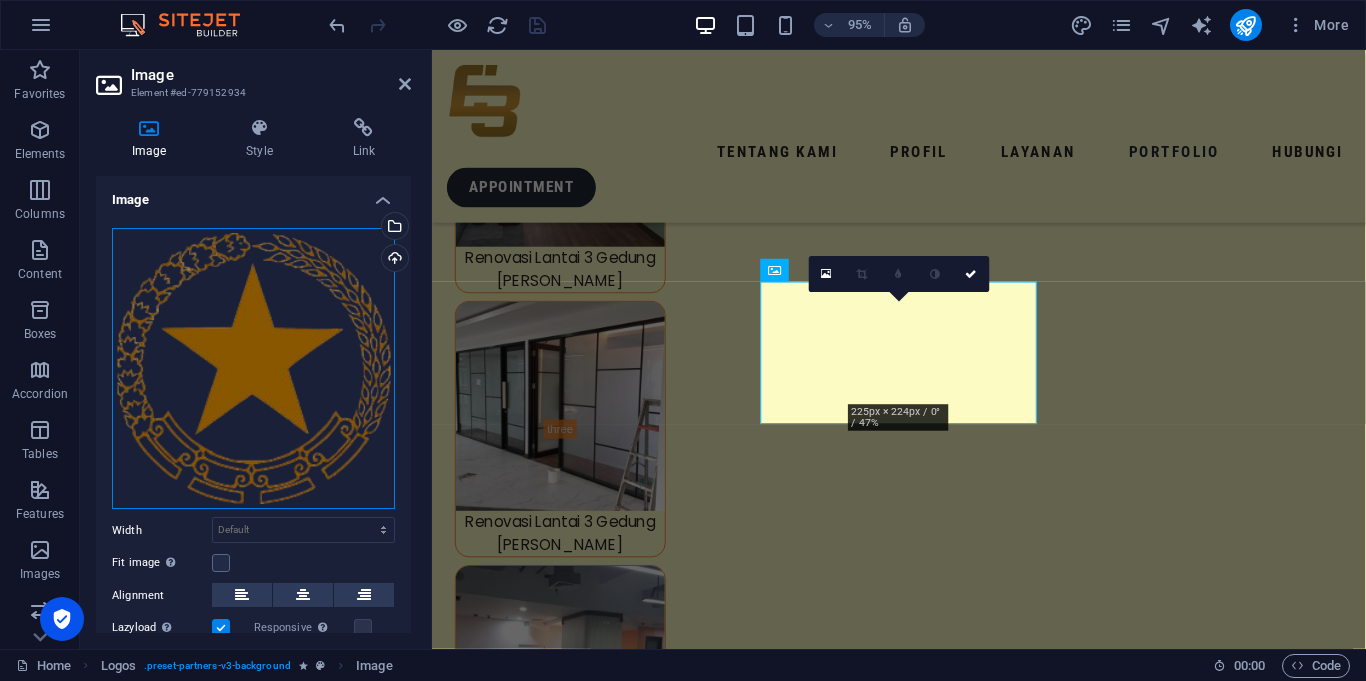 click on "Drag files here, click to choose files or select files from Files or our free stock photos & videos" at bounding box center (253, 369) 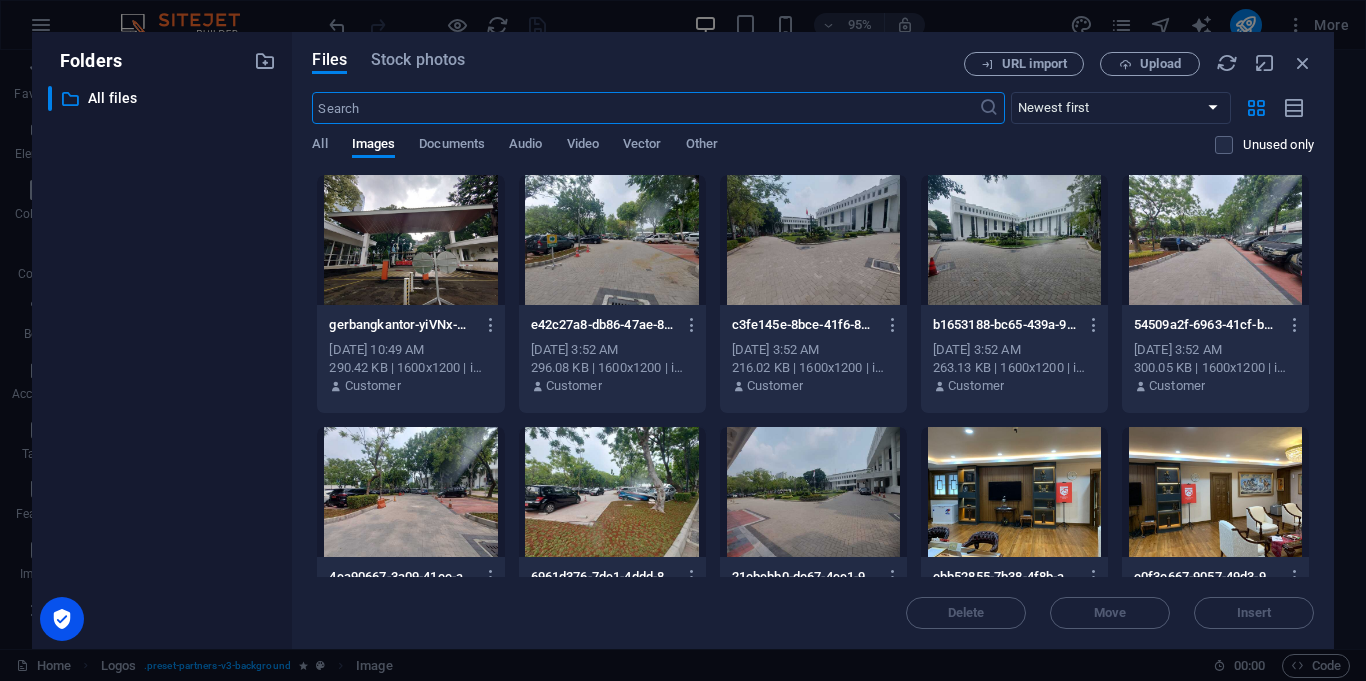 scroll, scrollTop: 8516, scrollLeft: 0, axis: vertical 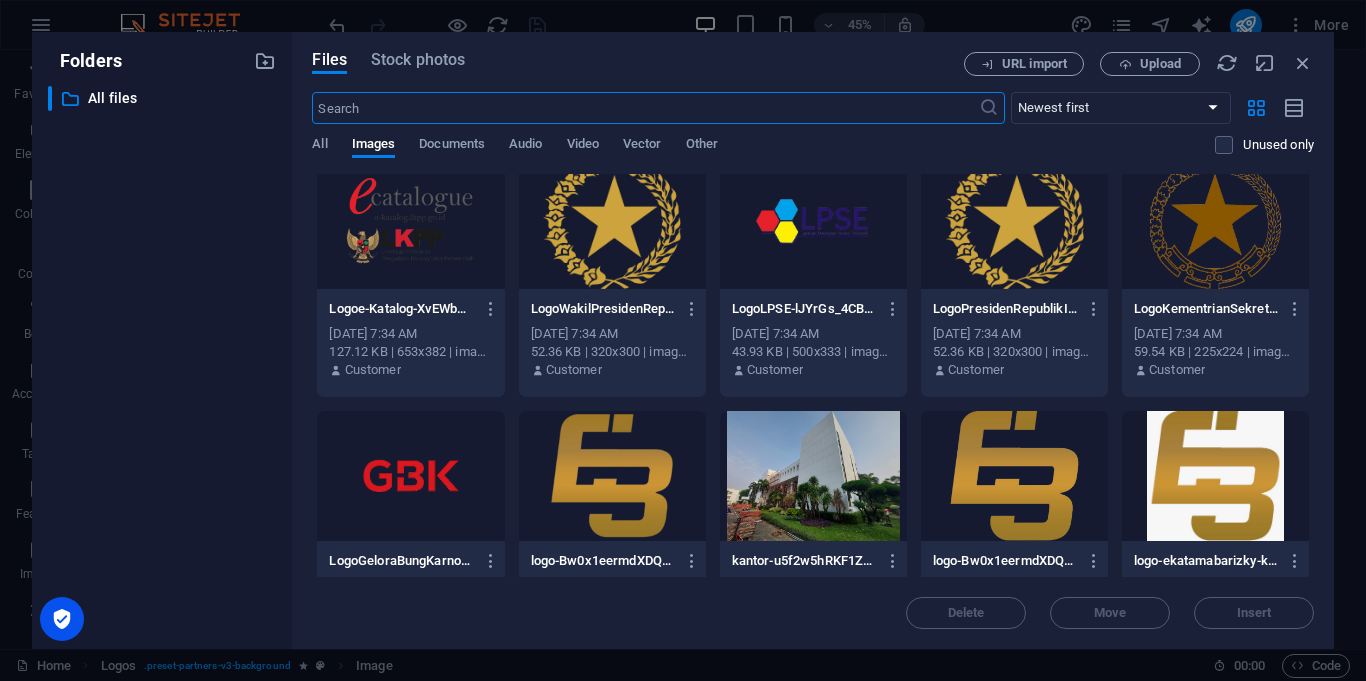 click at bounding box center [410, 476] 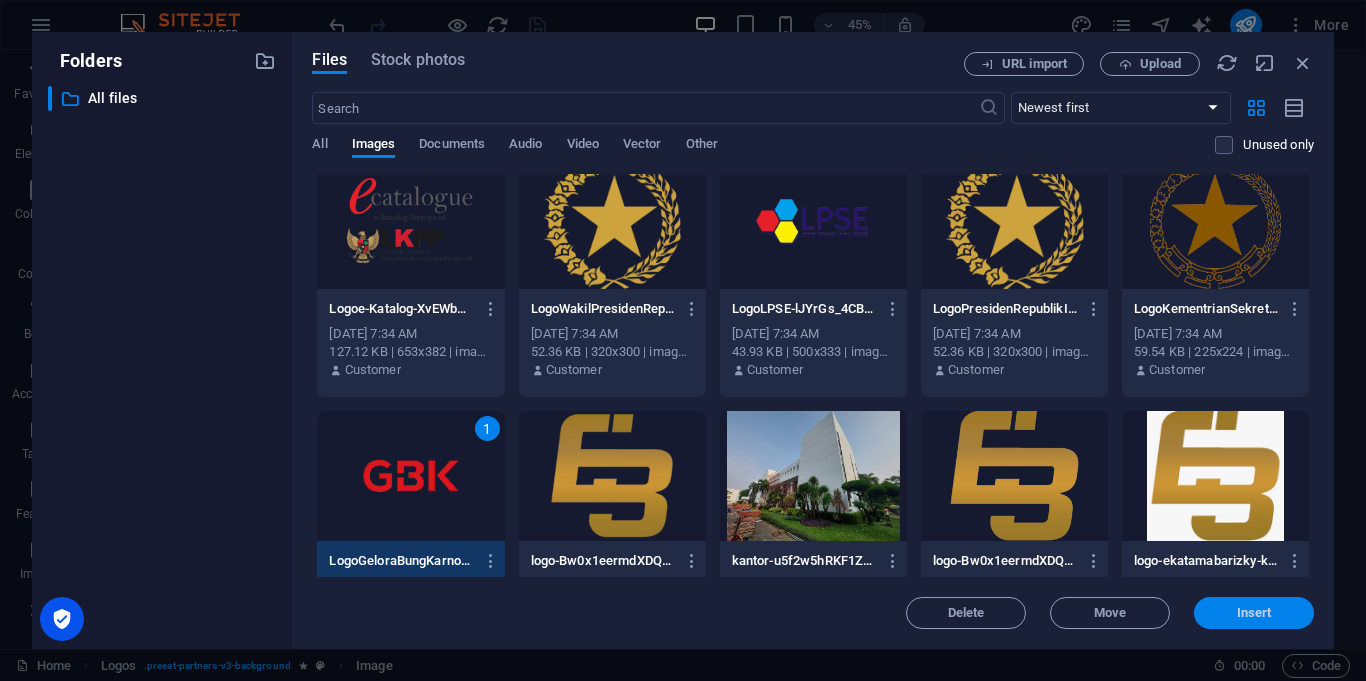 click on "Insert" at bounding box center (1254, 613) 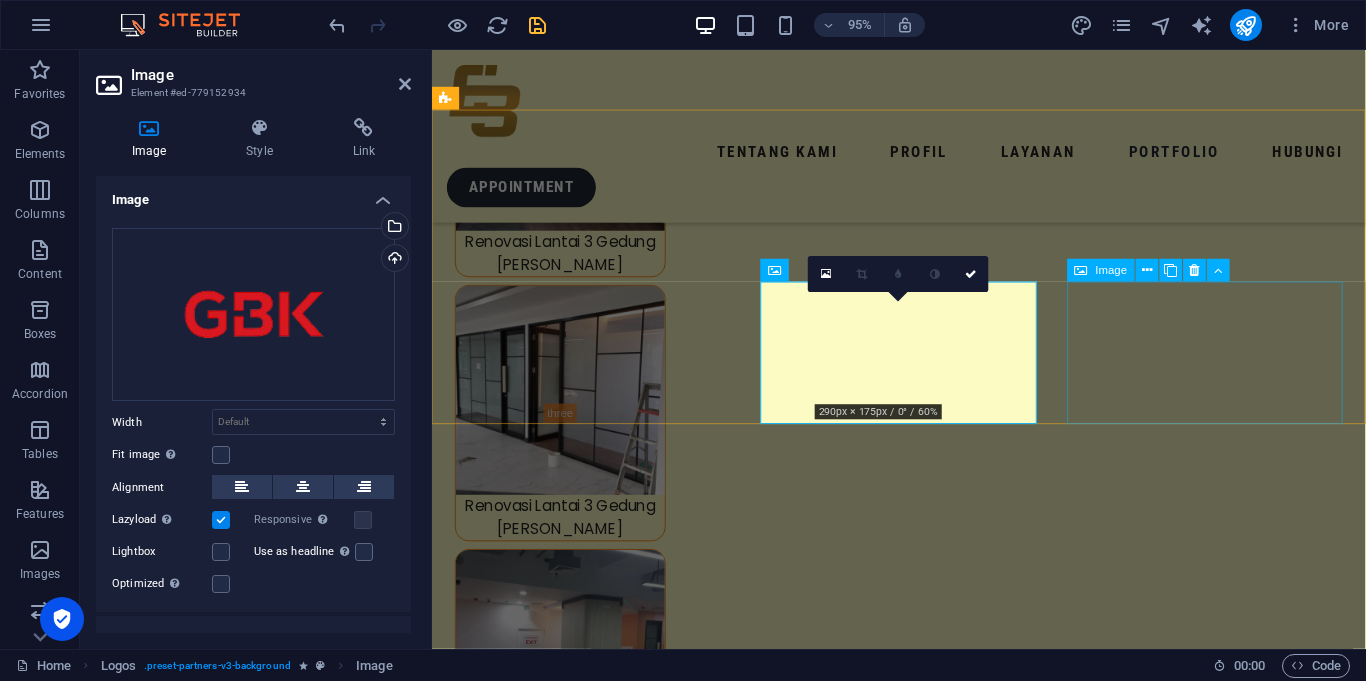 scroll, scrollTop: 8499, scrollLeft: 0, axis: vertical 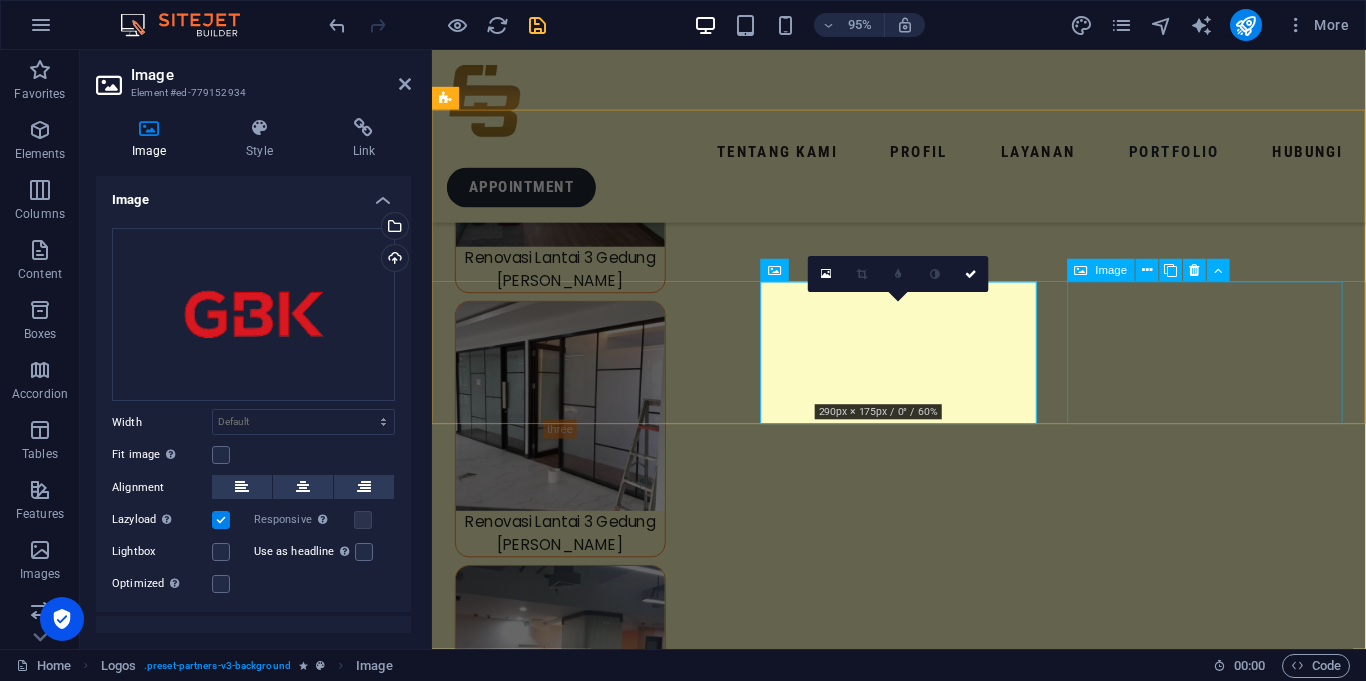 click at bounding box center [601, 16185] 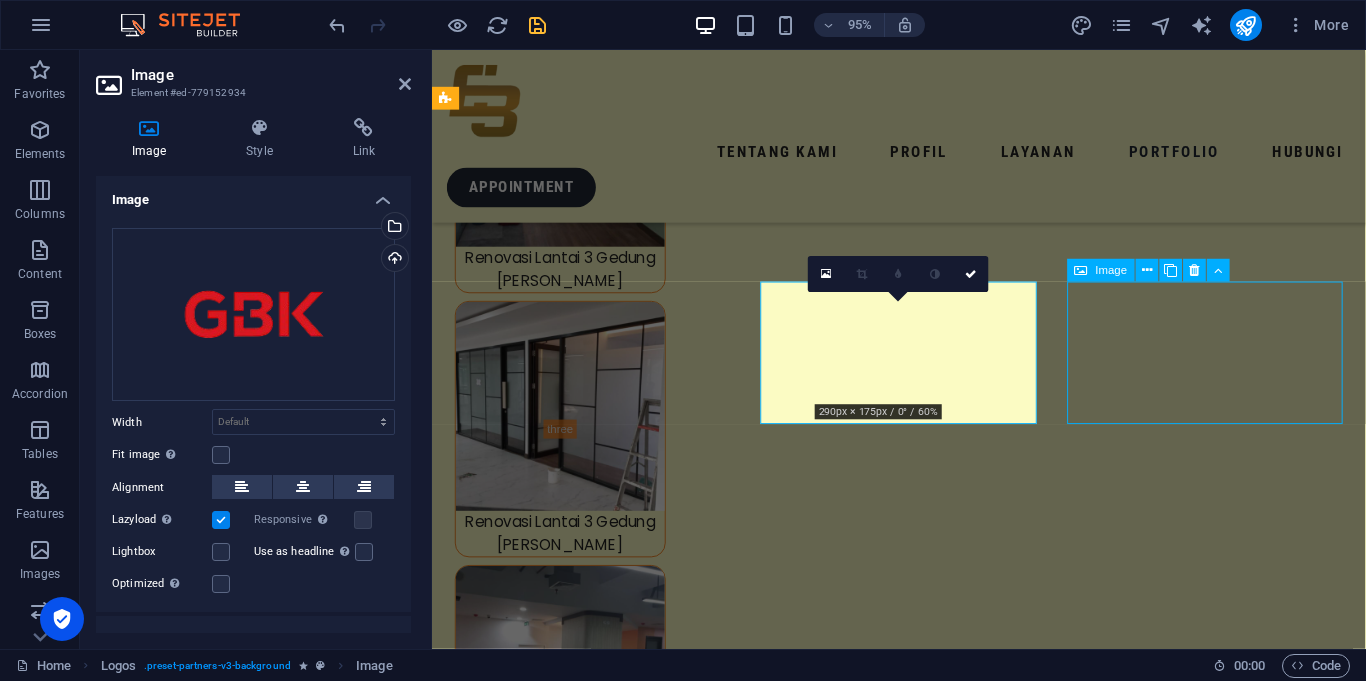 click at bounding box center (601, 16185) 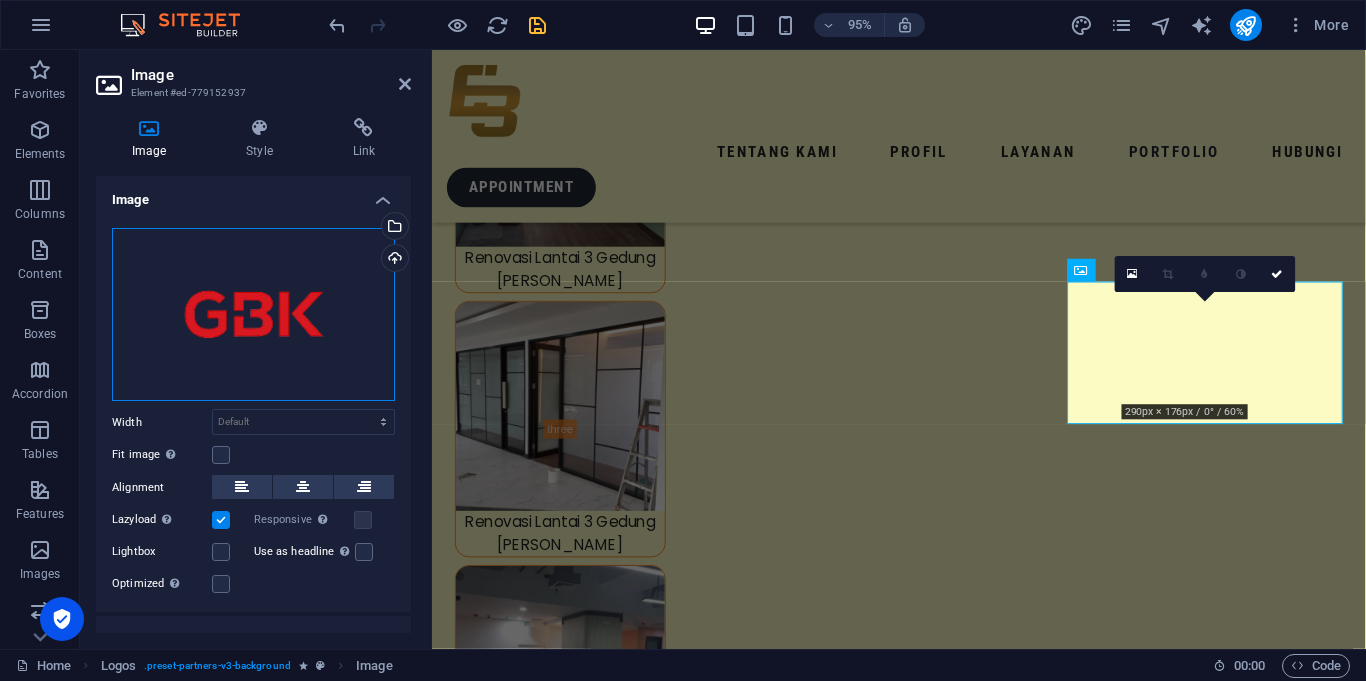 click on "Drag files here, click to choose files or select files from Files or our free stock photos & videos" at bounding box center [253, 315] 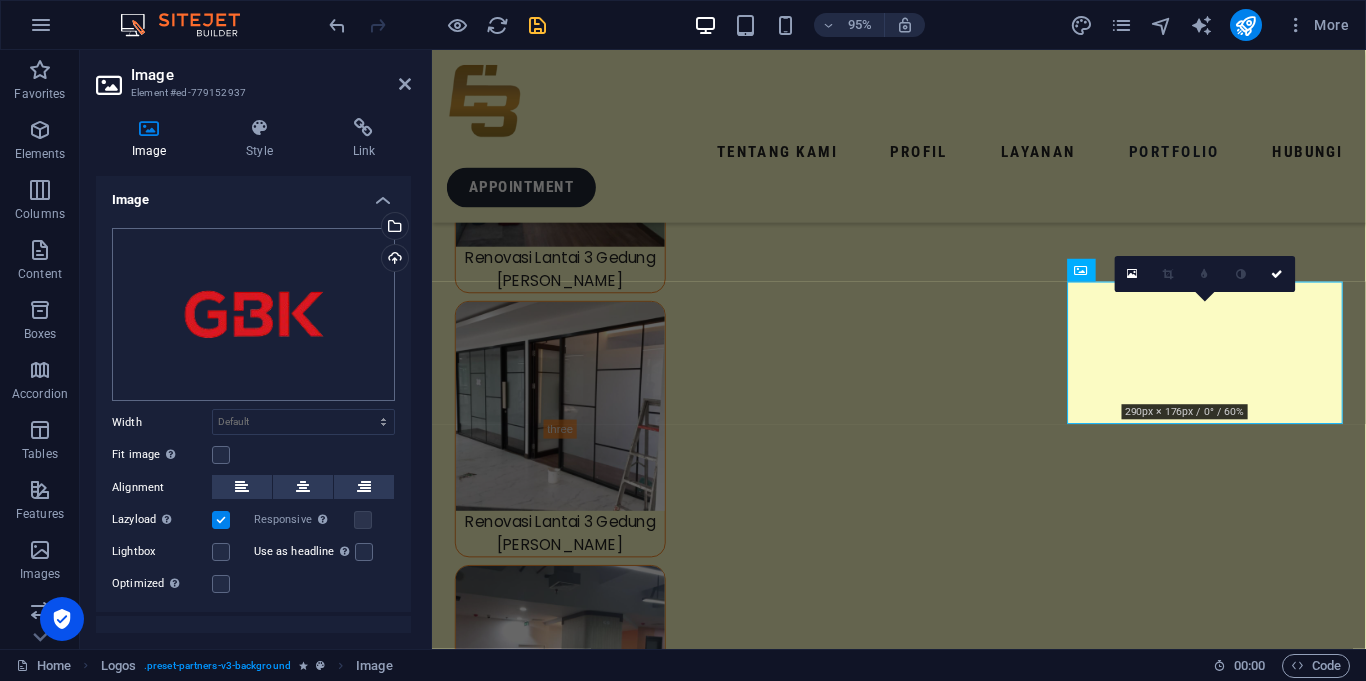 scroll, scrollTop: 8516, scrollLeft: 0, axis: vertical 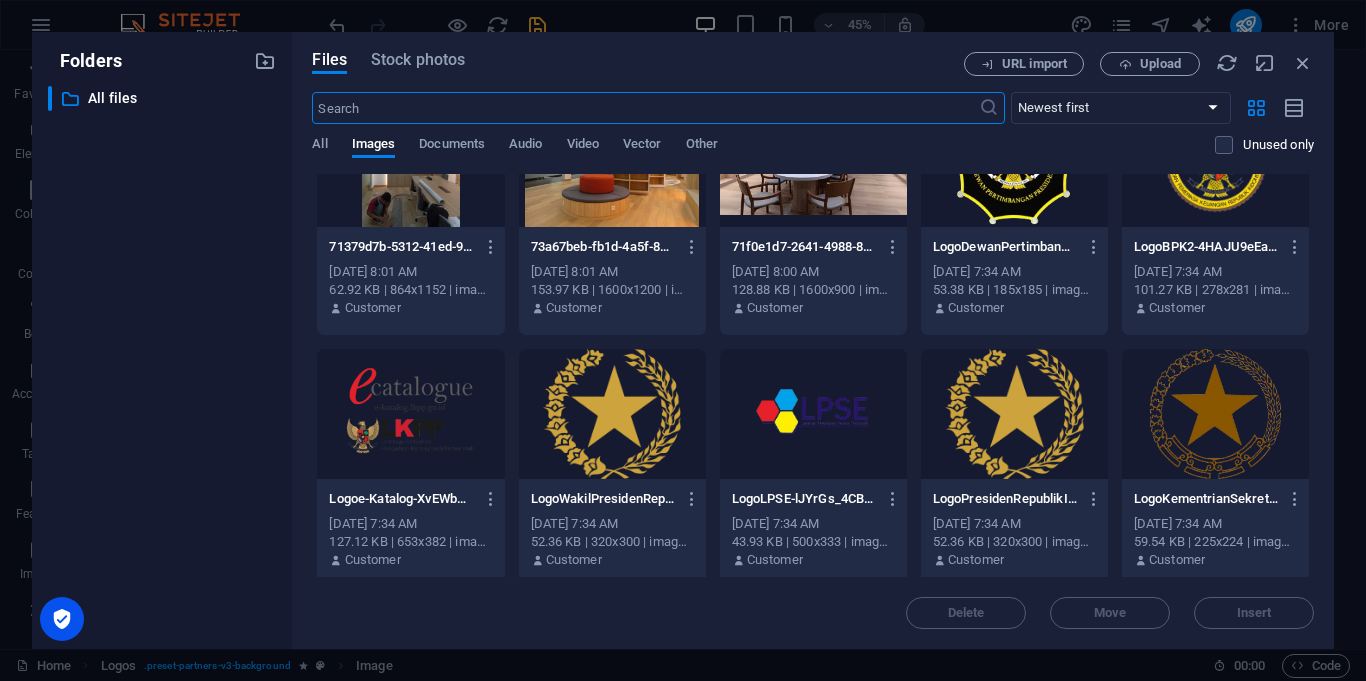 click at bounding box center (1014, 162) 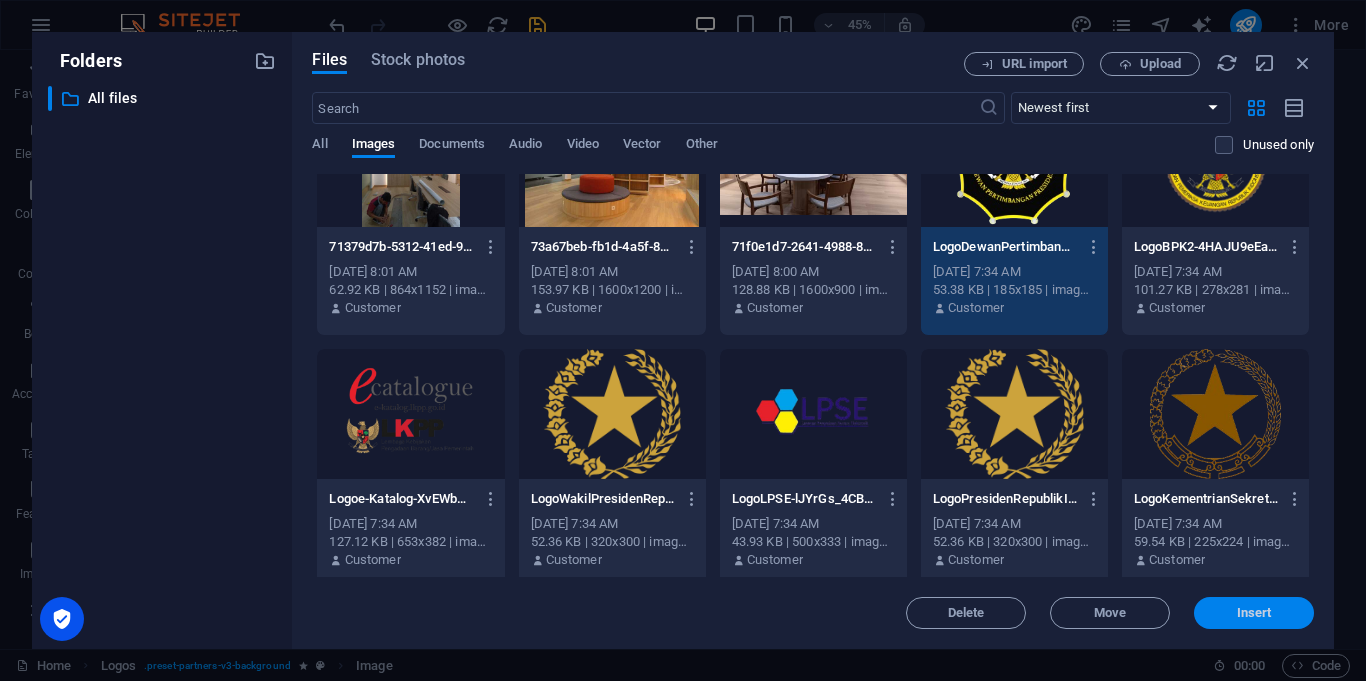 click on "Insert" at bounding box center [1254, 613] 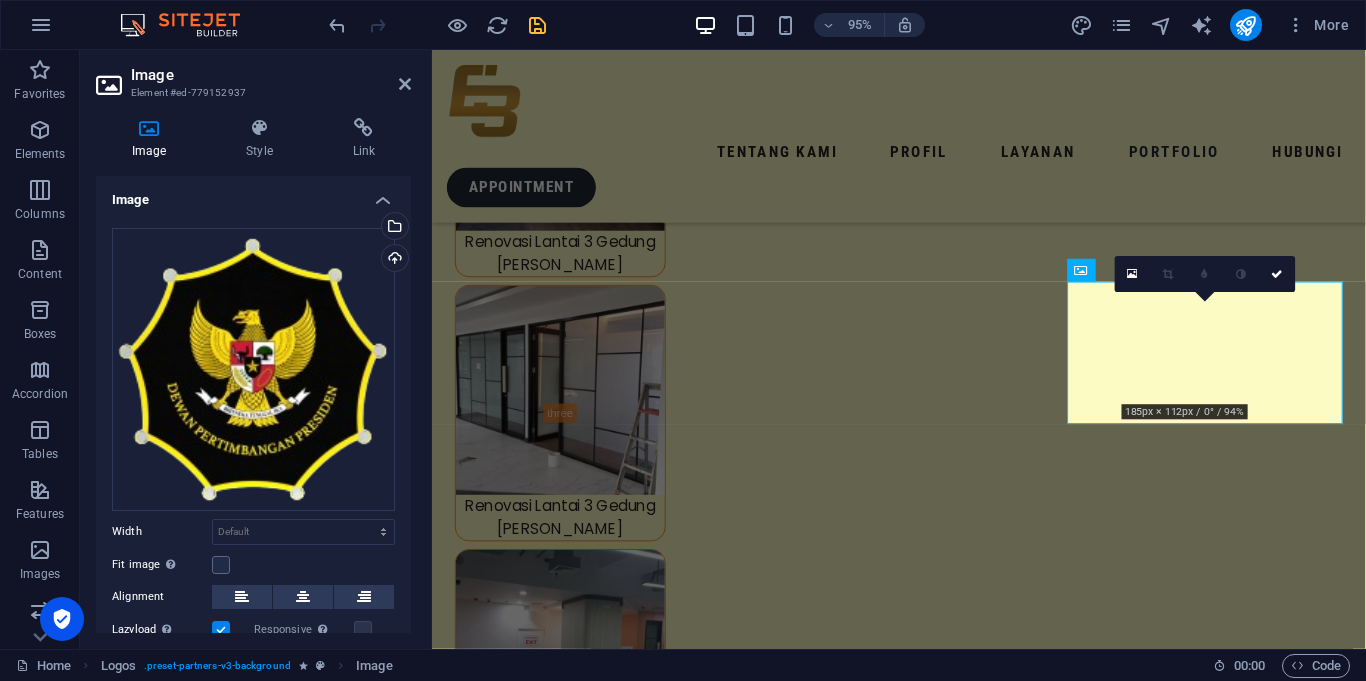 scroll, scrollTop: 8499, scrollLeft: 0, axis: vertical 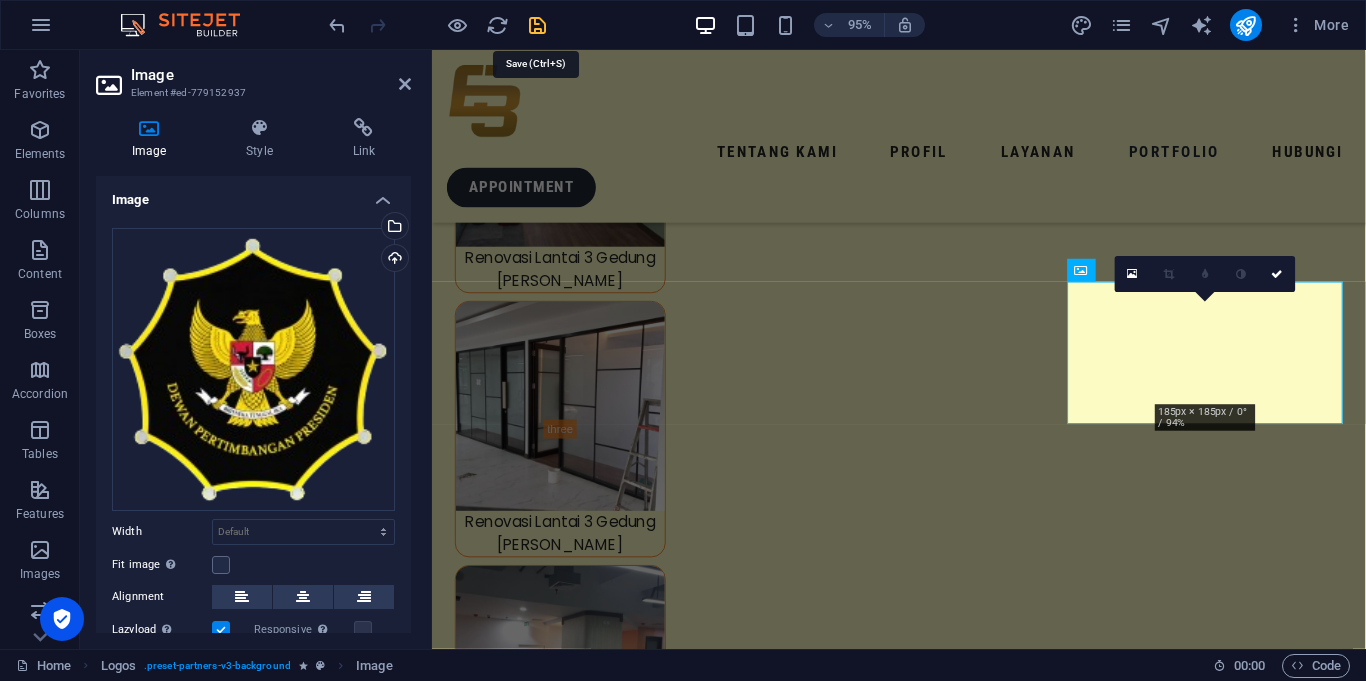 click at bounding box center (537, 25) 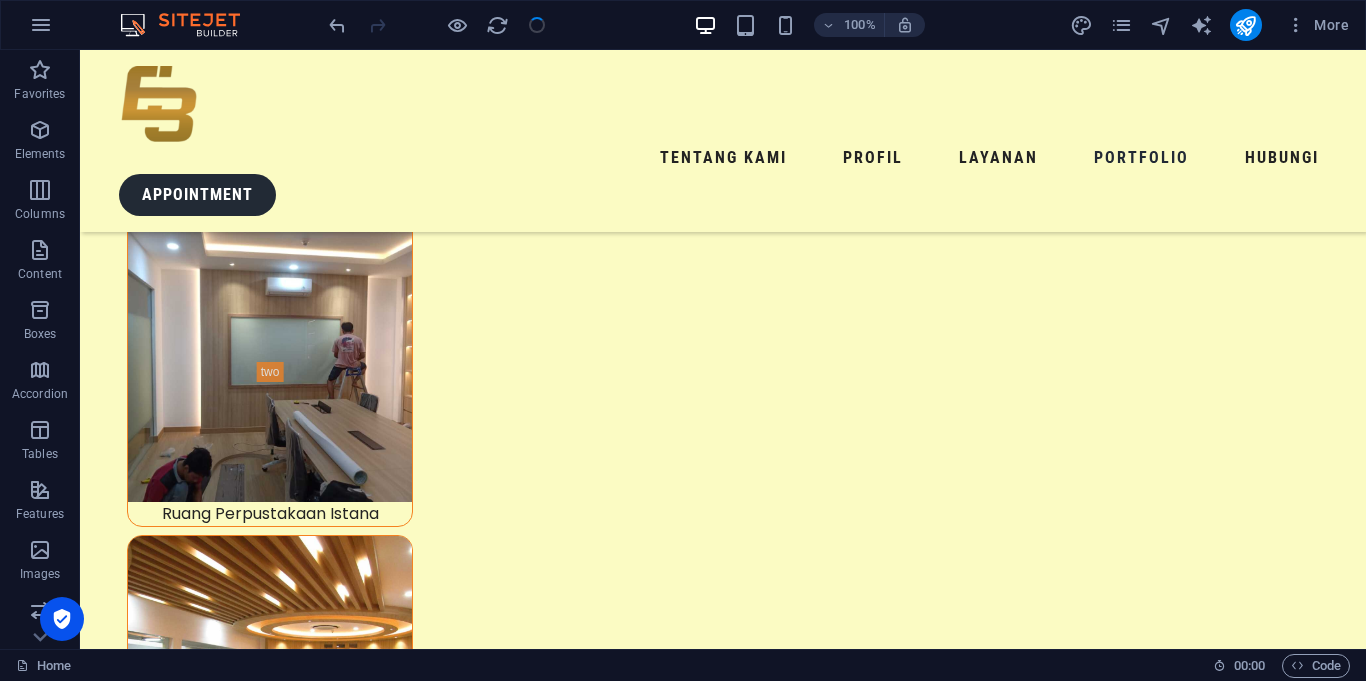 scroll, scrollTop: 9117, scrollLeft: 0, axis: vertical 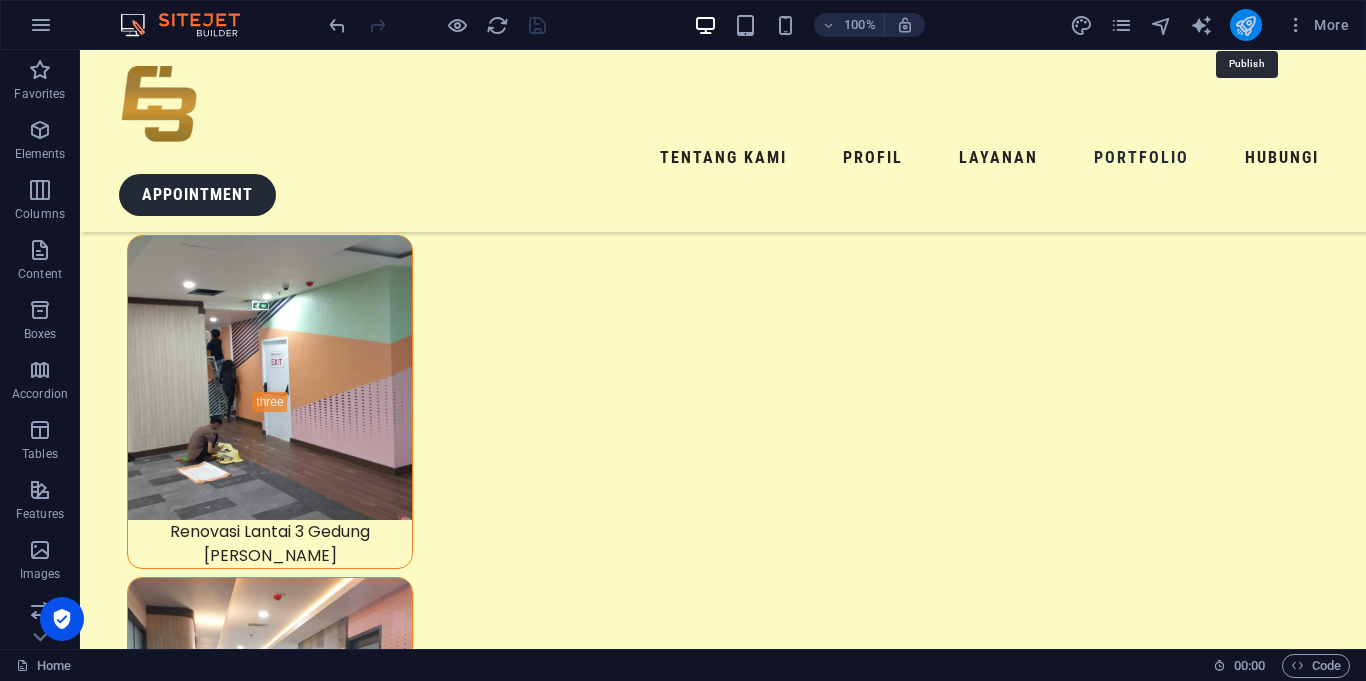 click at bounding box center [1245, 25] 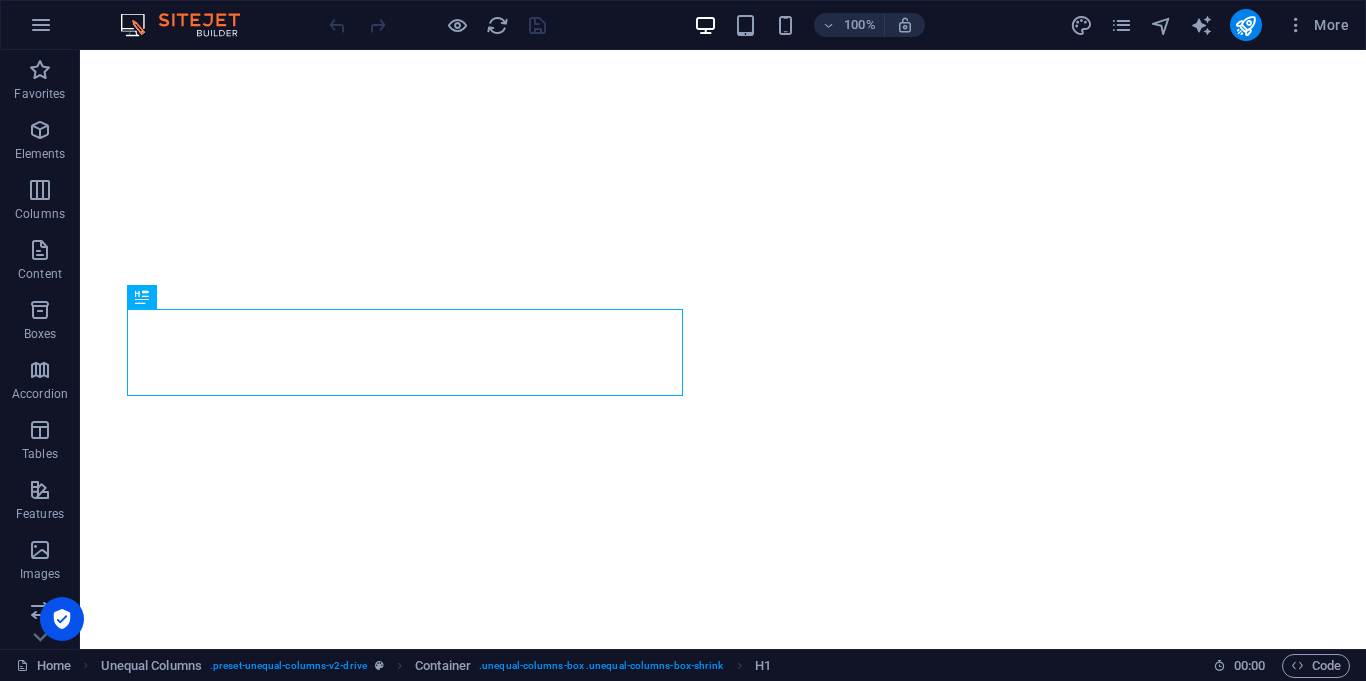 scroll, scrollTop: 0, scrollLeft: 0, axis: both 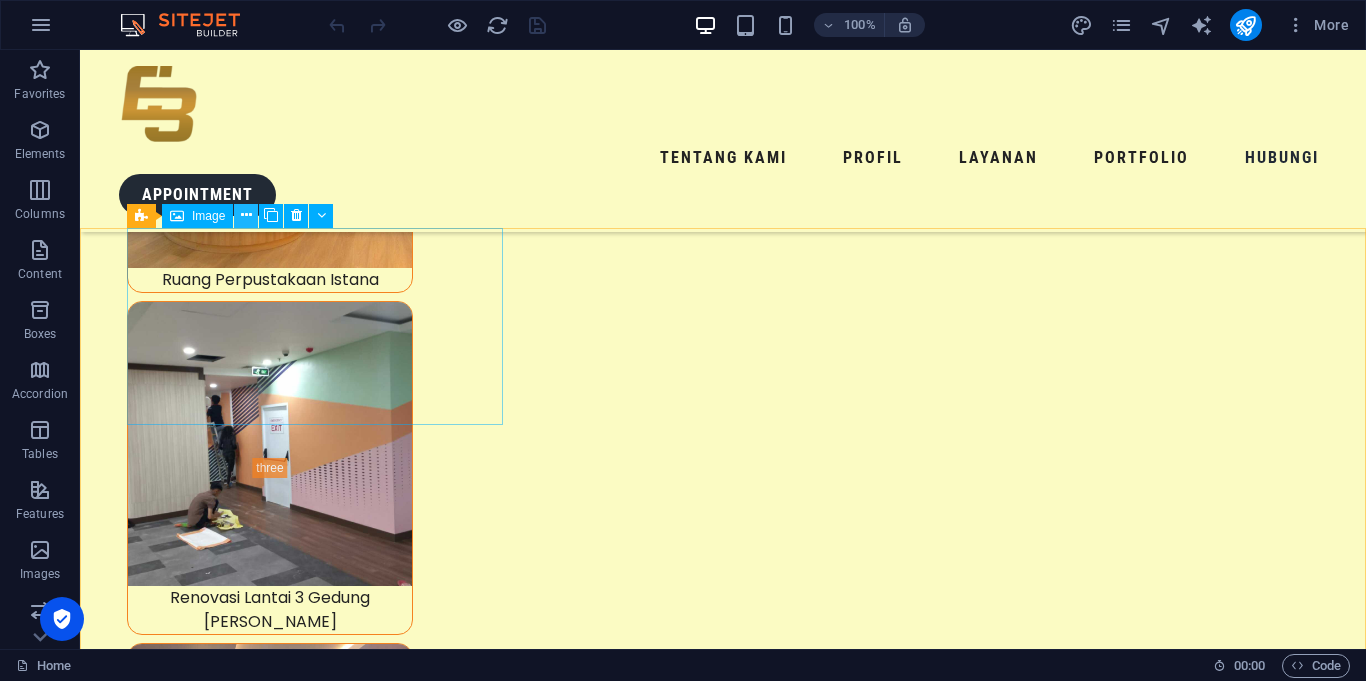 click at bounding box center [246, 215] 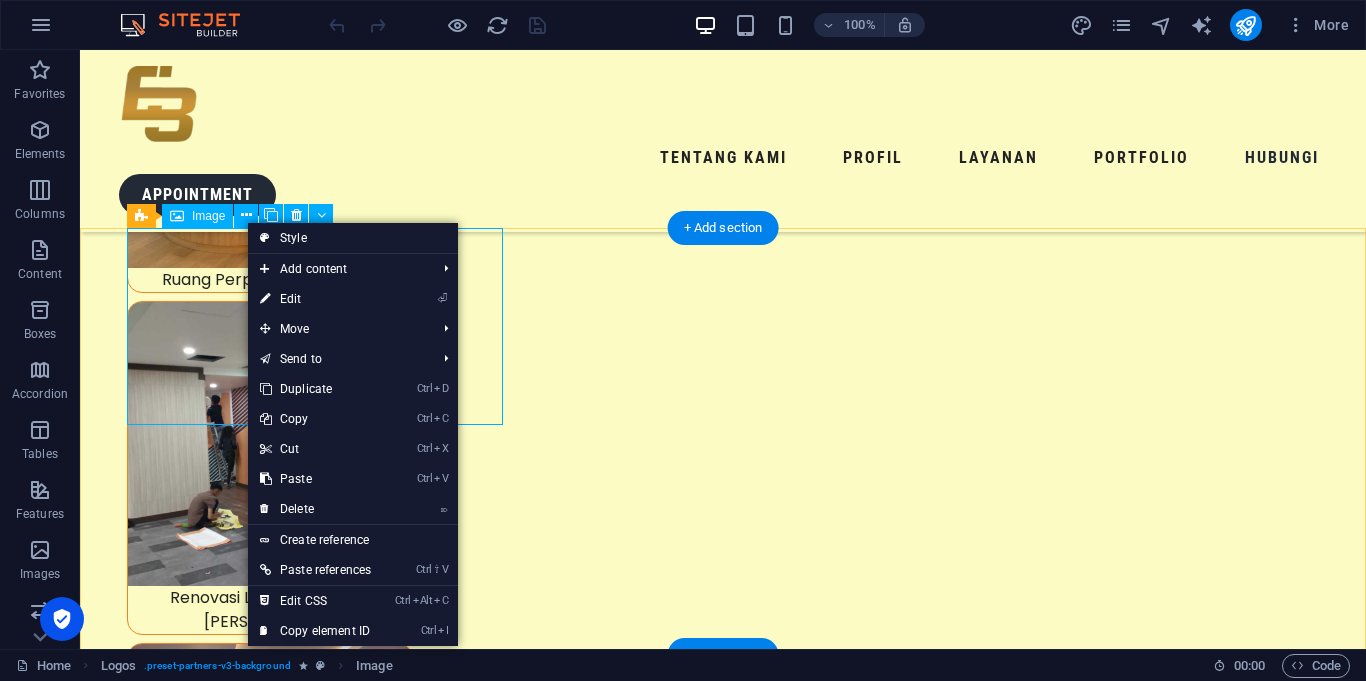click at bounding box center (292, 19397) 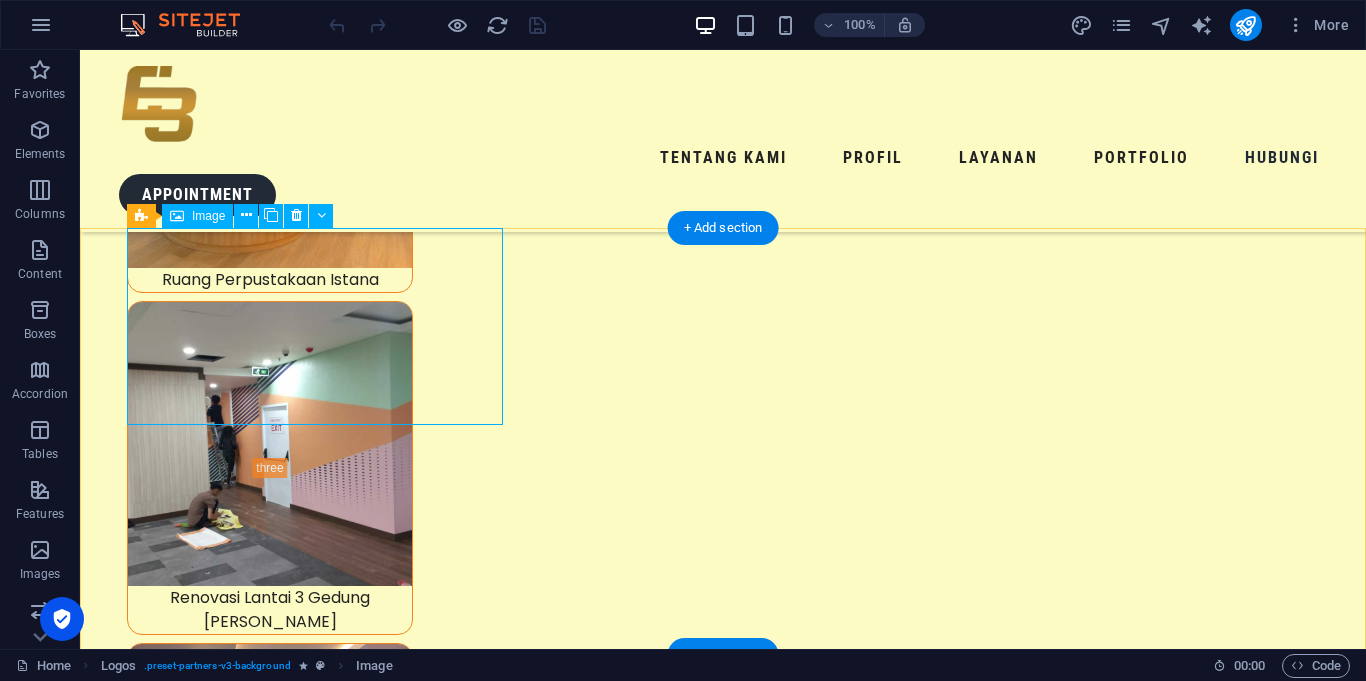 click at bounding box center [292, 19397] 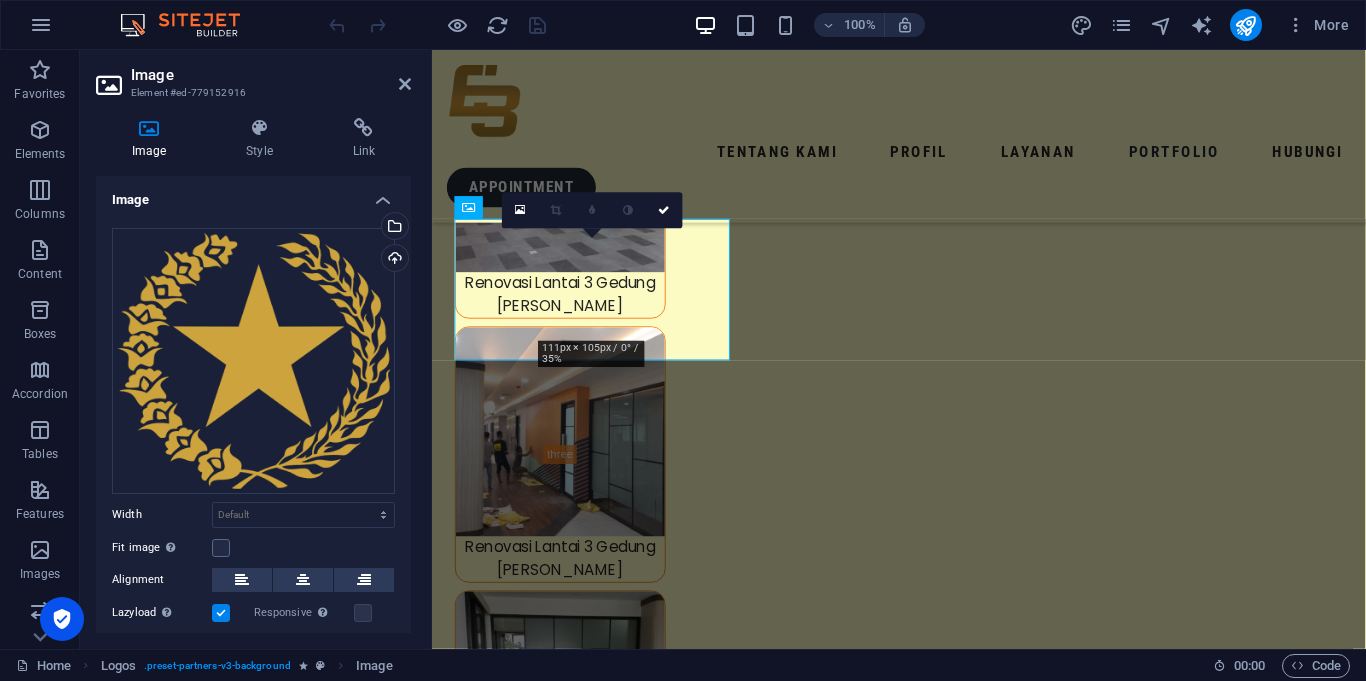 scroll, scrollTop: 8384, scrollLeft: 0, axis: vertical 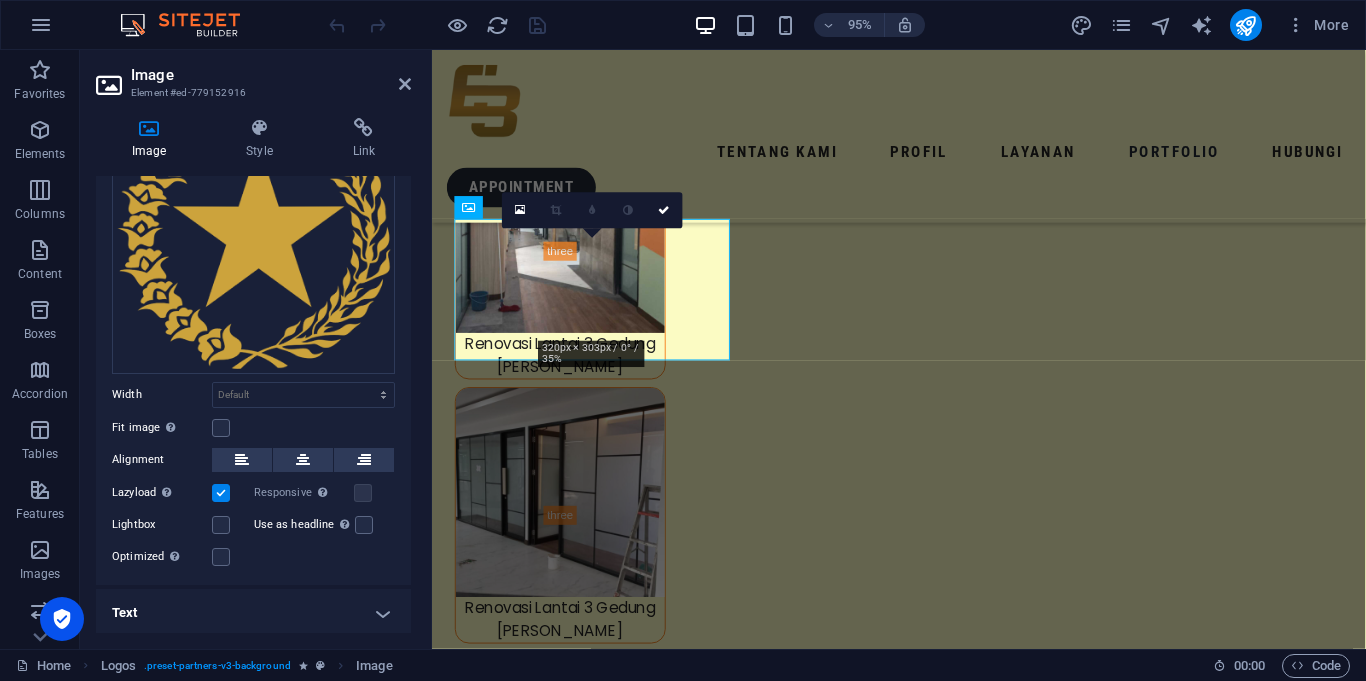 click on "Text" at bounding box center (253, 613) 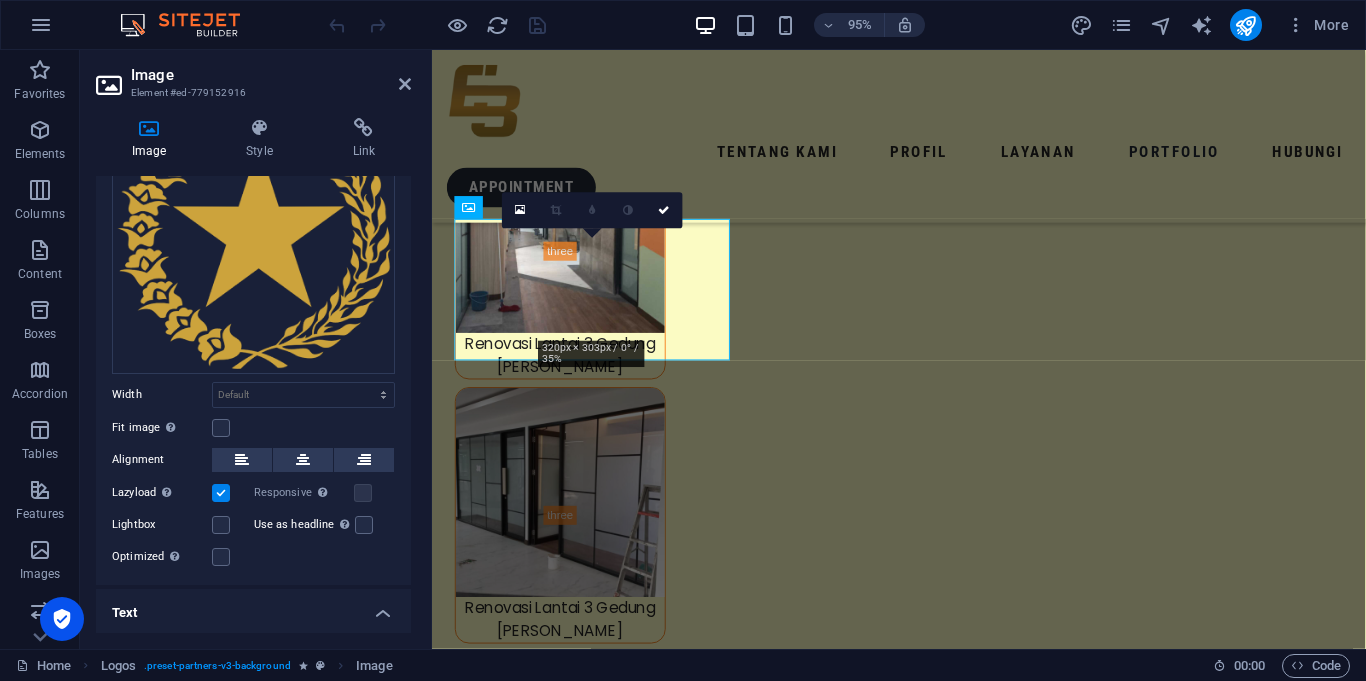 scroll, scrollTop: 308, scrollLeft: 0, axis: vertical 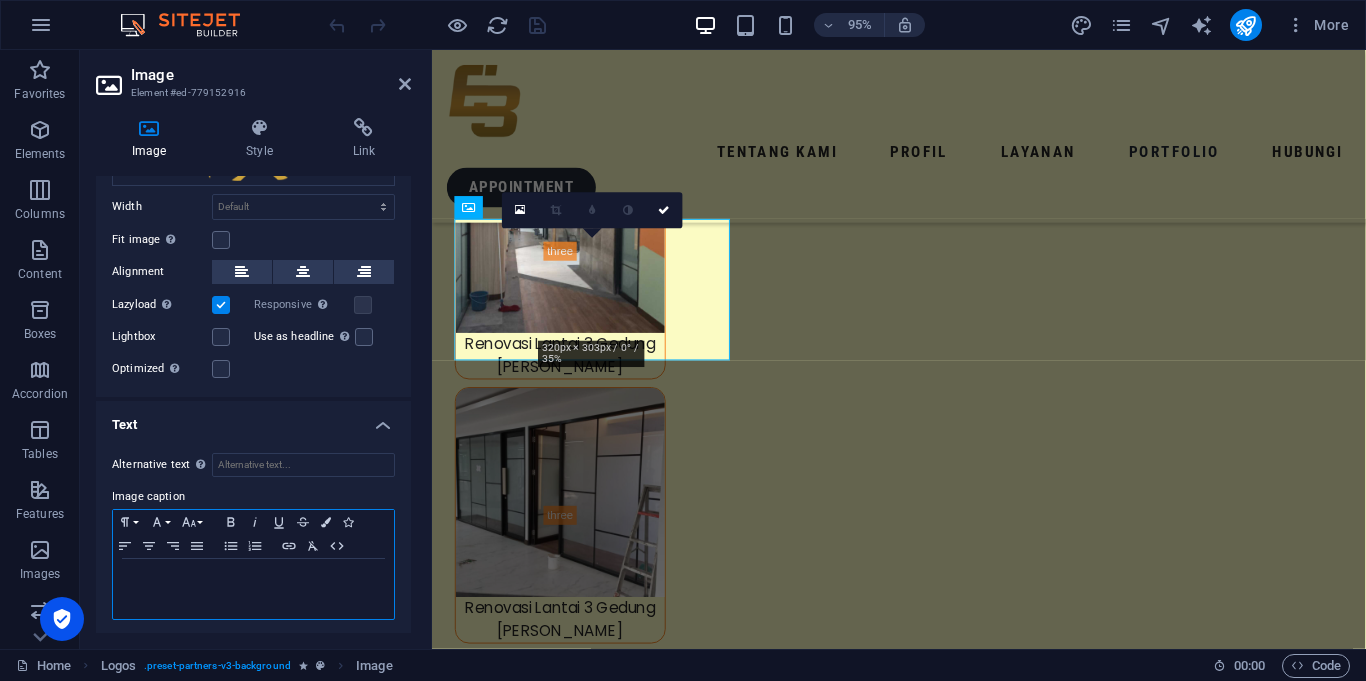 click at bounding box center [253, 589] 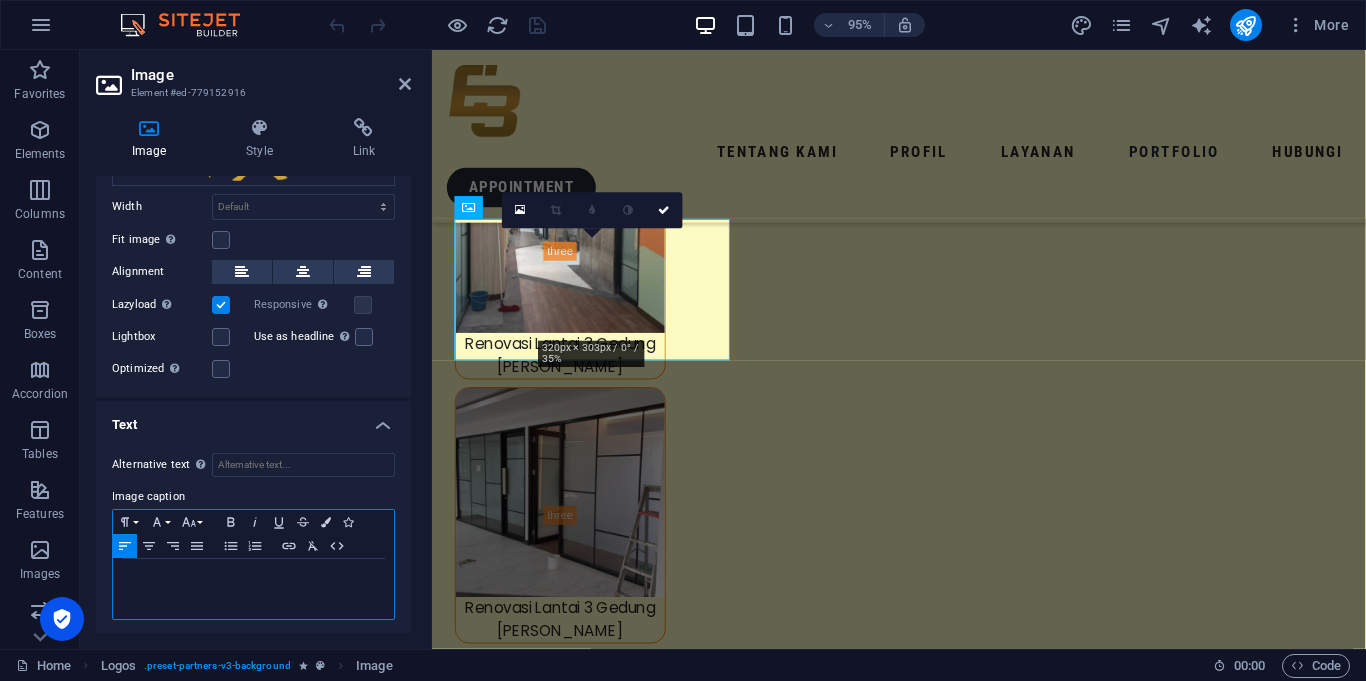 type 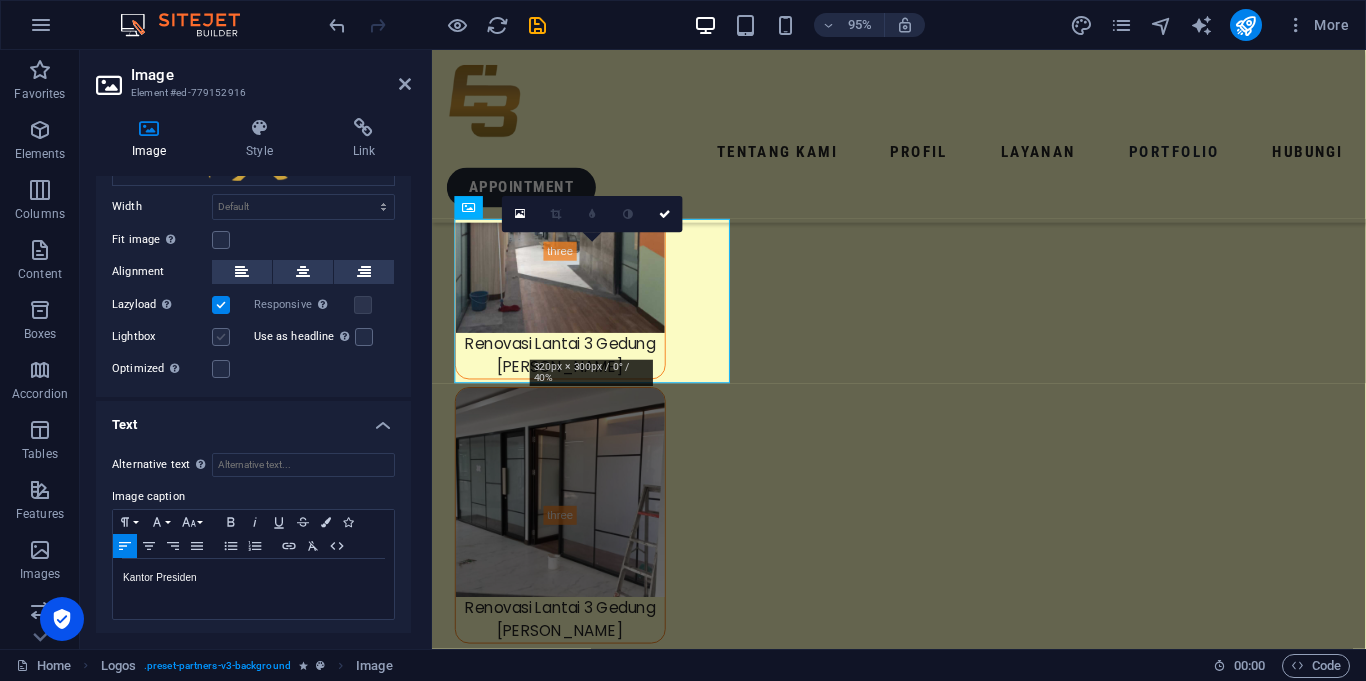 click at bounding box center (221, 337) 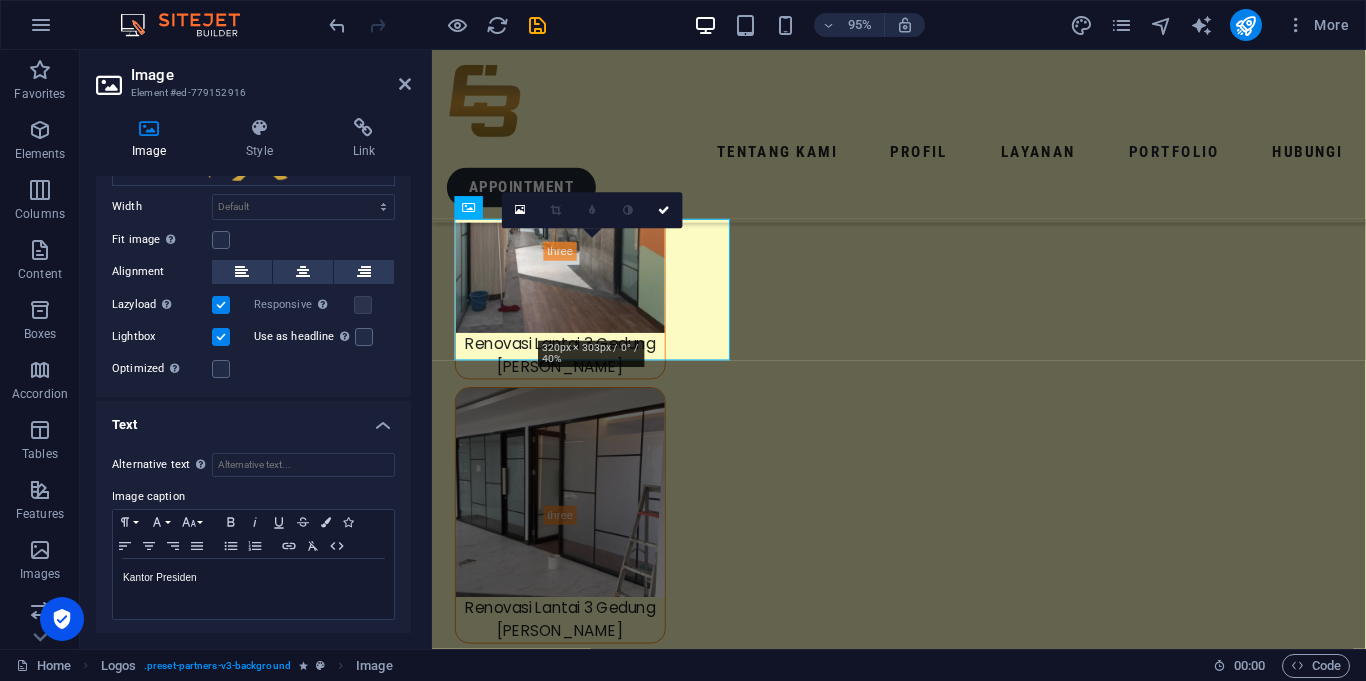 click at bounding box center [221, 337] 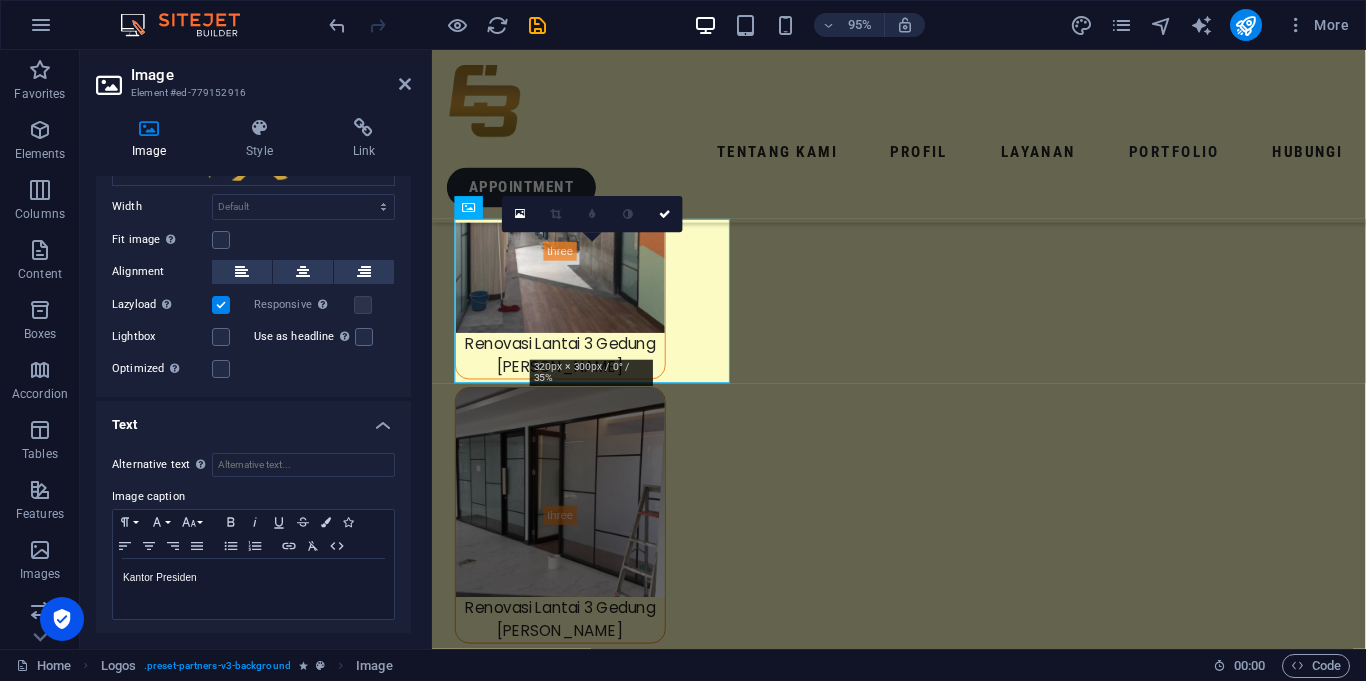 click on "Drag files here, click to choose files or select files from Files or our free stock photos & videos Select files from the file manager, stock photos, or upload file(s) Upload Width Default auto px rem % em vh vw Fit image Automatically fit image to a fixed width and height Height Default auto px Alignment Lazyload Loading images after the page loads improves page speed. Responsive Automatically load retina image and smartphone optimized sizes. Lightbox Use as headline The image will be wrapped in an H1 headline tag. Useful for giving alternative text the weight of an H1 headline, e.g. for the logo. Leave unchecked if uncertain. Optimized Images are compressed to improve page speed. Position Direction Custom X offset 50 px rem % vh vw Y offset 50 px rem % vh vw" at bounding box center (253, 150) 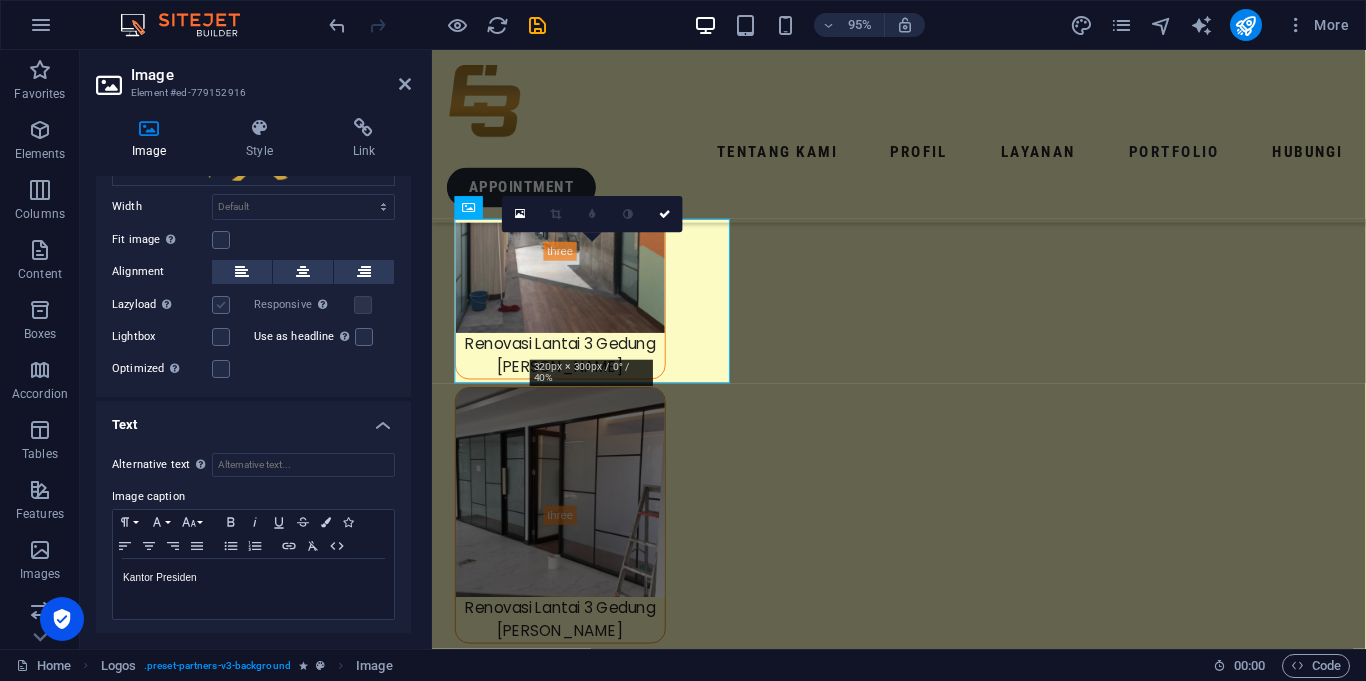 click at bounding box center (221, 305) 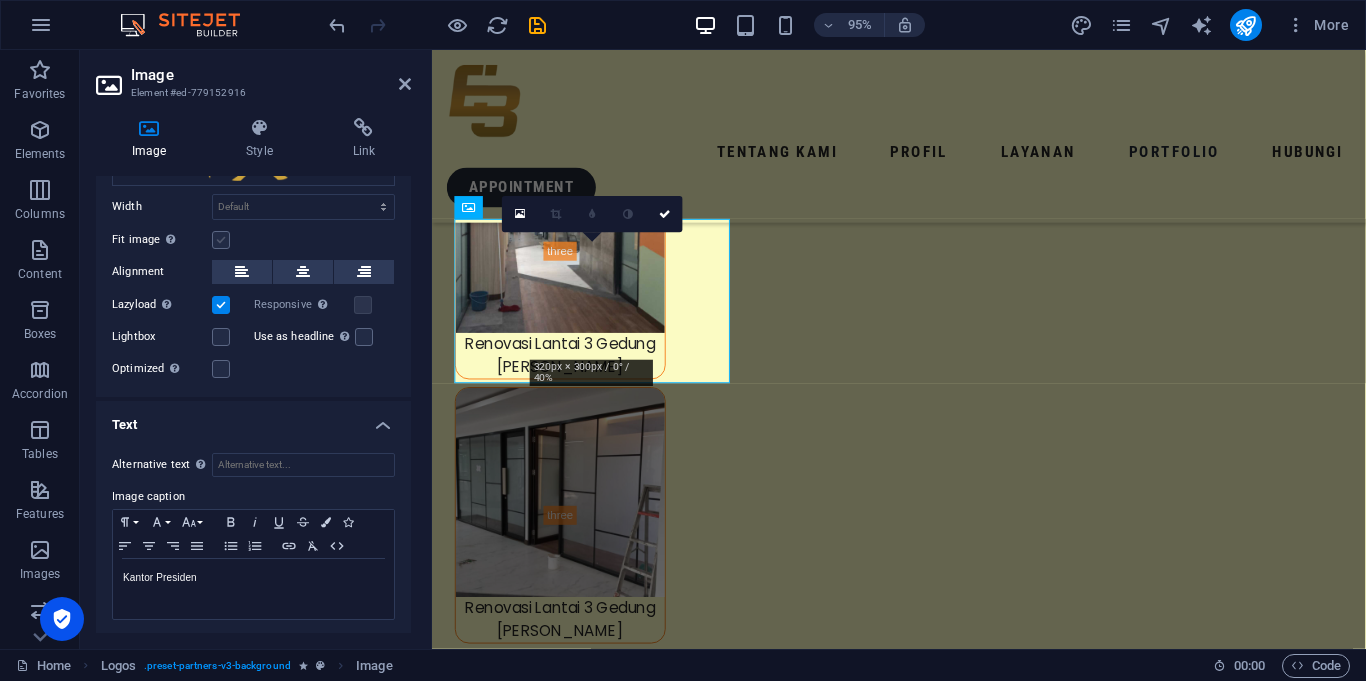 click at bounding box center (221, 240) 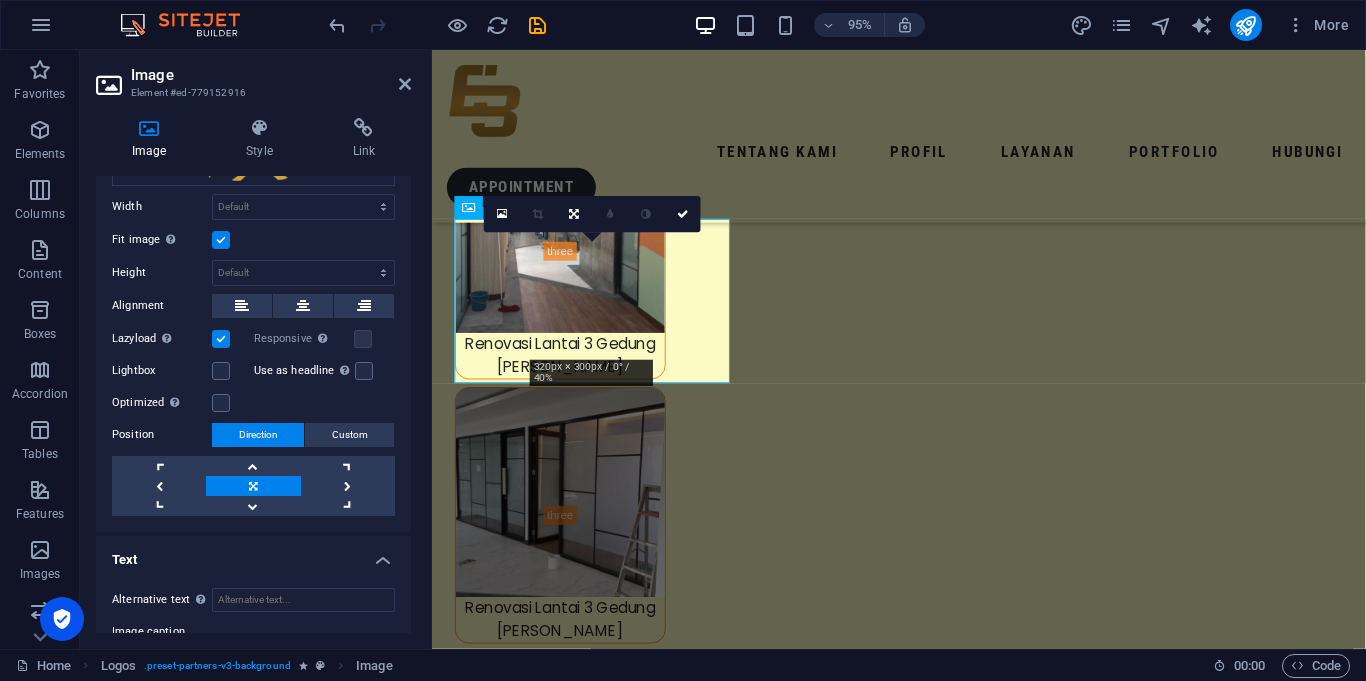 click at bounding box center (221, 240) 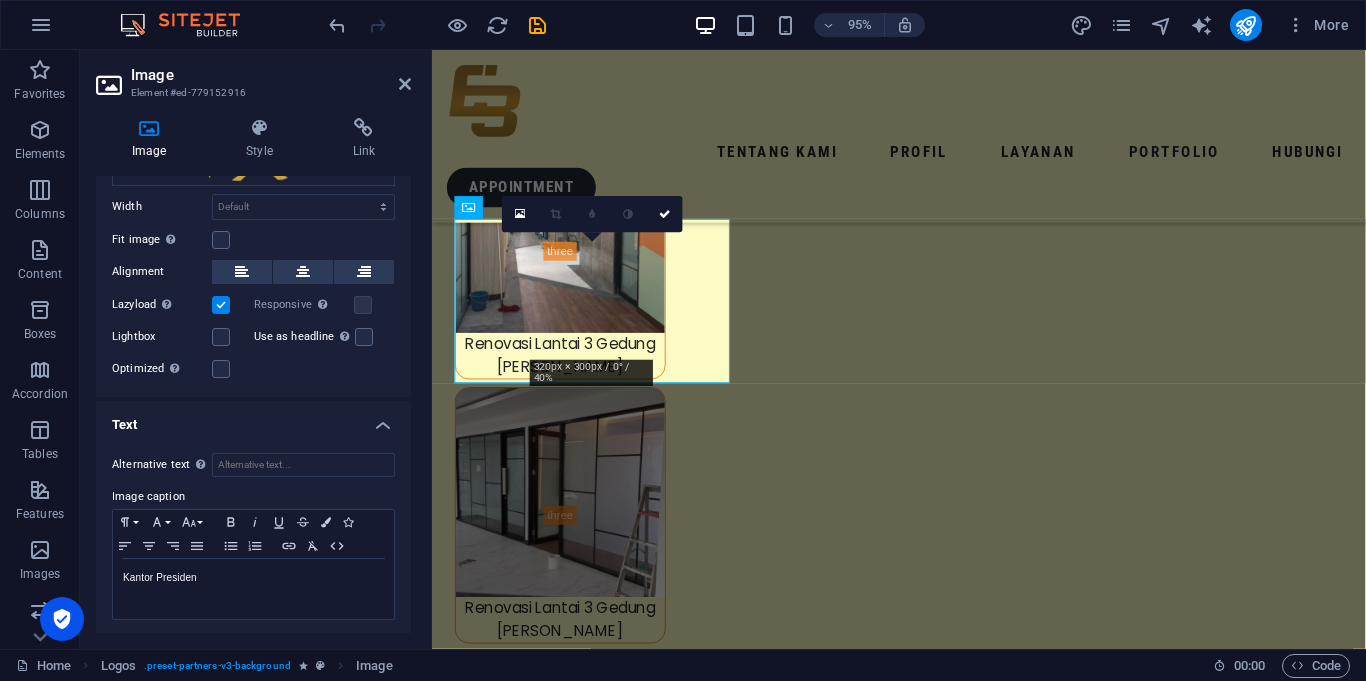 click at bounding box center [221, 305] 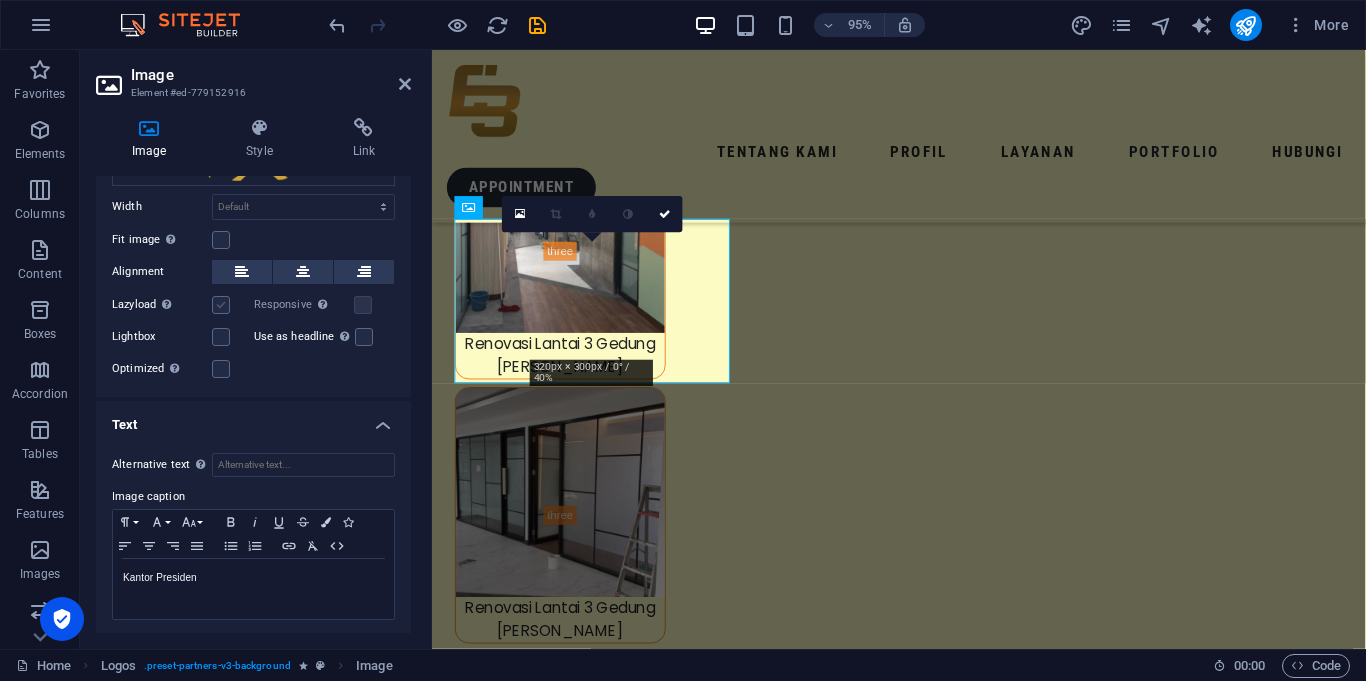 click at bounding box center [221, 305] 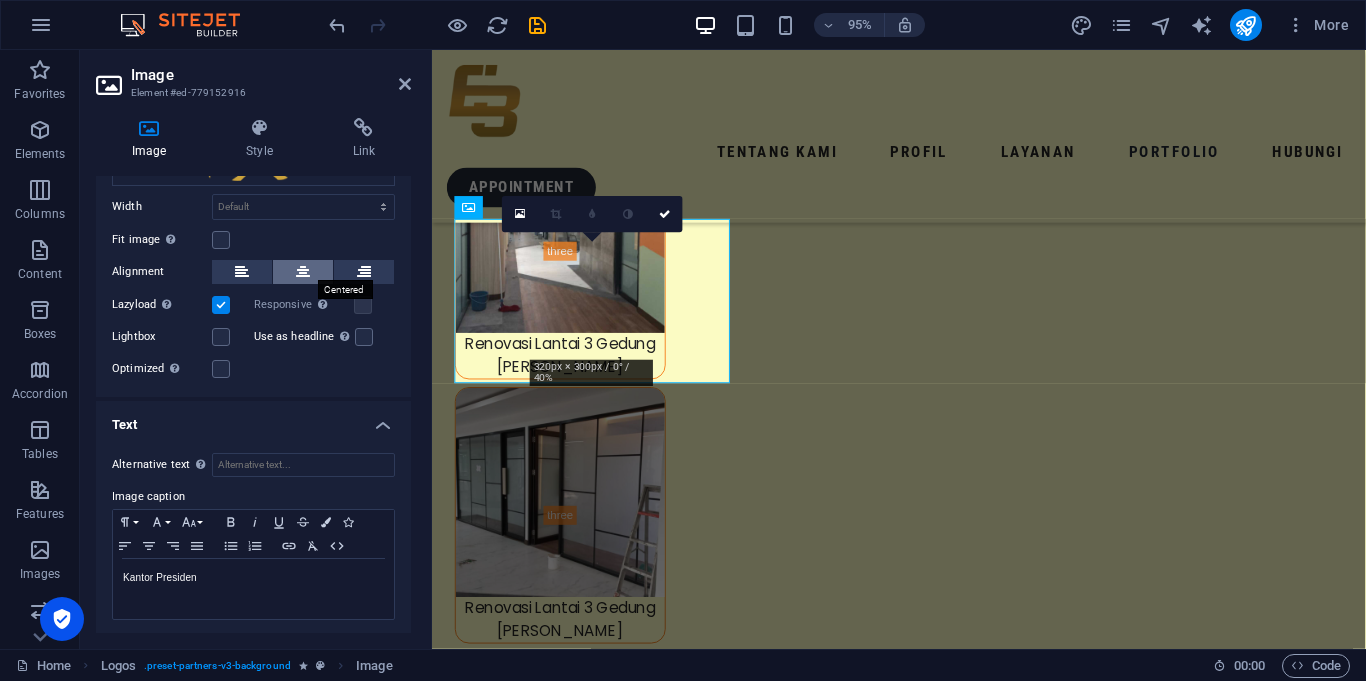 click at bounding box center [303, 272] 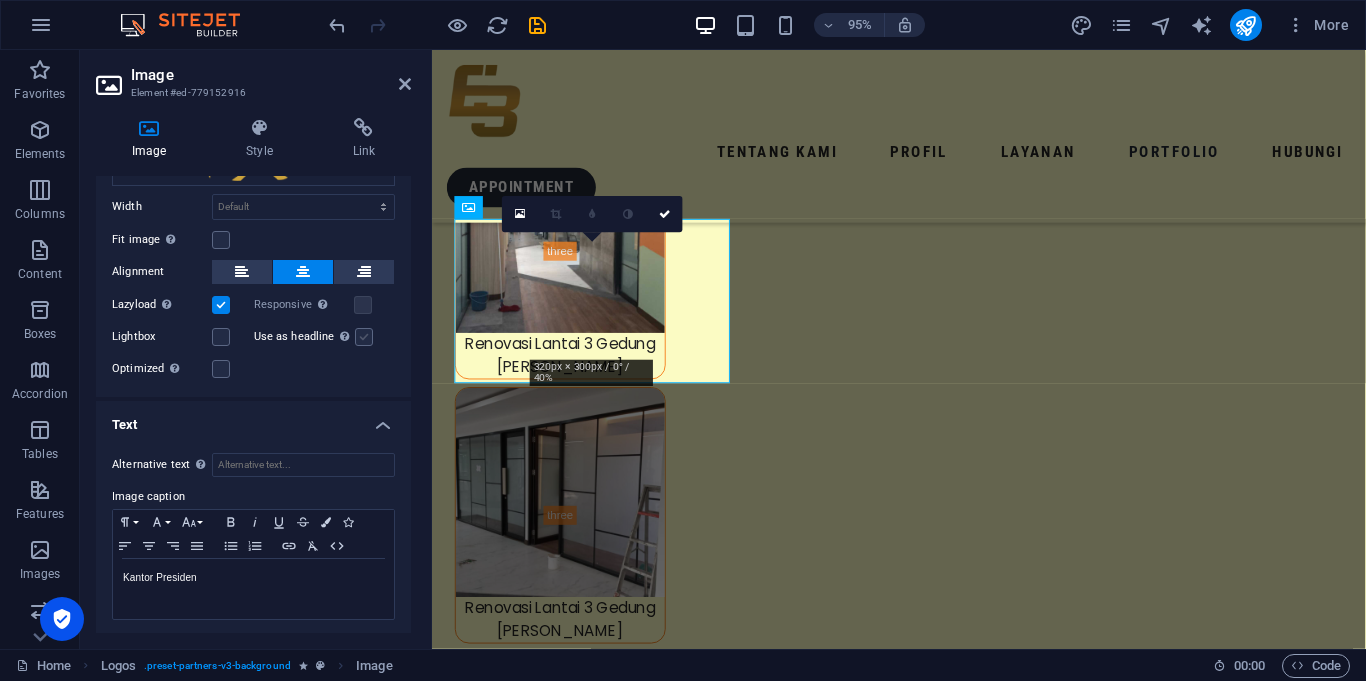 click at bounding box center [364, 337] 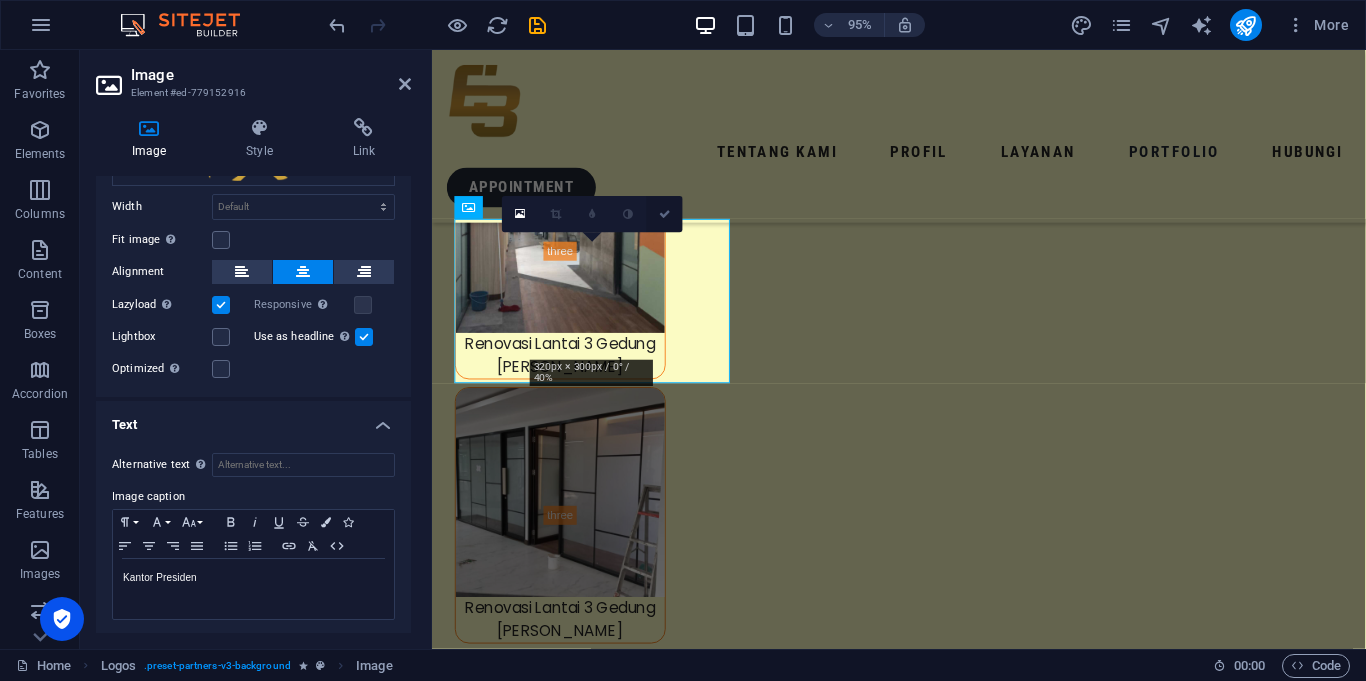 click at bounding box center (665, 214) 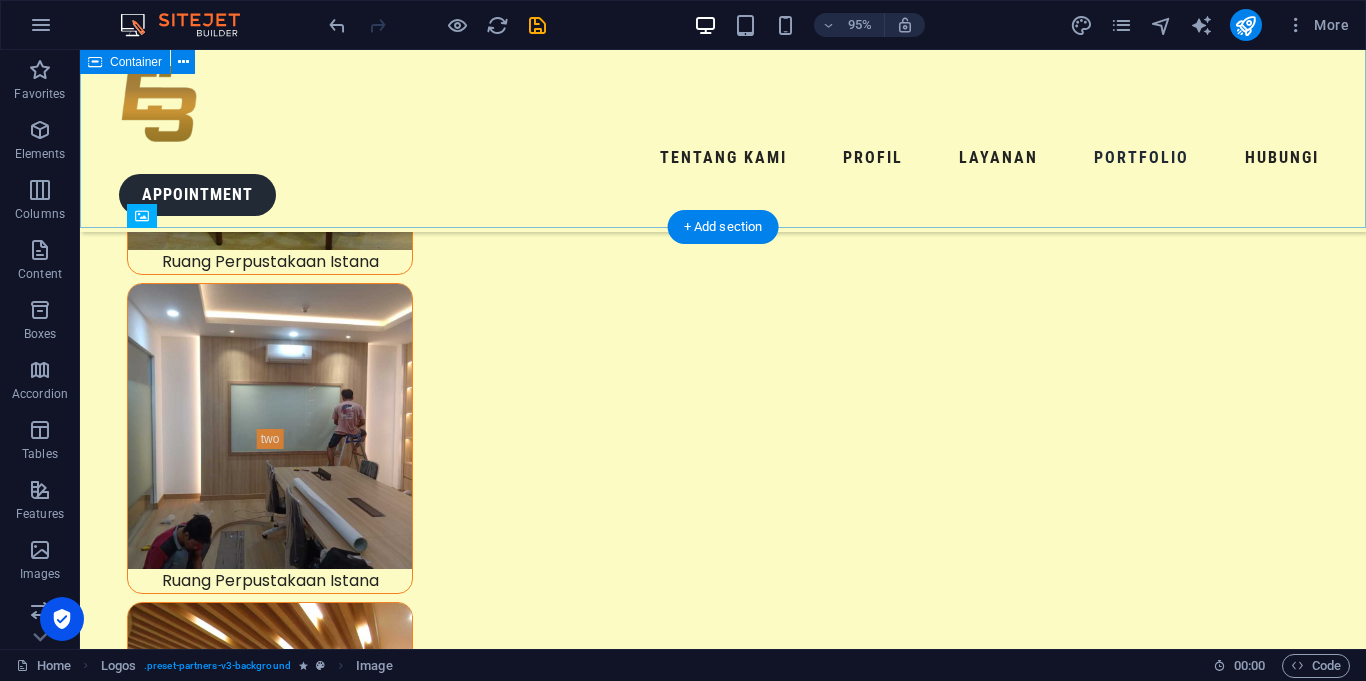 scroll, scrollTop: 9003, scrollLeft: 0, axis: vertical 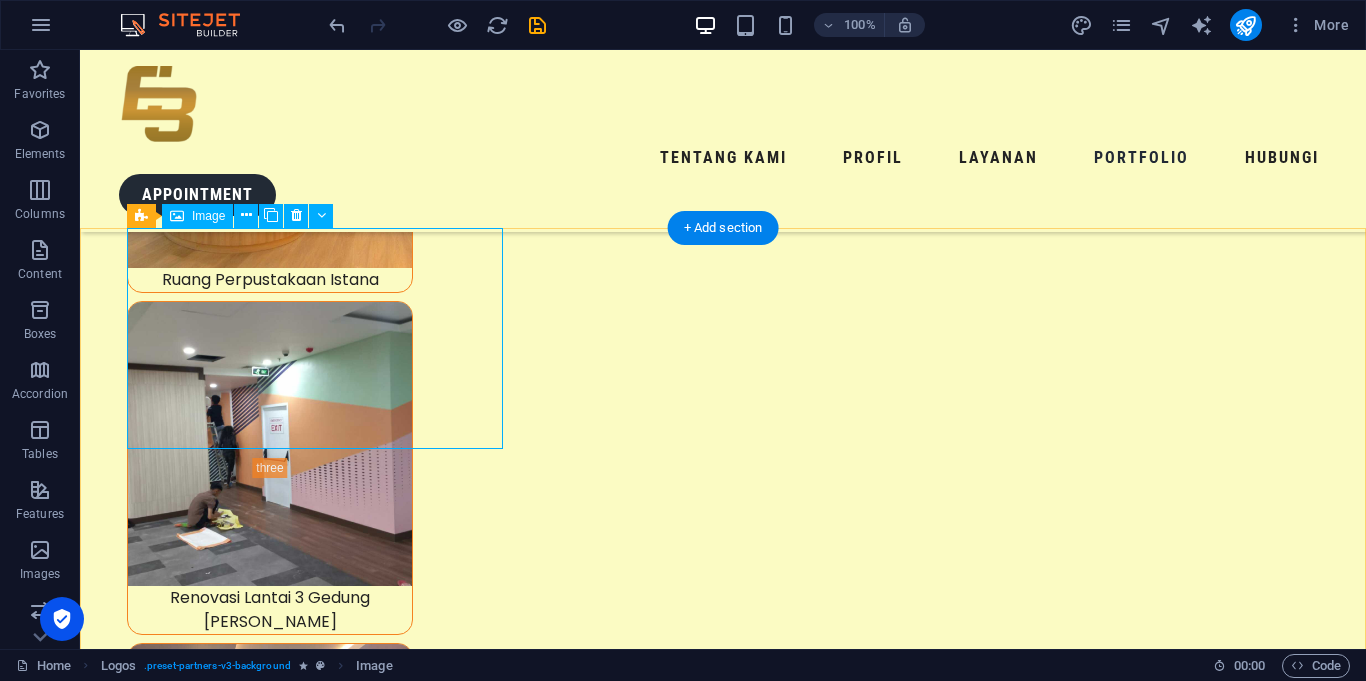 click on "Kantor Presiden" at bounding box center [292, 19409] 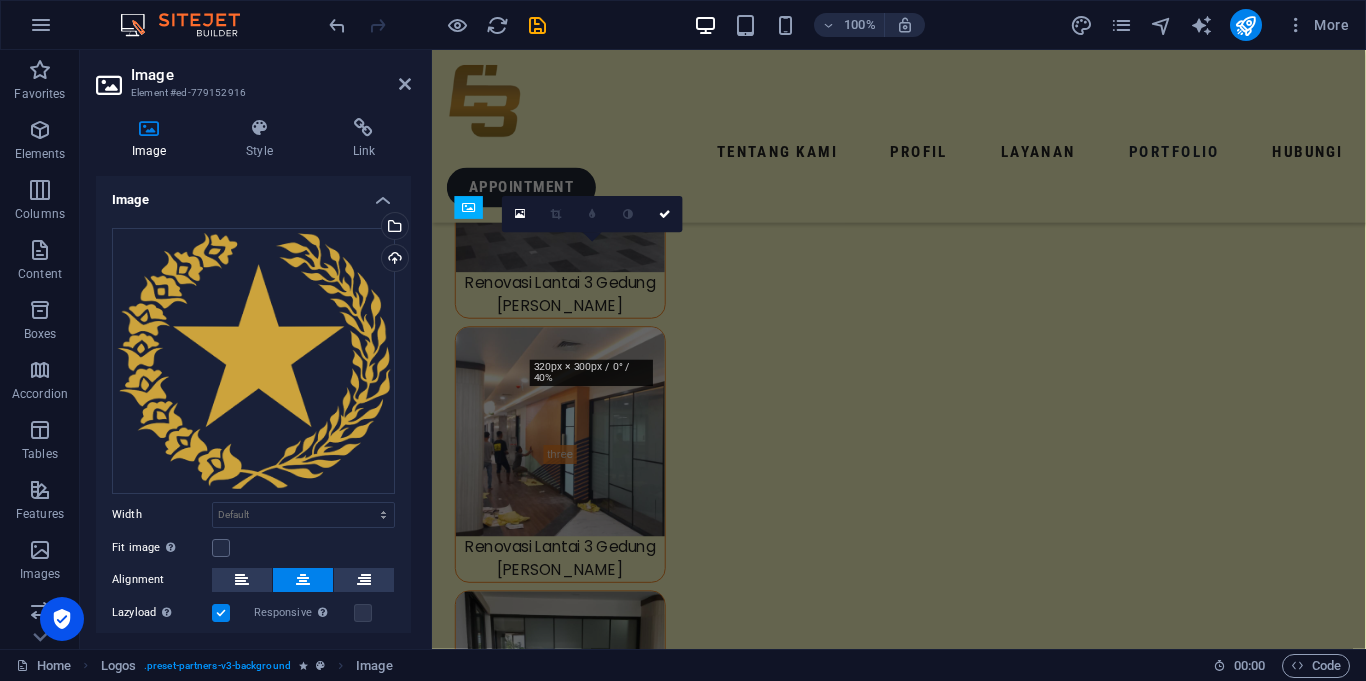 scroll, scrollTop: 8384, scrollLeft: 0, axis: vertical 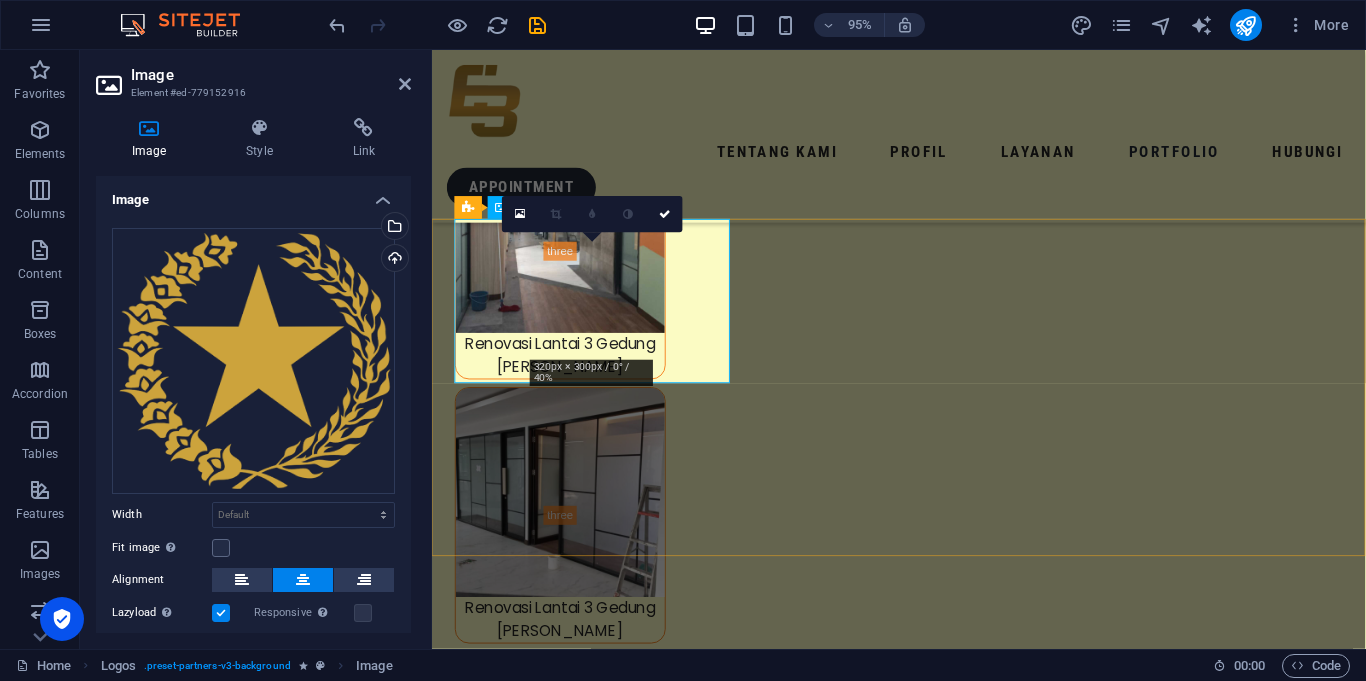 click on "Kantor Presiden" at bounding box center [601, 15461] 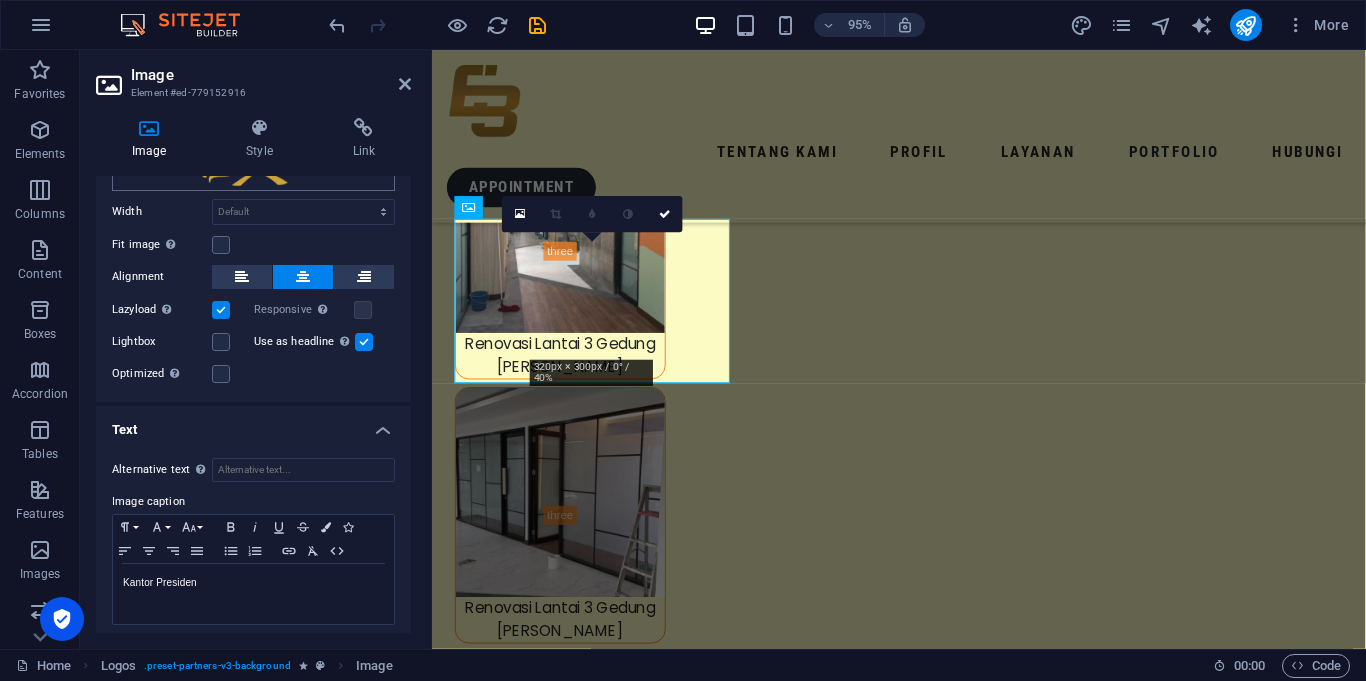 scroll, scrollTop: 308, scrollLeft: 0, axis: vertical 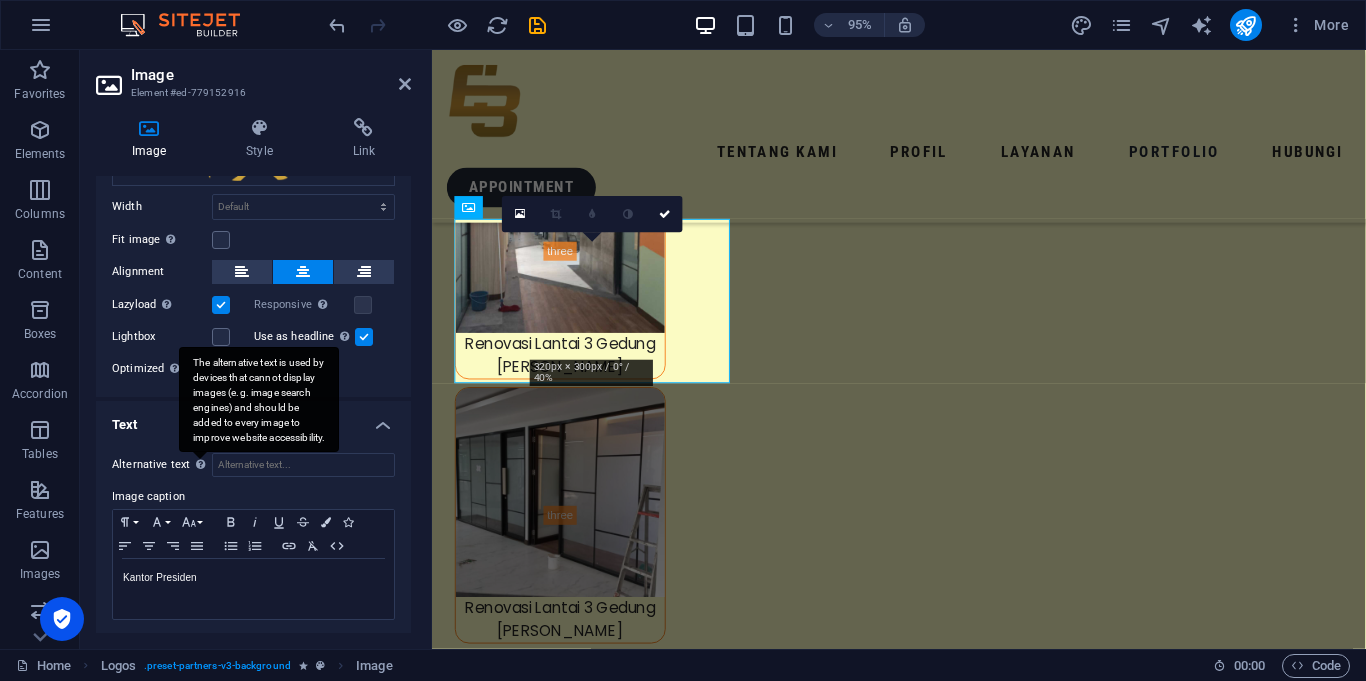 click on "The alternative text is used by devices that cannot display images (e.g. image search engines) and should be added to every image to improve website accessibility." at bounding box center [259, 399] 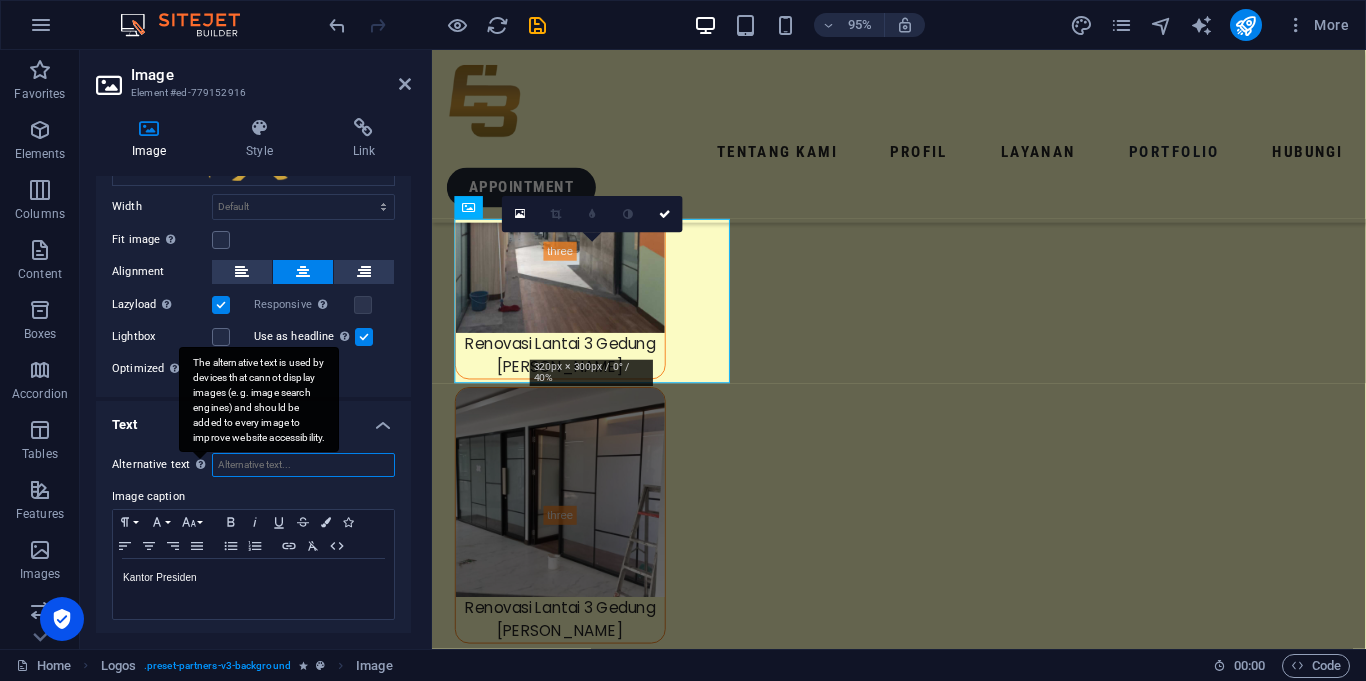 click on "Alternative text The alternative text is used by devices that cannot display images (e.g. image search engines) and should be added to every image to improve website accessibility." at bounding box center (303, 465) 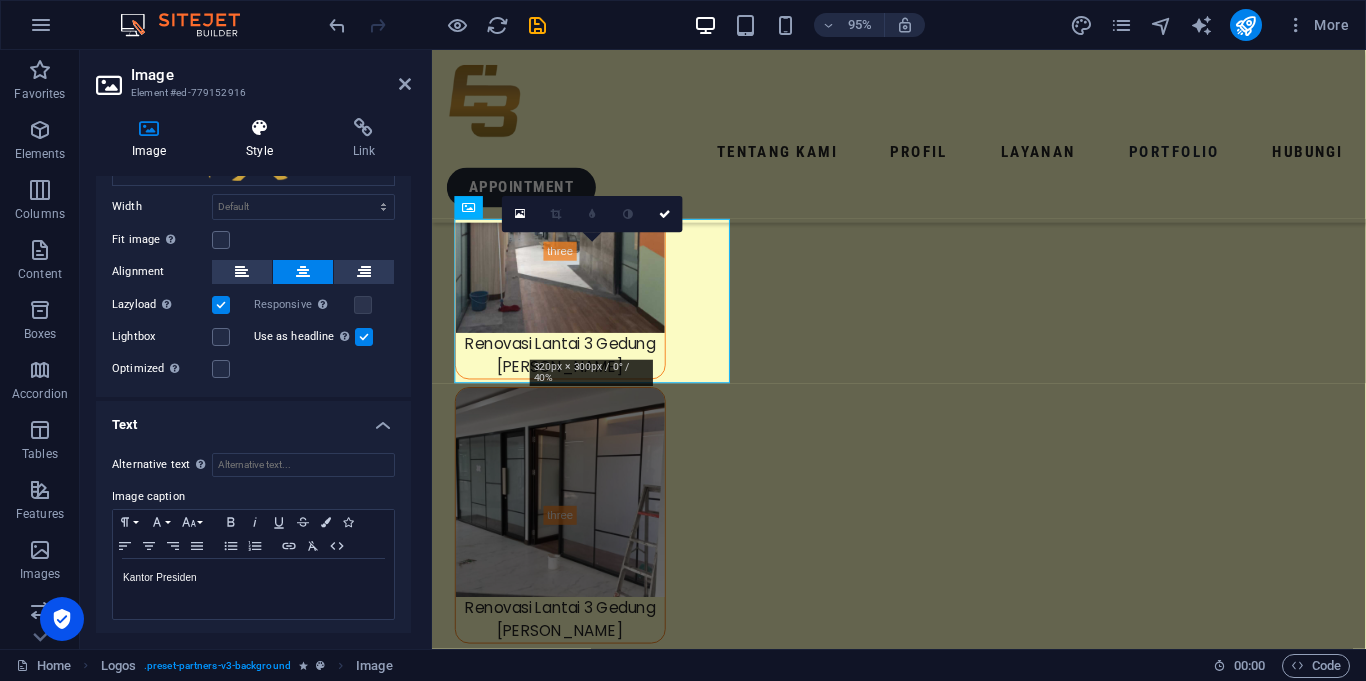 click on "Style" at bounding box center [263, 139] 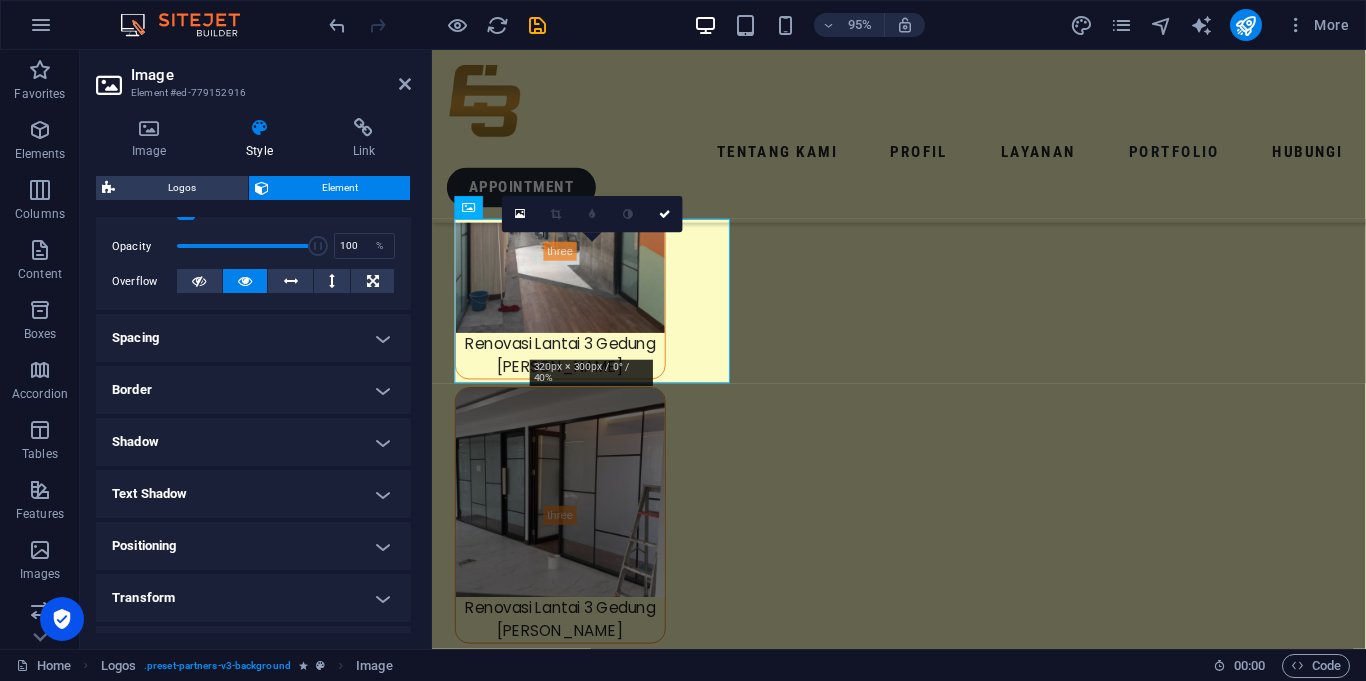 scroll, scrollTop: 291, scrollLeft: 0, axis: vertical 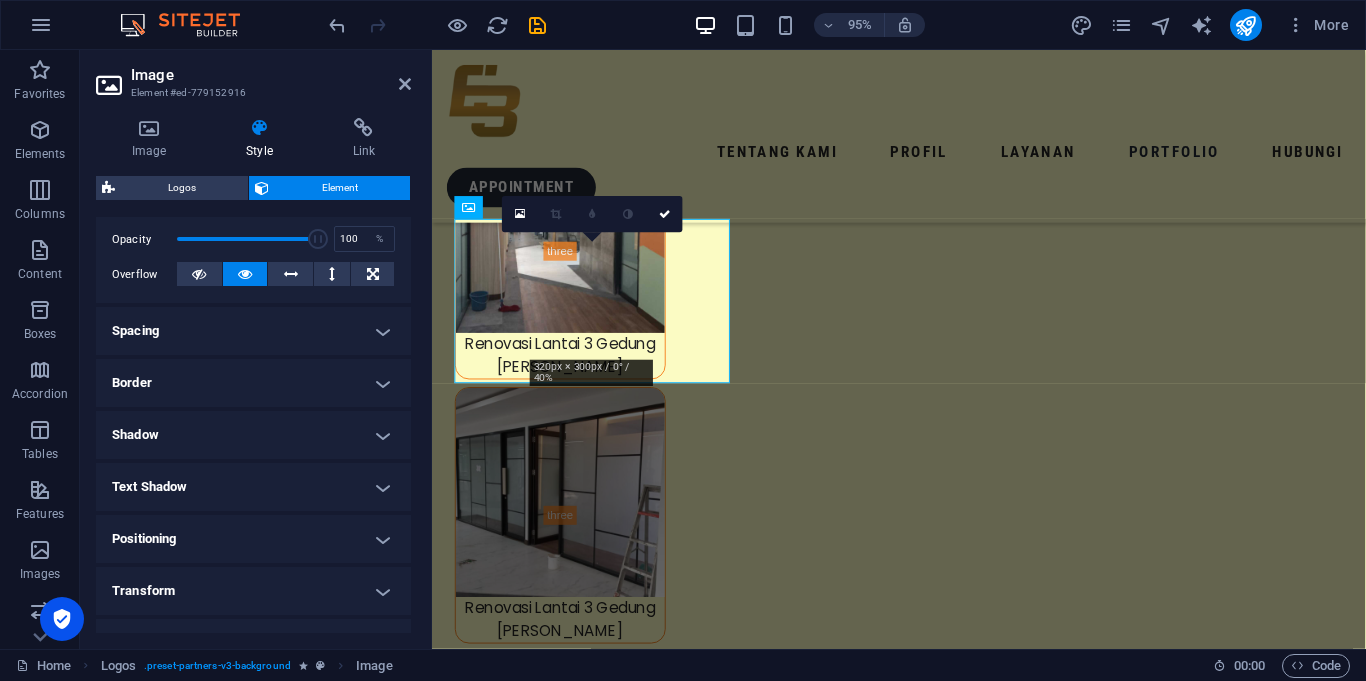 click on "Spacing" at bounding box center (253, 331) 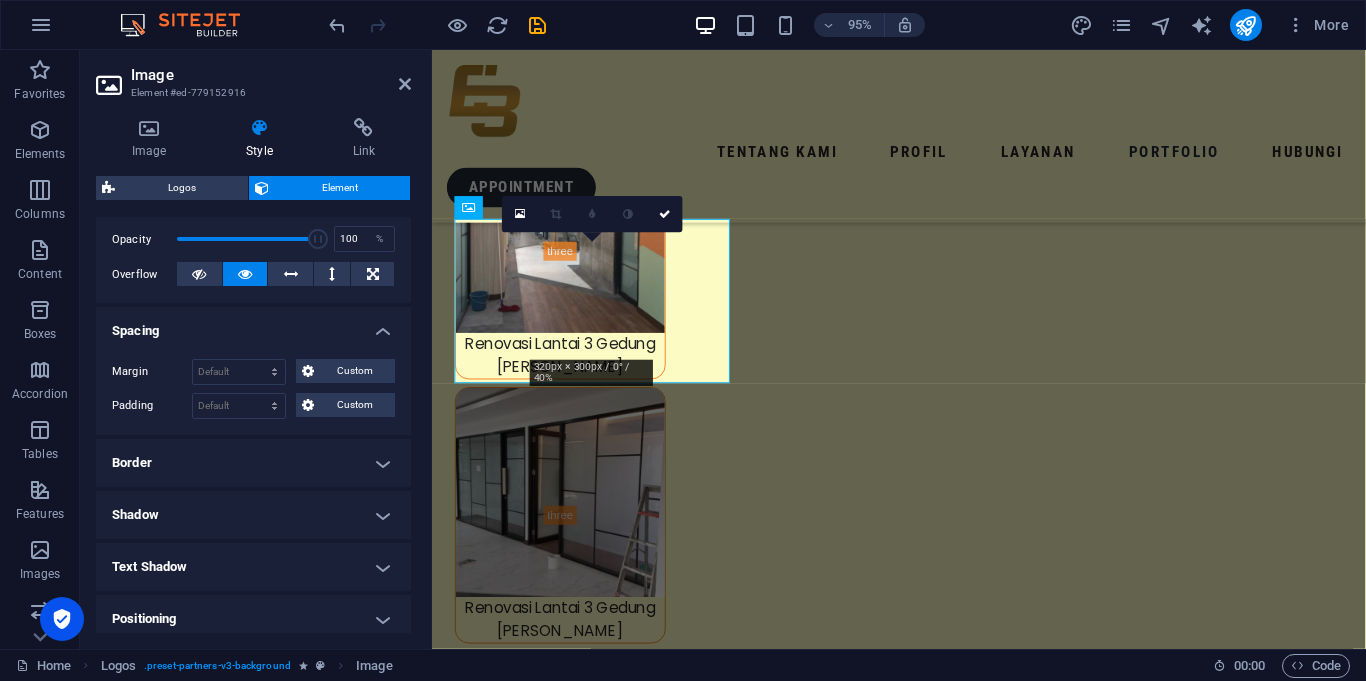 click on "Spacing" at bounding box center (253, 325) 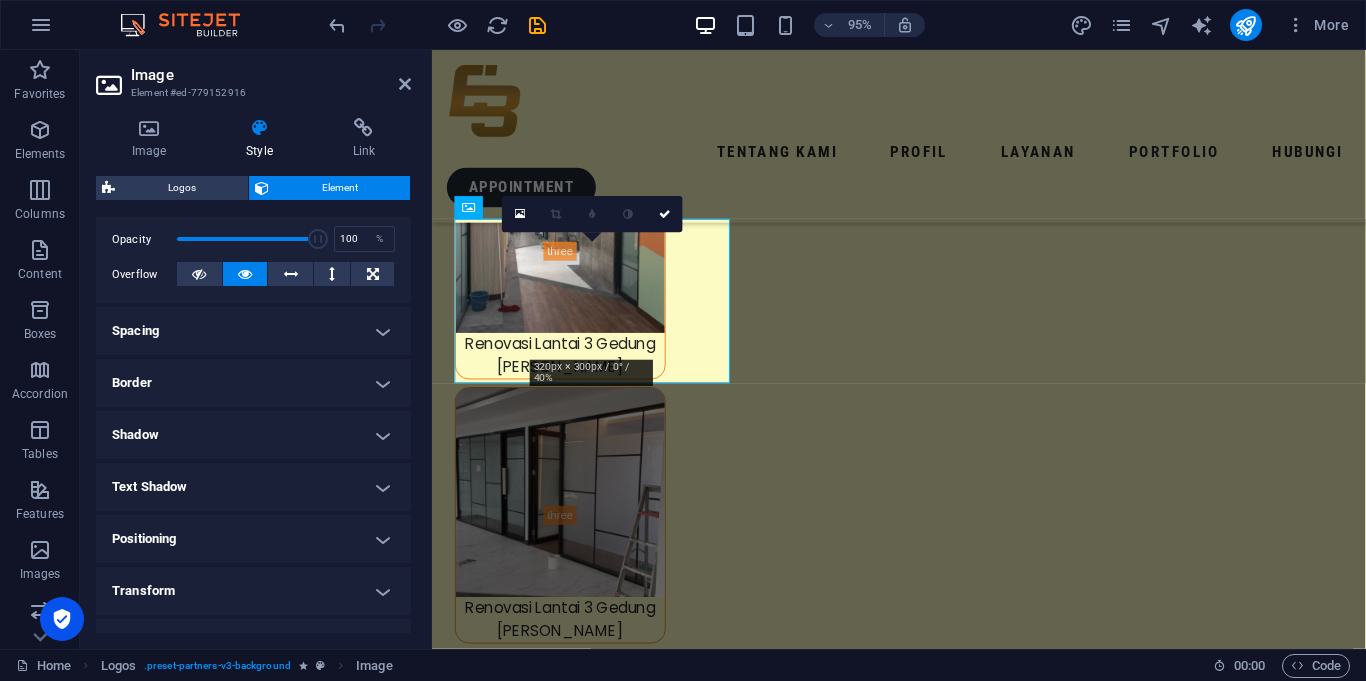 click on "Border" at bounding box center [253, 383] 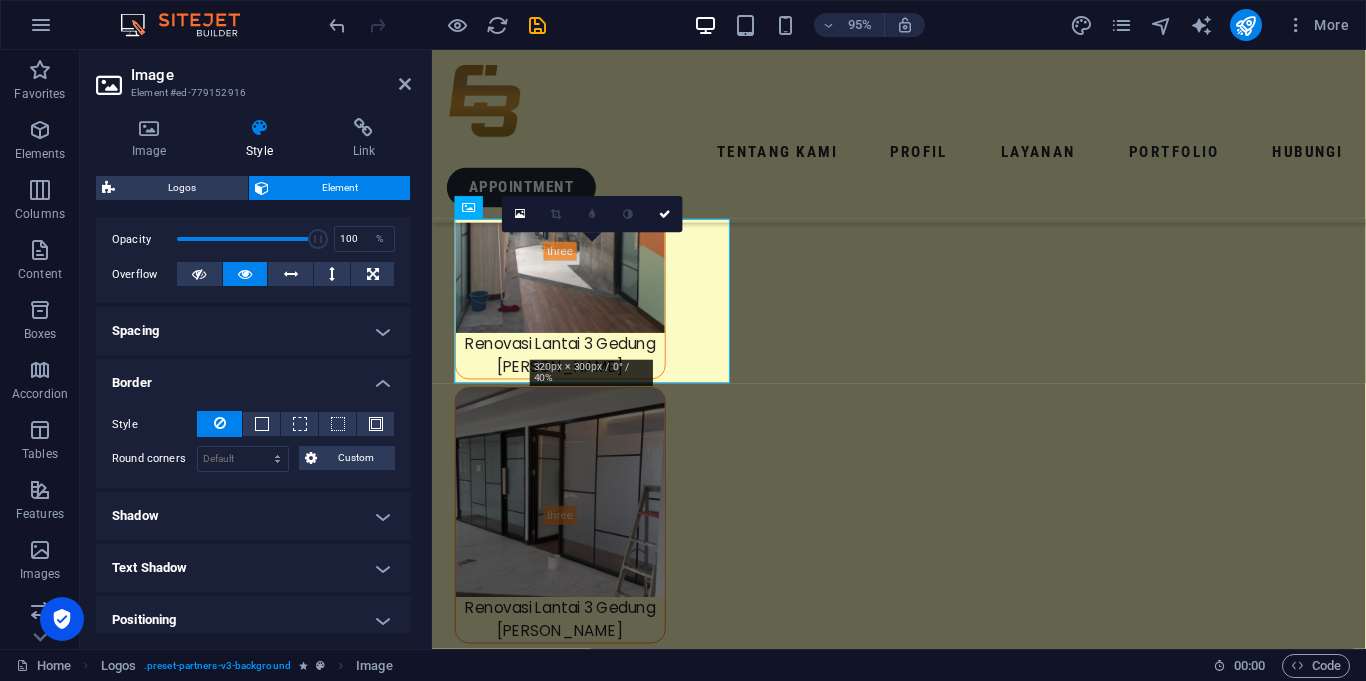 click on "Border" at bounding box center (253, 377) 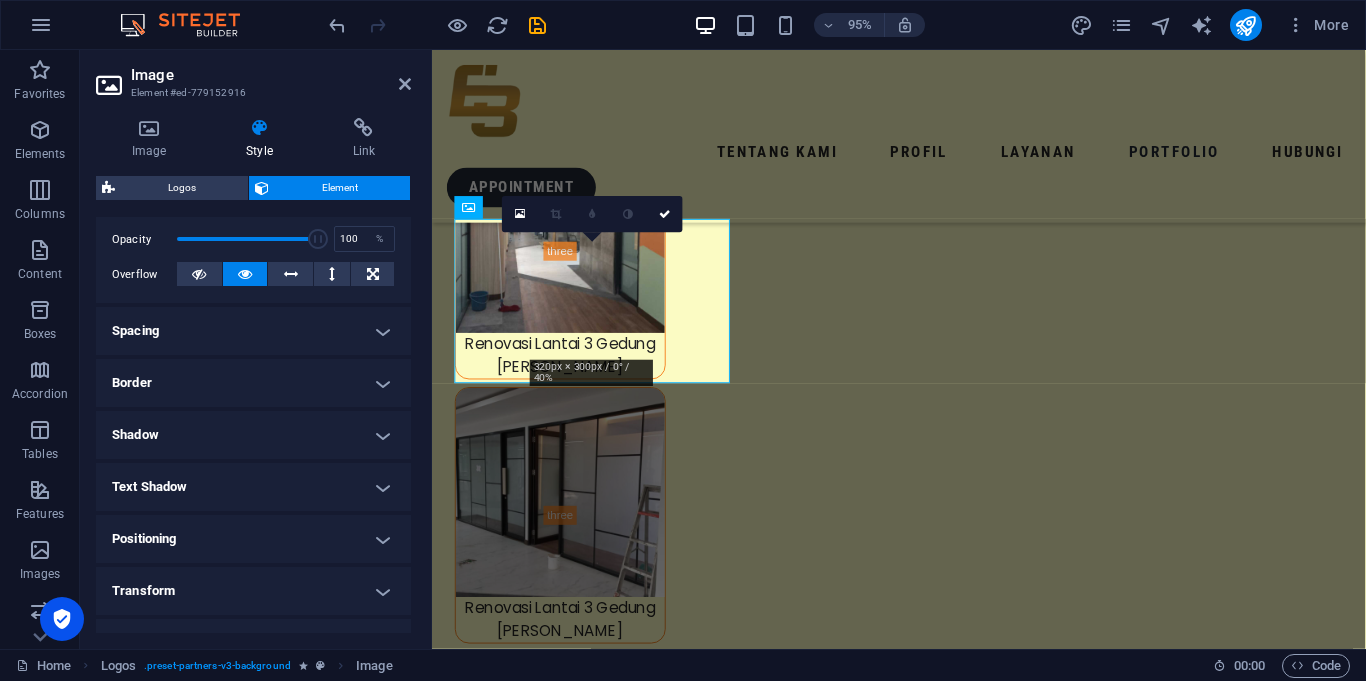 click on "Border" at bounding box center [253, 383] 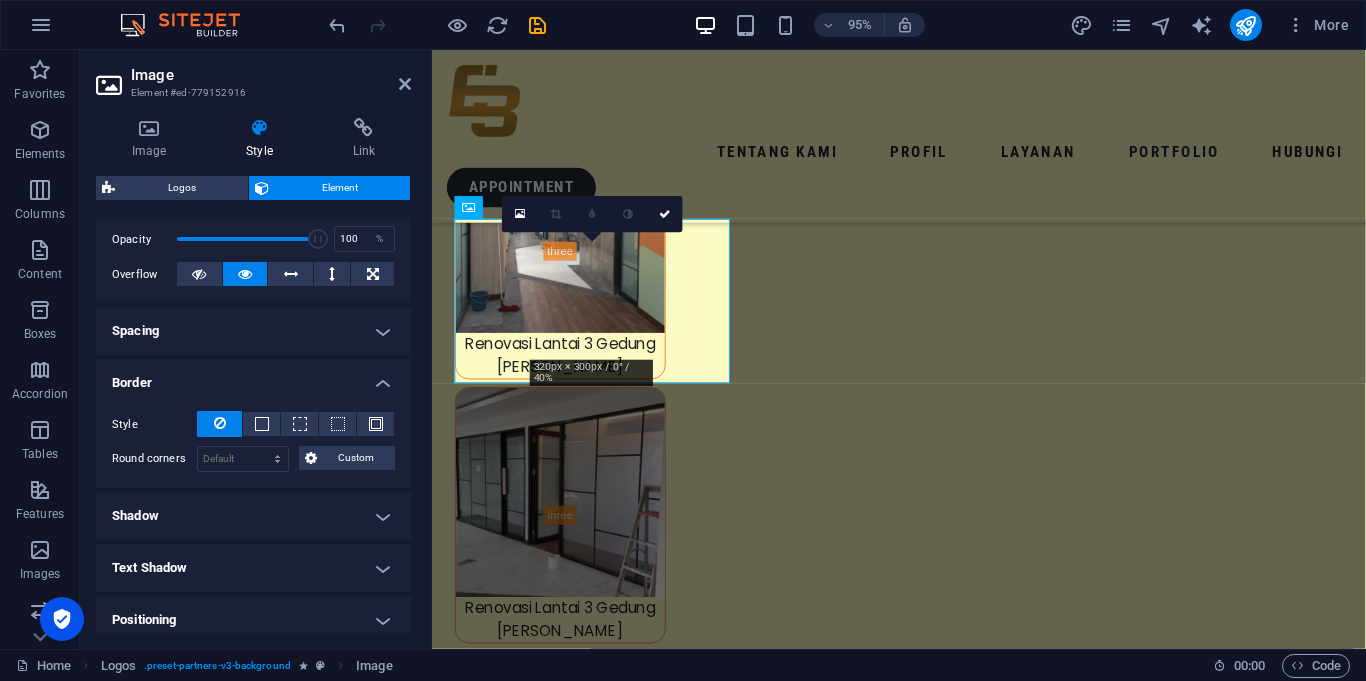 click on "Border" at bounding box center [253, 377] 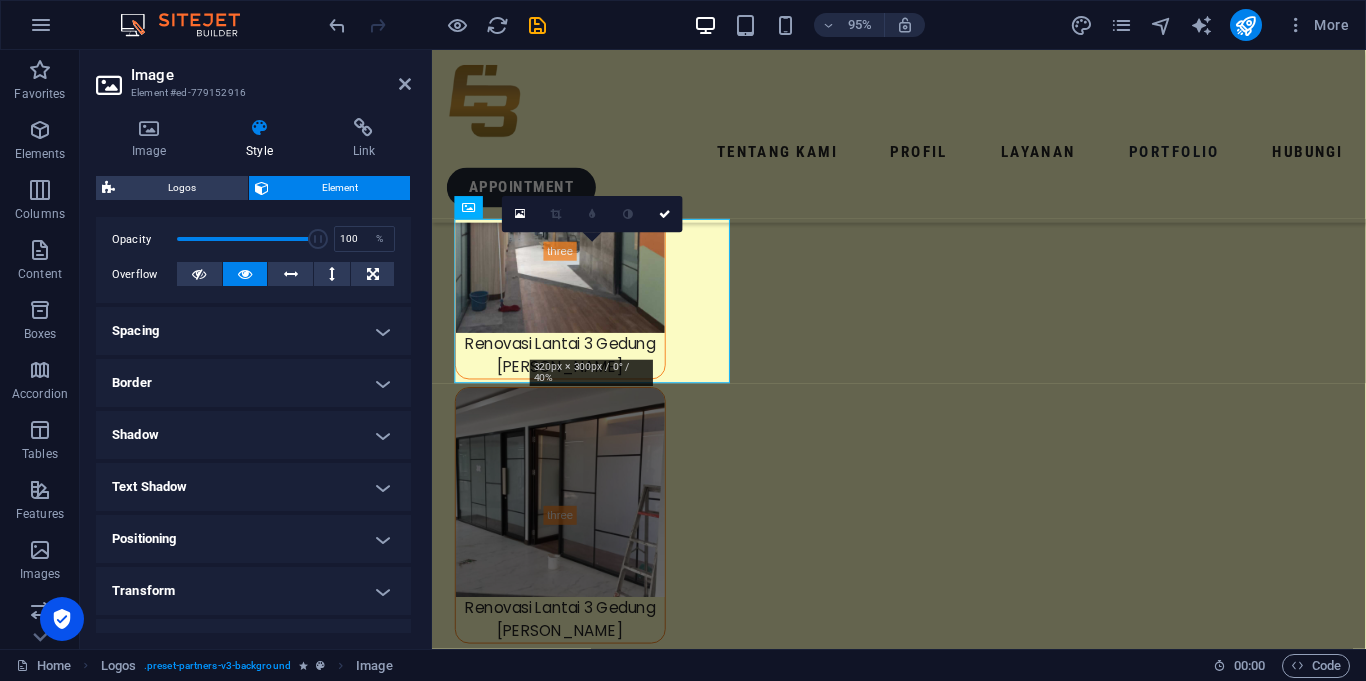 click on "Shadow" at bounding box center (253, 435) 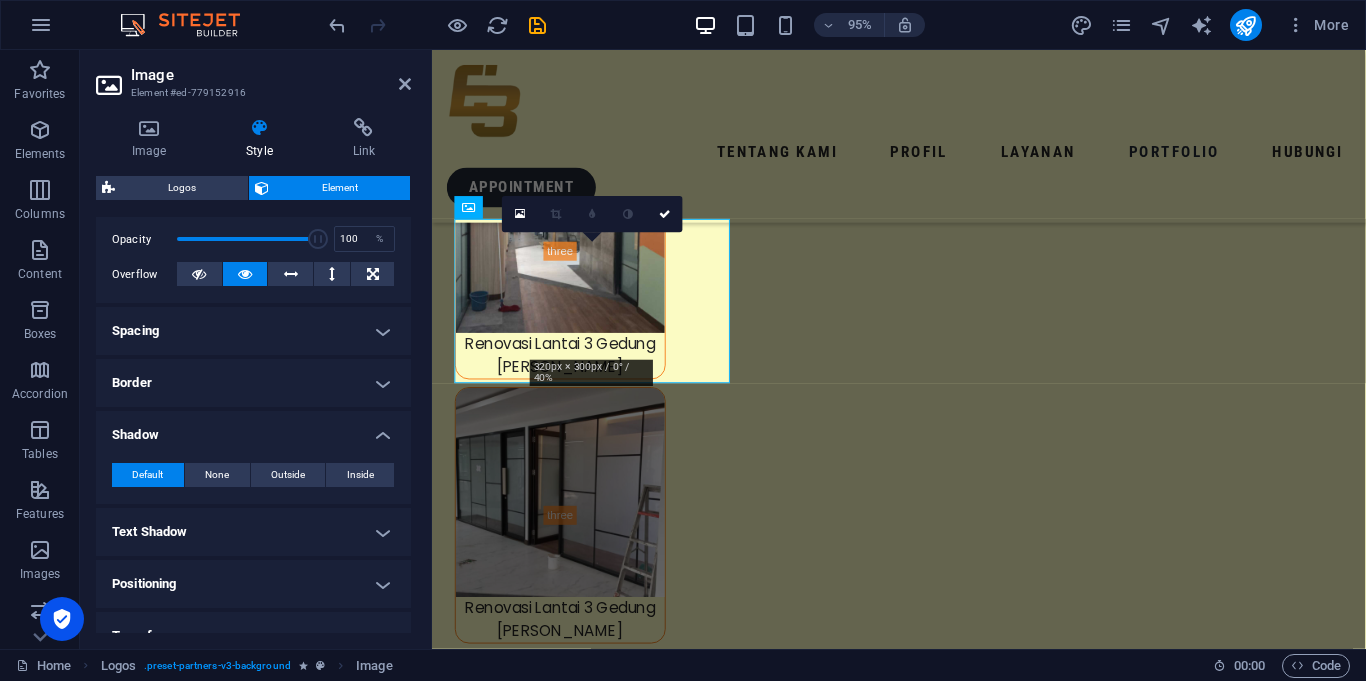 click on "Shadow" at bounding box center [253, 429] 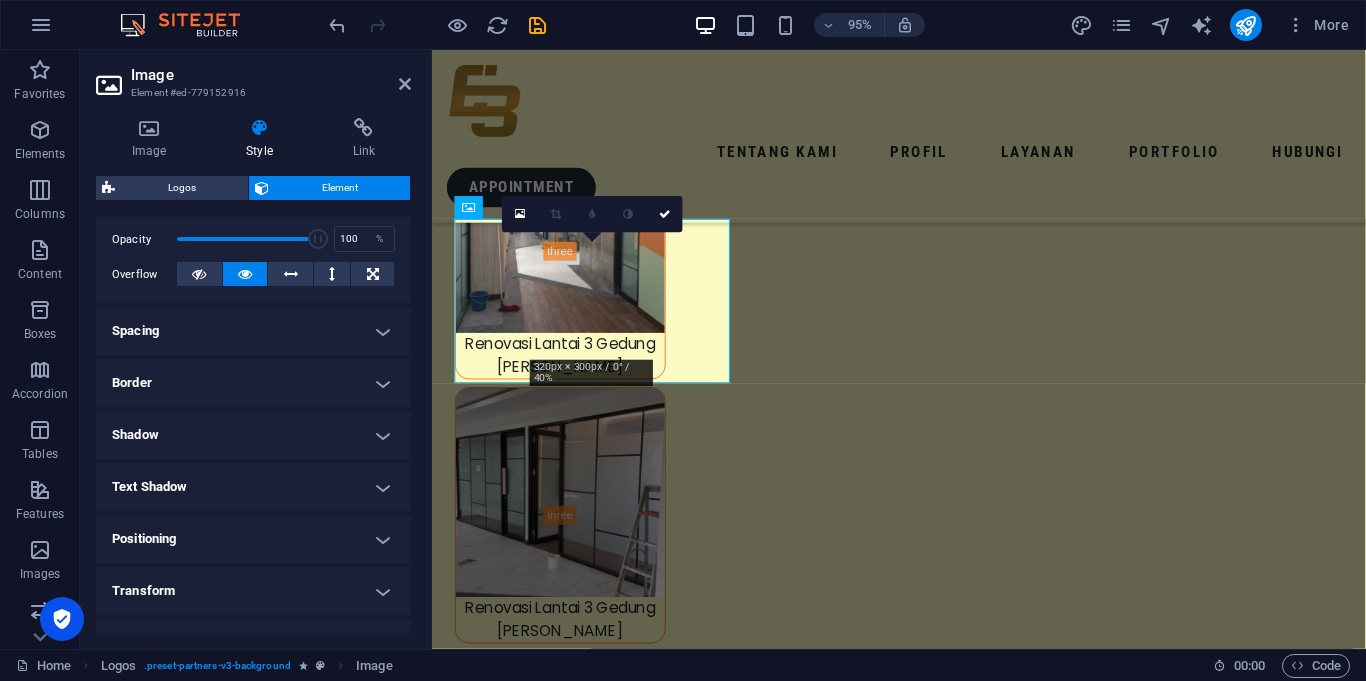 click on "Shadow" at bounding box center (253, 435) 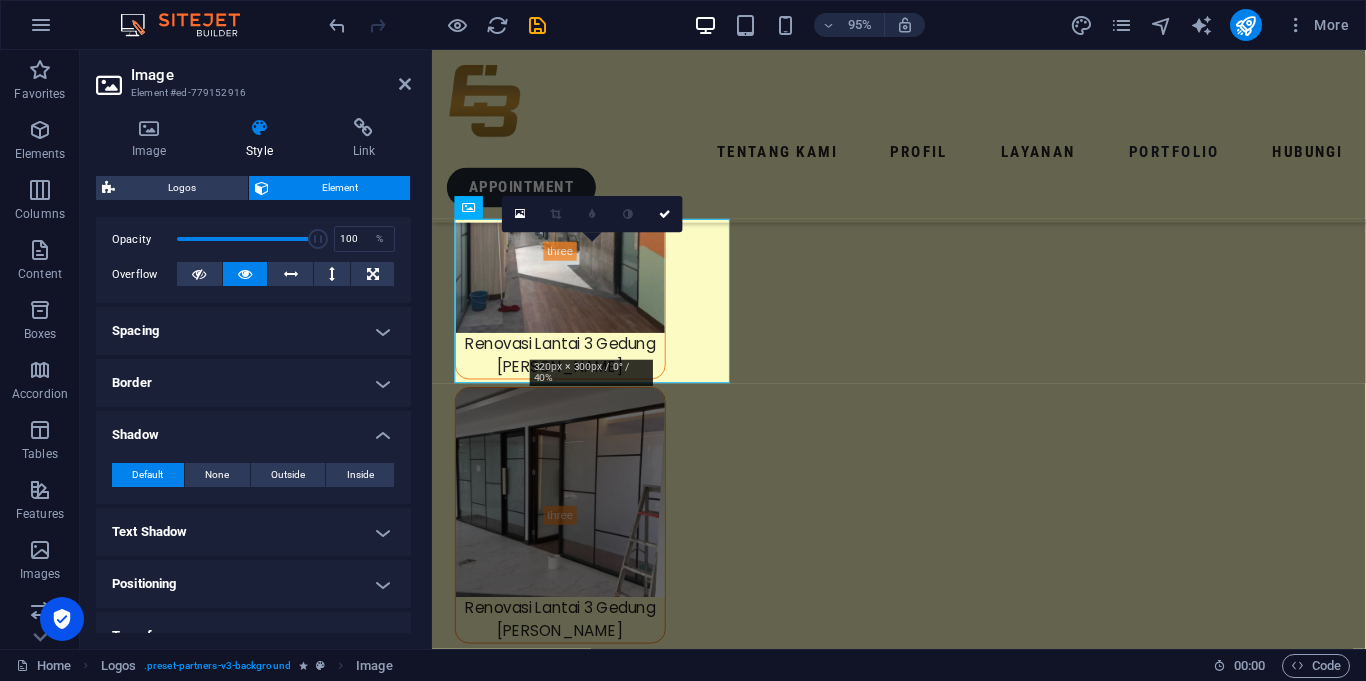 click on "Shadow" at bounding box center [253, 429] 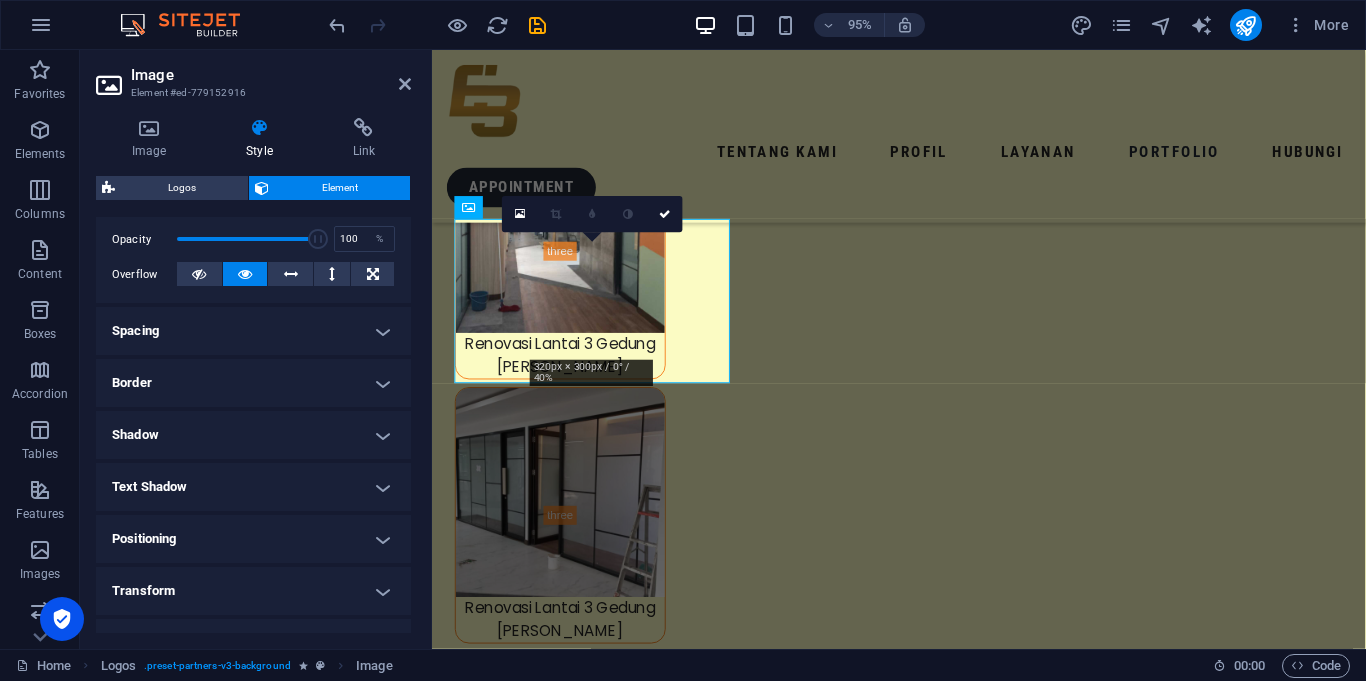 click on "Text Shadow" at bounding box center (253, 487) 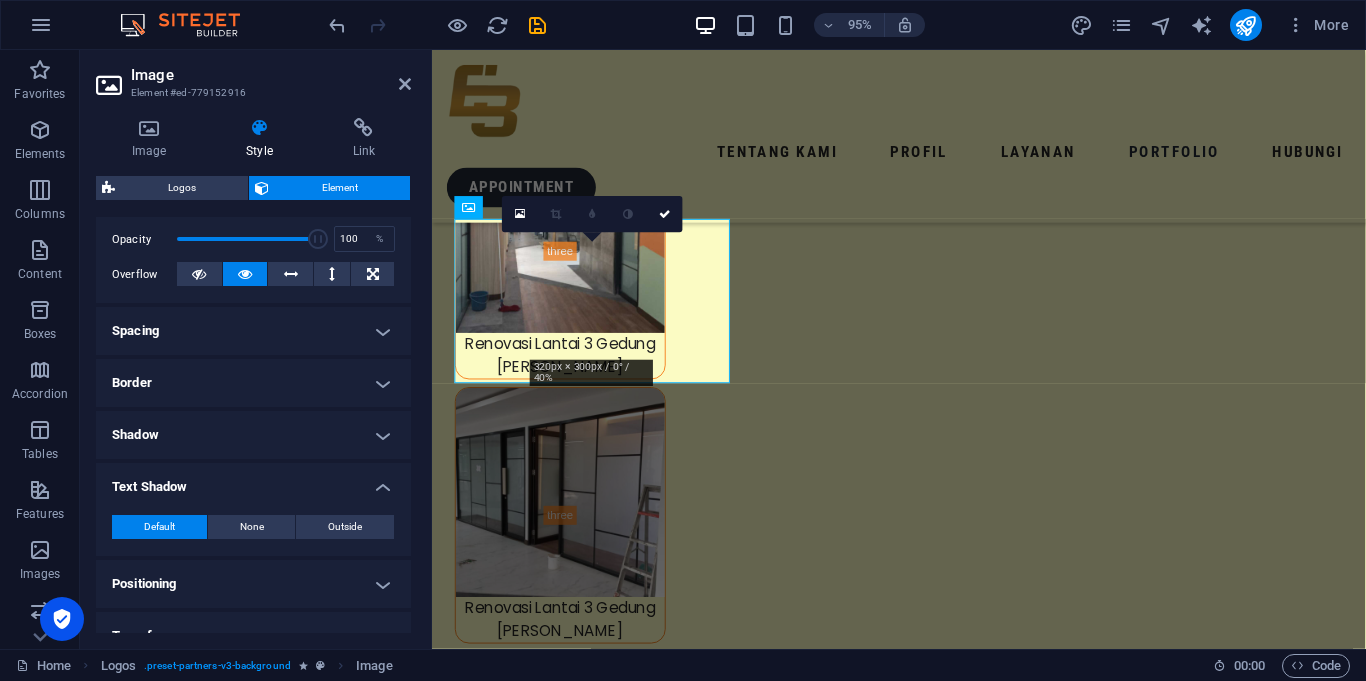 click on "Text Shadow" at bounding box center (253, 481) 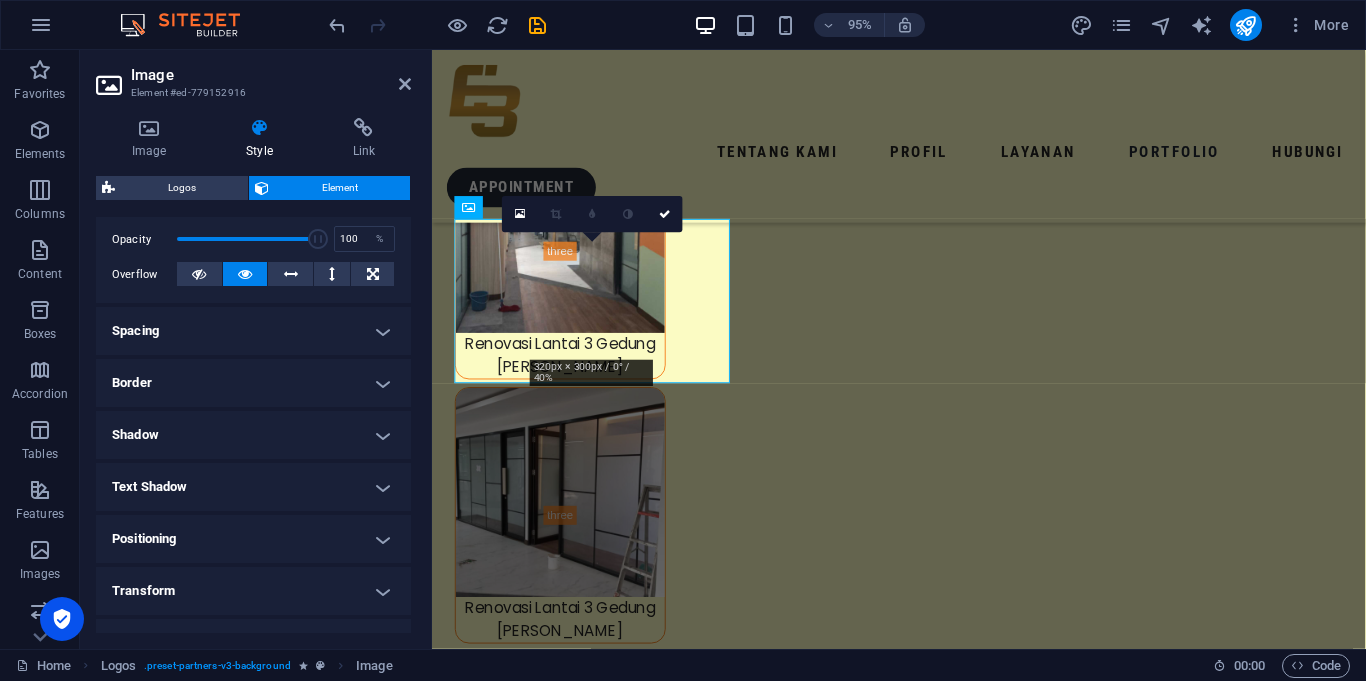 click on "Positioning" at bounding box center (253, 539) 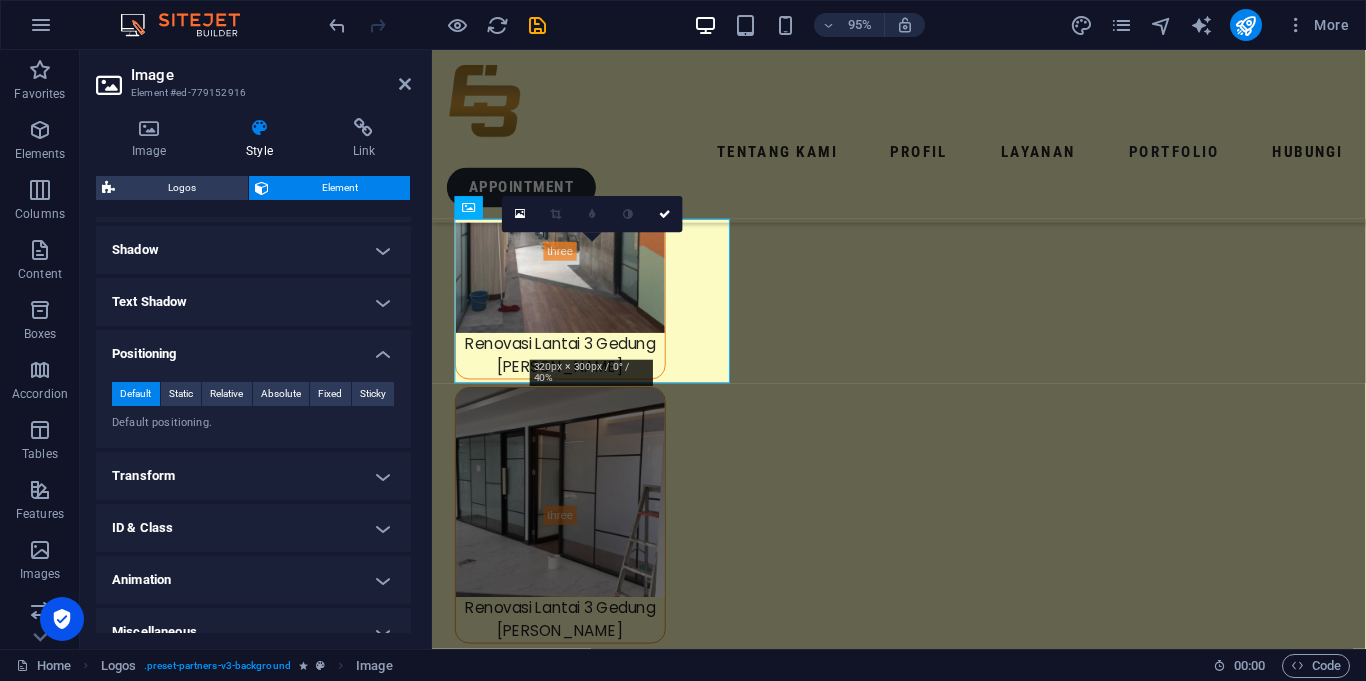 scroll, scrollTop: 499, scrollLeft: 0, axis: vertical 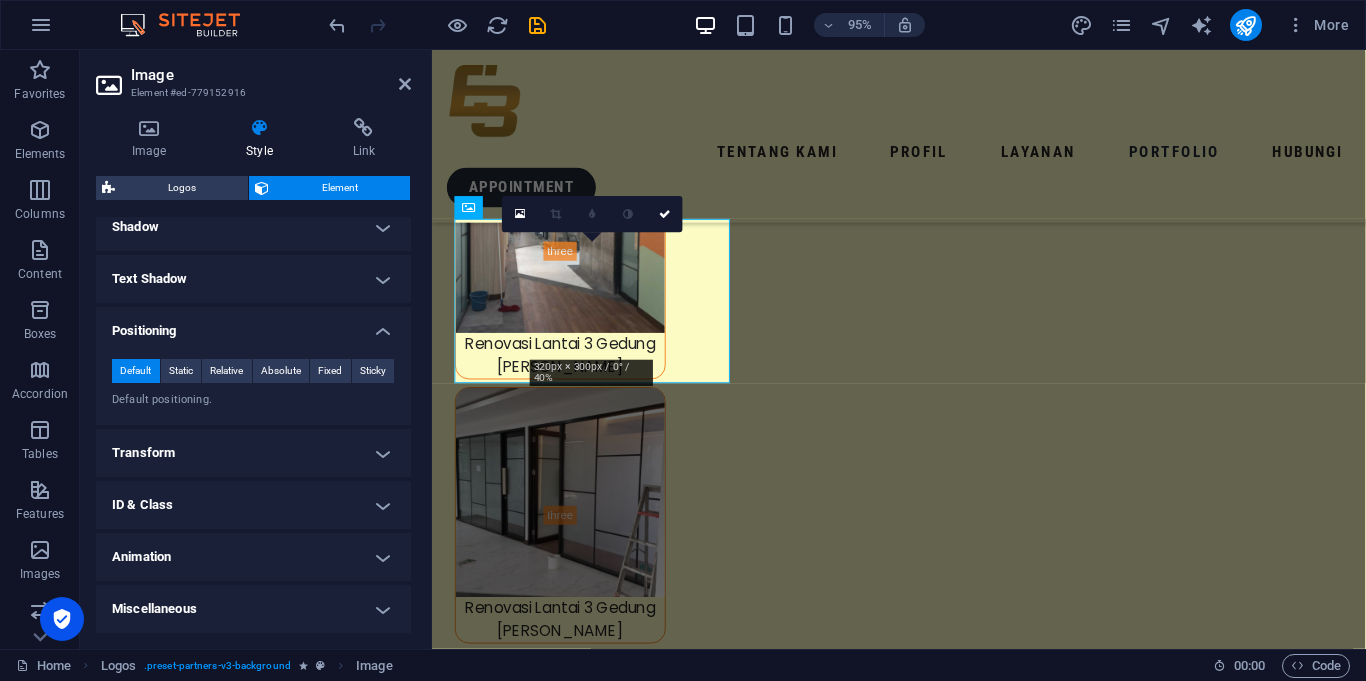 click on "Transform" at bounding box center [253, 453] 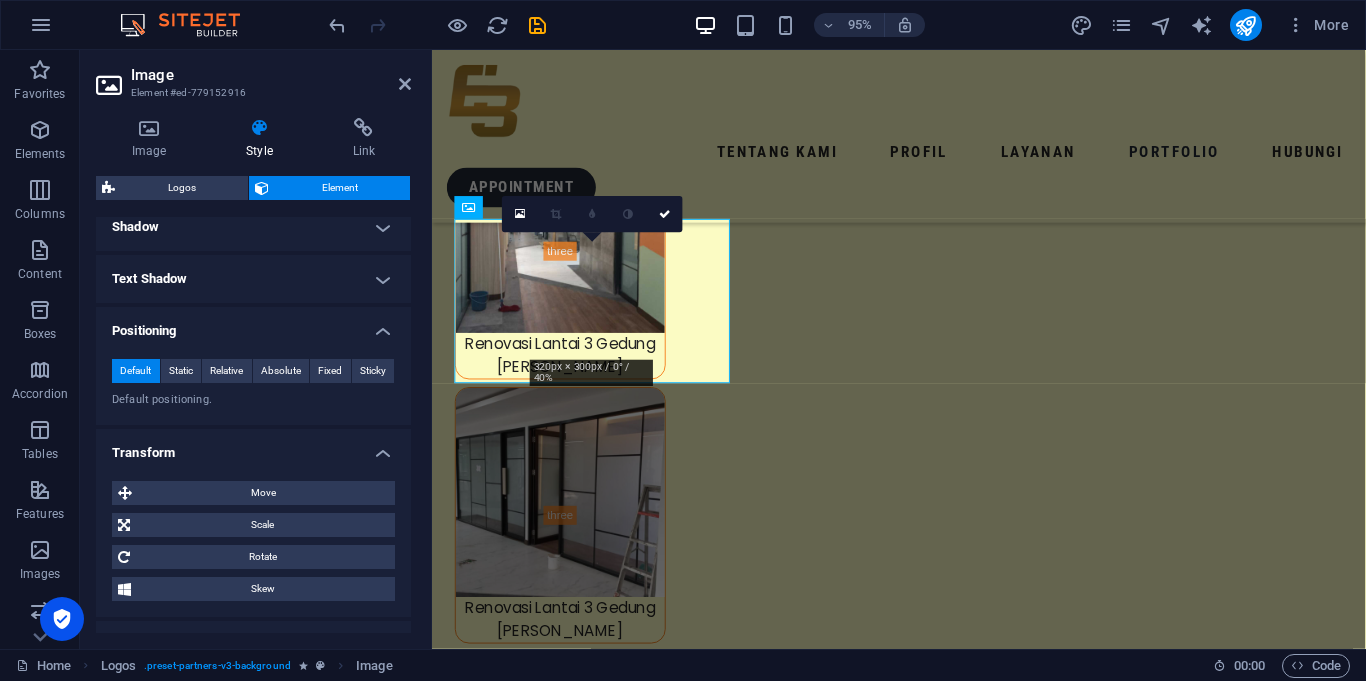 scroll, scrollTop: 639, scrollLeft: 0, axis: vertical 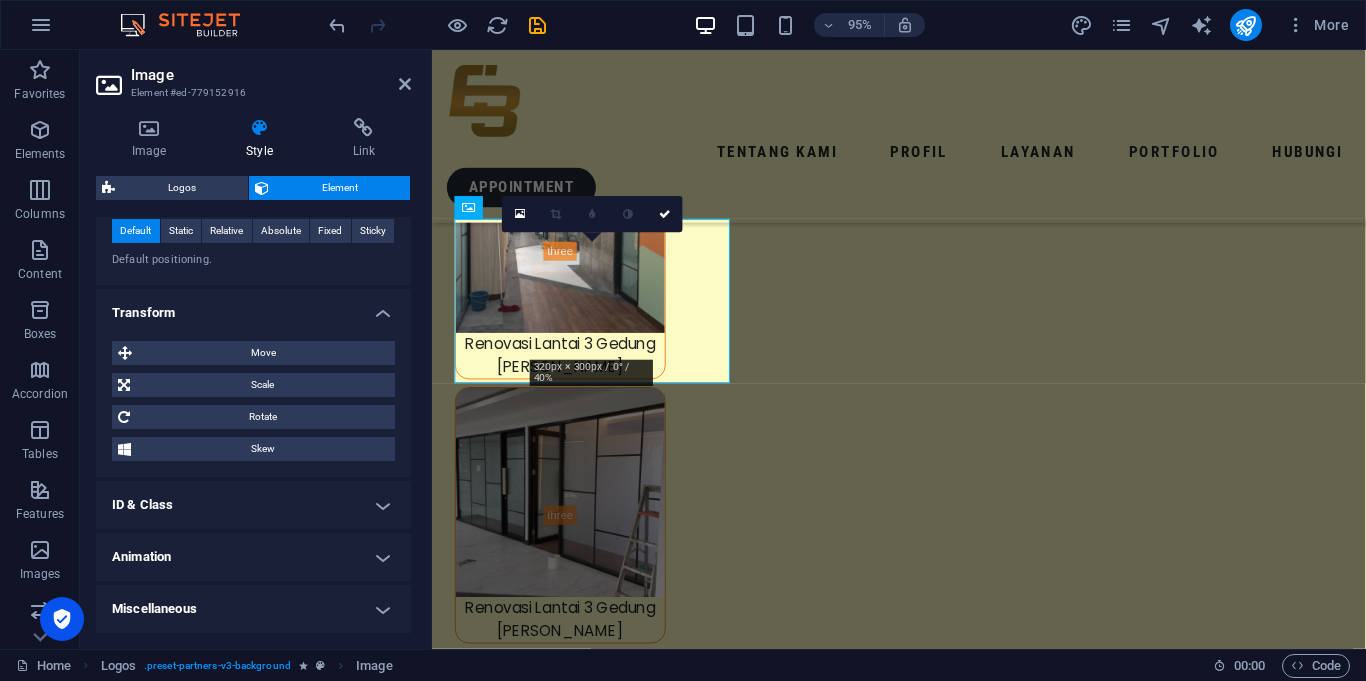 click on "ID & Class" at bounding box center [253, 505] 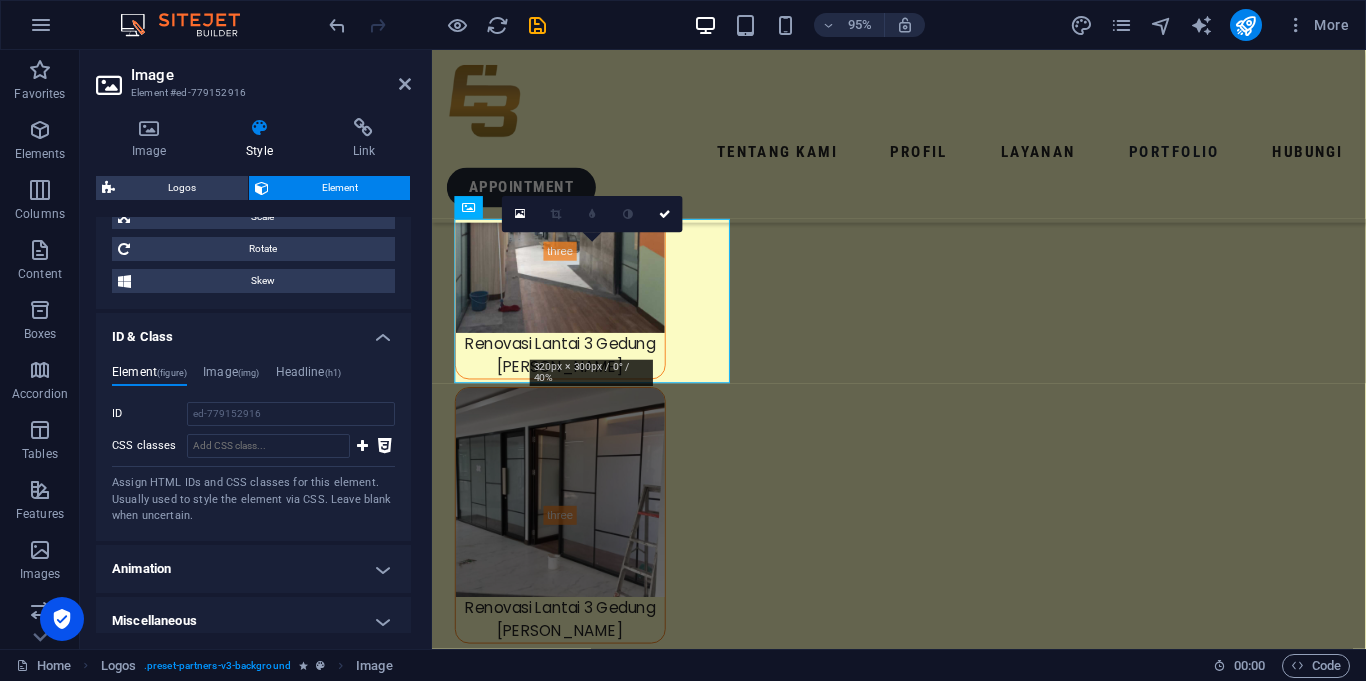 scroll, scrollTop: 819, scrollLeft: 0, axis: vertical 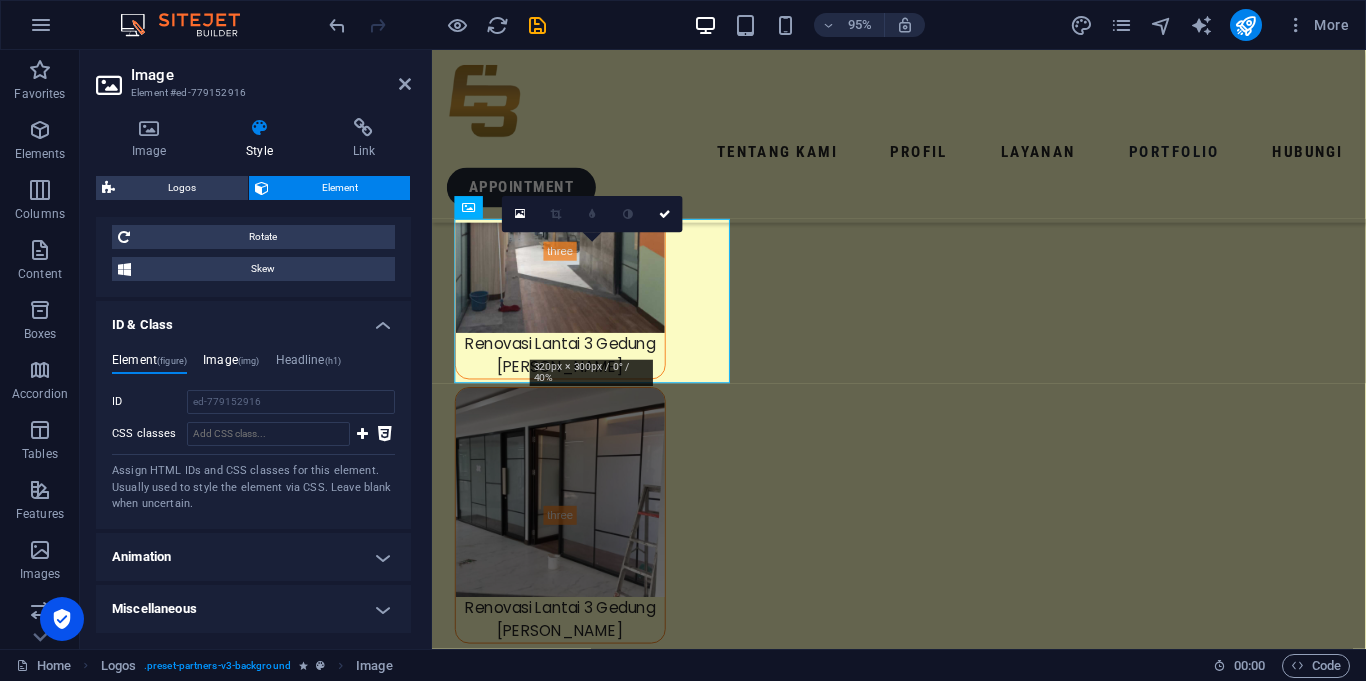 click on "Image  (img)" at bounding box center (231, 364) 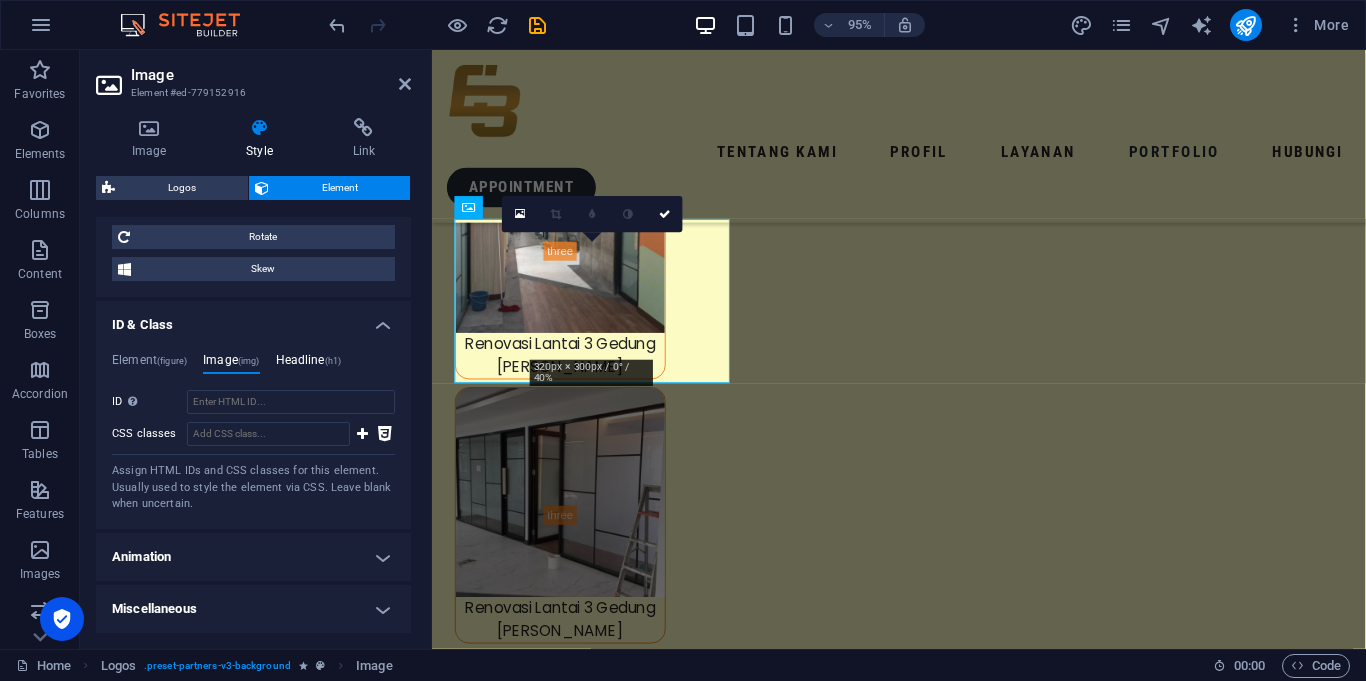 click on "Headline  (h1)" at bounding box center (309, 364) 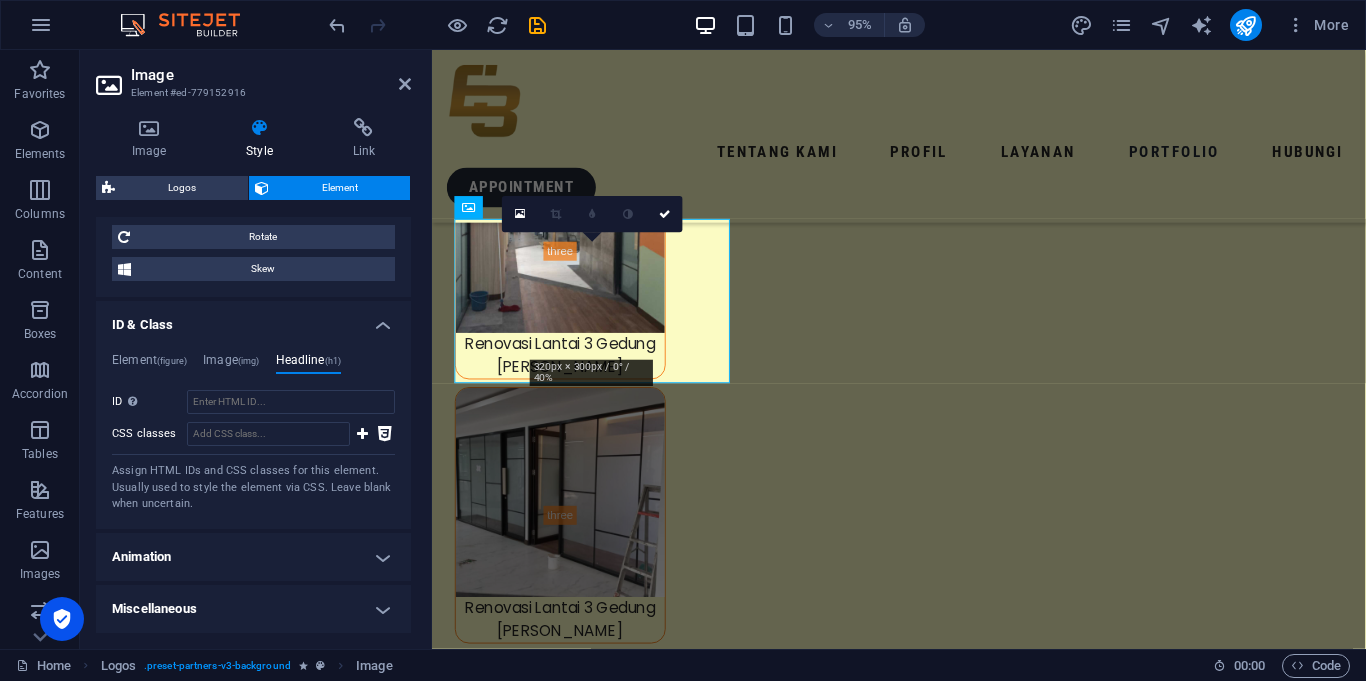 click on "Animation" at bounding box center (253, 557) 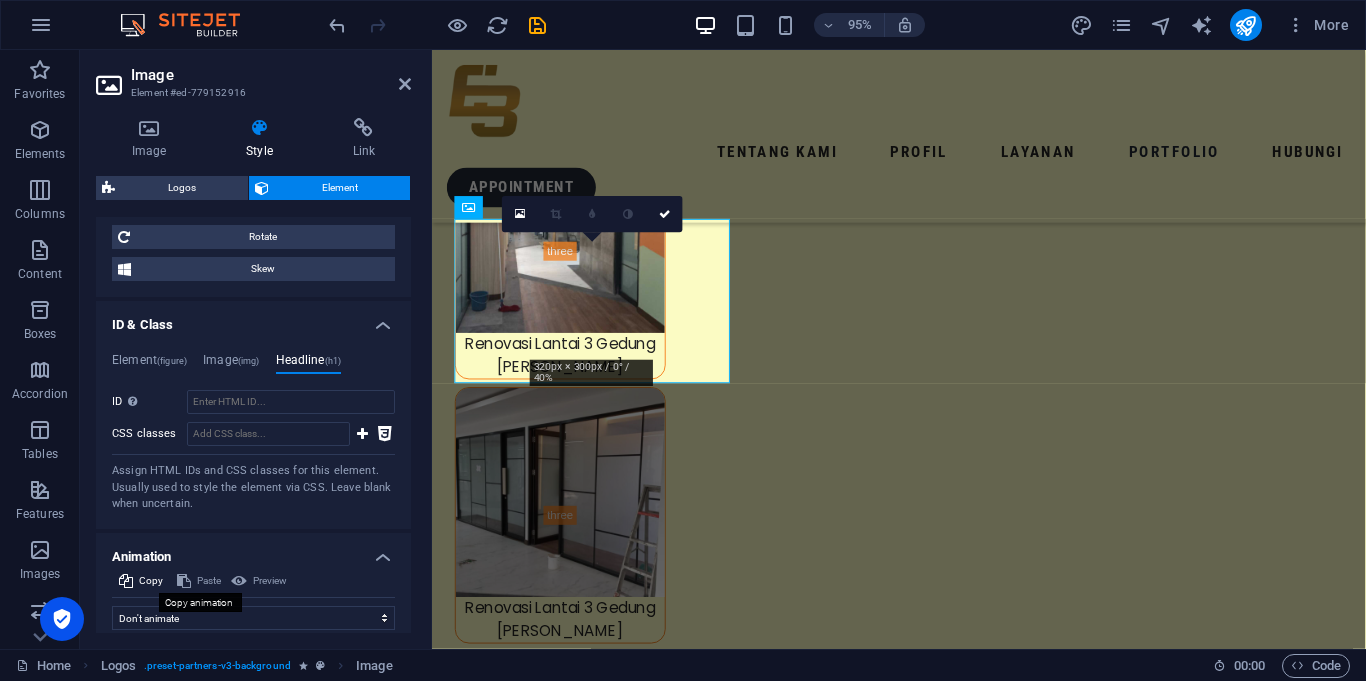 scroll, scrollTop: 884, scrollLeft: 0, axis: vertical 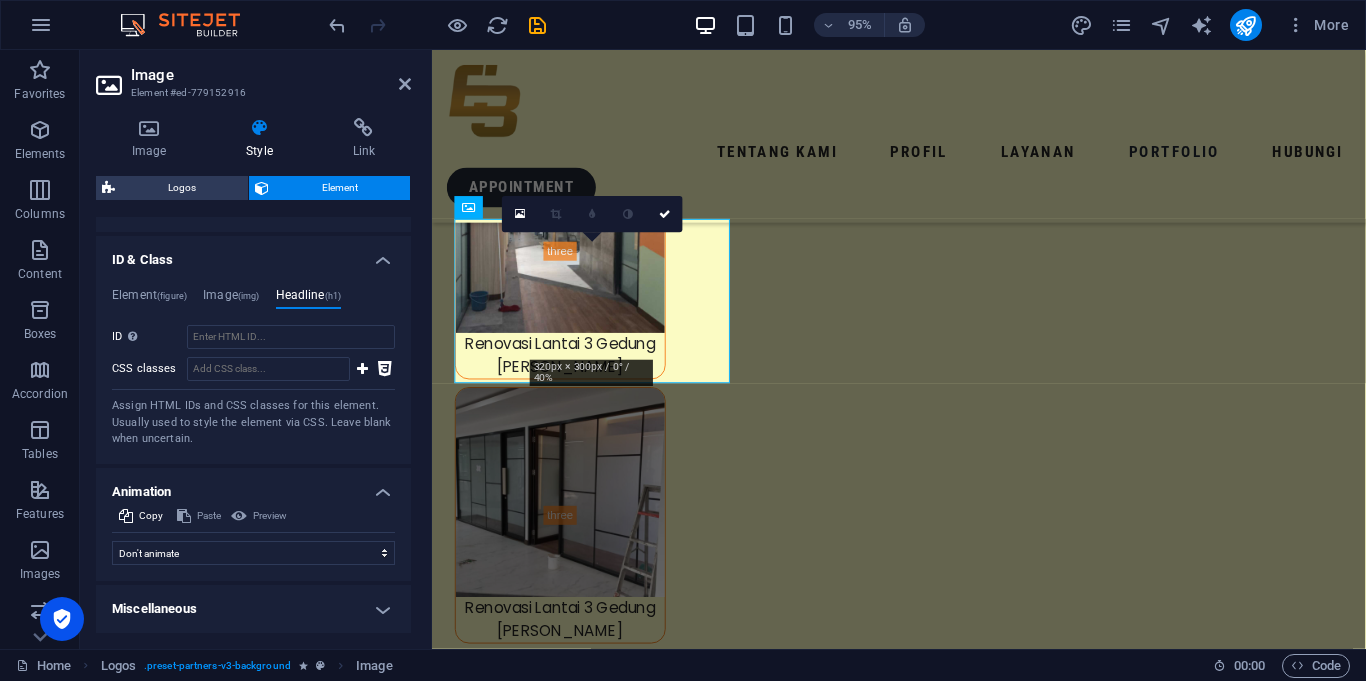 click on "Miscellaneous" at bounding box center [253, 609] 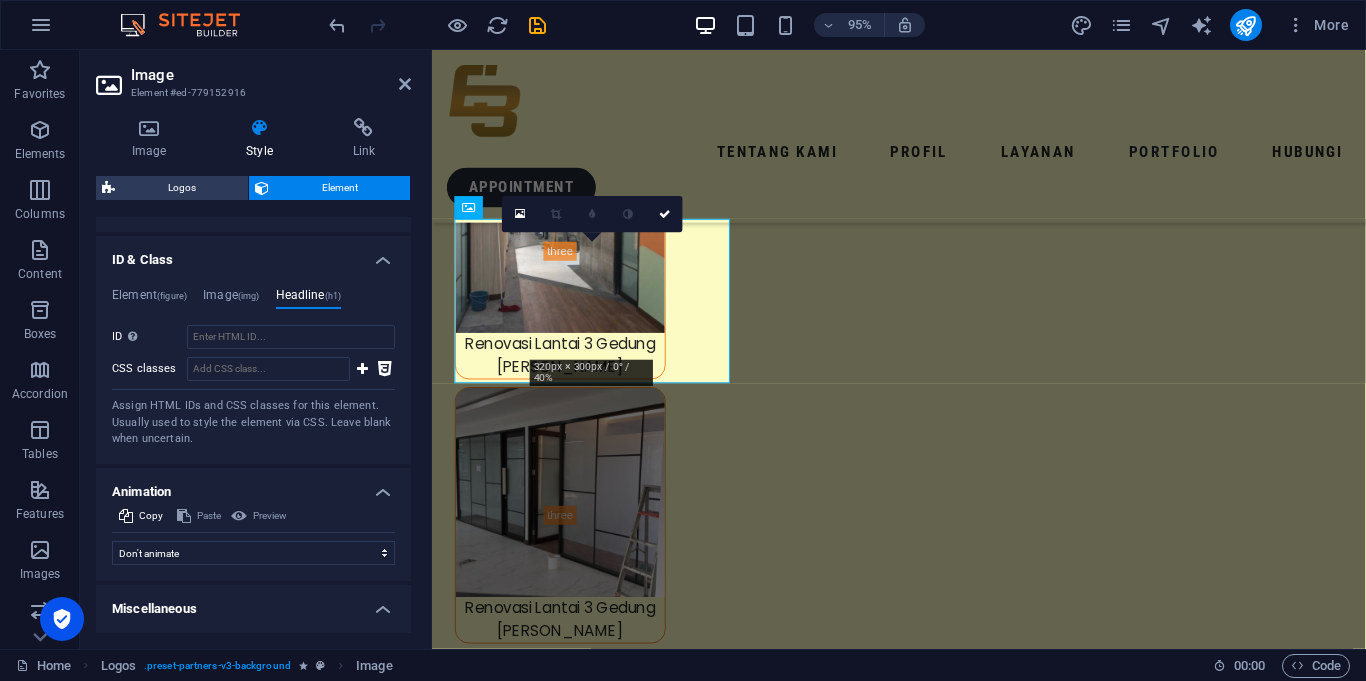scroll, scrollTop: 1008, scrollLeft: 0, axis: vertical 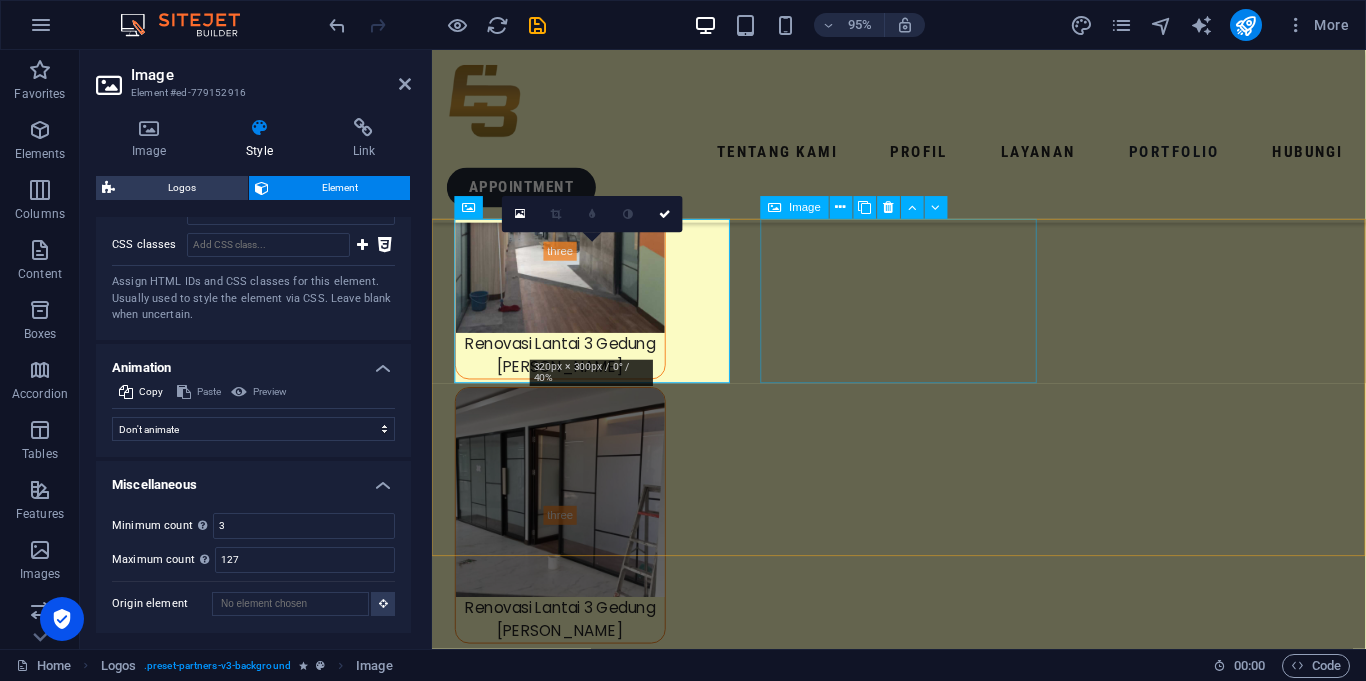 click at bounding box center [601, 15639] 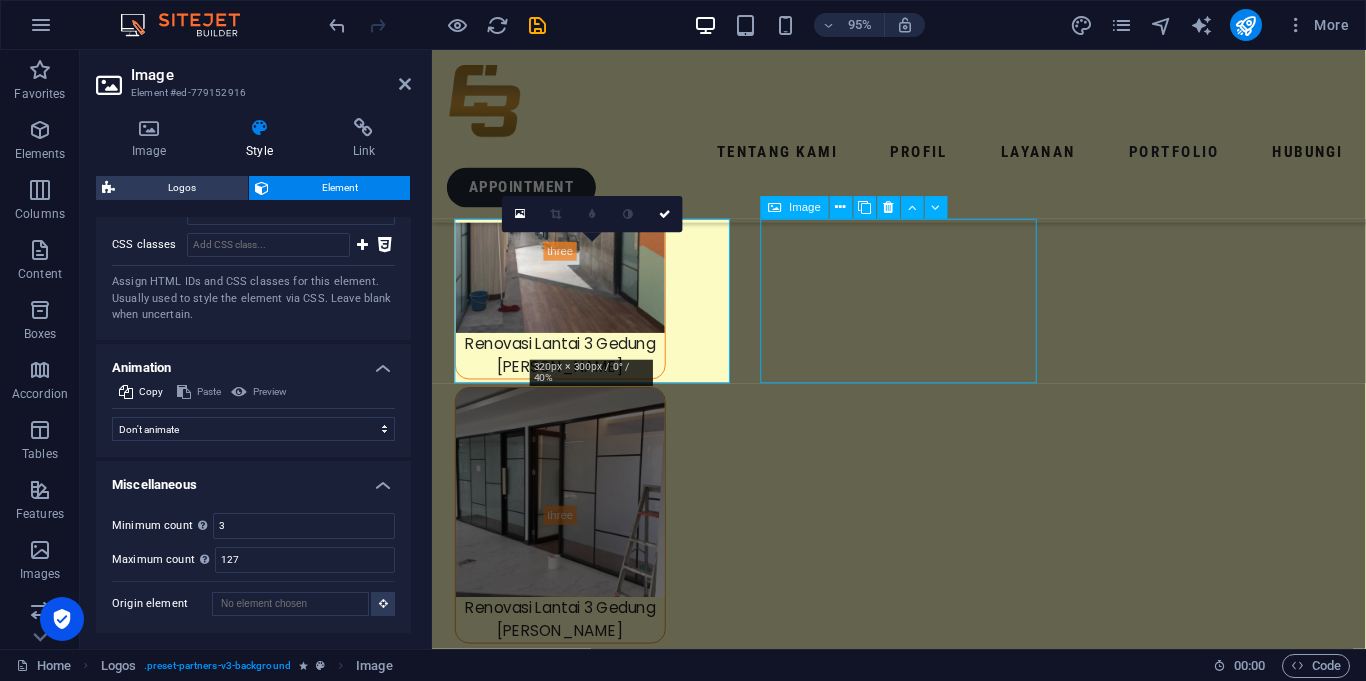 click at bounding box center (601, 15639) 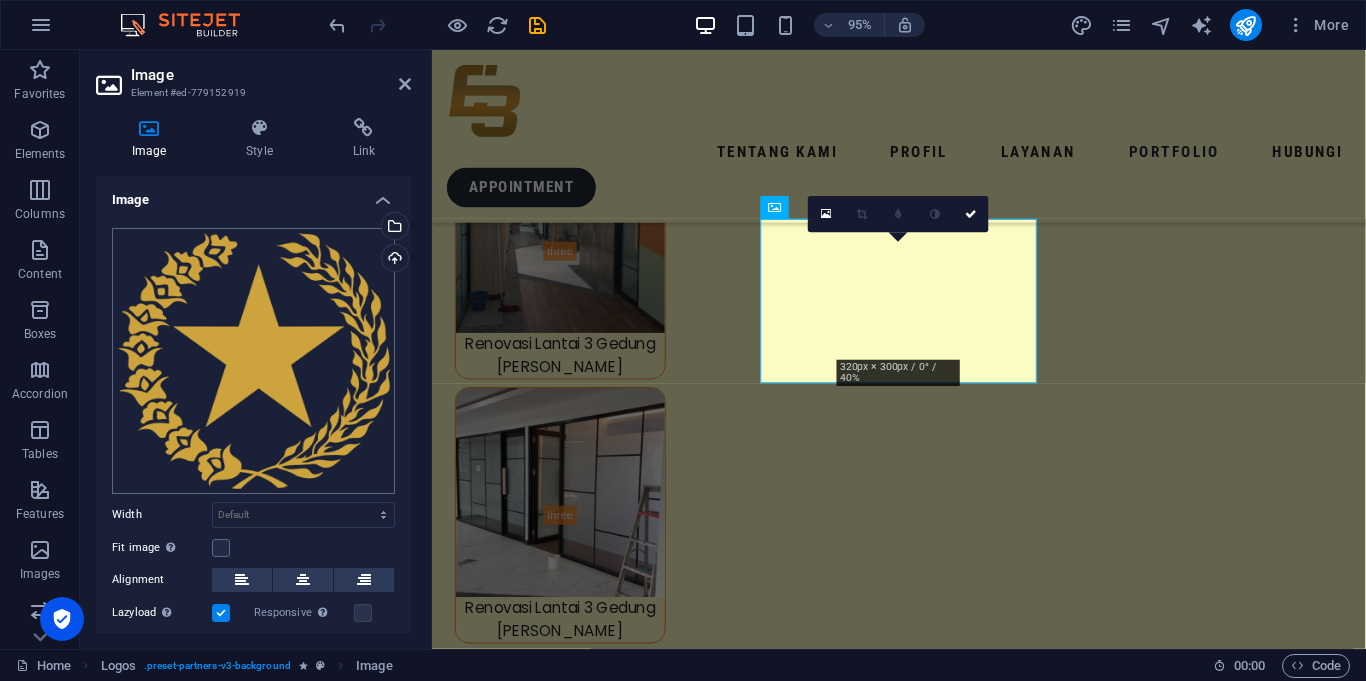scroll, scrollTop: 120, scrollLeft: 0, axis: vertical 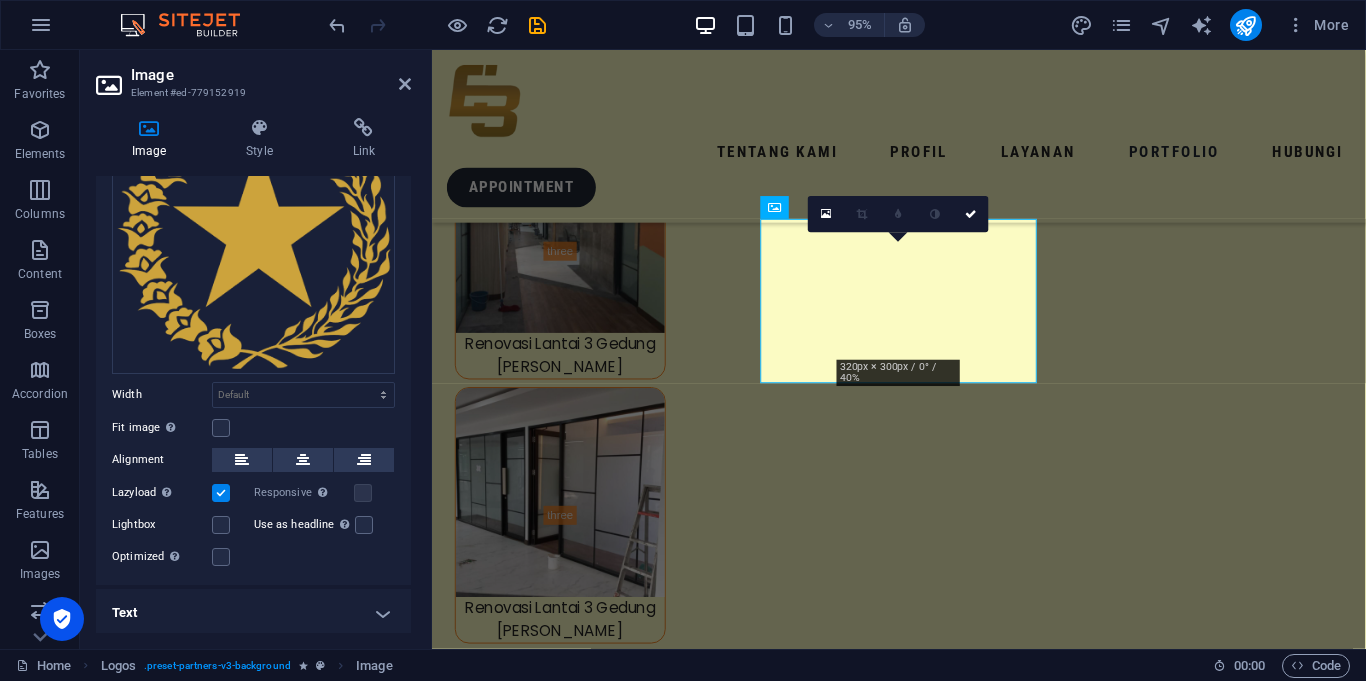 click on "Text" at bounding box center [253, 613] 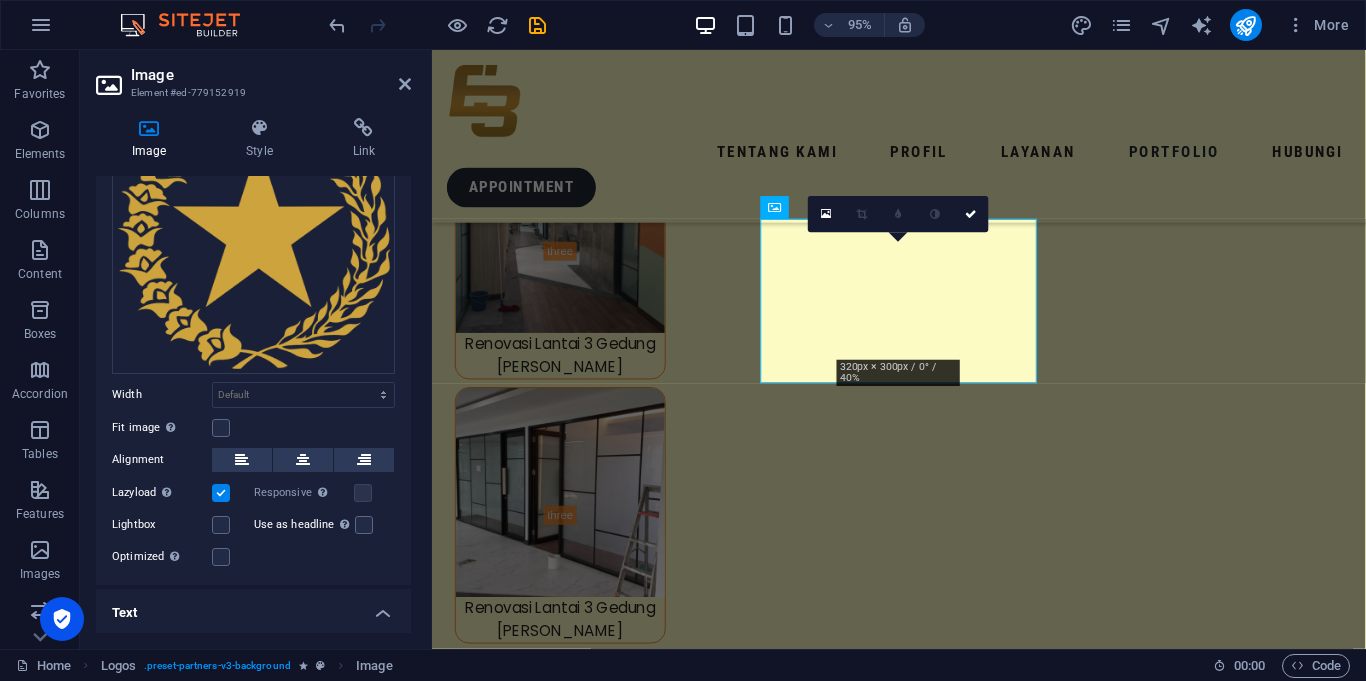 scroll, scrollTop: 308, scrollLeft: 0, axis: vertical 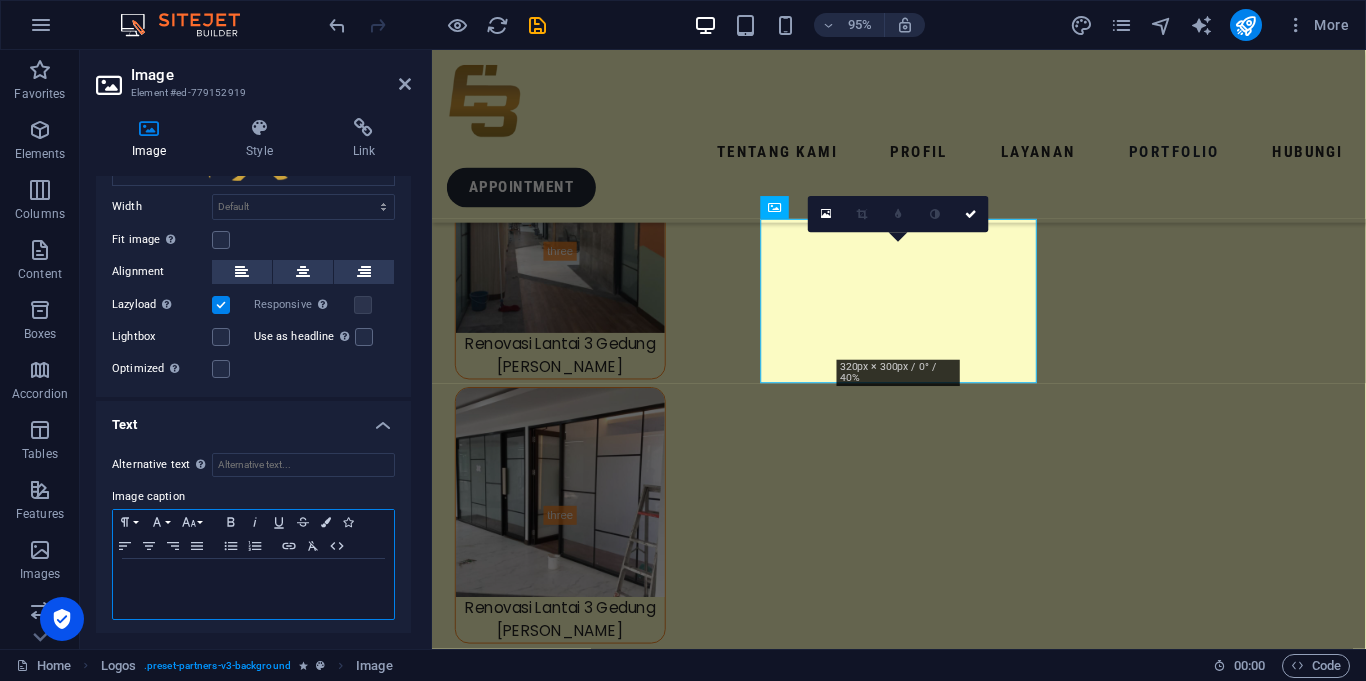 click at bounding box center [253, 589] 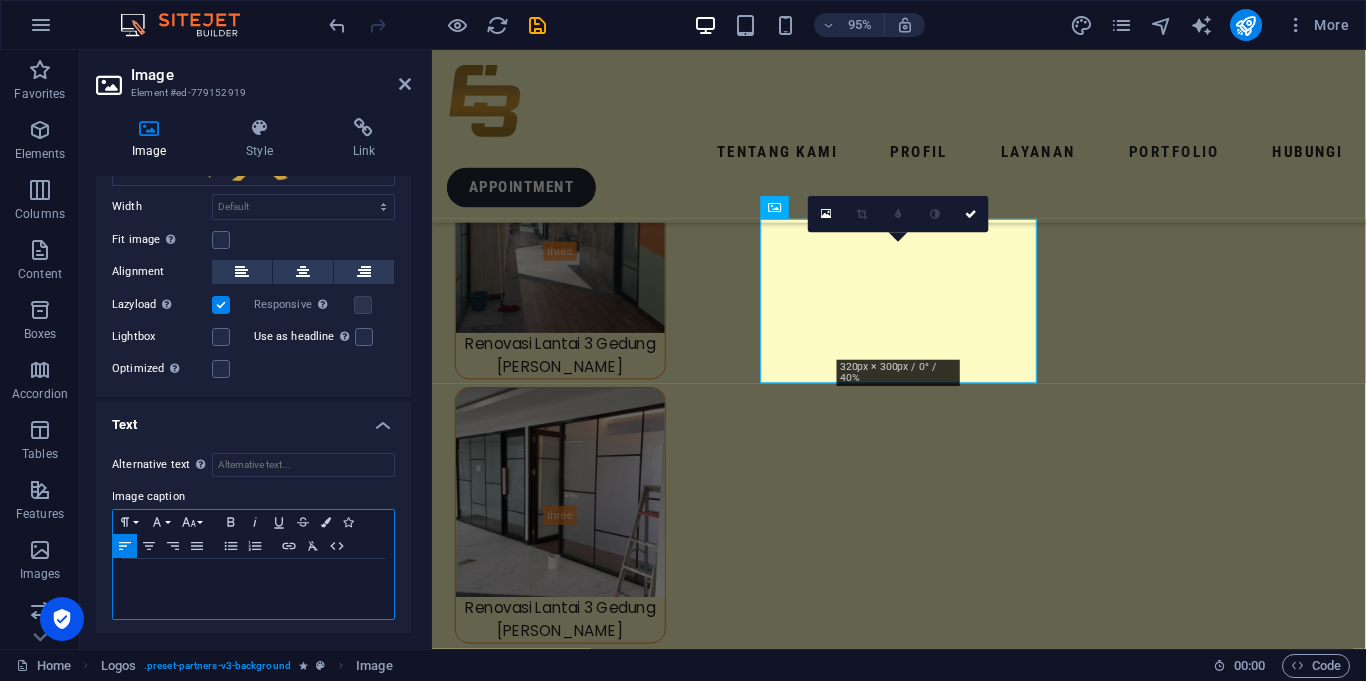 type 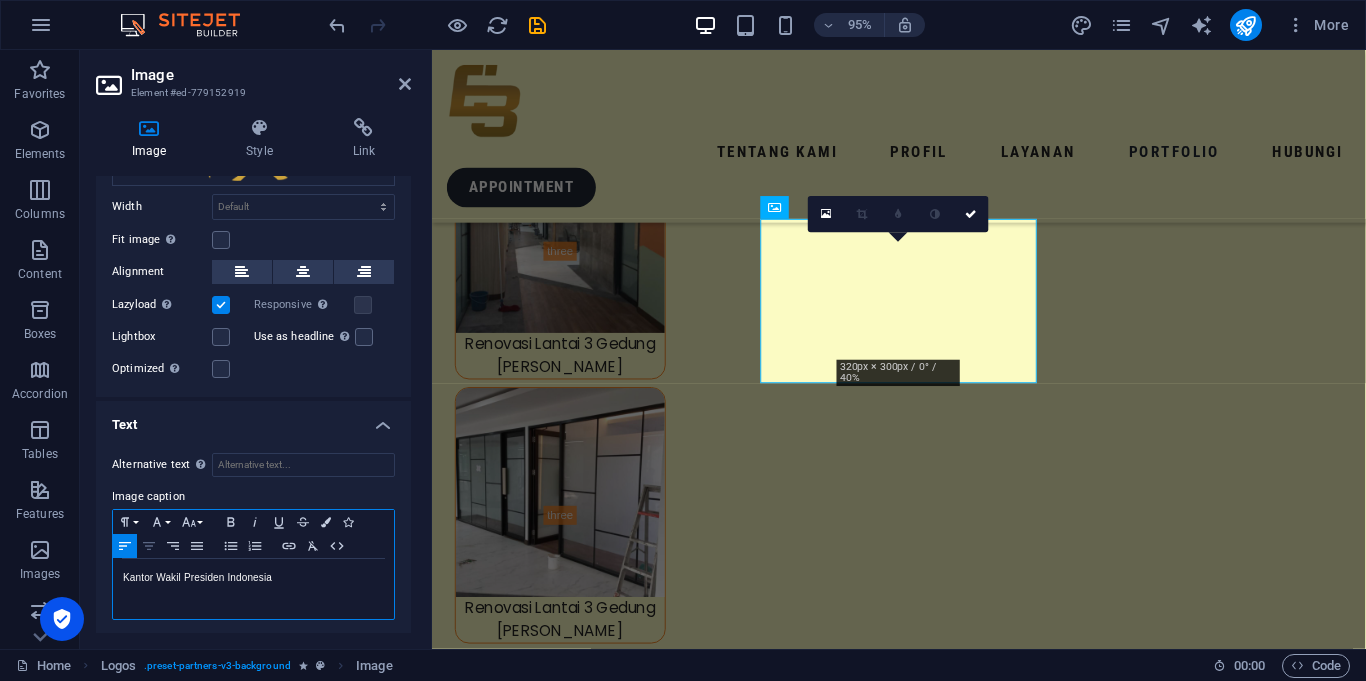 click 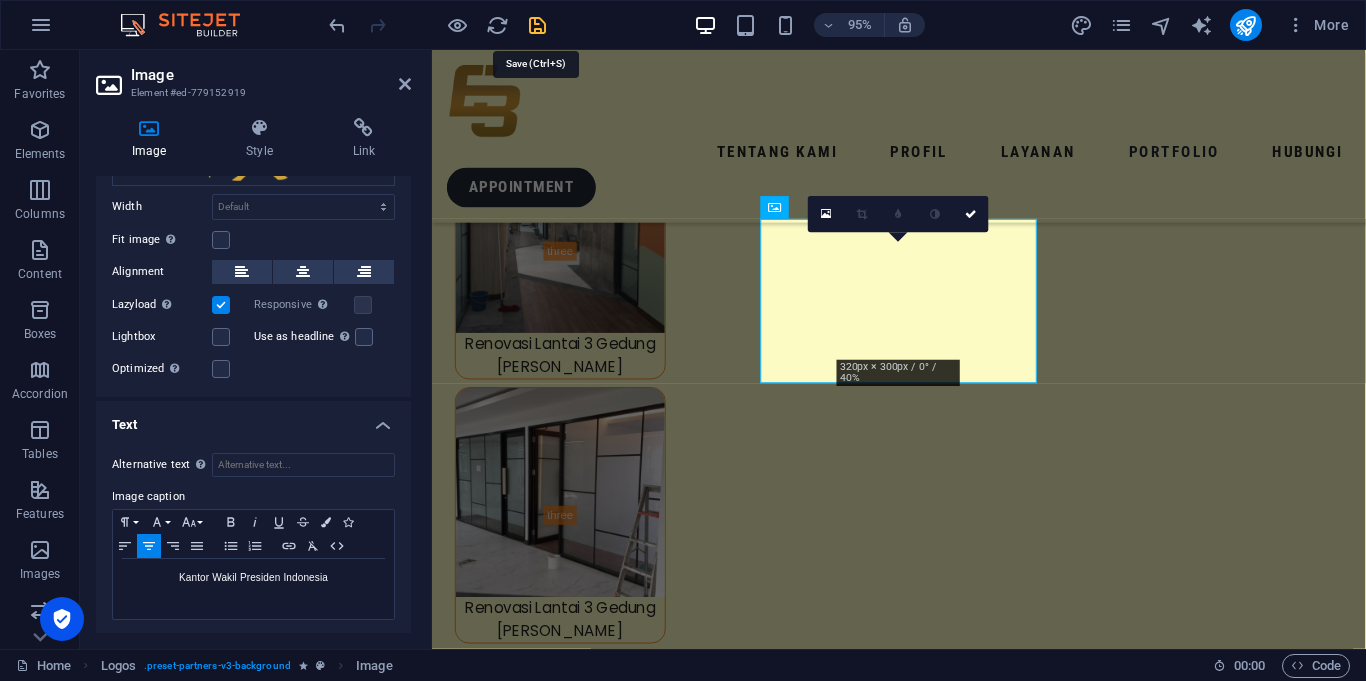 click at bounding box center (537, 25) 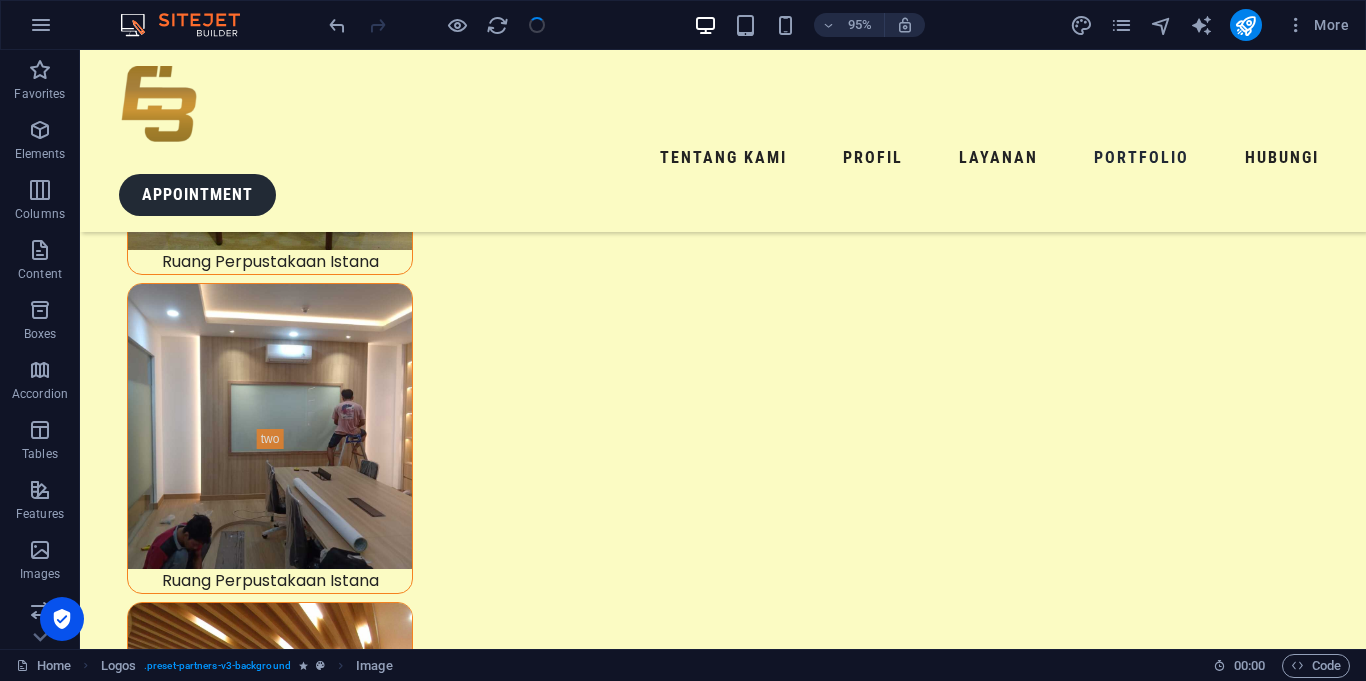 scroll, scrollTop: 9003, scrollLeft: 0, axis: vertical 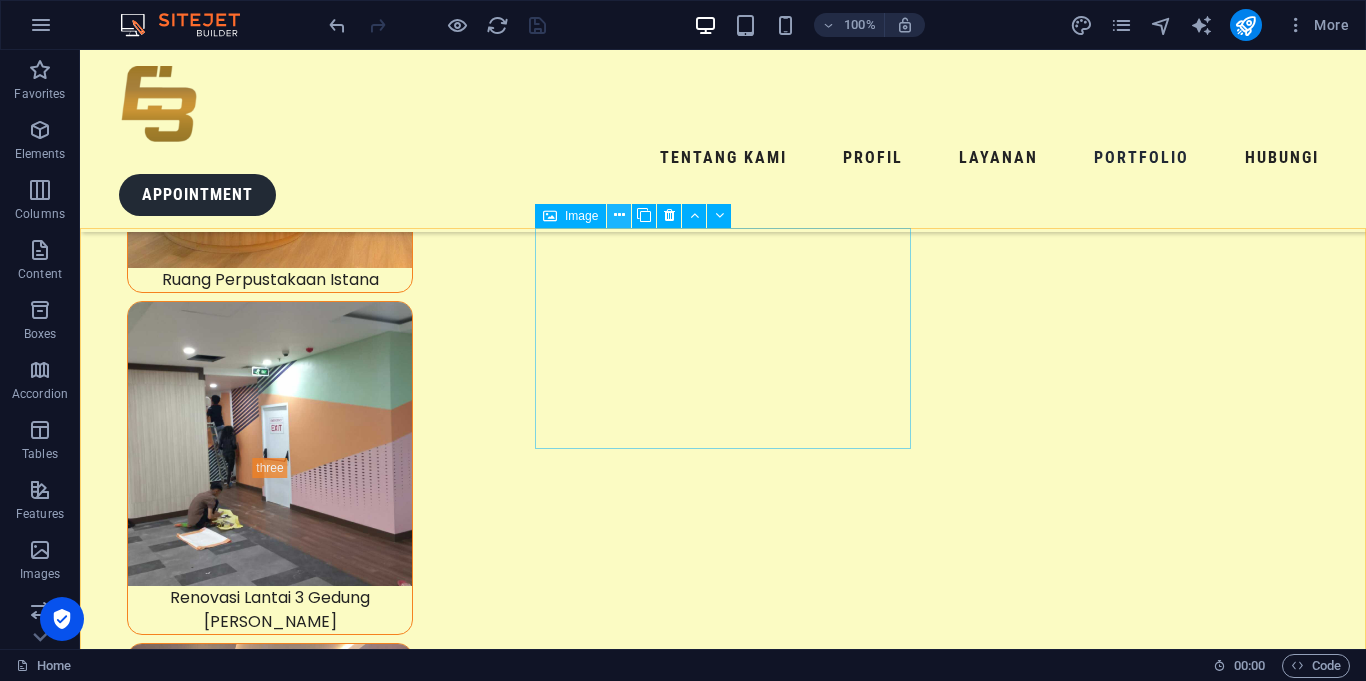 click at bounding box center (619, 215) 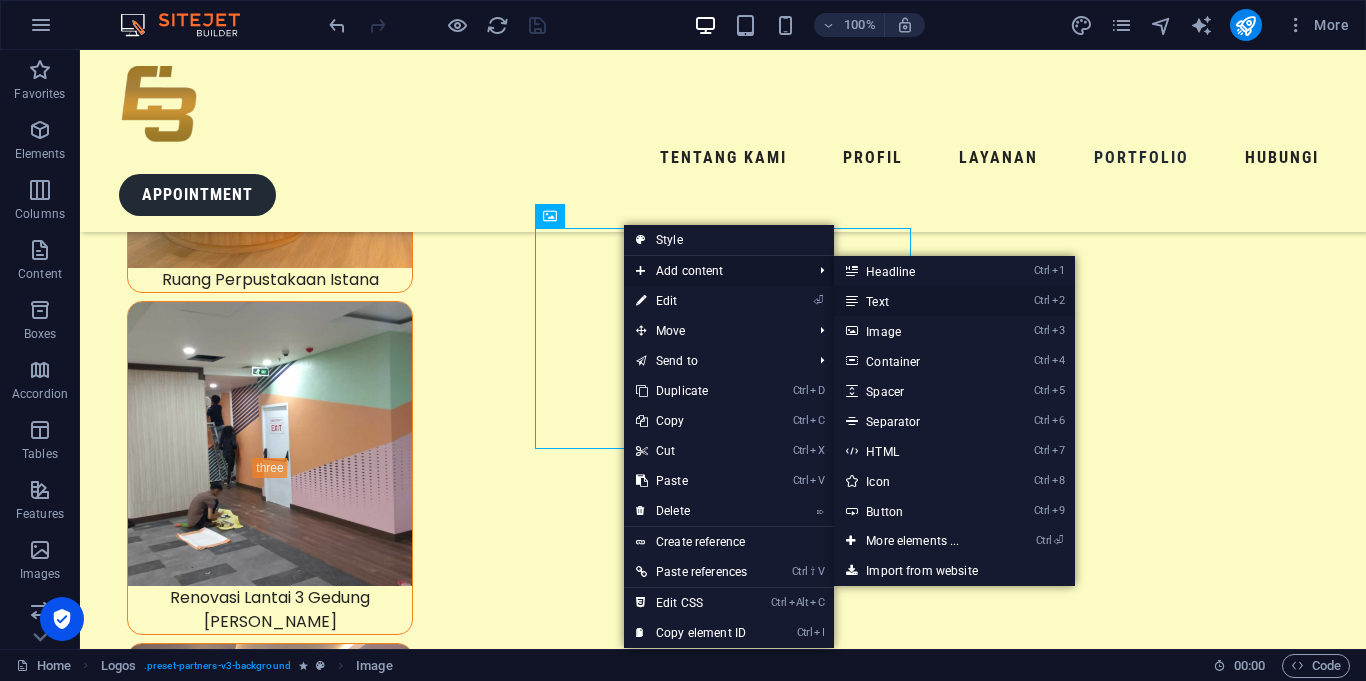 click on "Ctrl 2  Text" at bounding box center [916, 301] 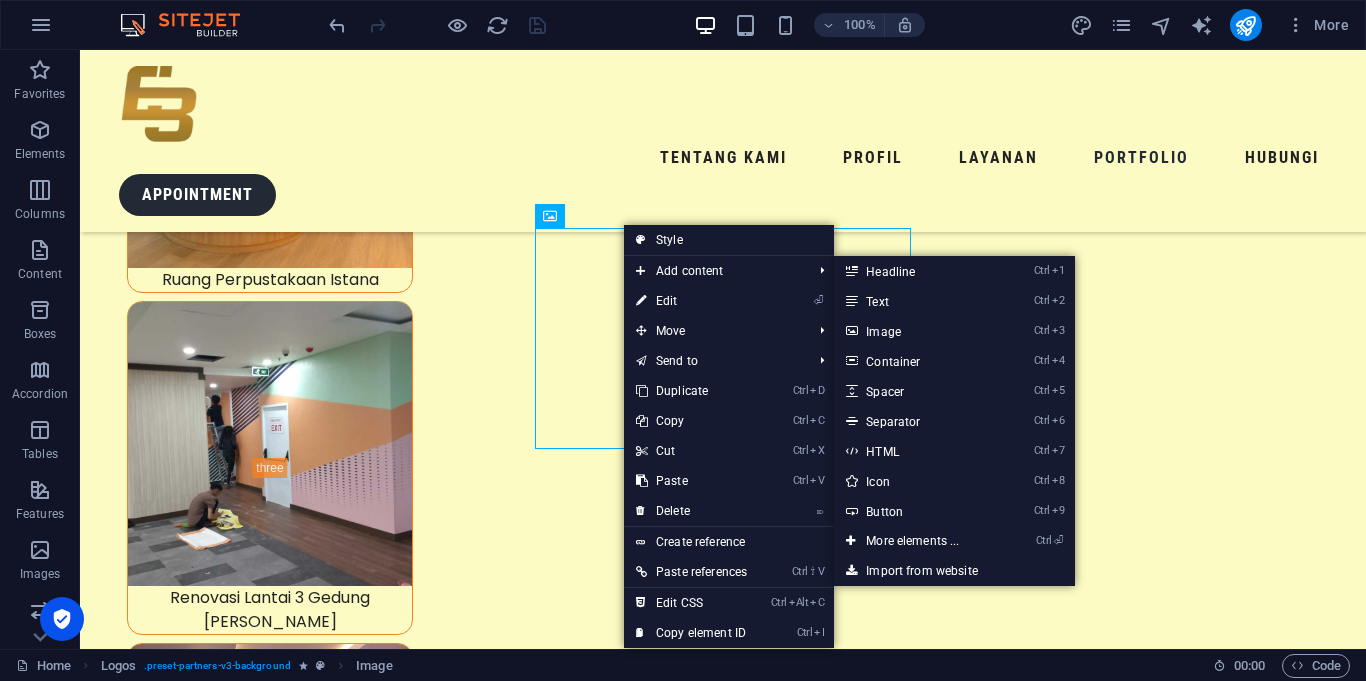 scroll, scrollTop: 8384, scrollLeft: 0, axis: vertical 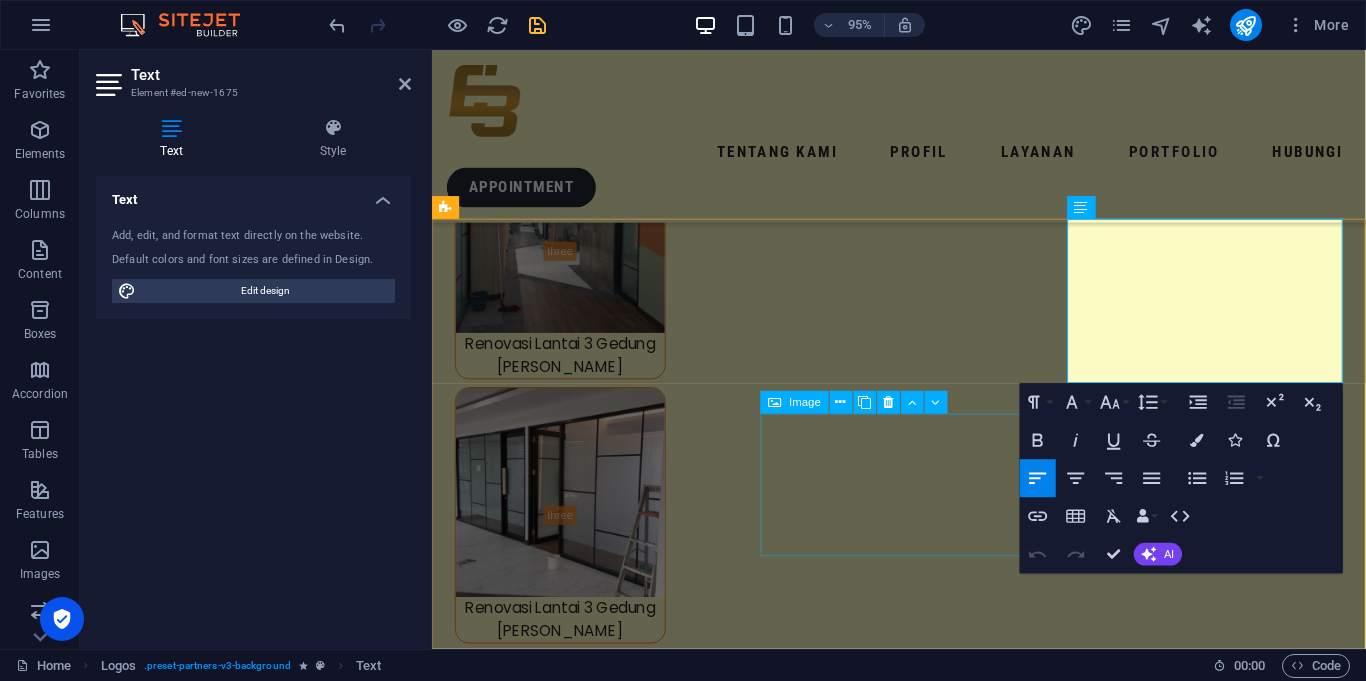 click at bounding box center (601, 16199) 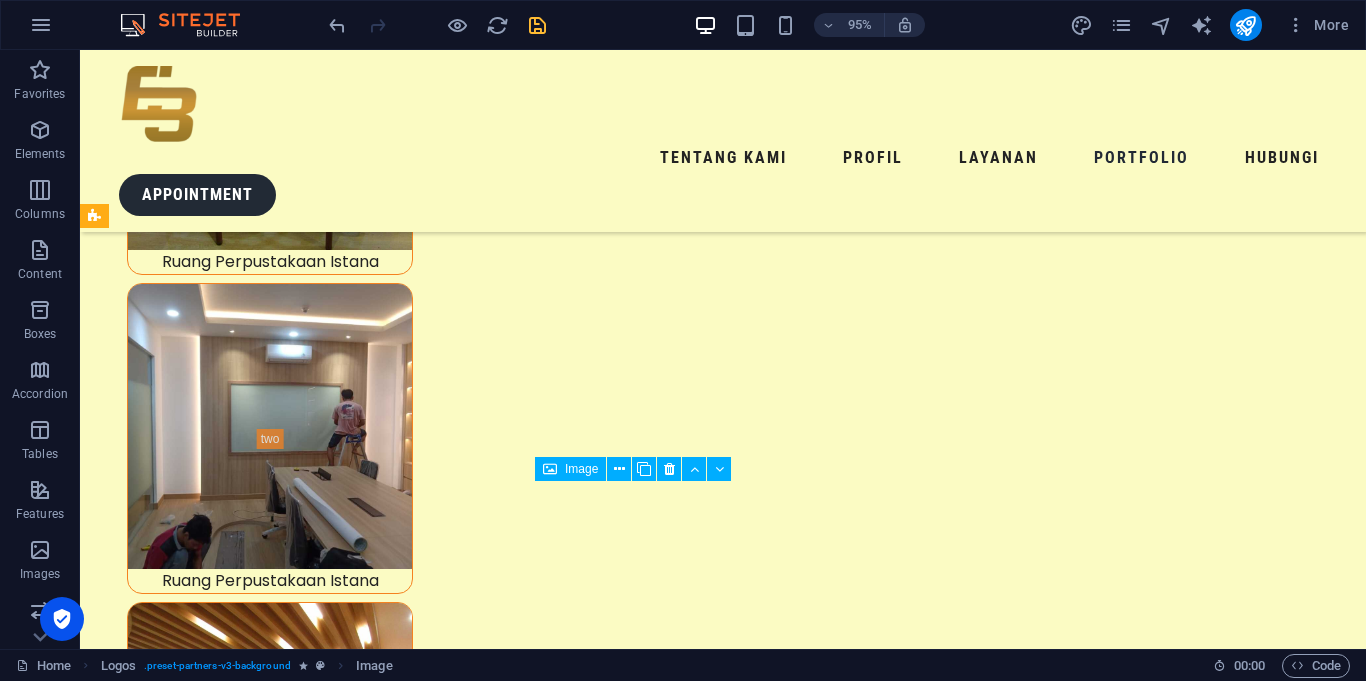 scroll, scrollTop: 9003, scrollLeft: 0, axis: vertical 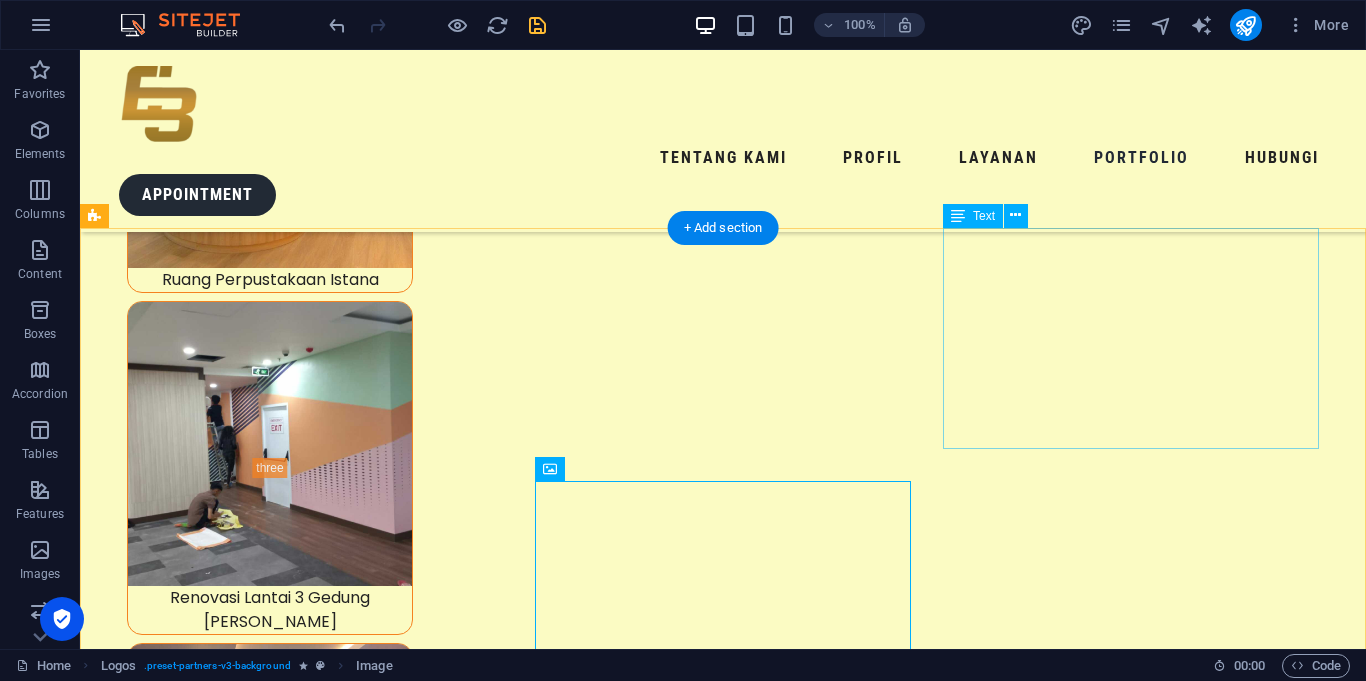 click on "New text element" at bounding box center [292, 19872] 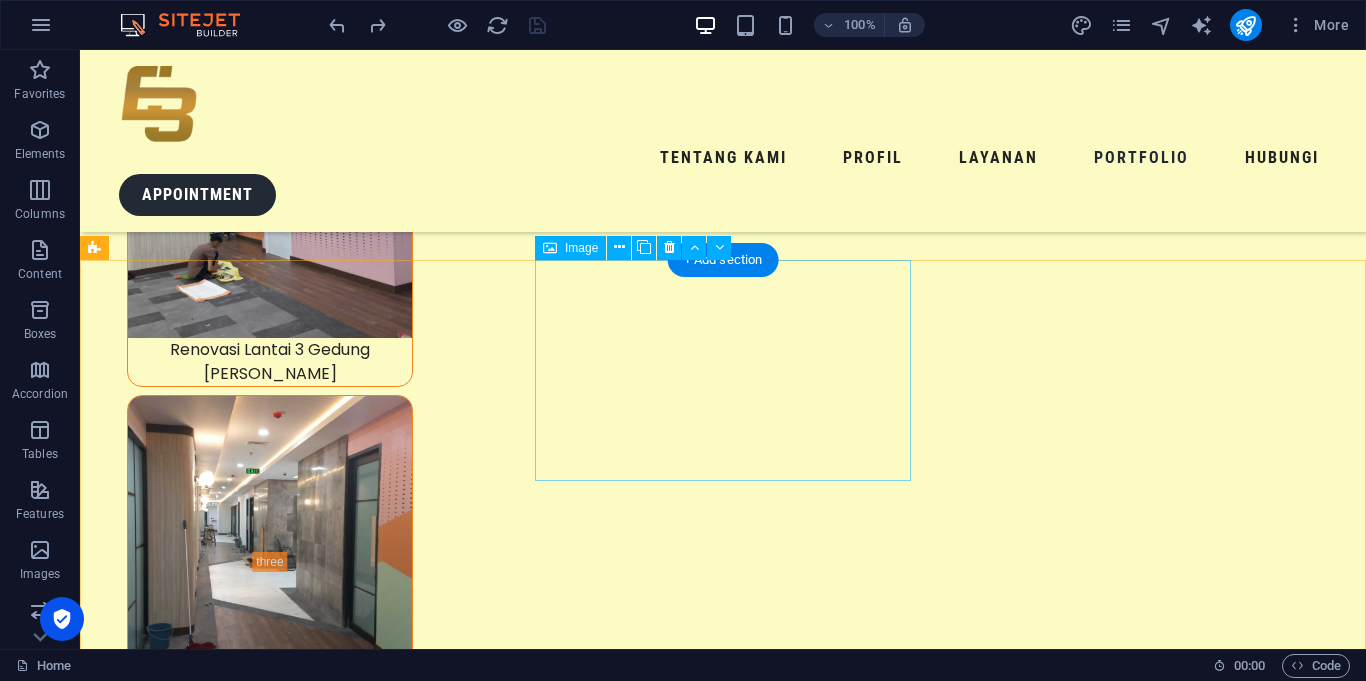 scroll, scrollTop: 8855, scrollLeft: 0, axis: vertical 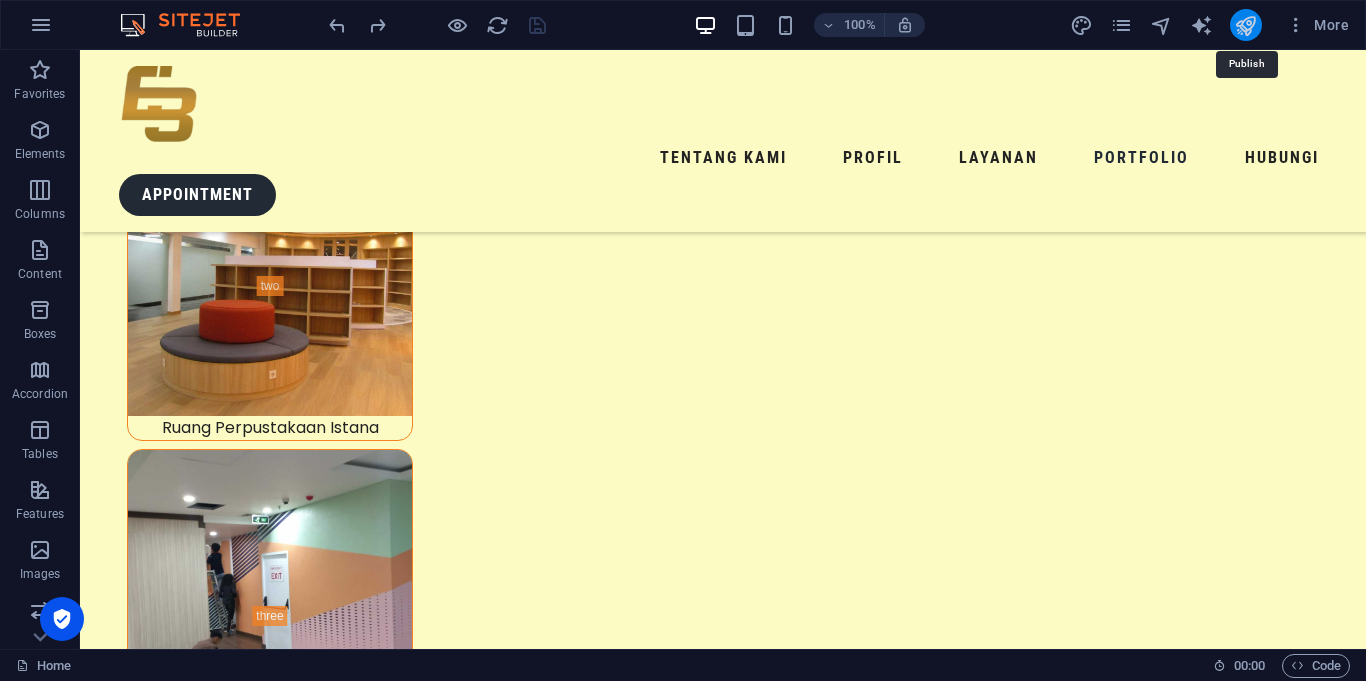 click at bounding box center [1245, 25] 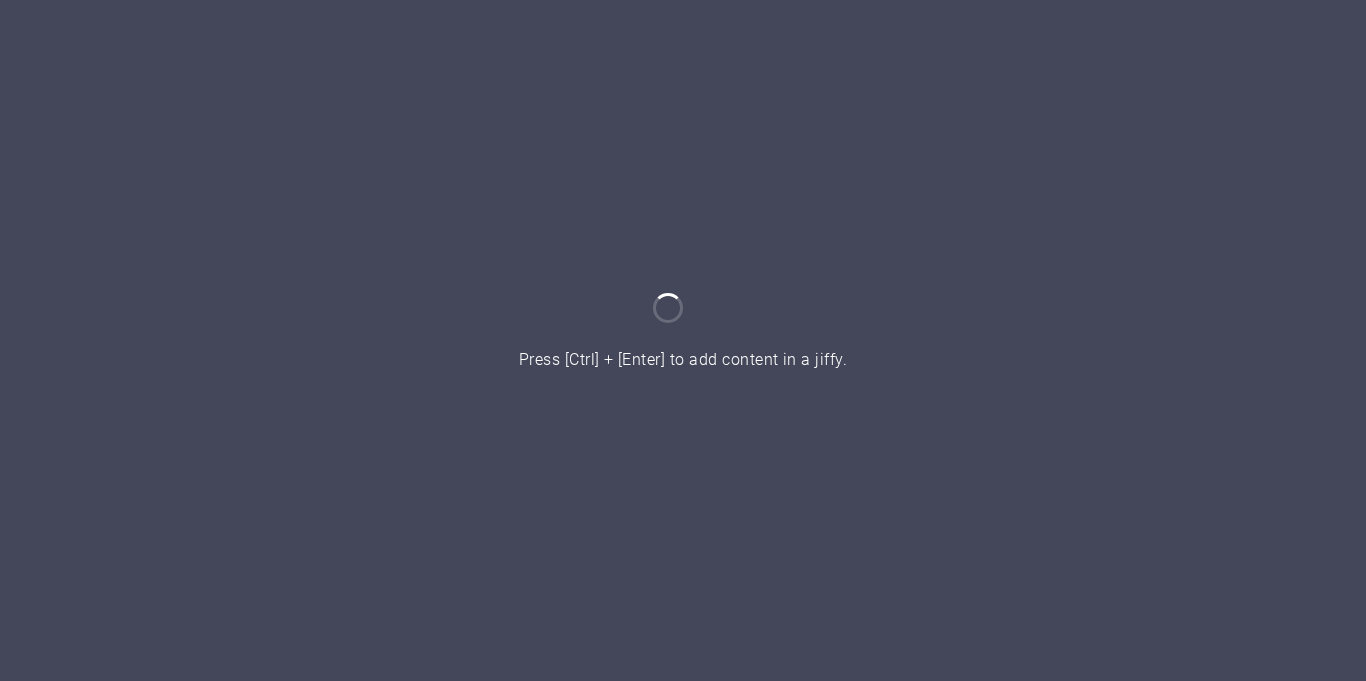 scroll, scrollTop: 0, scrollLeft: 0, axis: both 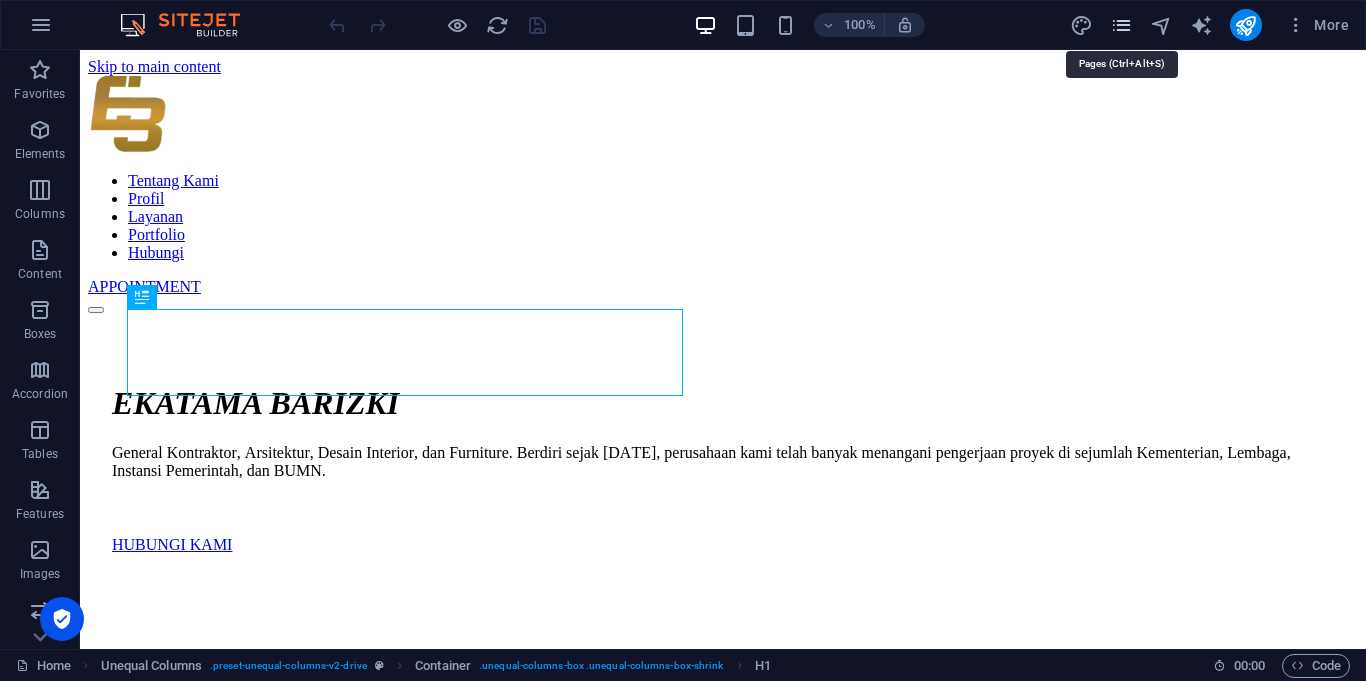 click at bounding box center [1121, 25] 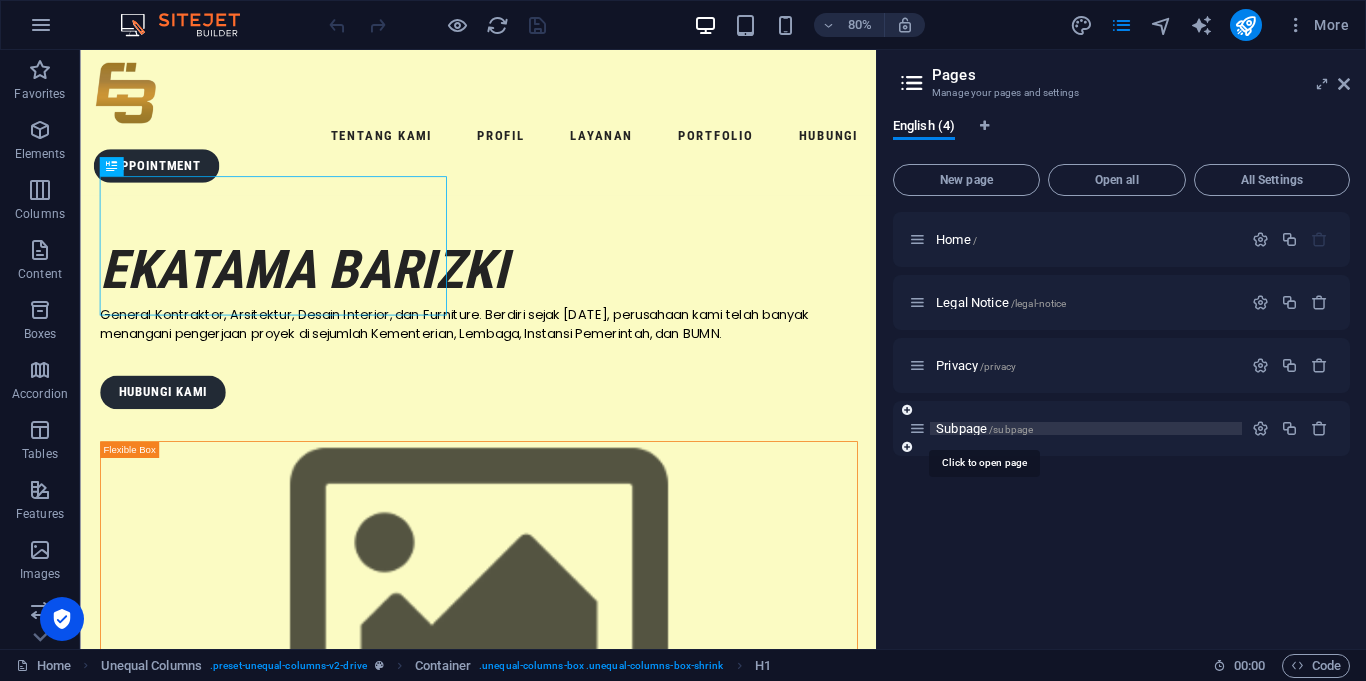 click on "Subpage /subpage" at bounding box center (984, 428) 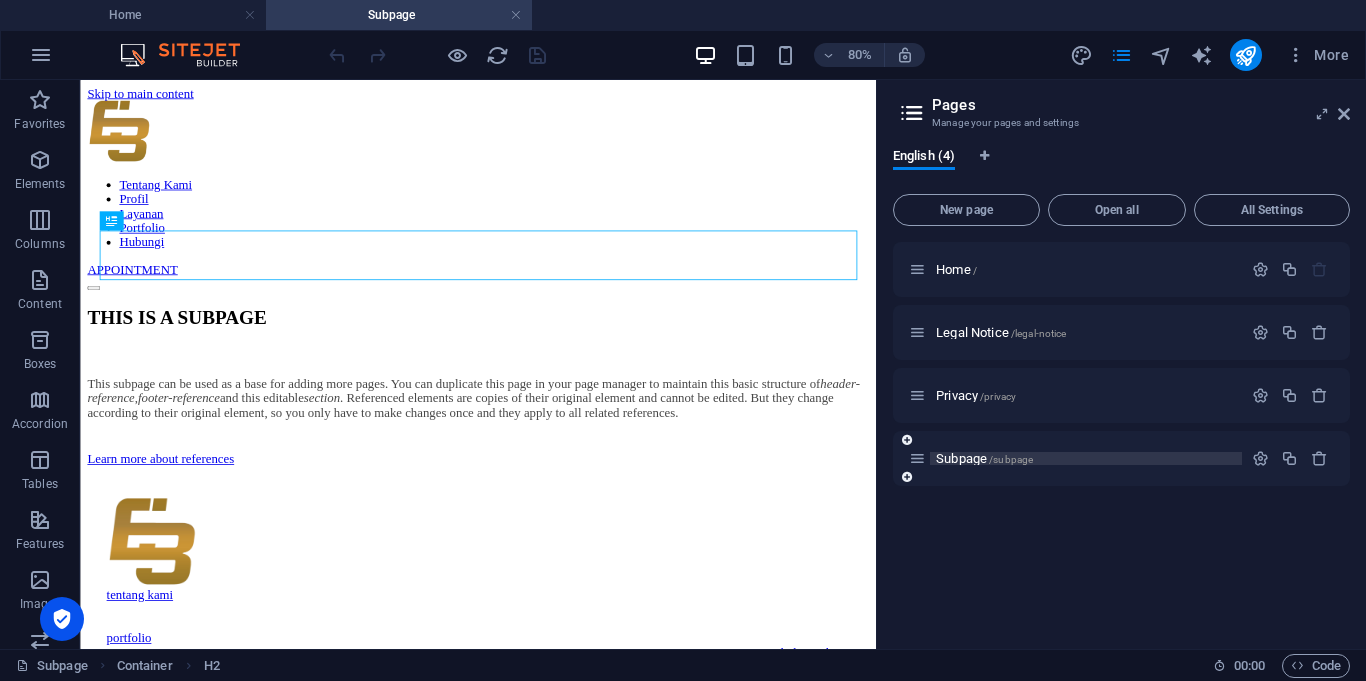 scroll, scrollTop: 0, scrollLeft: 0, axis: both 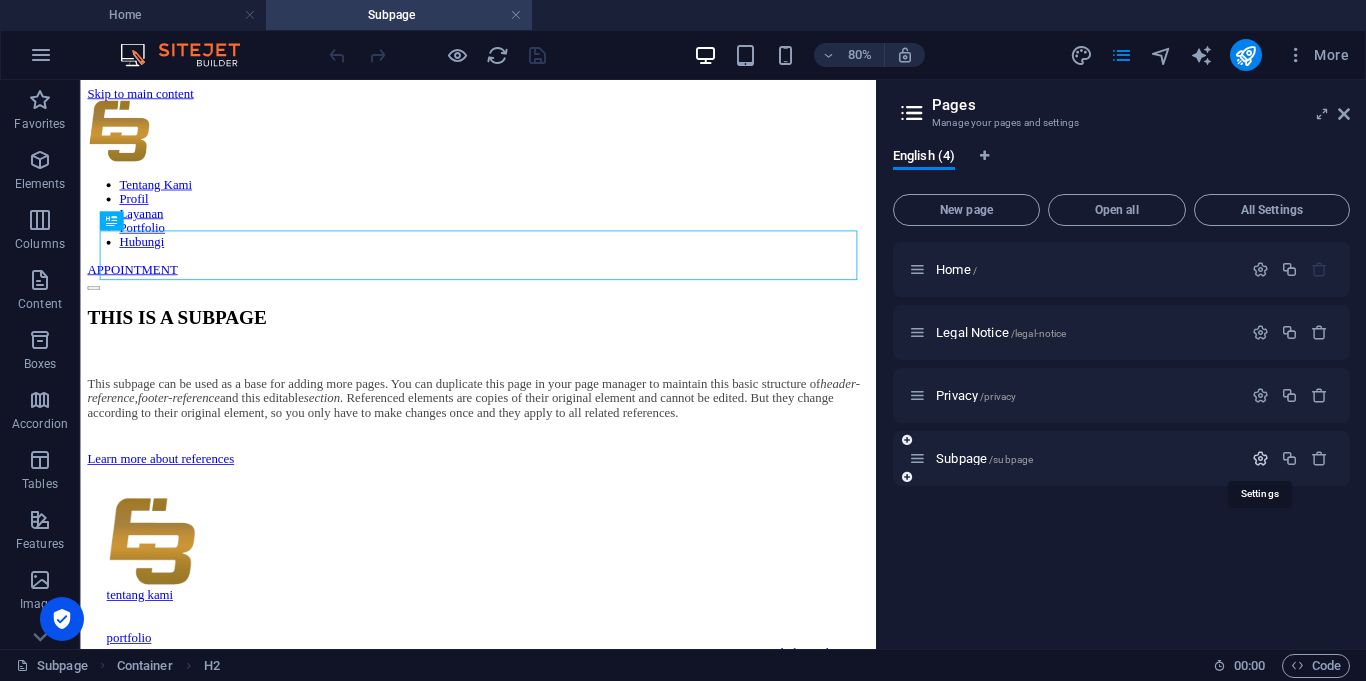 click at bounding box center (1260, 458) 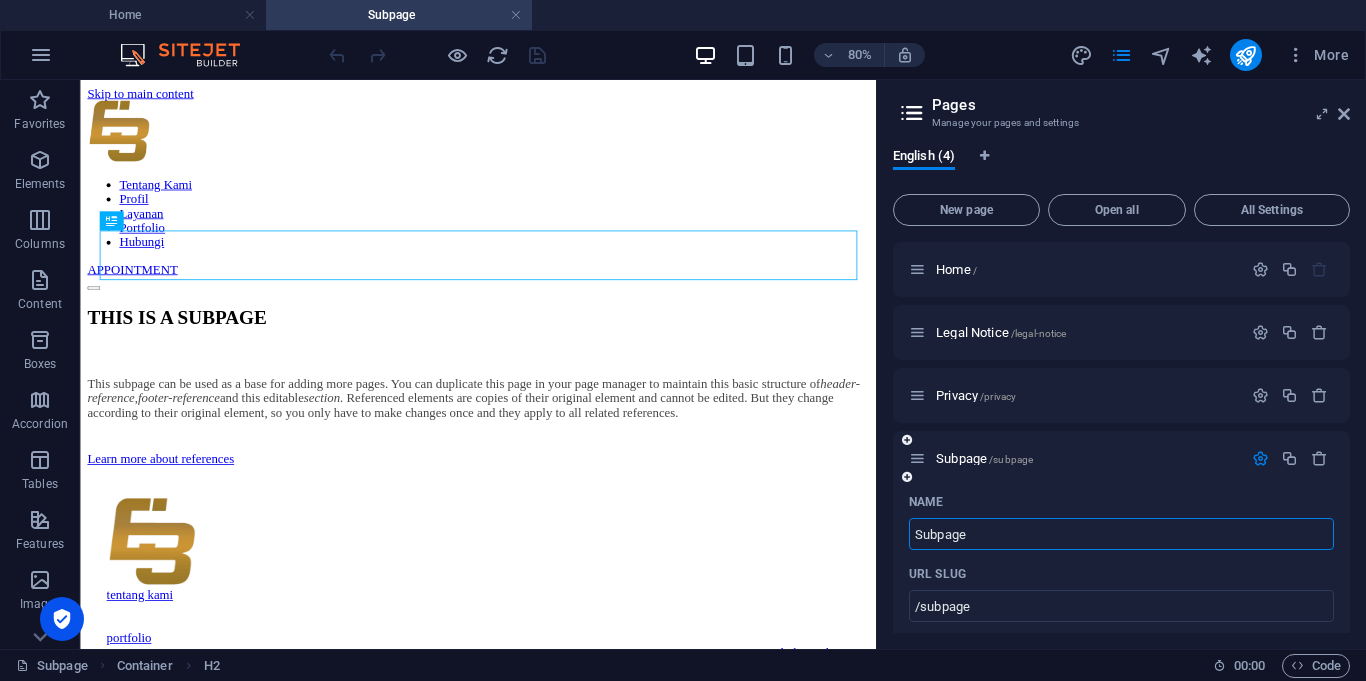 click on "Subpage" at bounding box center (1121, 534) 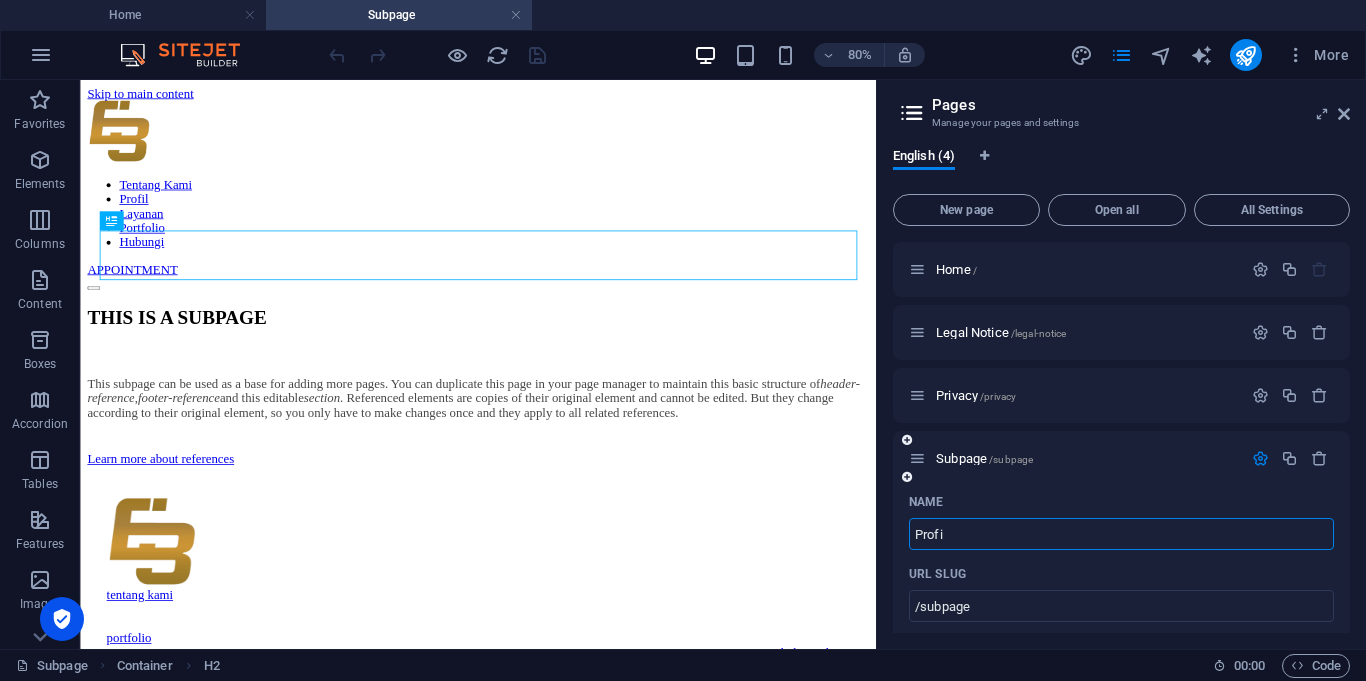type on "Profil" 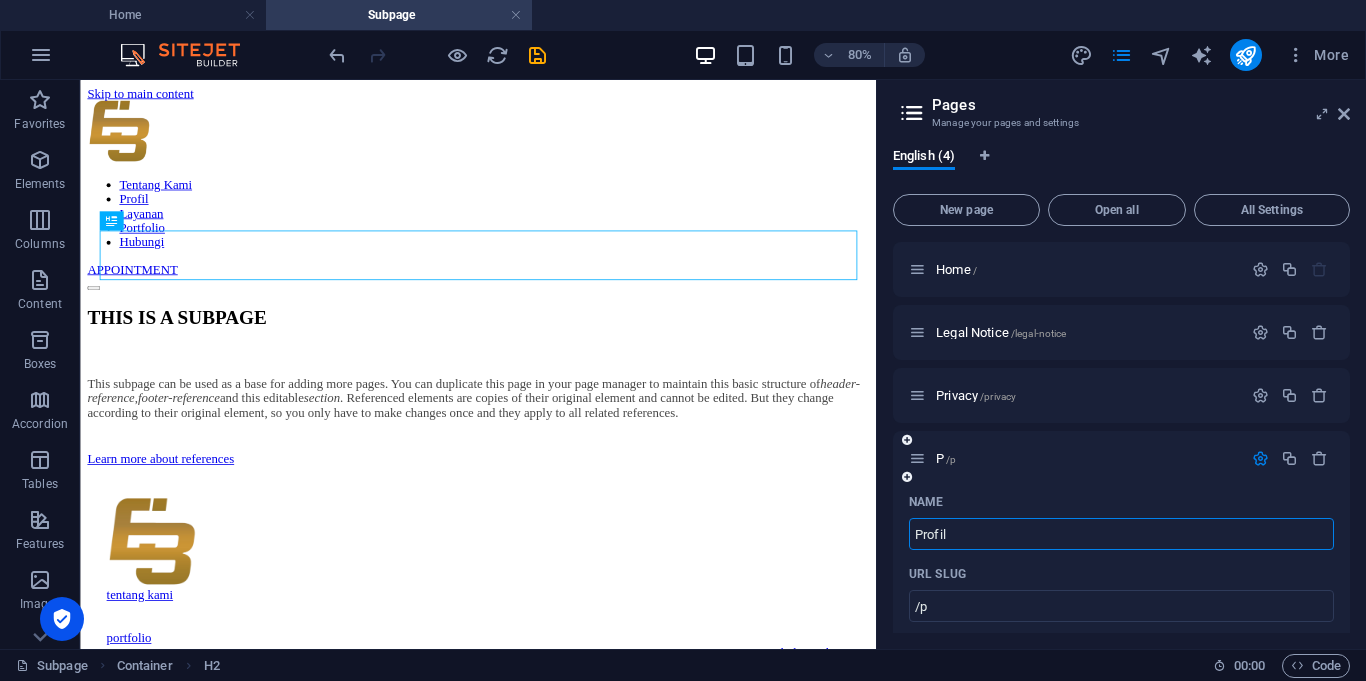 type on "/p" 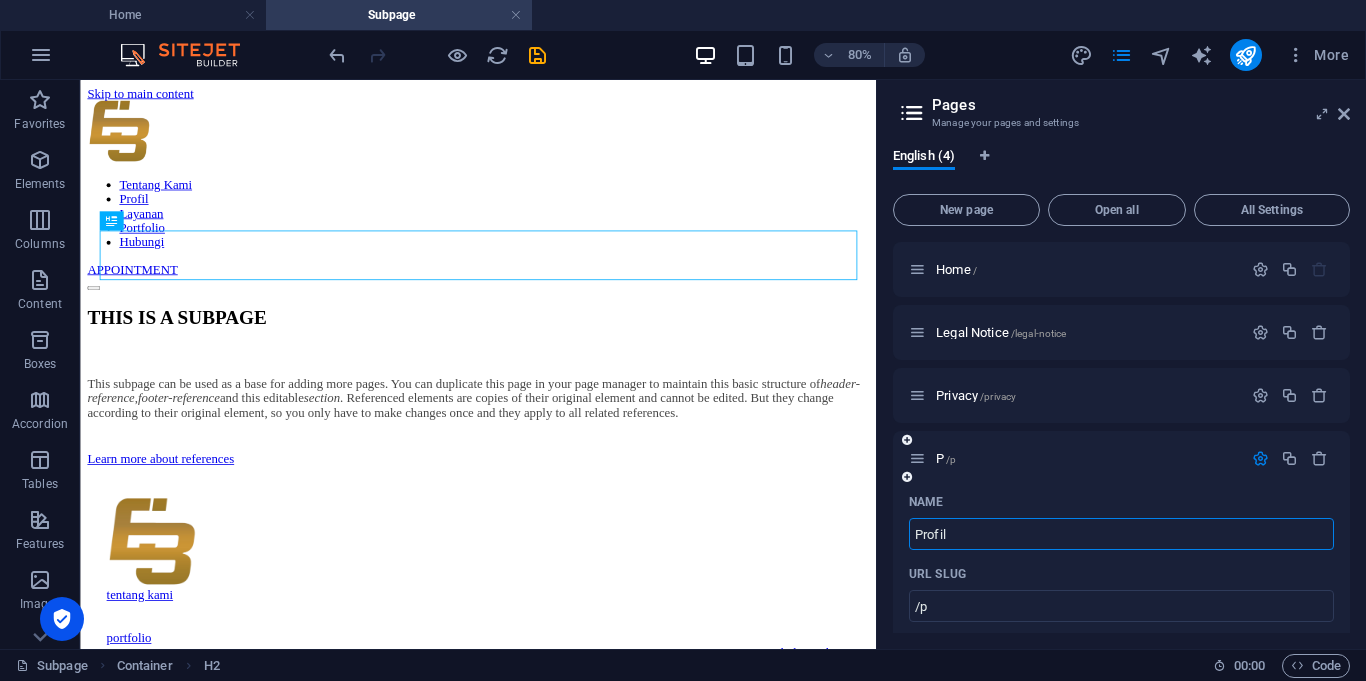 type on "Profil" 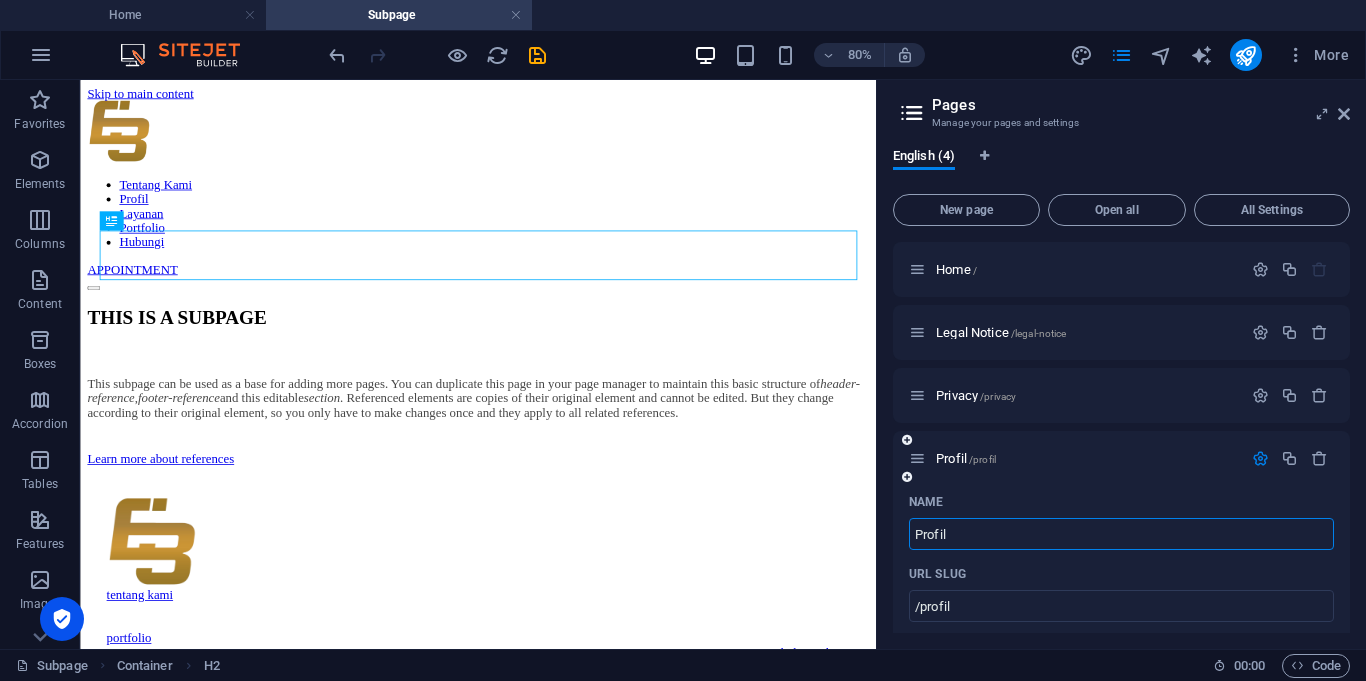 type on "Profil" 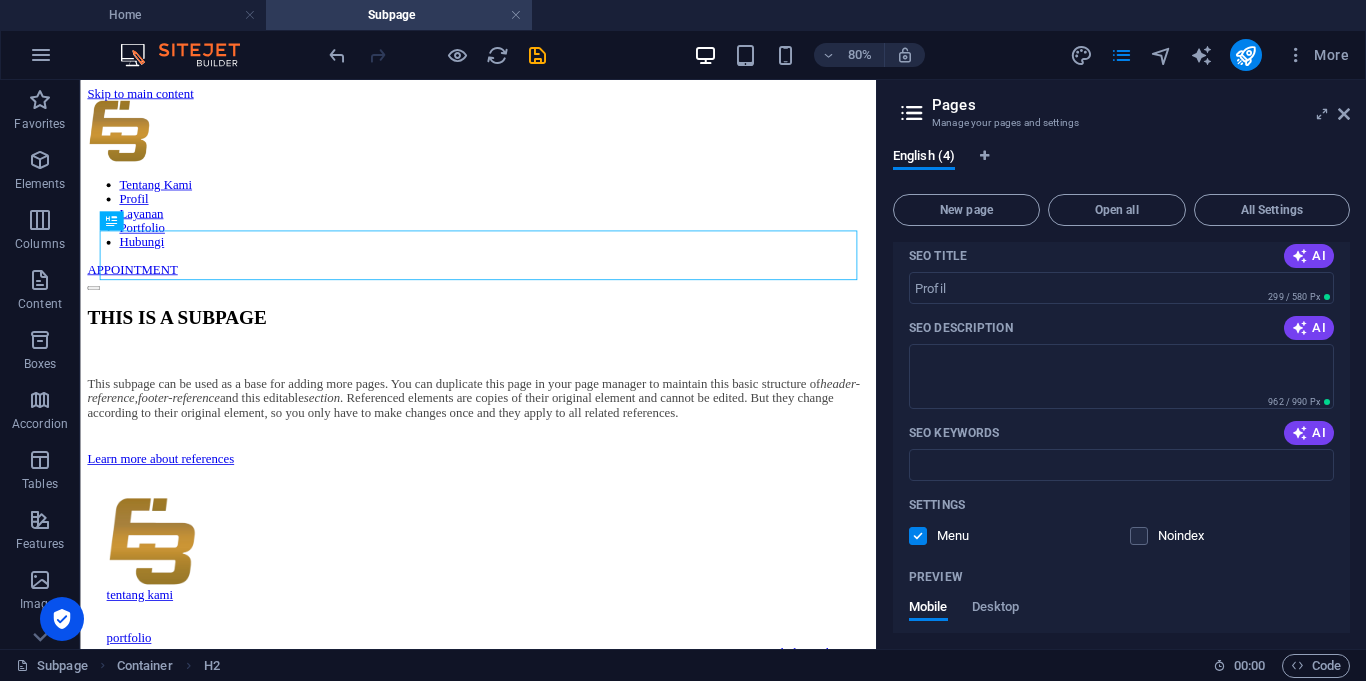 scroll, scrollTop: 391, scrollLeft: 0, axis: vertical 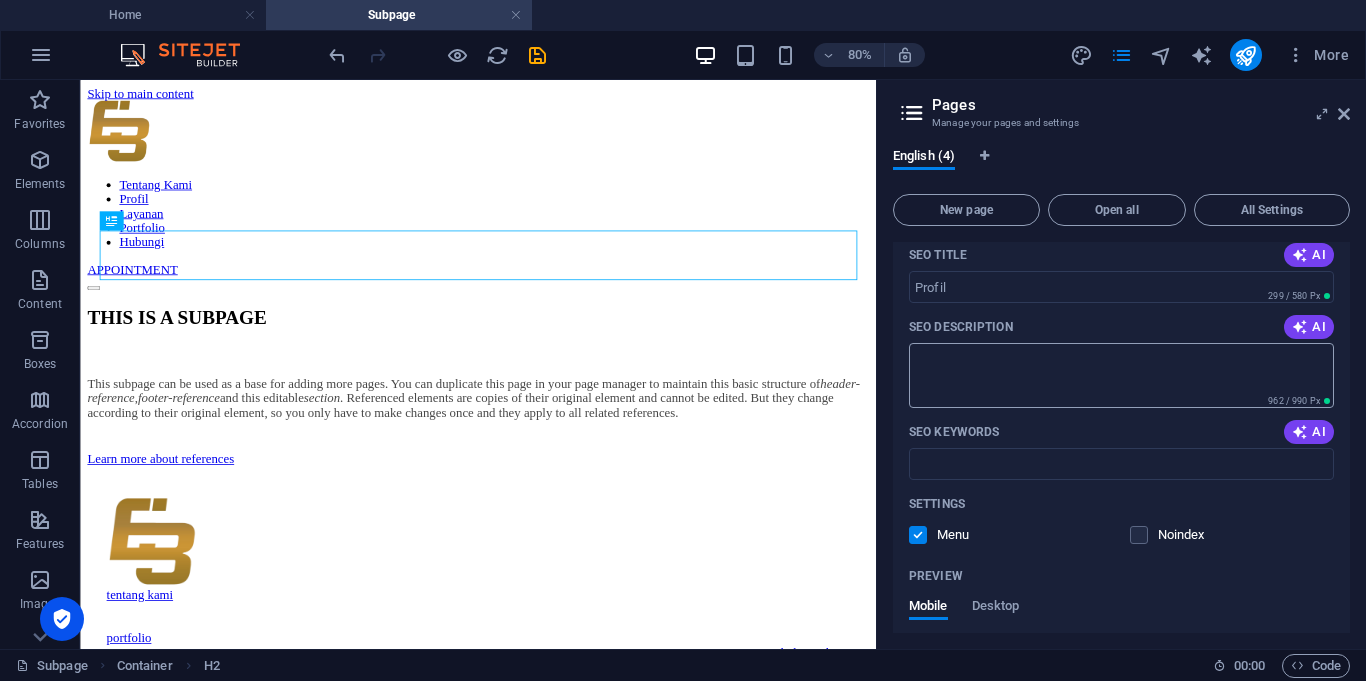 click on "SEO Description" at bounding box center [1121, 375] 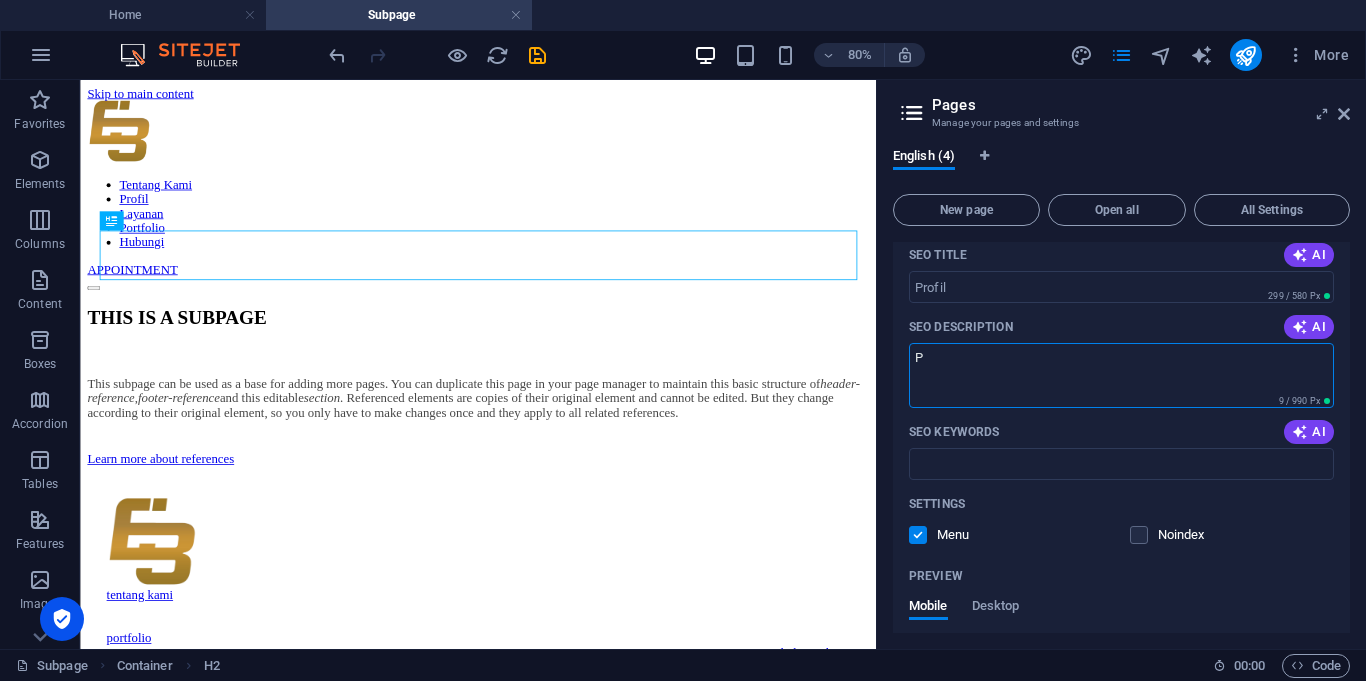 type on "Pt" 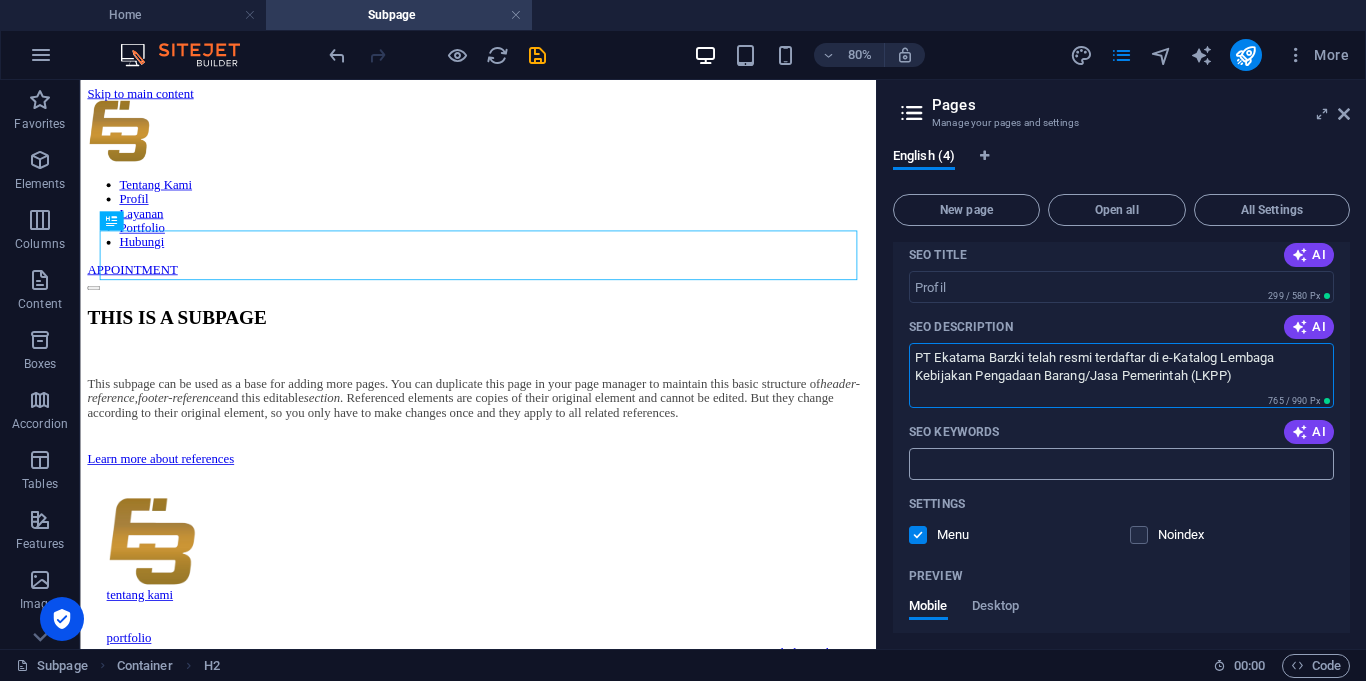 type on "PT Ekatama Barzki telah resmi terdaftar di e-Katalog Lembaga Kebijakan Pengadaan Barang/Jasa Pemerintah (LKPP)" 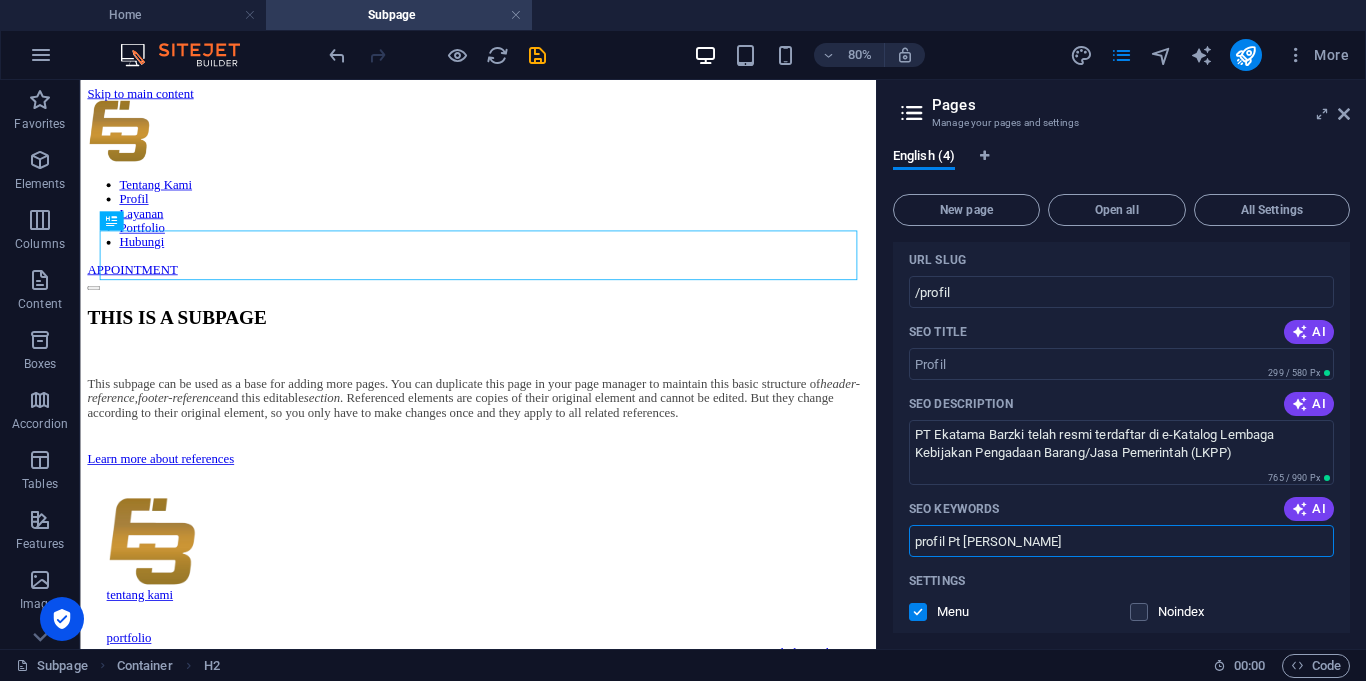 scroll, scrollTop: 301, scrollLeft: 0, axis: vertical 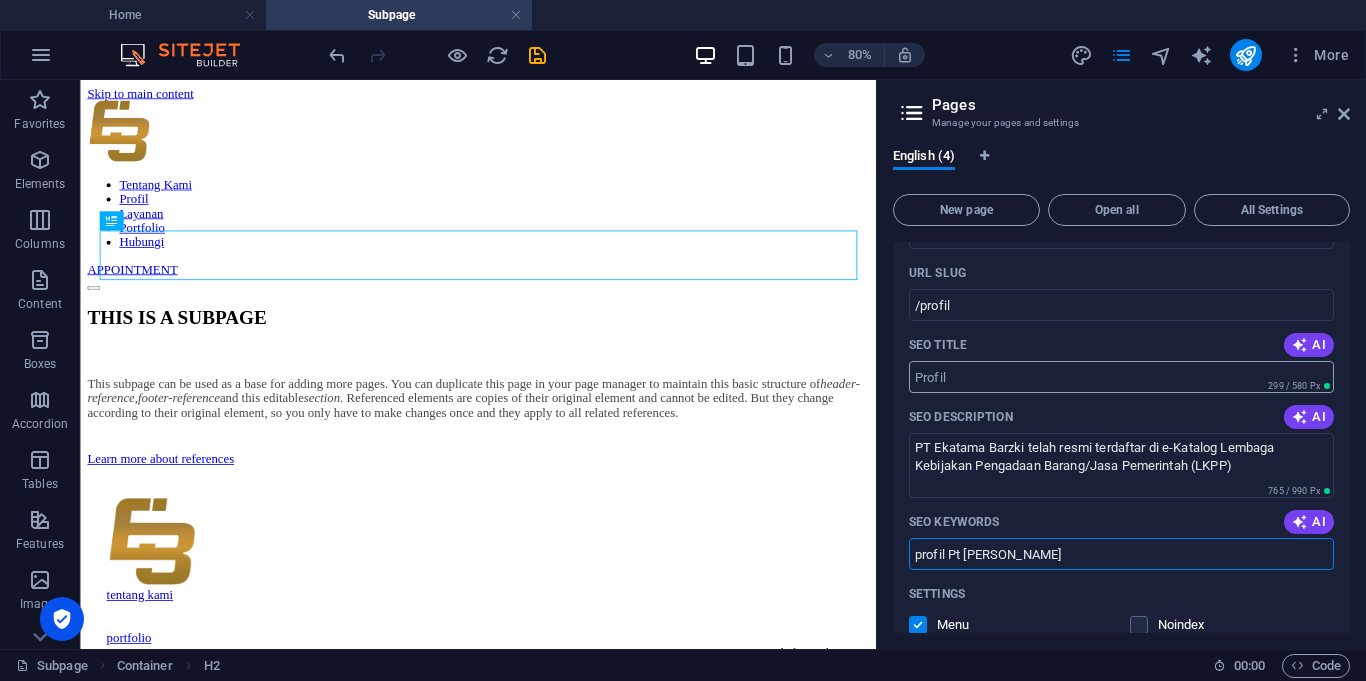 type on "profil Pt [PERSON_NAME]" 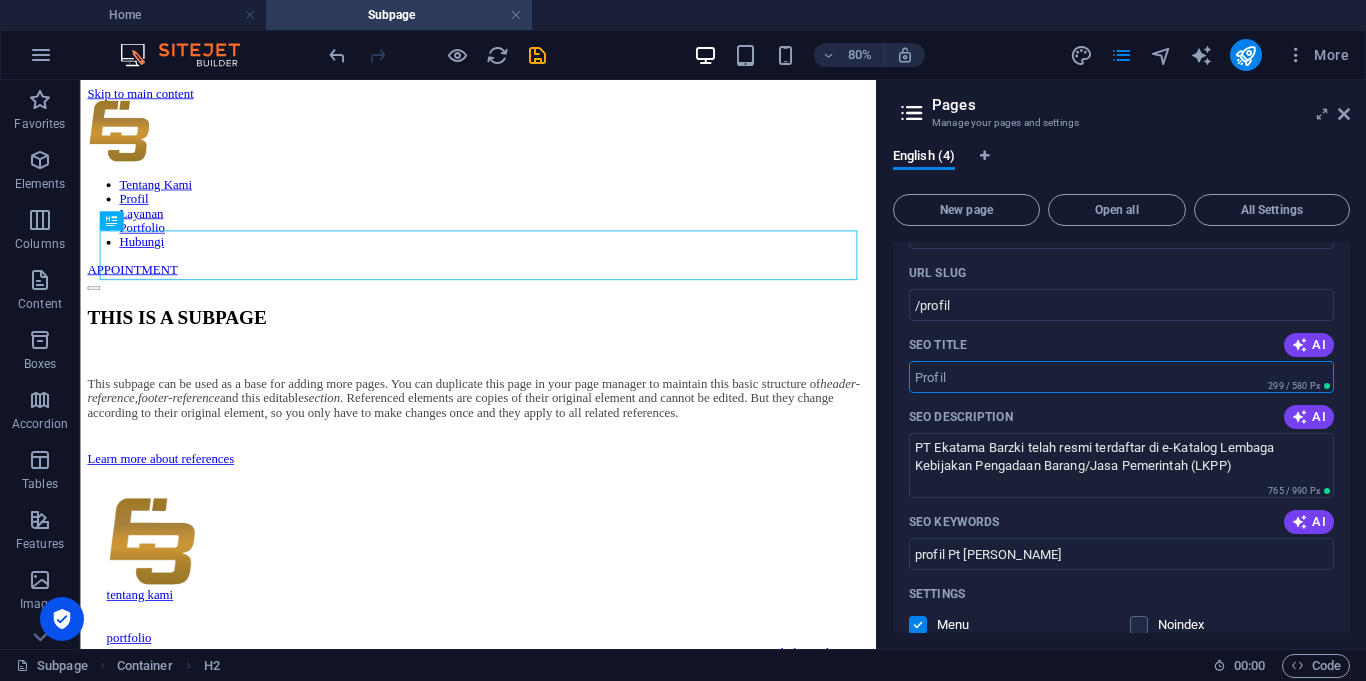 click on "SEO Title" at bounding box center (1121, 377) 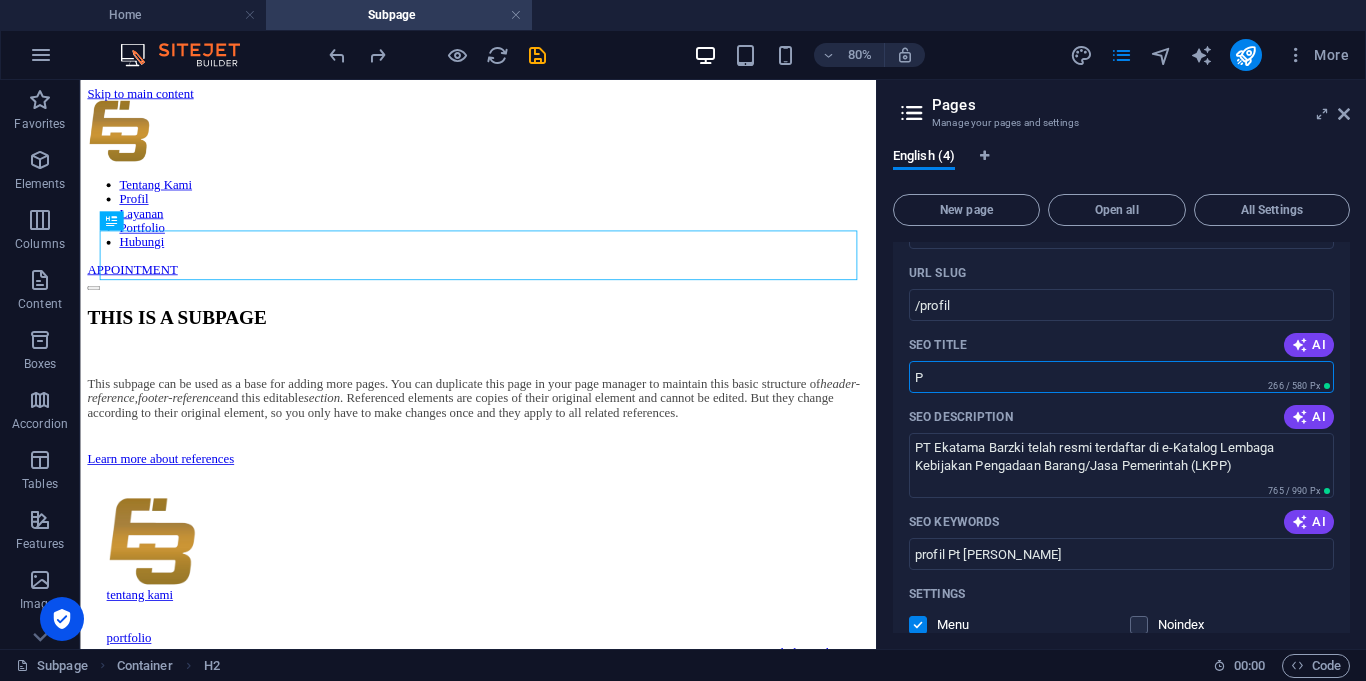click on "P" at bounding box center [1121, 377] 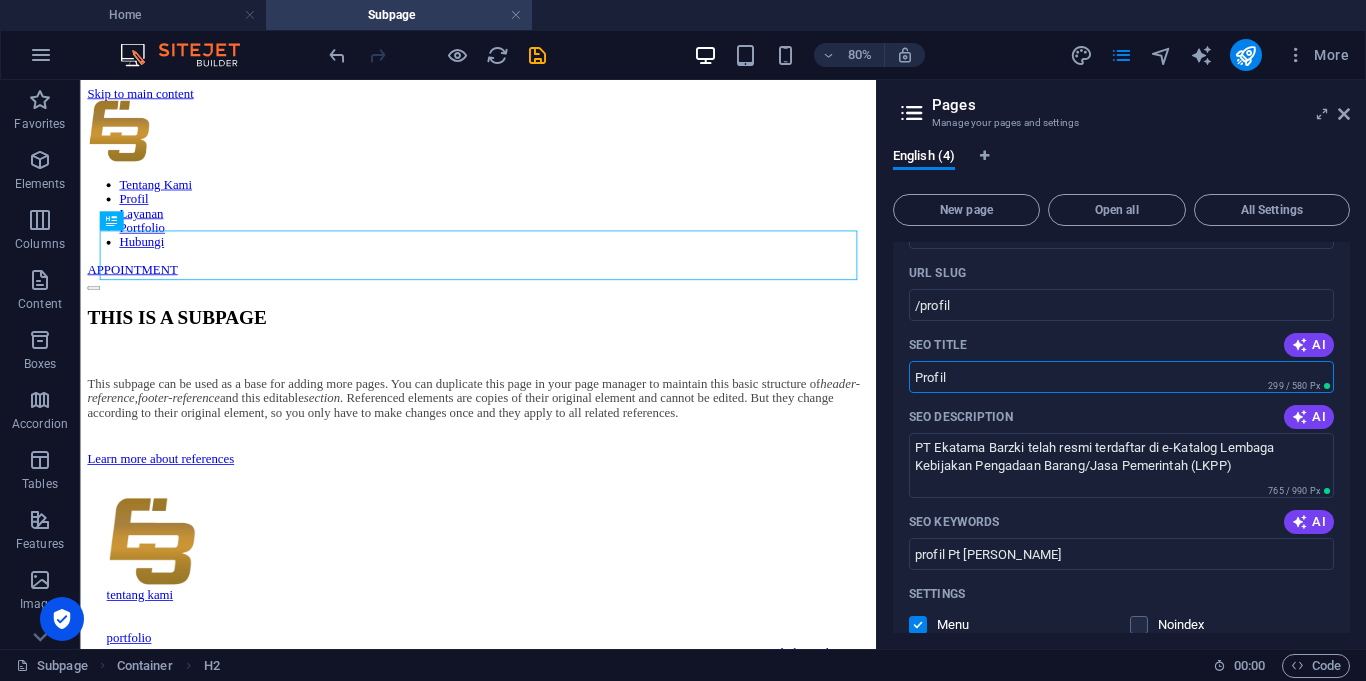 click on "SEO Title AI" at bounding box center (1121, 345) 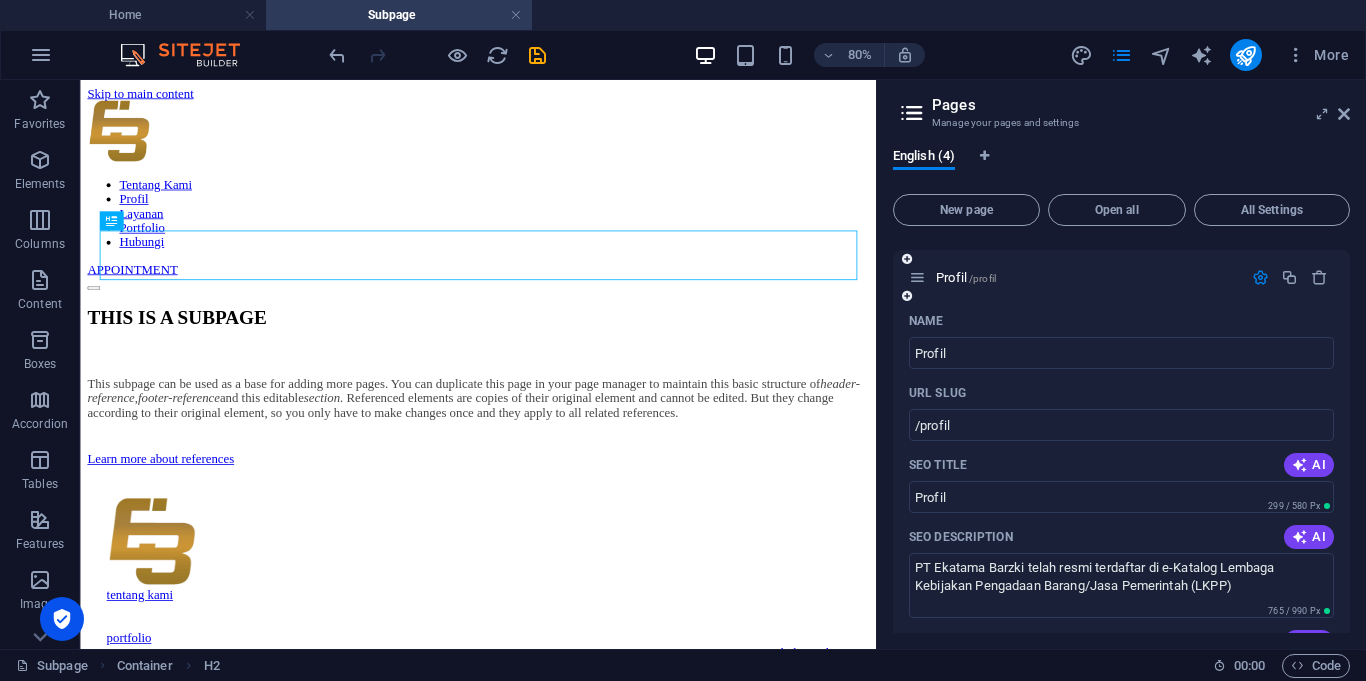 scroll, scrollTop: 180, scrollLeft: 0, axis: vertical 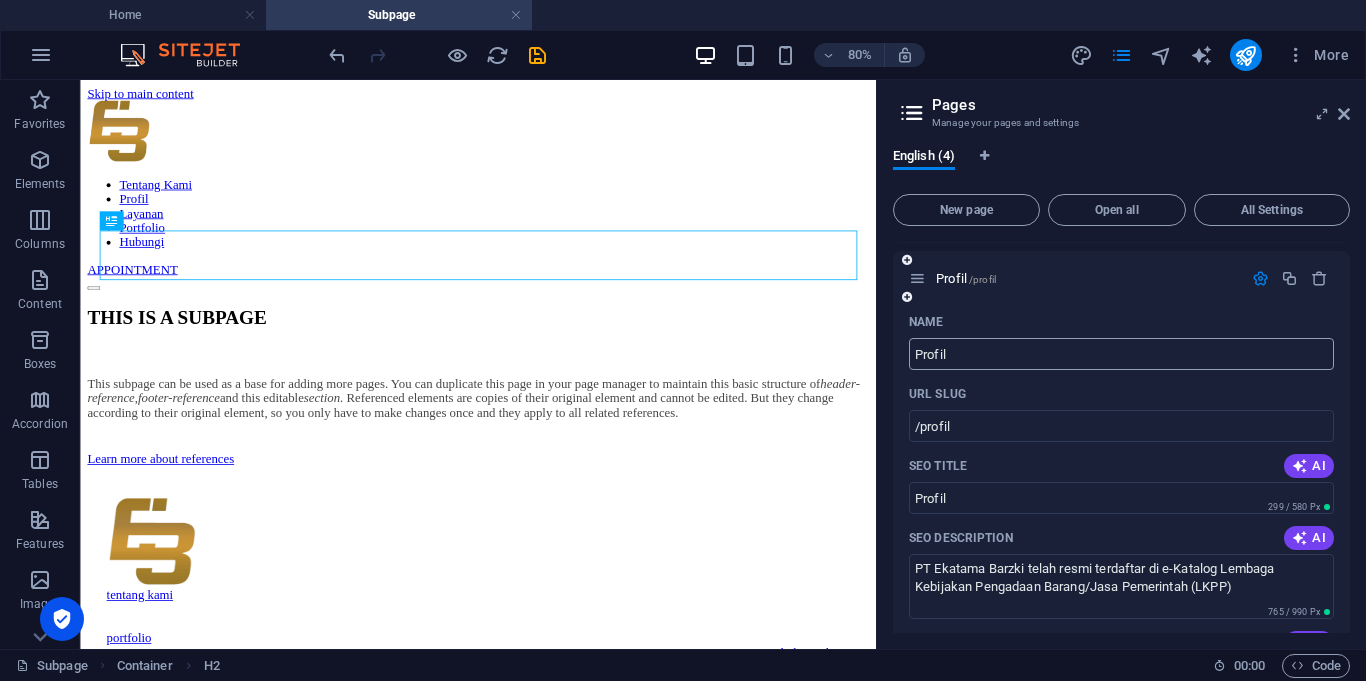 click on "Profil" at bounding box center (1121, 354) 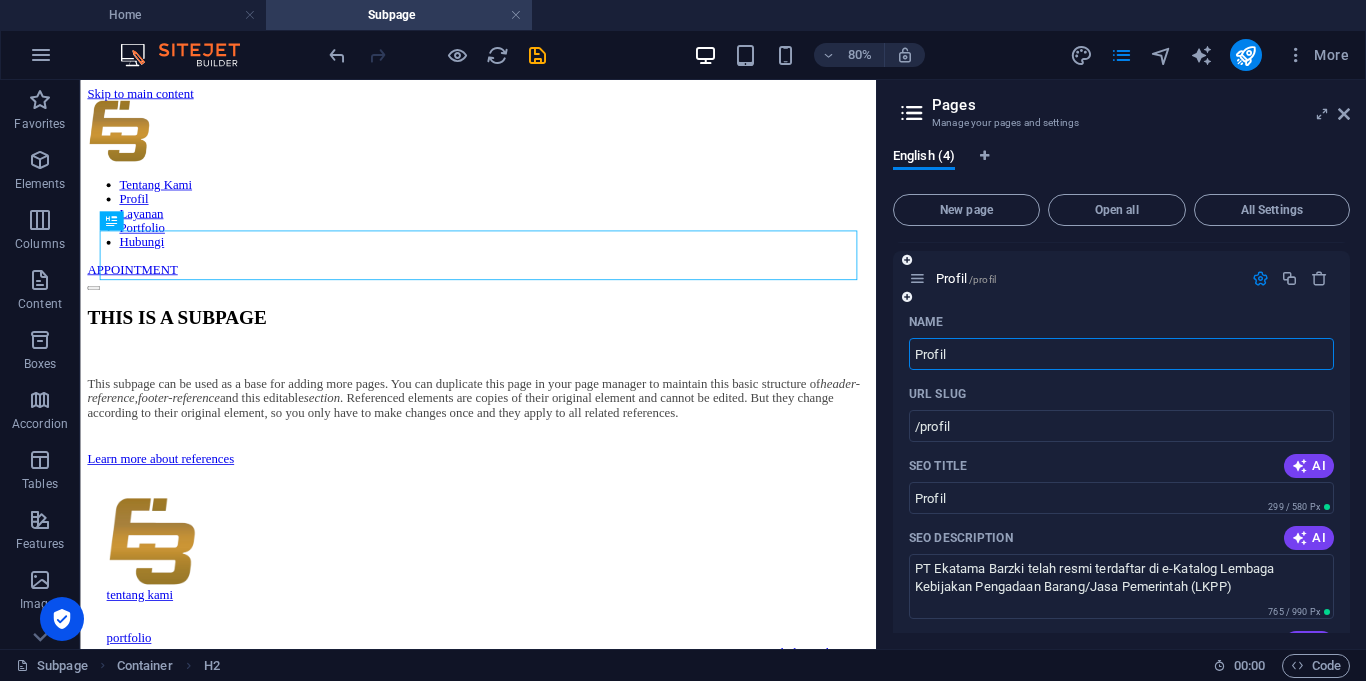 click on "Profil" at bounding box center [1121, 354] 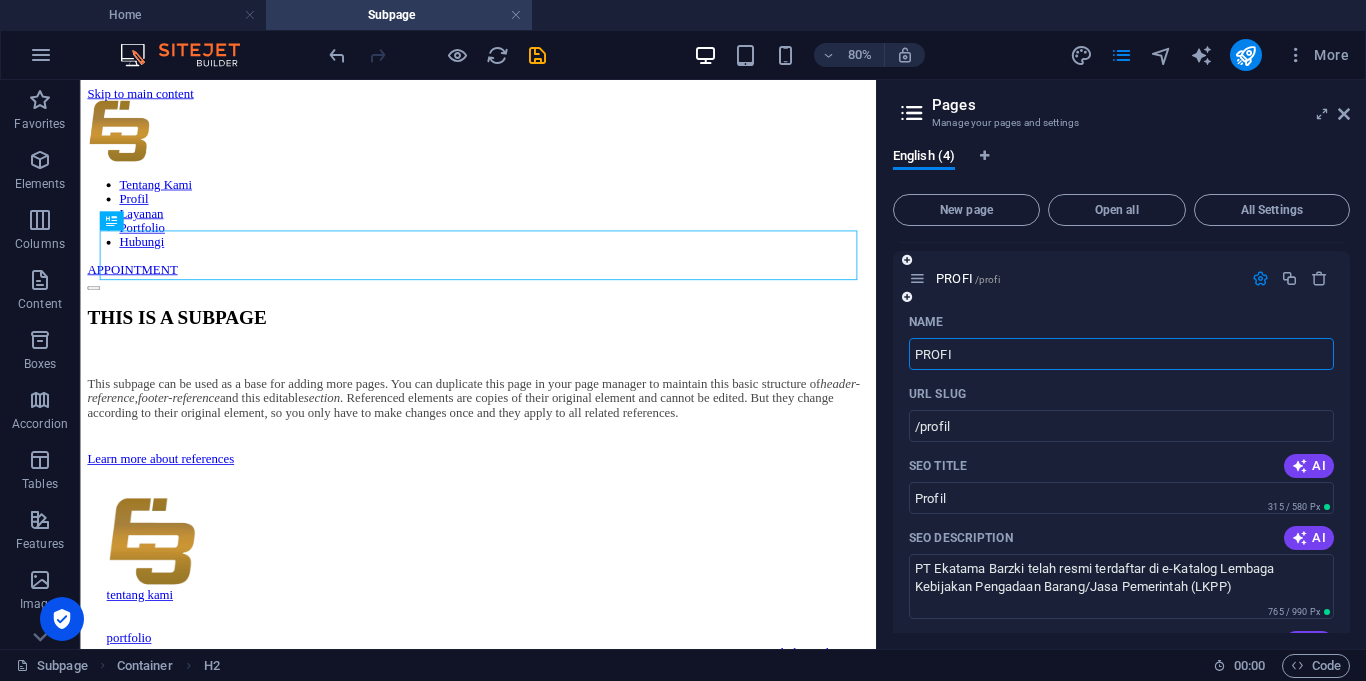 type on "PROFI" 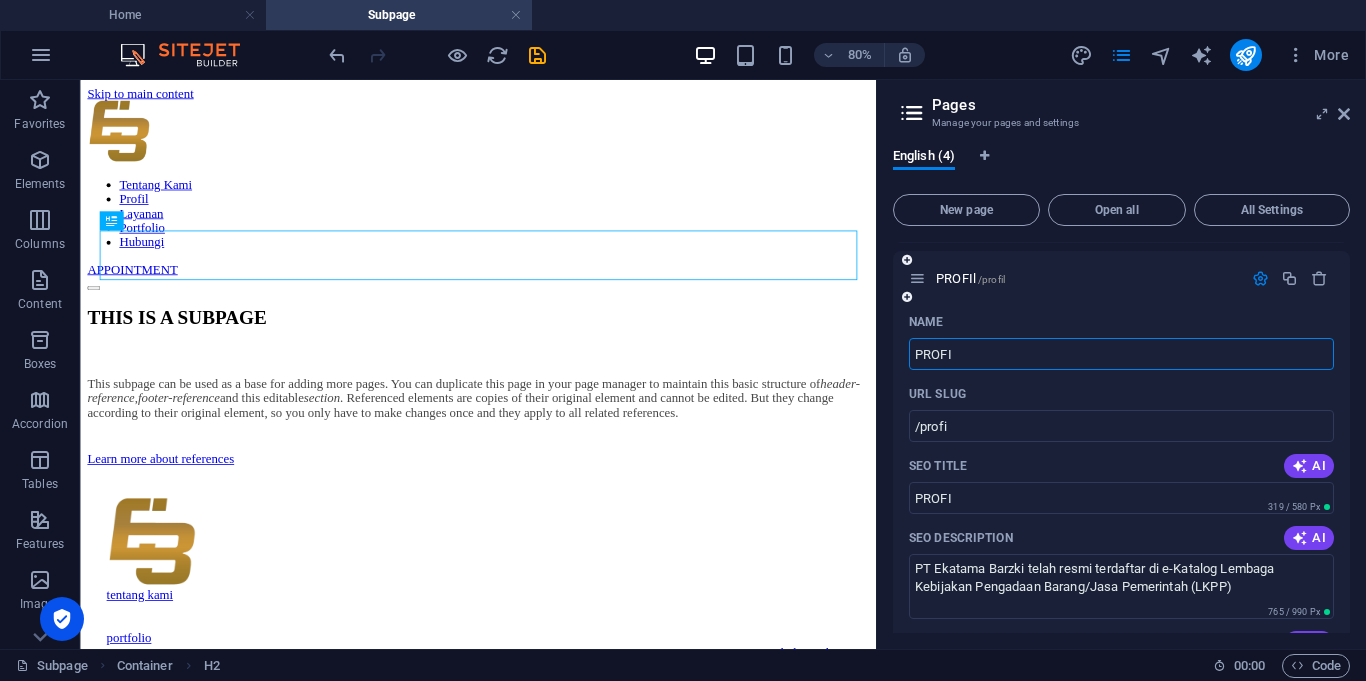 type on "PROFIL" 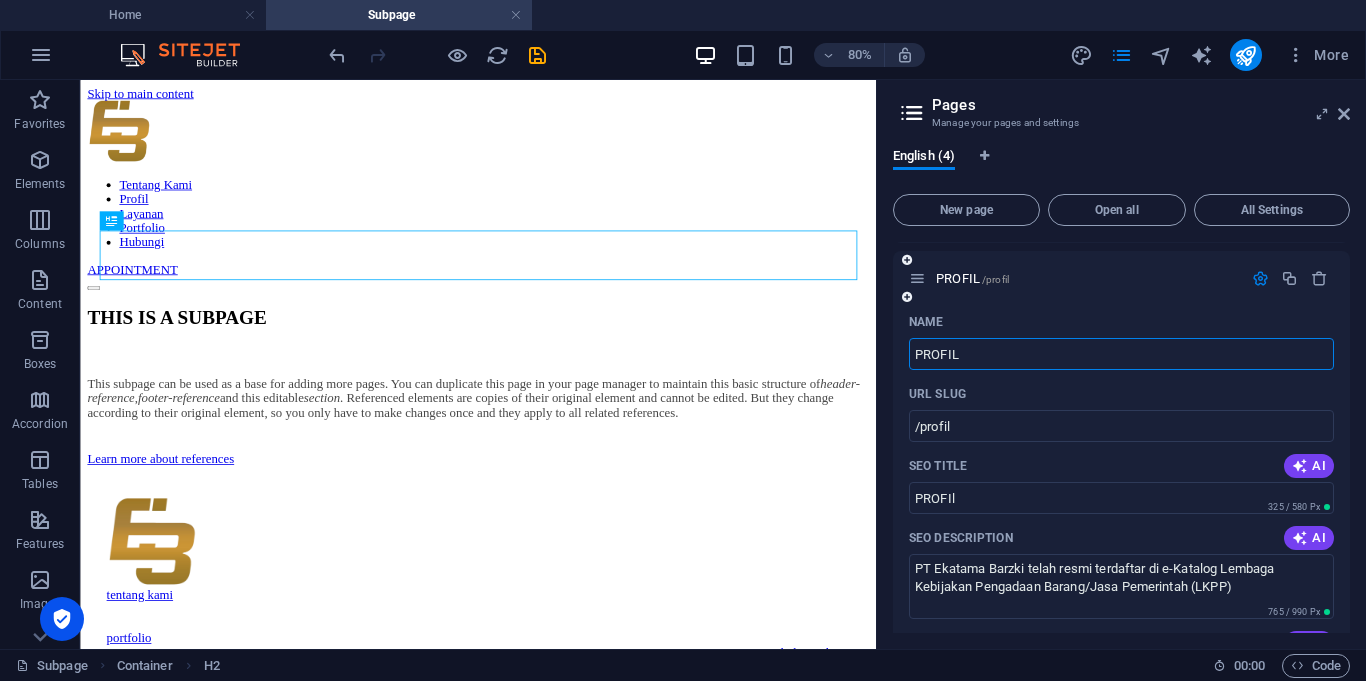 type on "PROFIL" 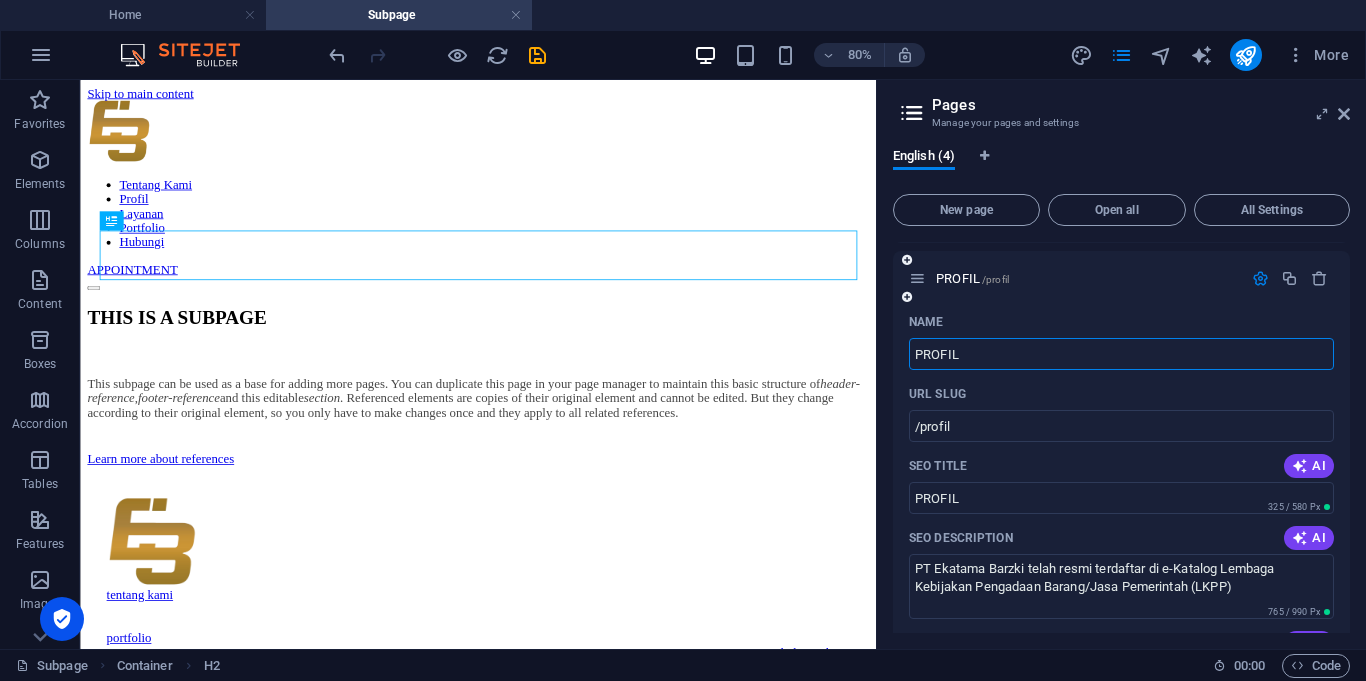type on "PROFIL" 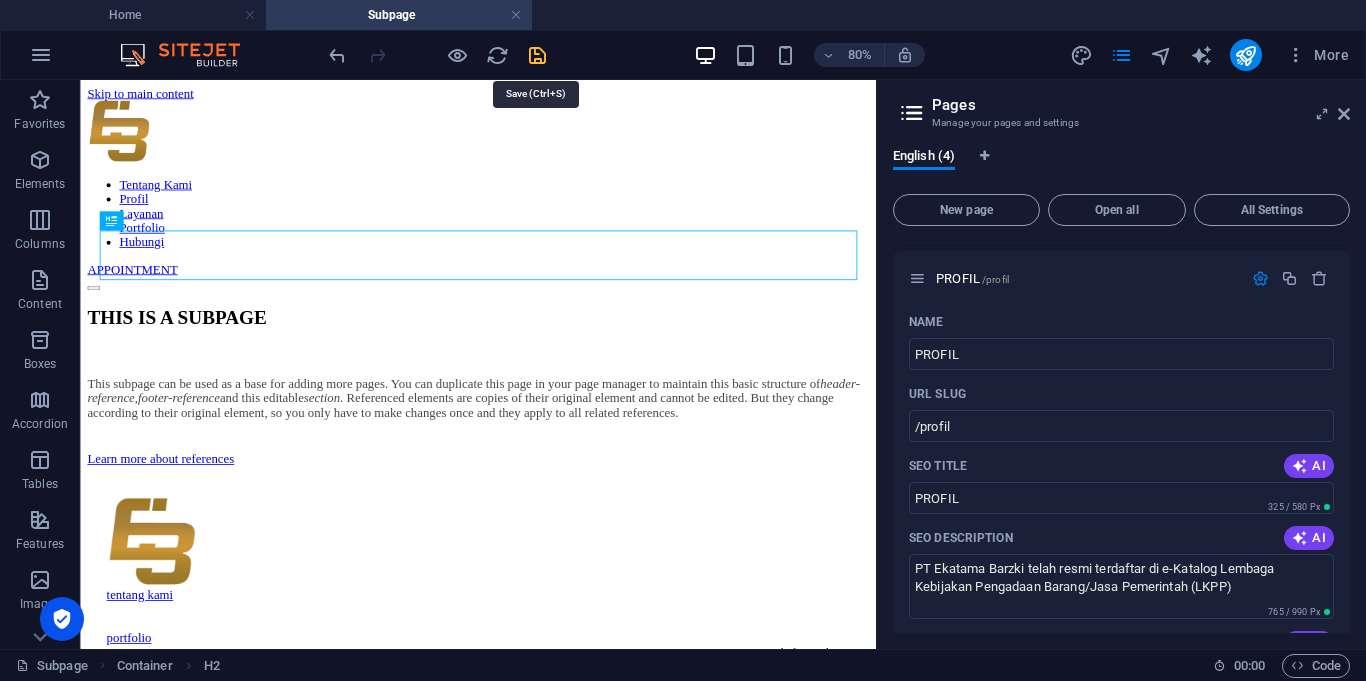 click at bounding box center (537, 55) 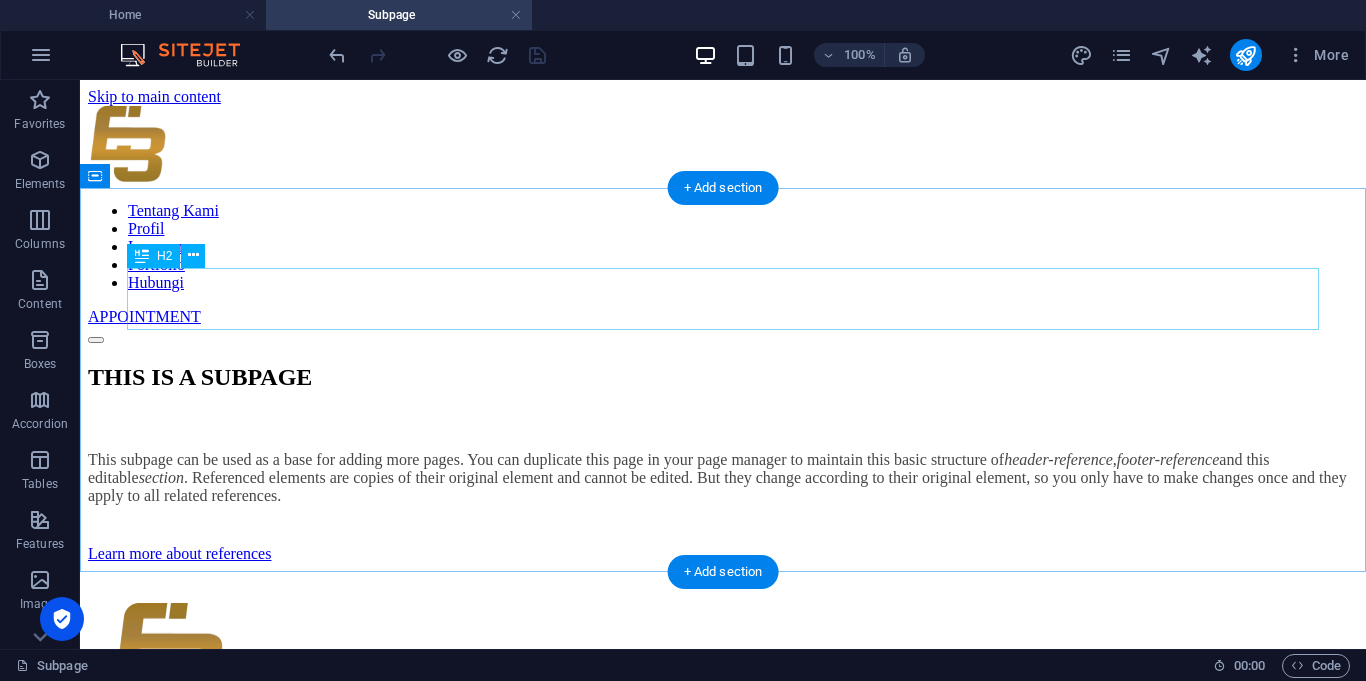click on "THIS IS A SUBPAGE" at bounding box center (723, 377) 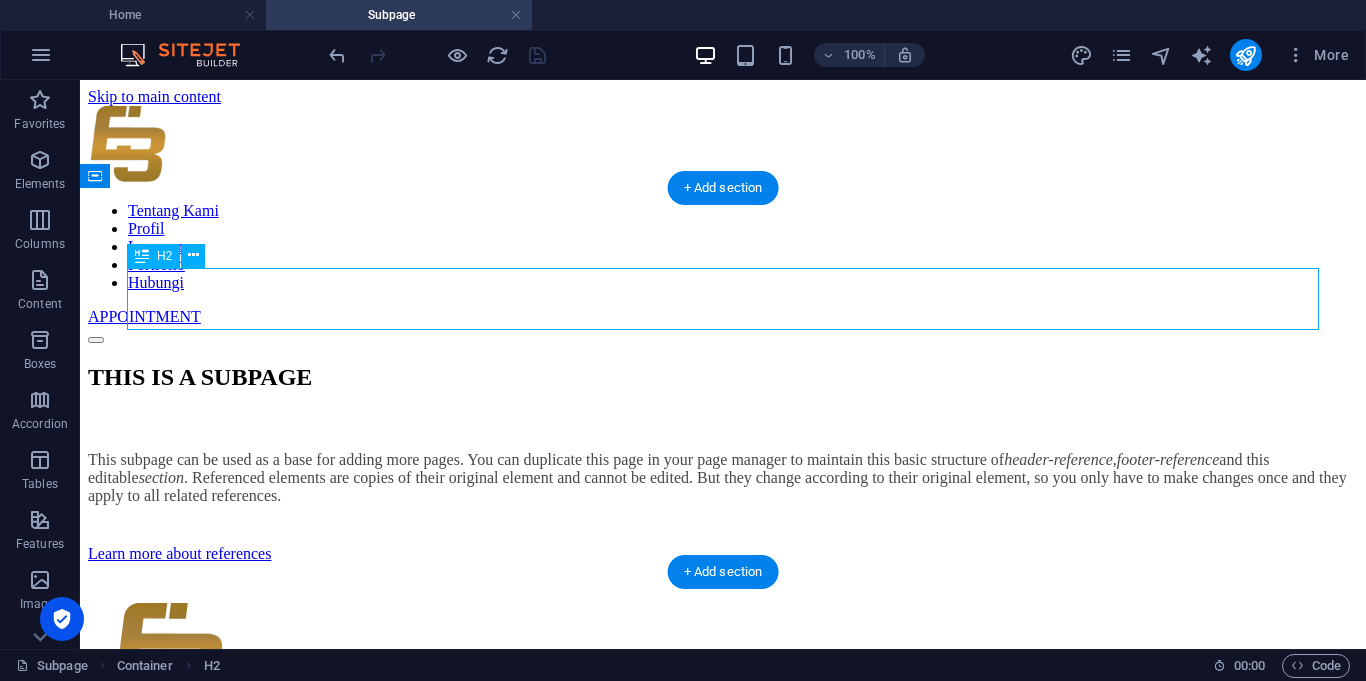 click on "THIS IS A SUBPAGE" at bounding box center (723, 377) 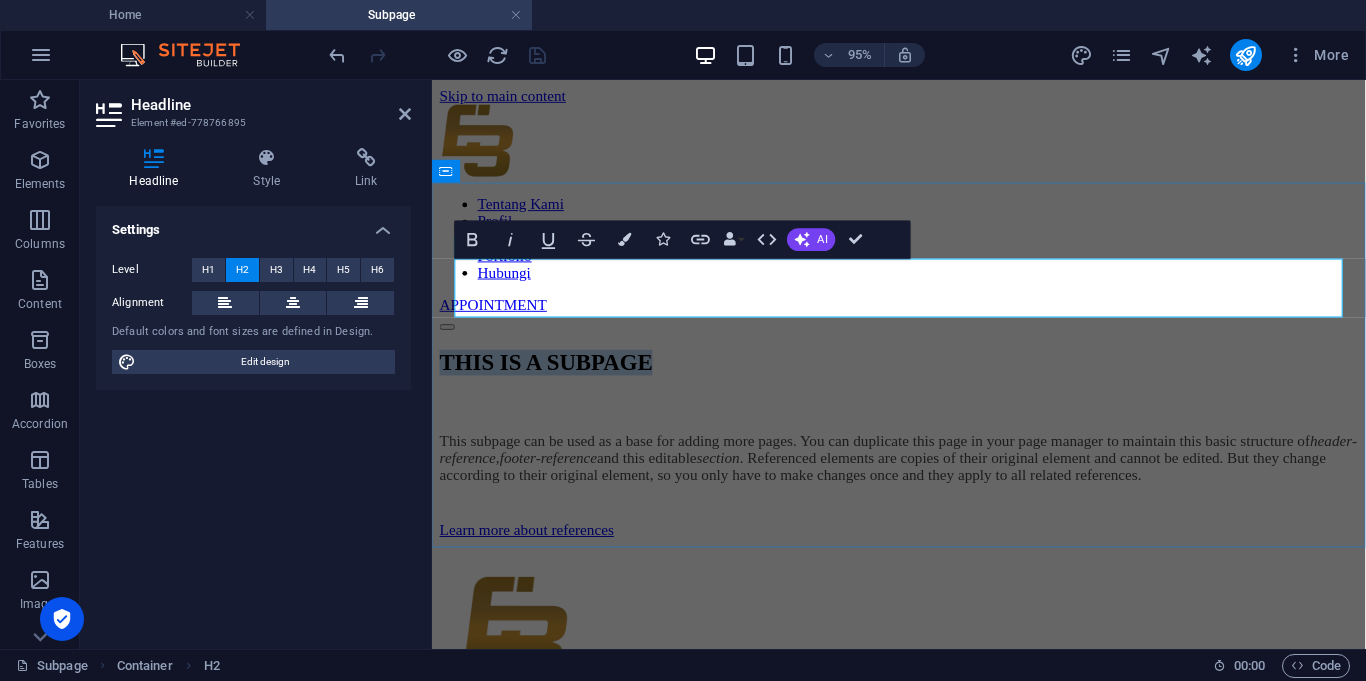 type 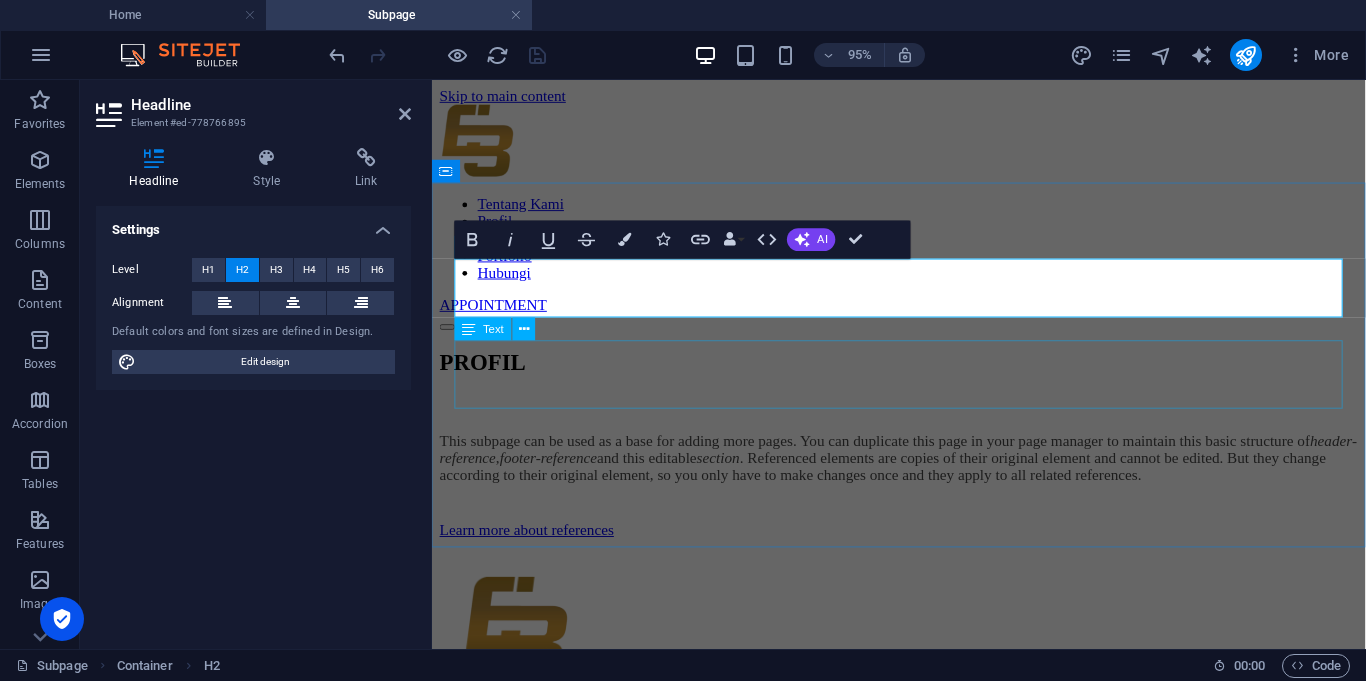 click on "This subpage can be used as a base for adding more pages. You can duplicate this page in your page manager to maintain this basic structure of  header-reference ,  footer-reference  and this editable  section . Referenced elements are copies of their original element and cannot be edited. But they change according to their original element, so you only have to make changes once and they apply to all related references." at bounding box center [923, 478] 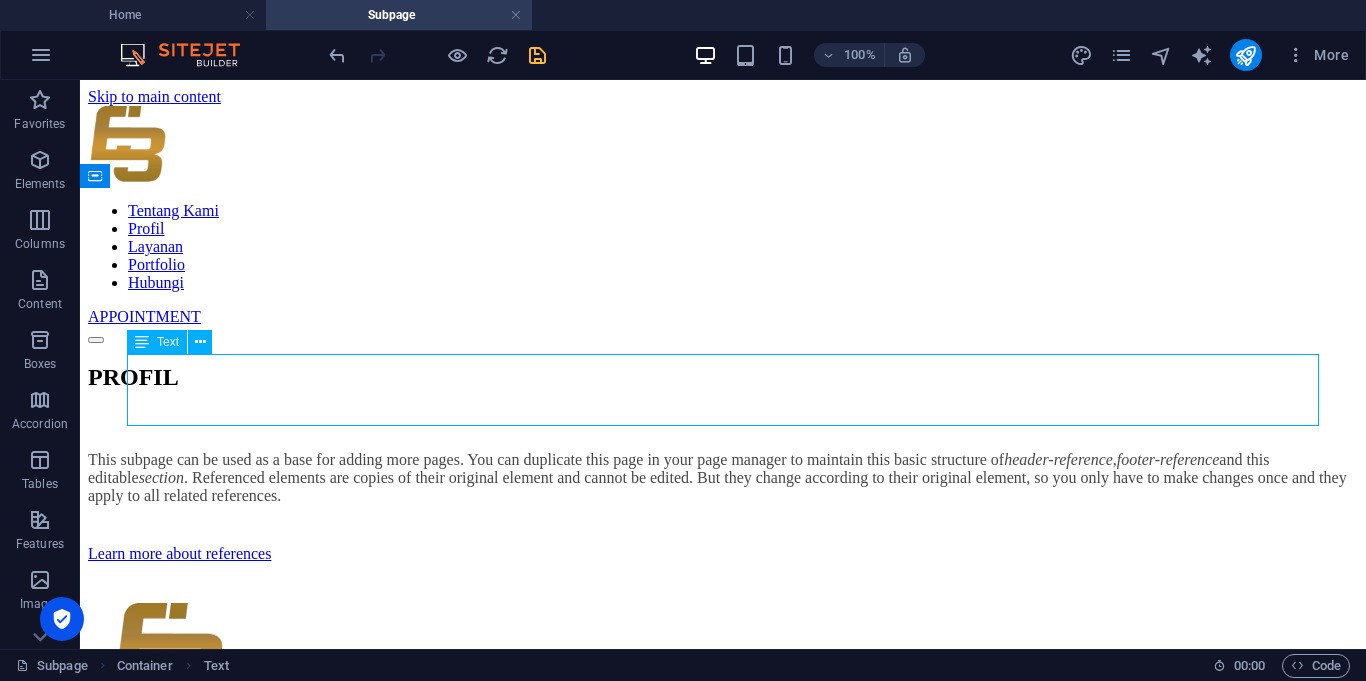 click on "This subpage can be used as a base for adding more pages. You can duplicate this page in your page manager to maintain this basic structure of  header-reference ,  footer-reference  and this editable  section . Referenced elements are copies of their original element and cannot be edited. But they change according to their original element, so you only have to make changes once and they apply to all related references." at bounding box center [723, 478] 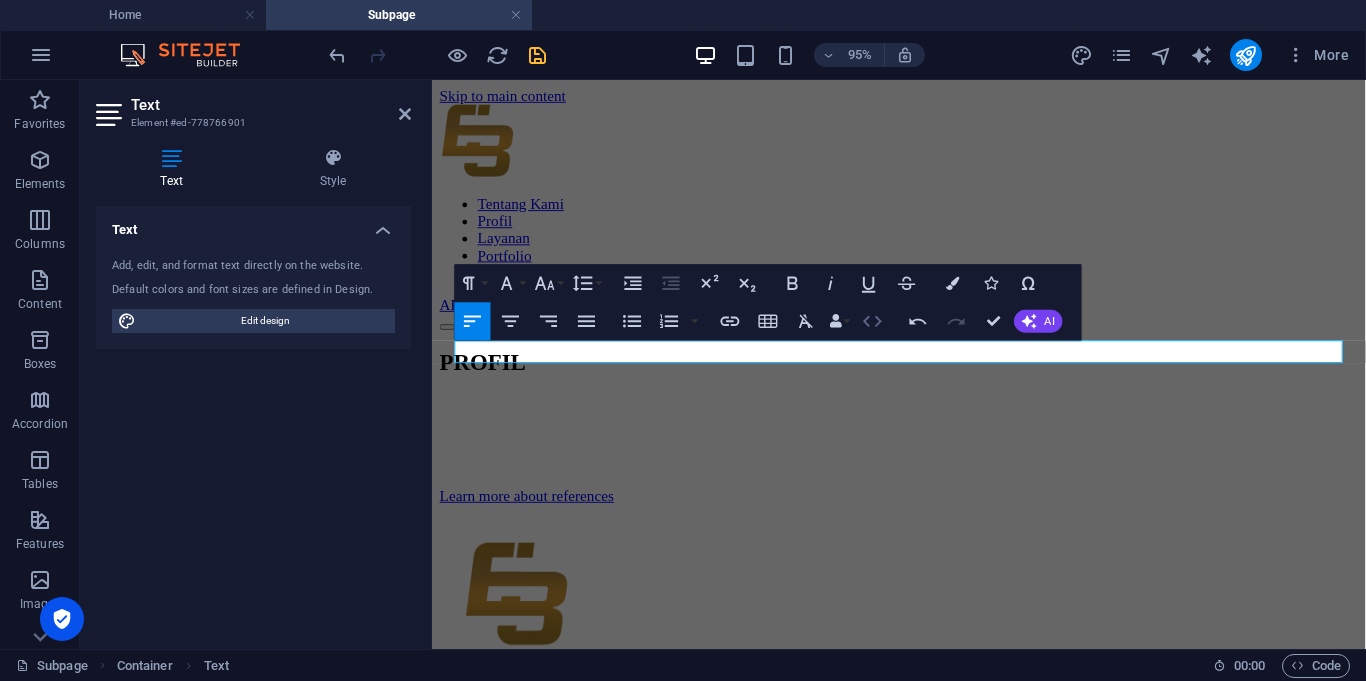 click 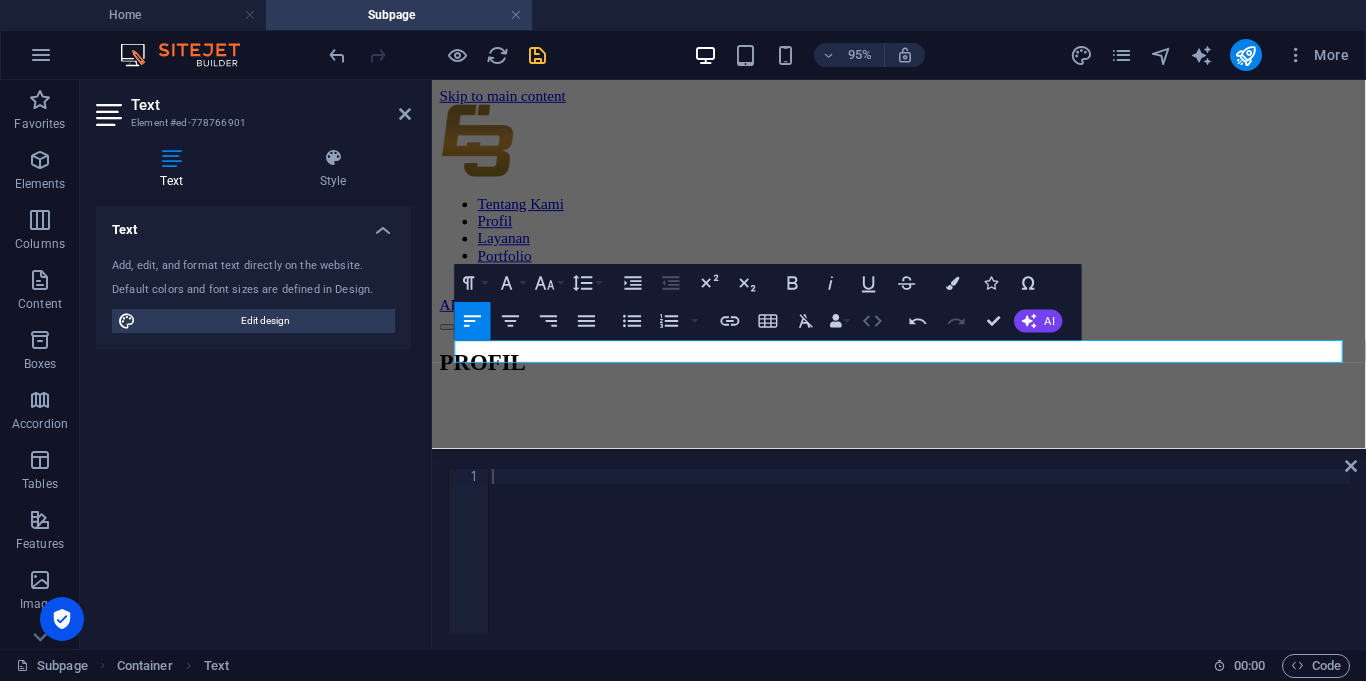 type 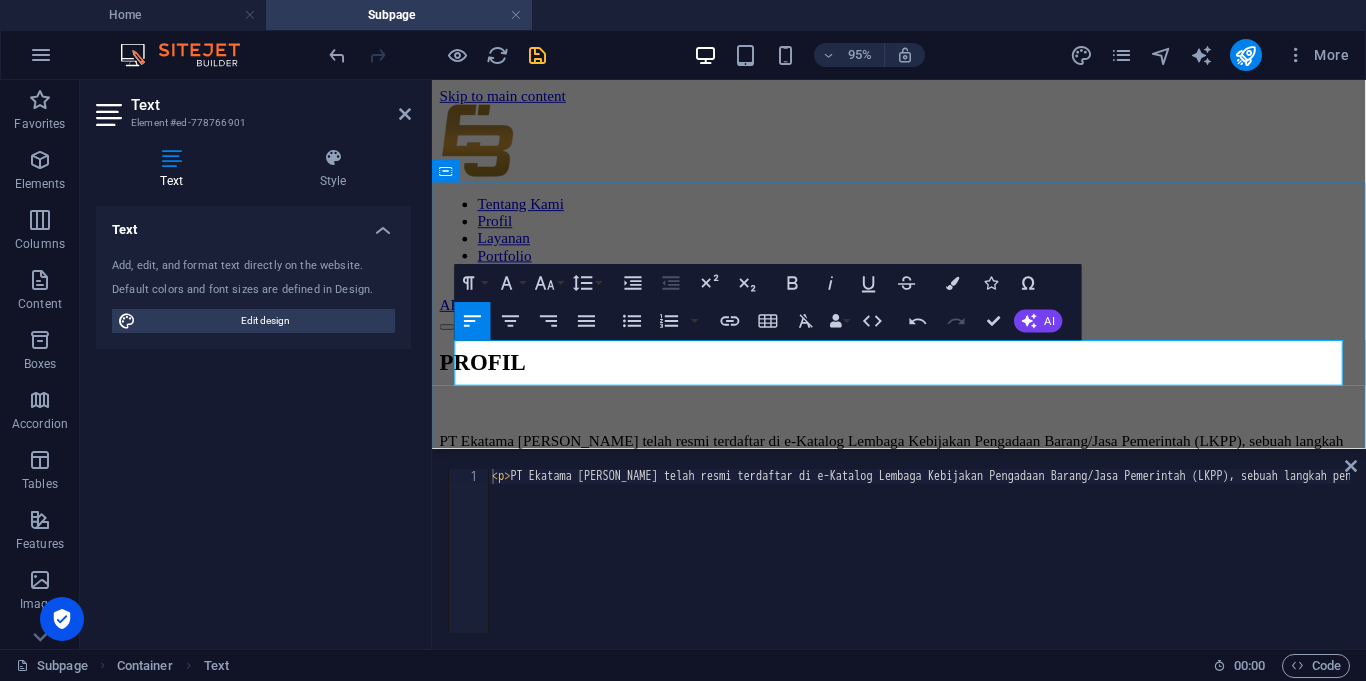 click on "PT Ekatama Barizki telah resmi terdaftar di e-Katalog Lembaga Kebijakan Pengadaan Barang/Jasa Pemerintah (LKPP), sebuah langkah penting yang menunjukkan komitmen Kami dalam" at bounding box center (923, 469) 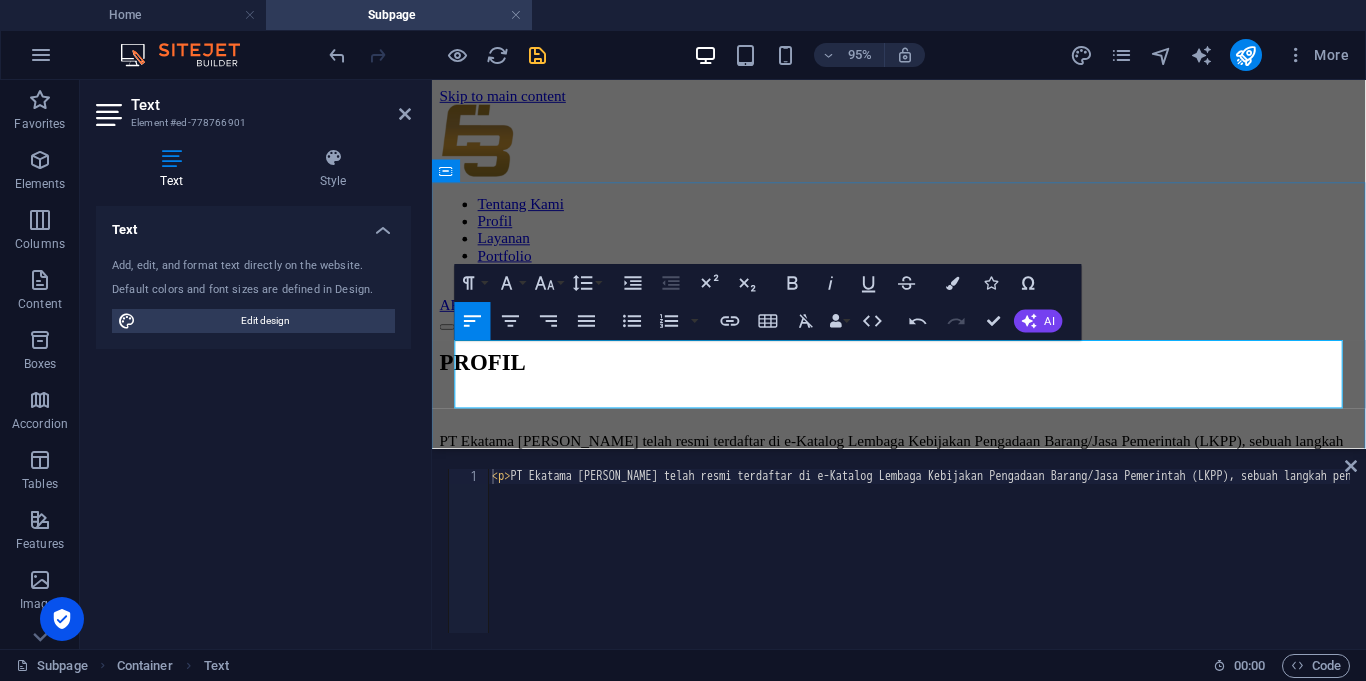 click on "PT Ekatama Barizki telah resmi terdaftar di e-Katalog Lembaga Kebijakan Pengadaan Barang/Jasa Pemerintah (LKPP), sebuah langkah penting yang menunjukkan komitmen kami dalam menyediakan layanan konstruksi yang professional, transparent, Dan sesuai" at bounding box center [923, 469] 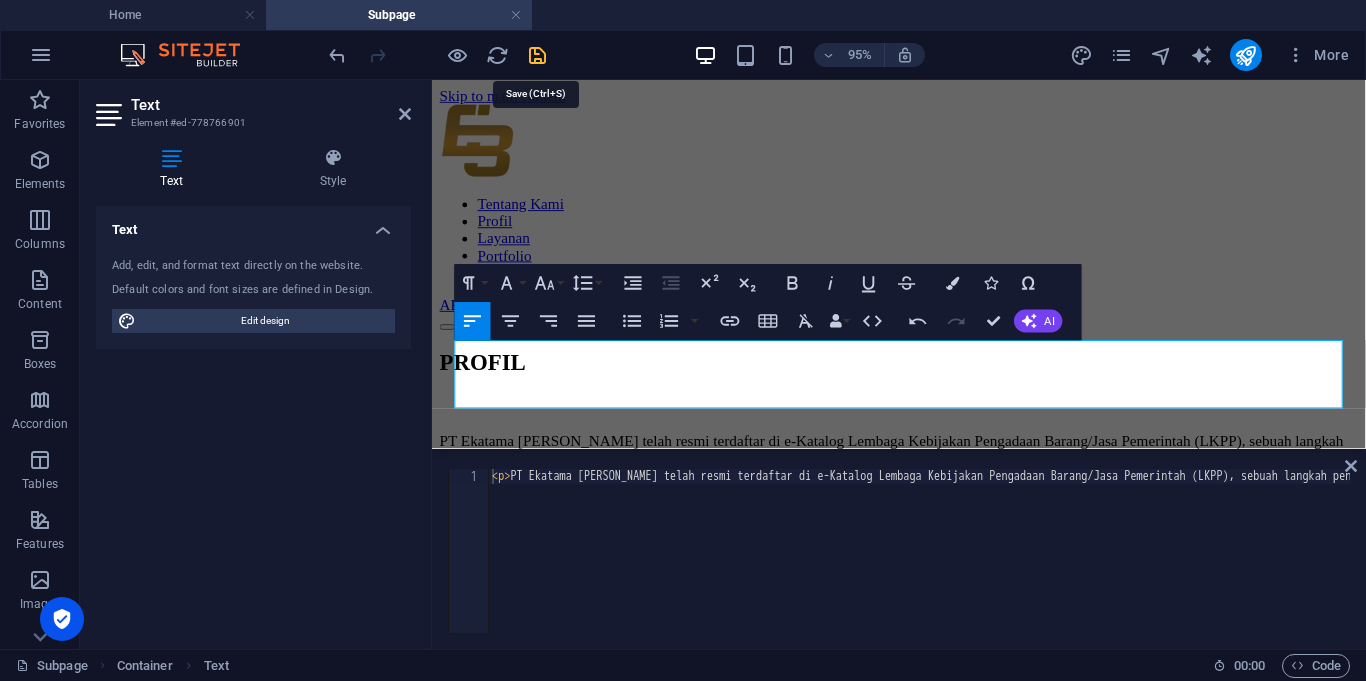 click at bounding box center [537, 55] 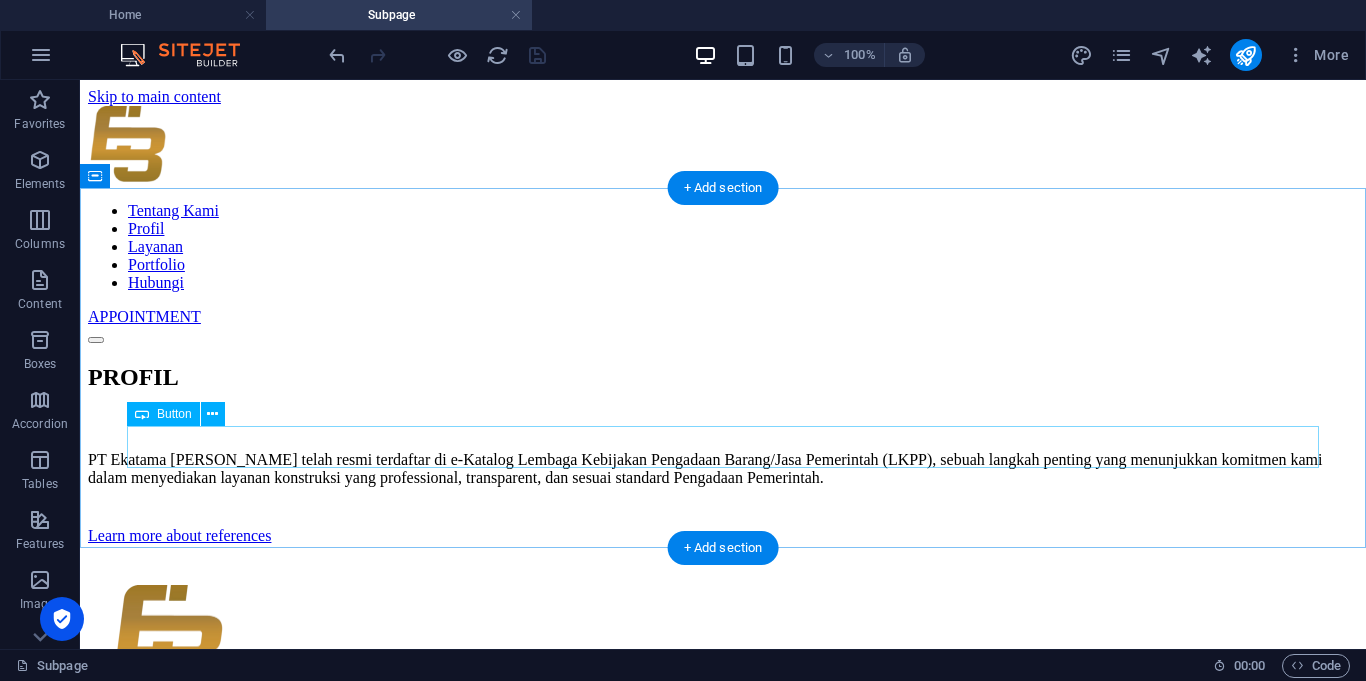 click on "Learn more about references" at bounding box center (723, 536) 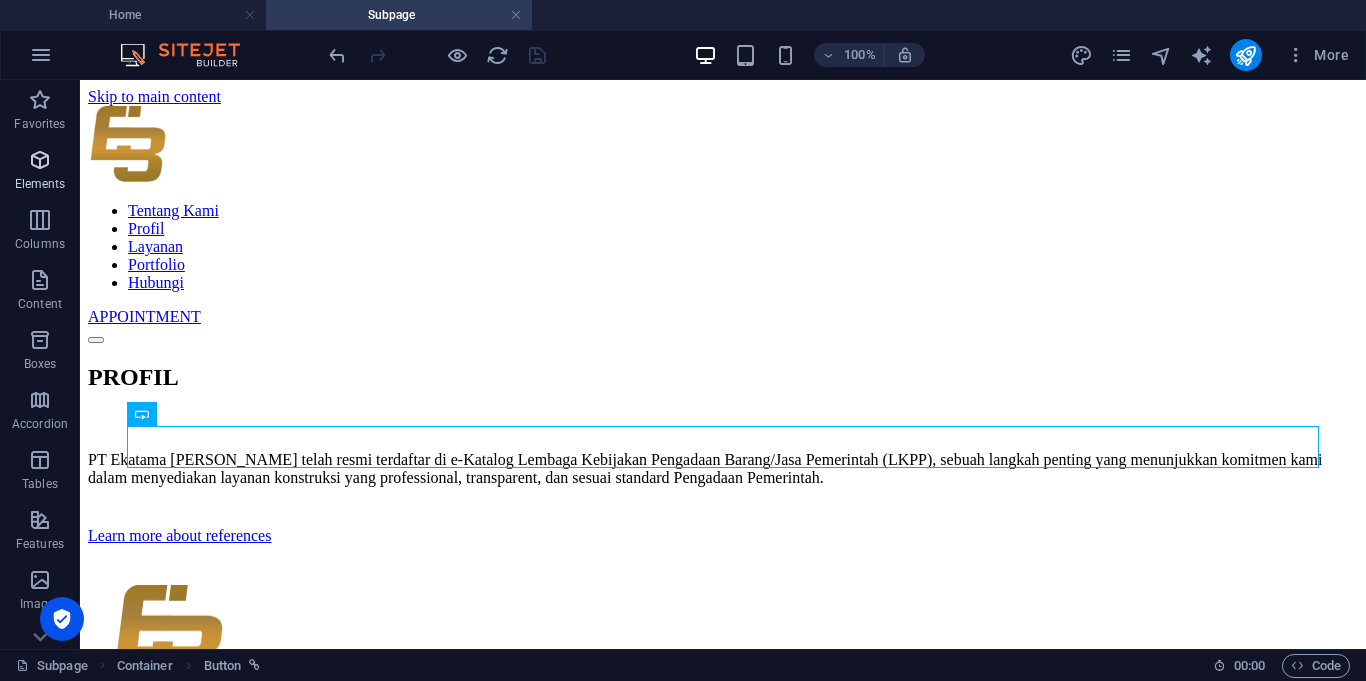click on "Elements" at bounding box center (40, 184) 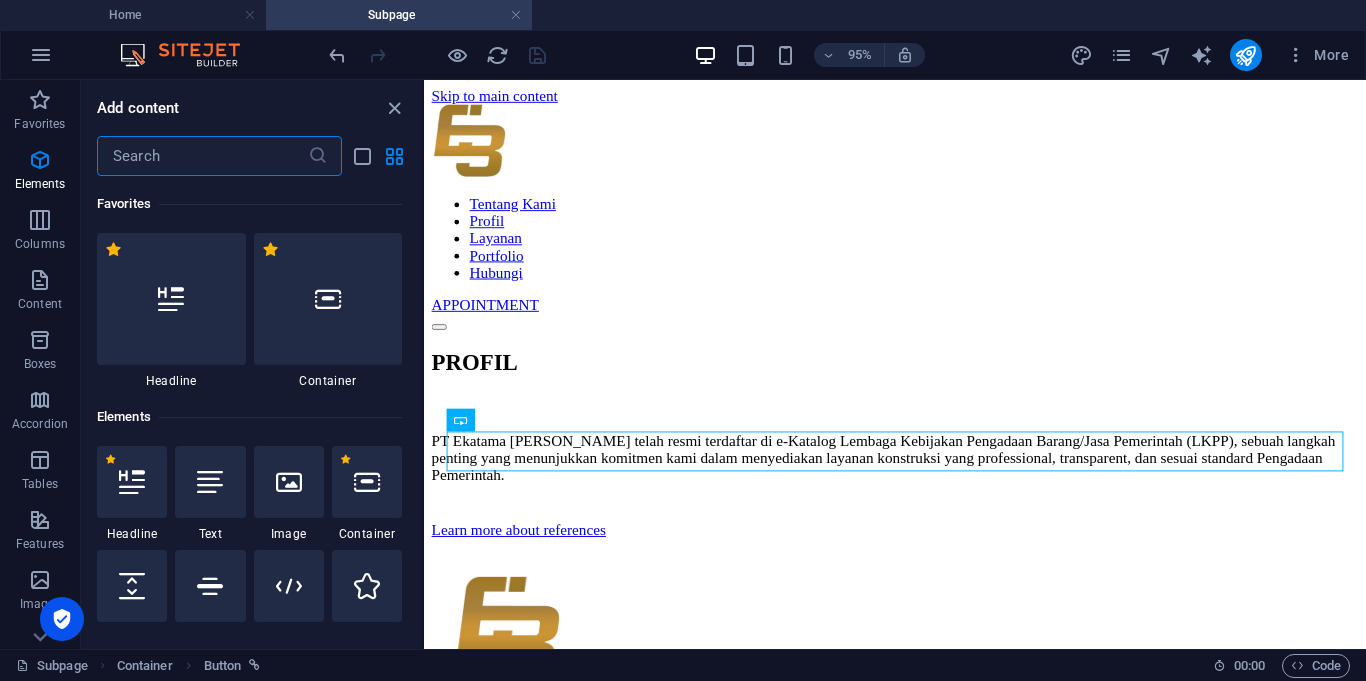 scroll, scrollTop: 213, scrollLeft: 0, axis: vertical 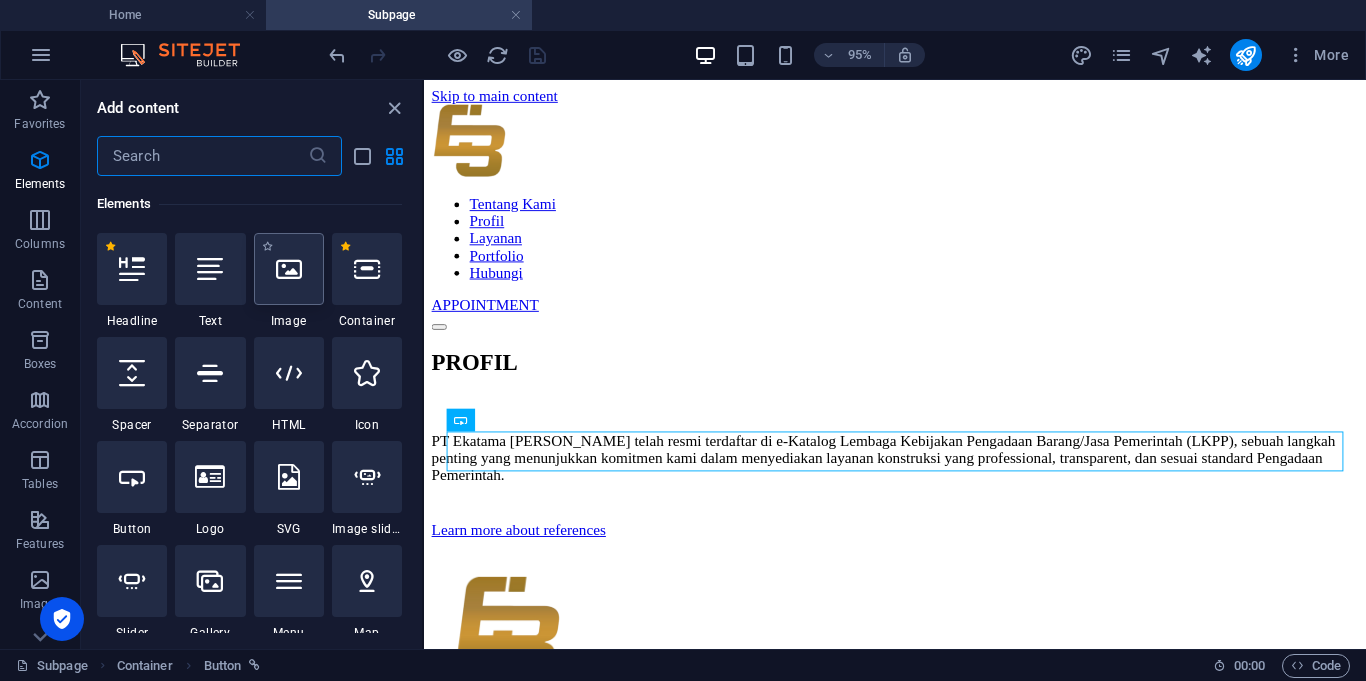 click at bounding box center [289, 269] 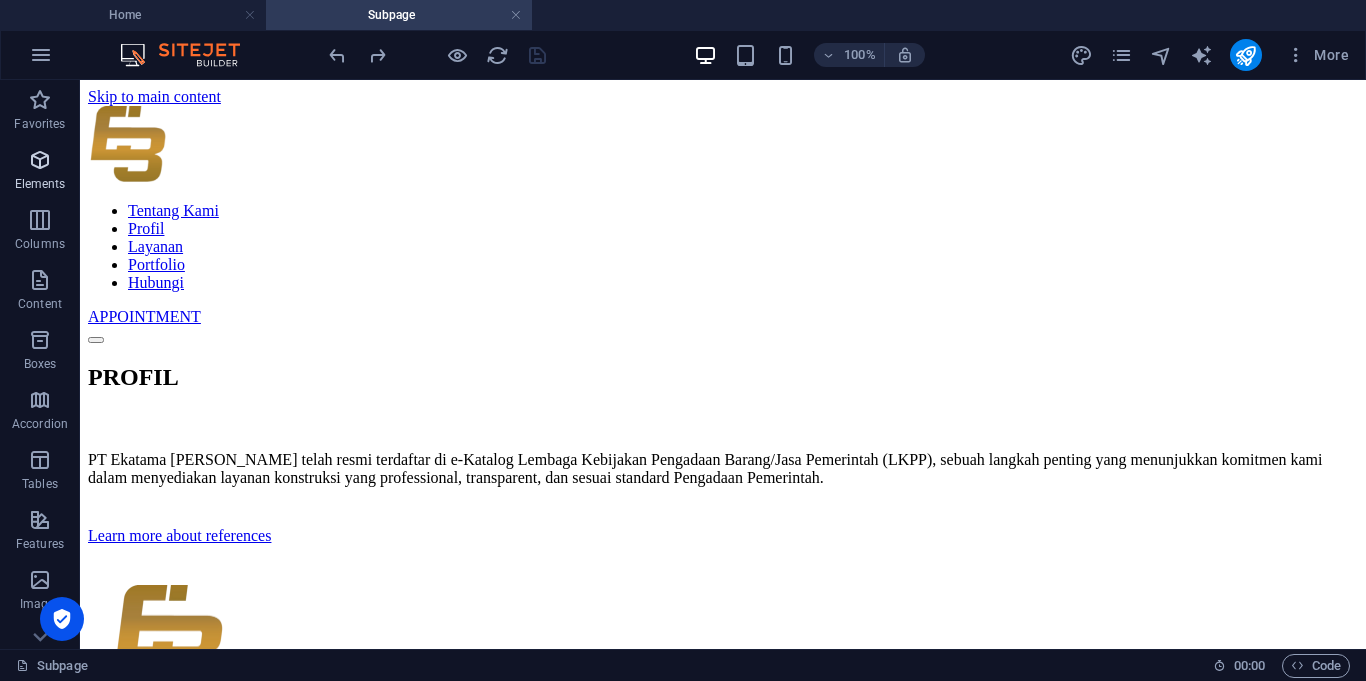 click on "Elements" at bounding box center (40, 184) 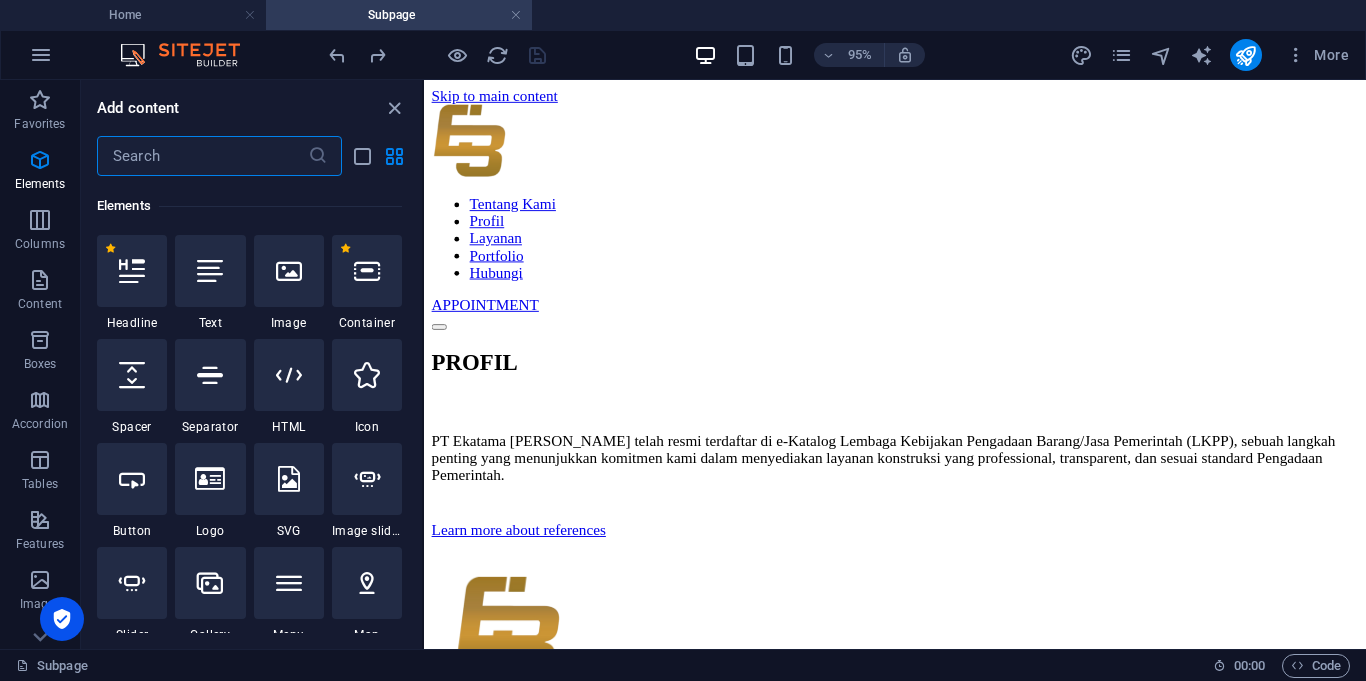 scroll, scrollTop: 213, scrollLeft: 0, axis: vertical 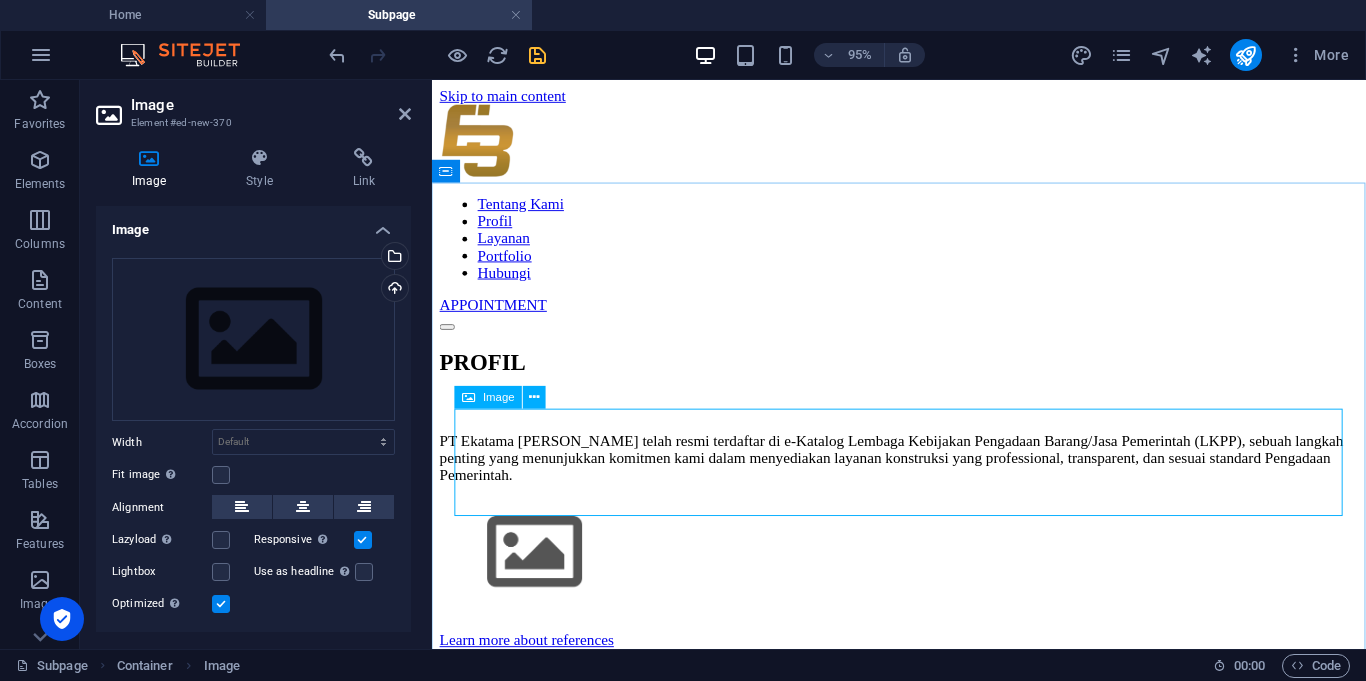 click at bounding box center (923, 579) 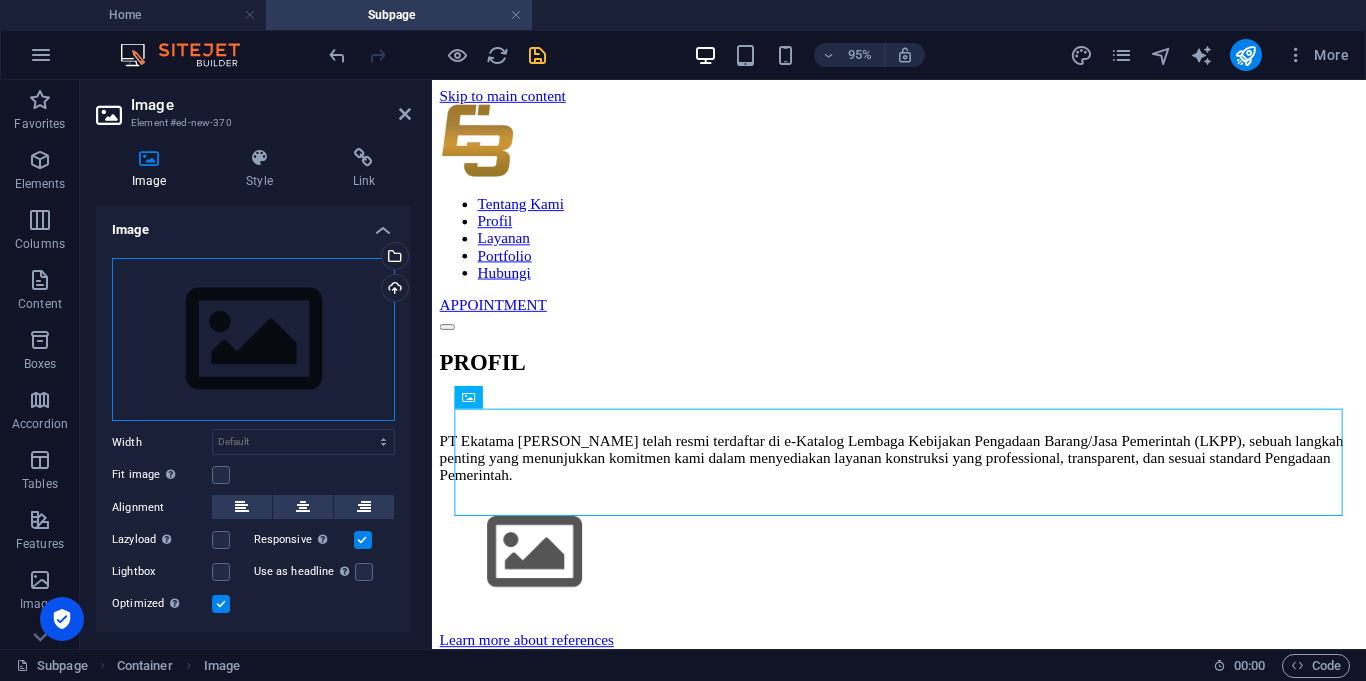 click on "Drag files here, click to choose files or select files from Files or our free stock photos & videos" at bounding box center [253, 340] 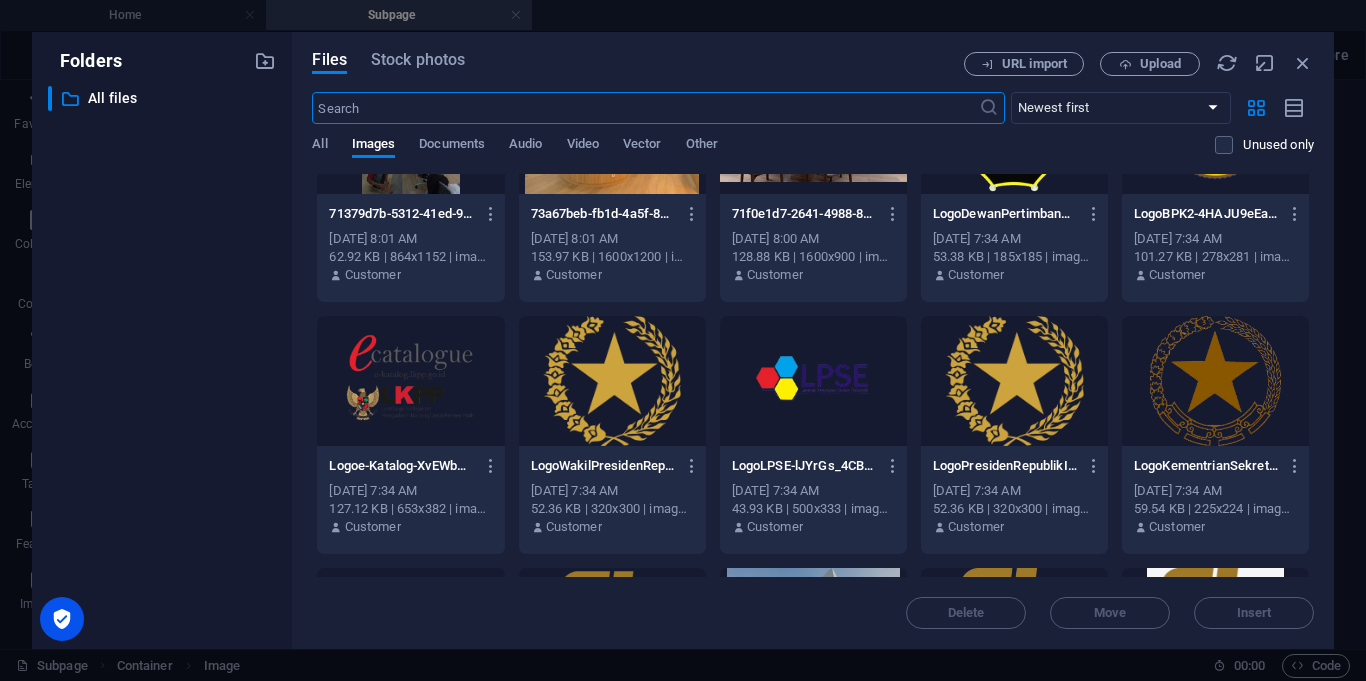 scroll, scrollTop: 4396, scrollLeft: 0, axis: vertical 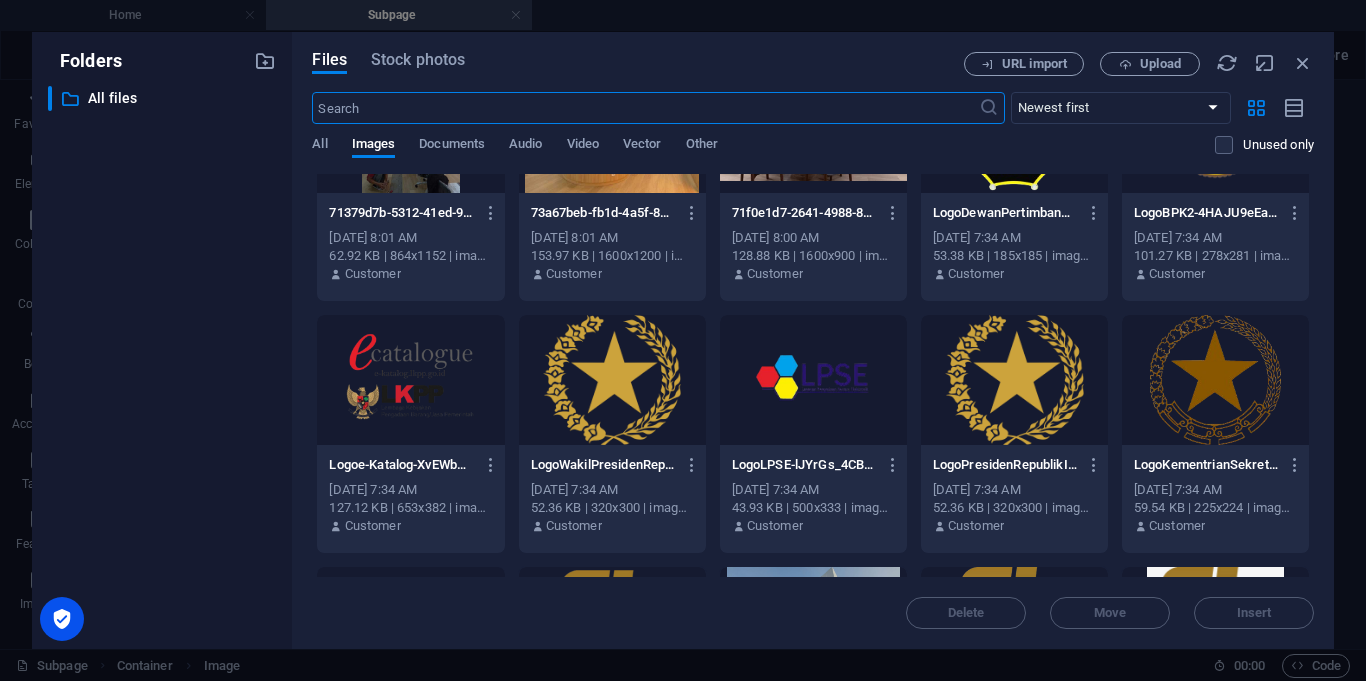 click at bounding box center [410, 380] 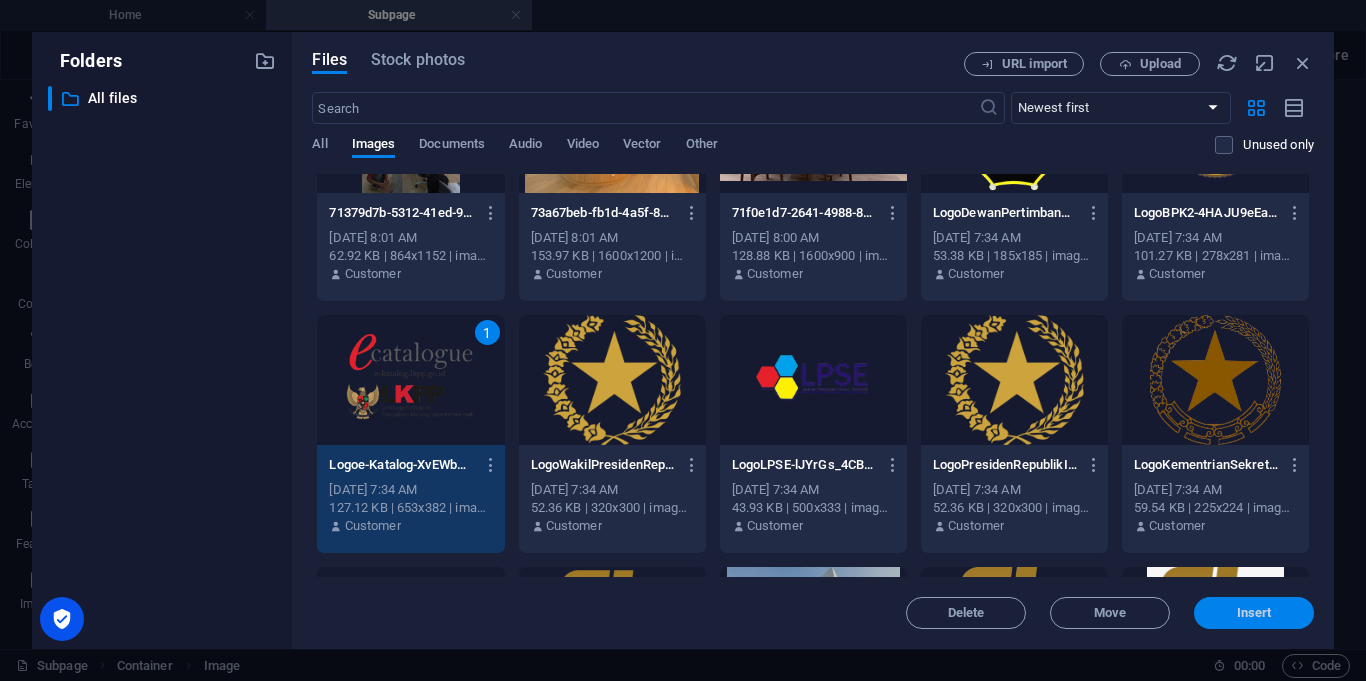 click on "Insert" at bounding box center [1254, 613] 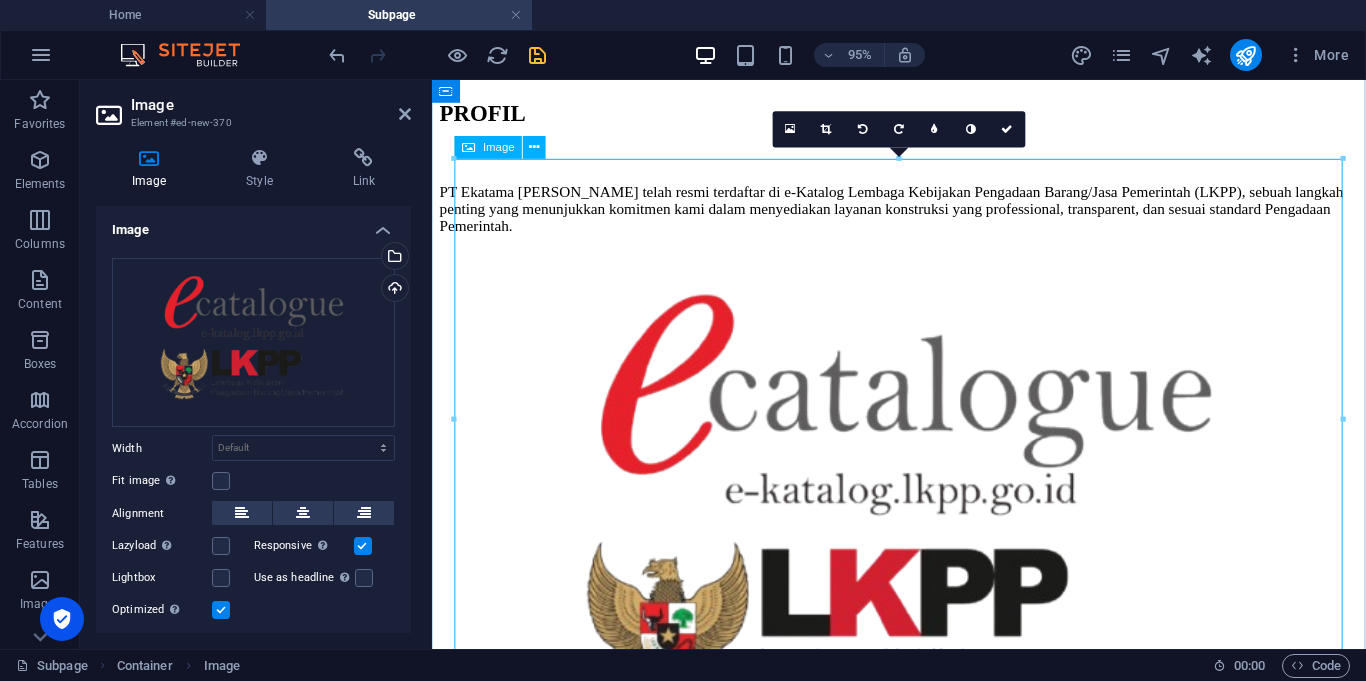 scroll, scrollTop: 263, scrollLeft: 0, axis: vertical 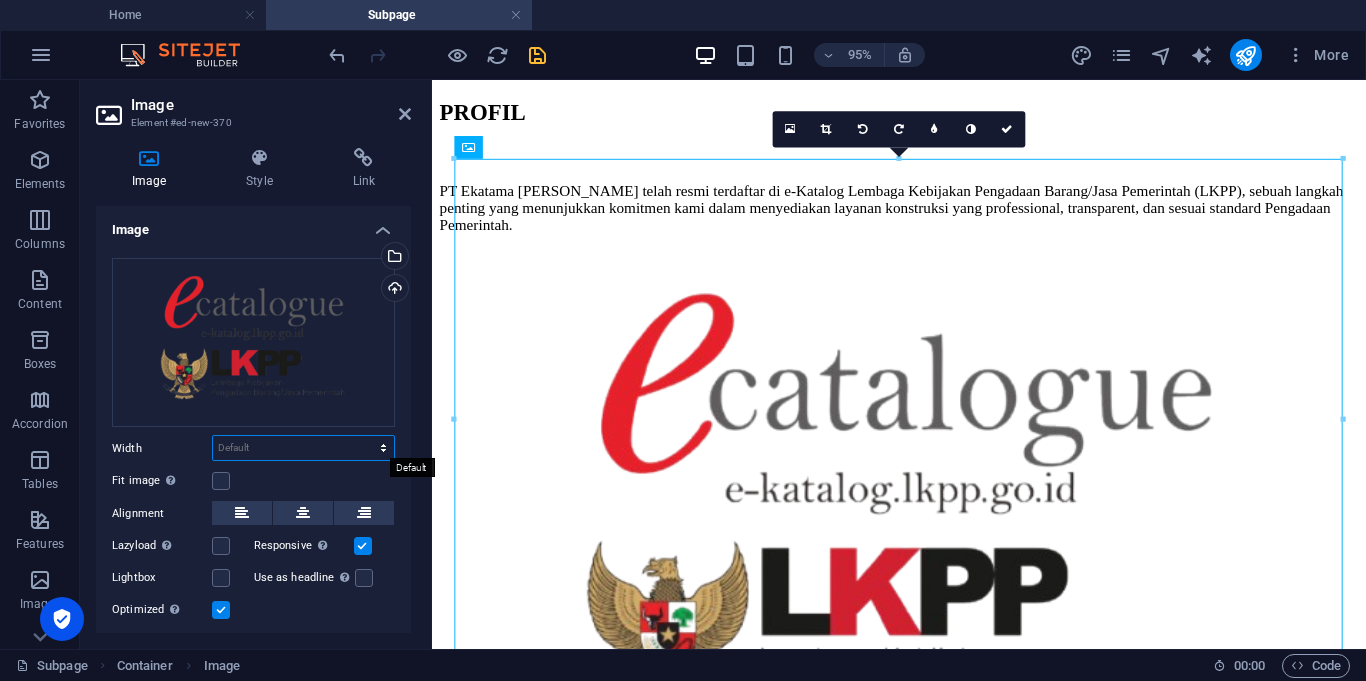 click on "Default auto px rem % em vh vw" at bounding box center (303, 448) 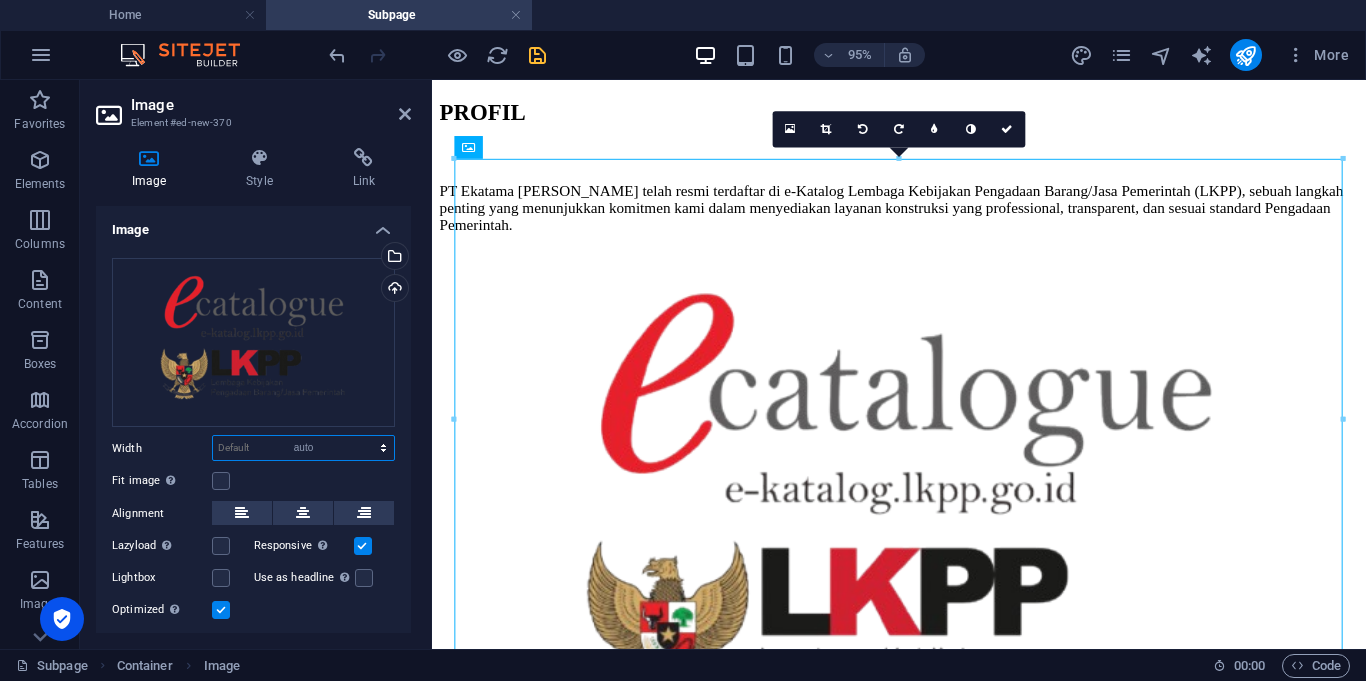 click on "Default auto px rem % em vh vw" at bounding box center [303, 448] 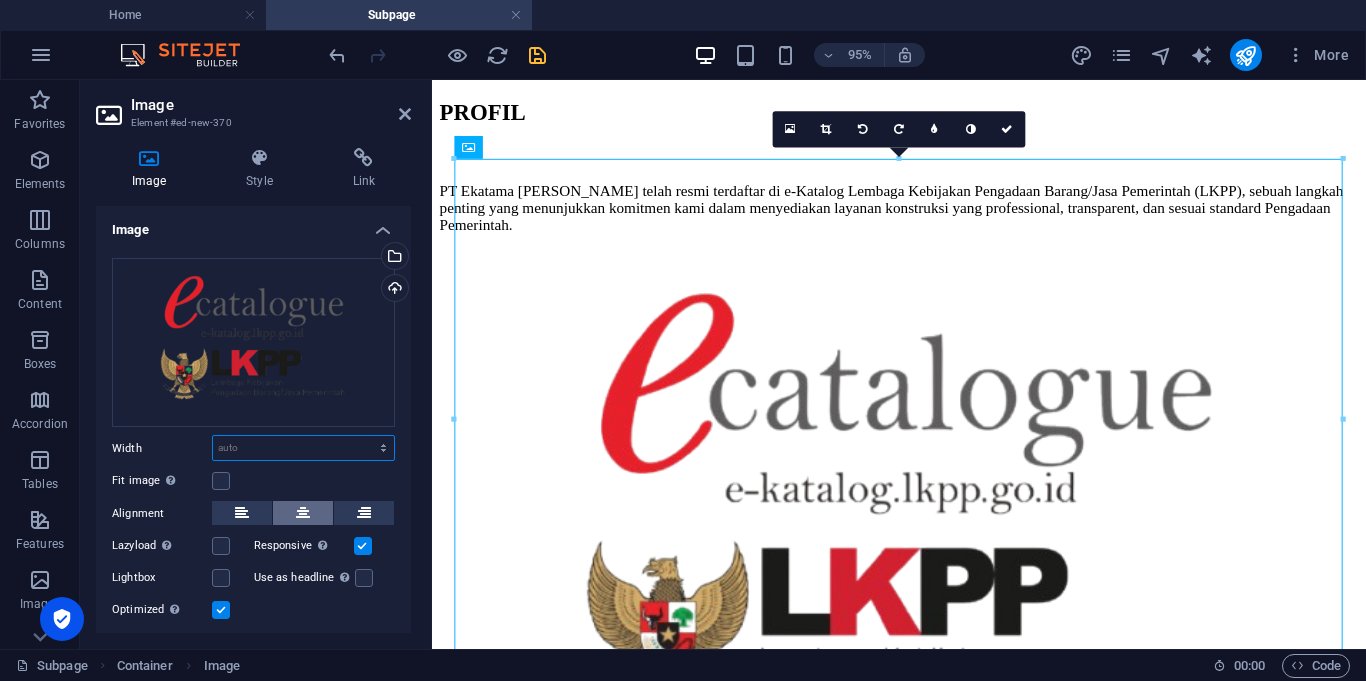 scroll, scrollTop: 55, scrollLeft: 0, axis: vertical 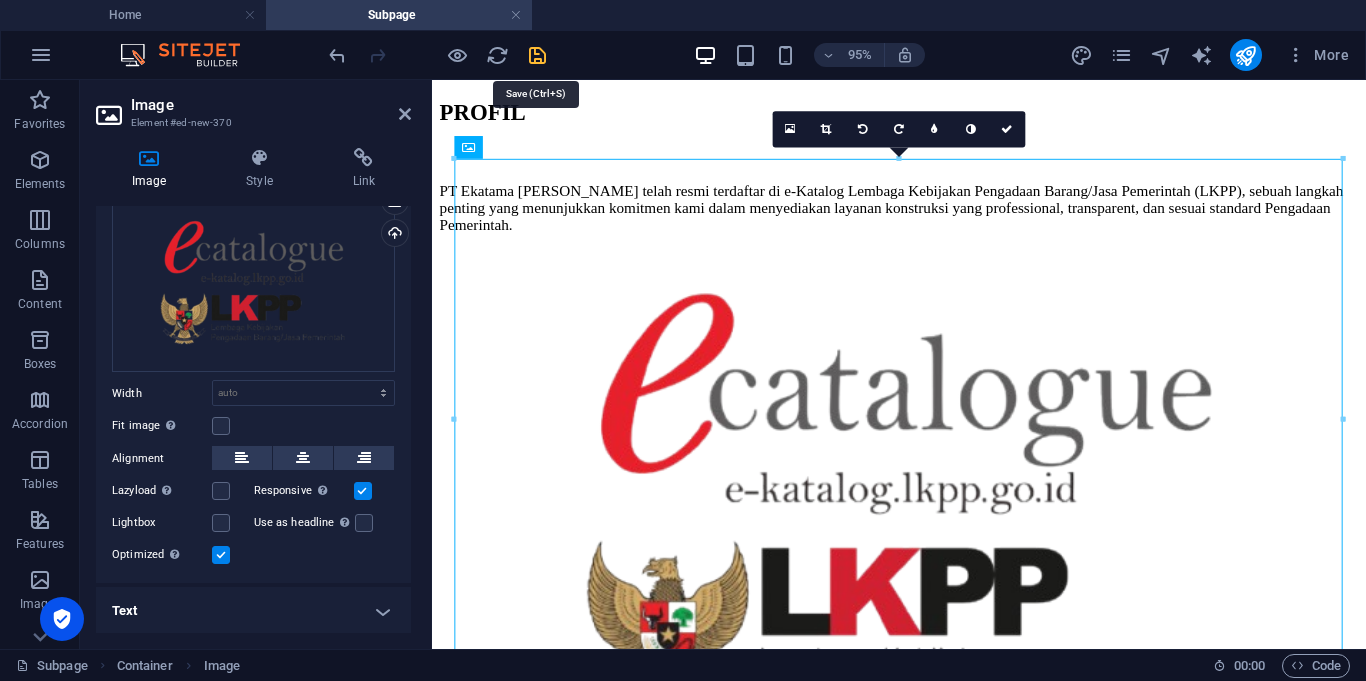 click at bounding box center [537, 55] 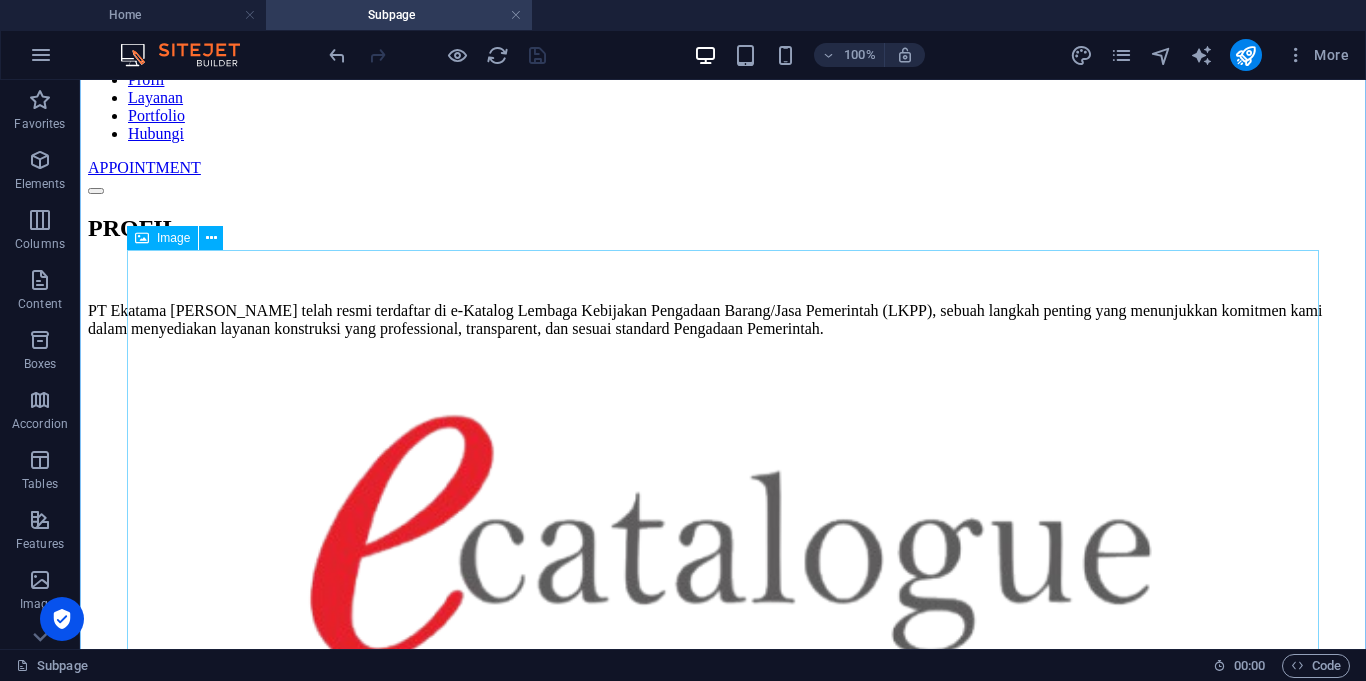 scroll, scrollTop: 152, scrollLeft: 0, axis: vertical 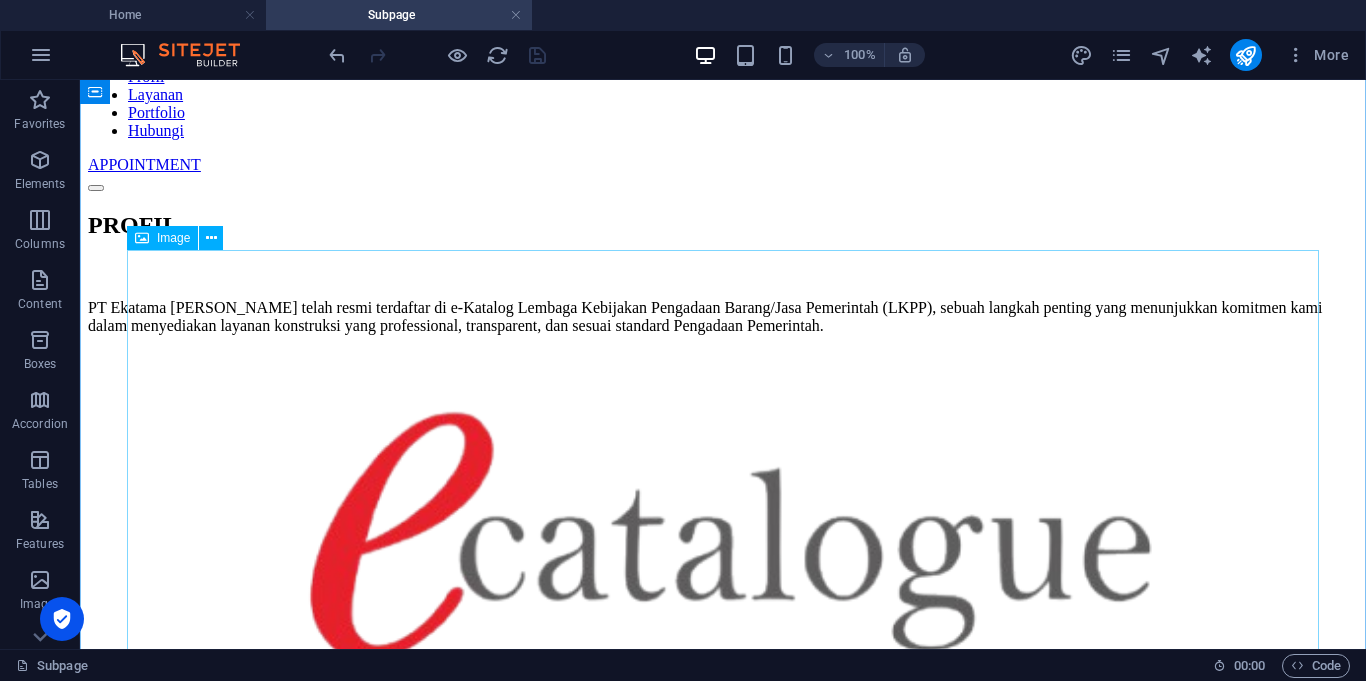 click at bounding box center [723, 729] 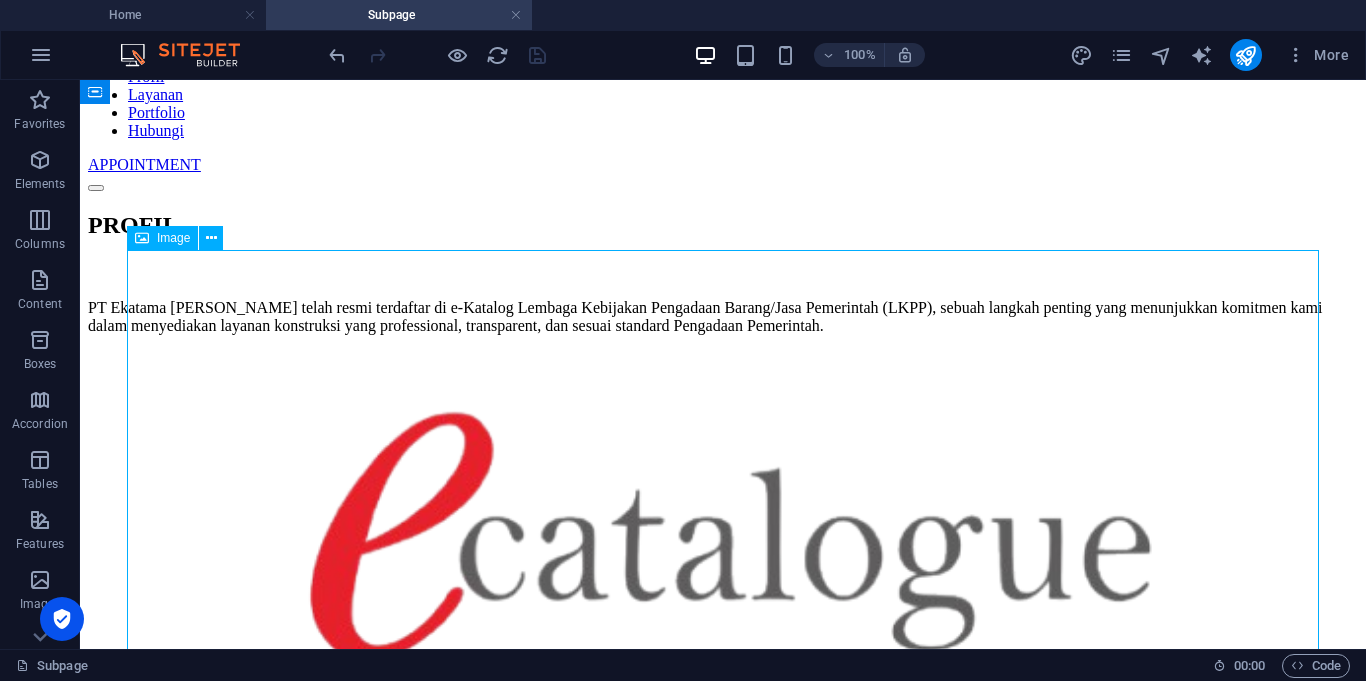 click at bounding box center (723, 729) 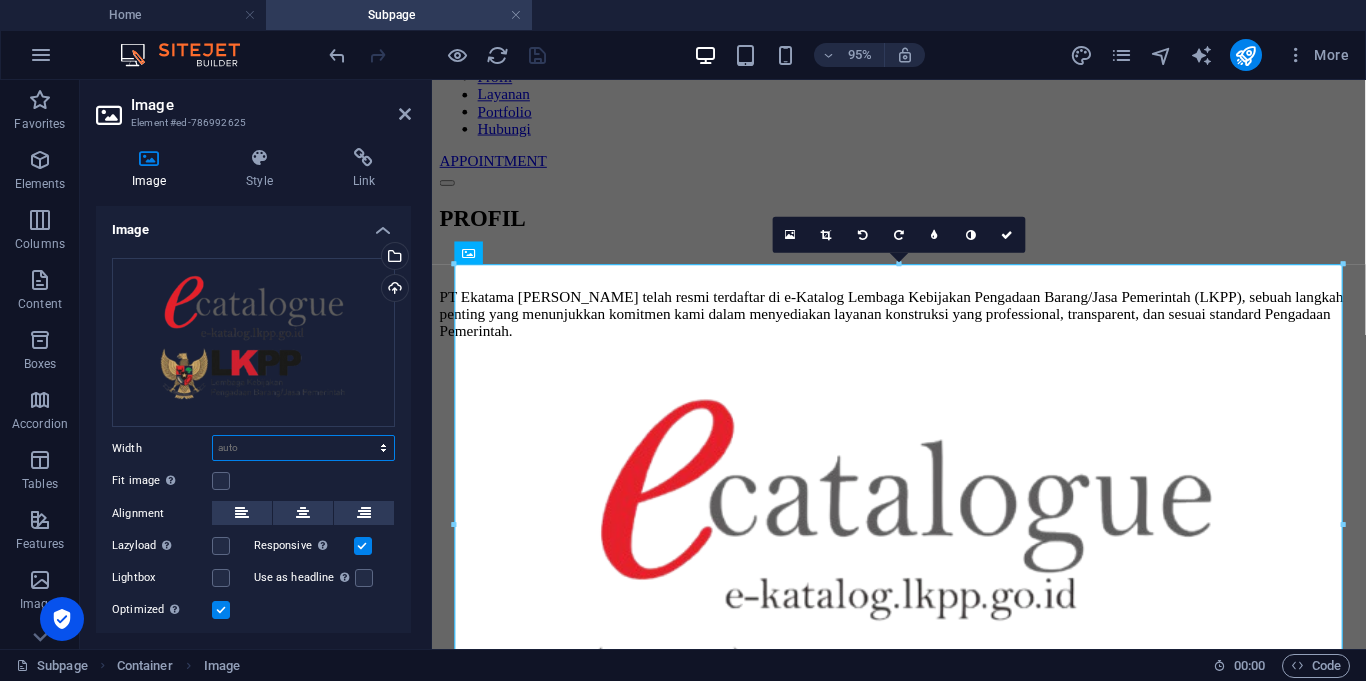 click on "Default auto px rem % em vh vw" at bounding box center [303, 448] 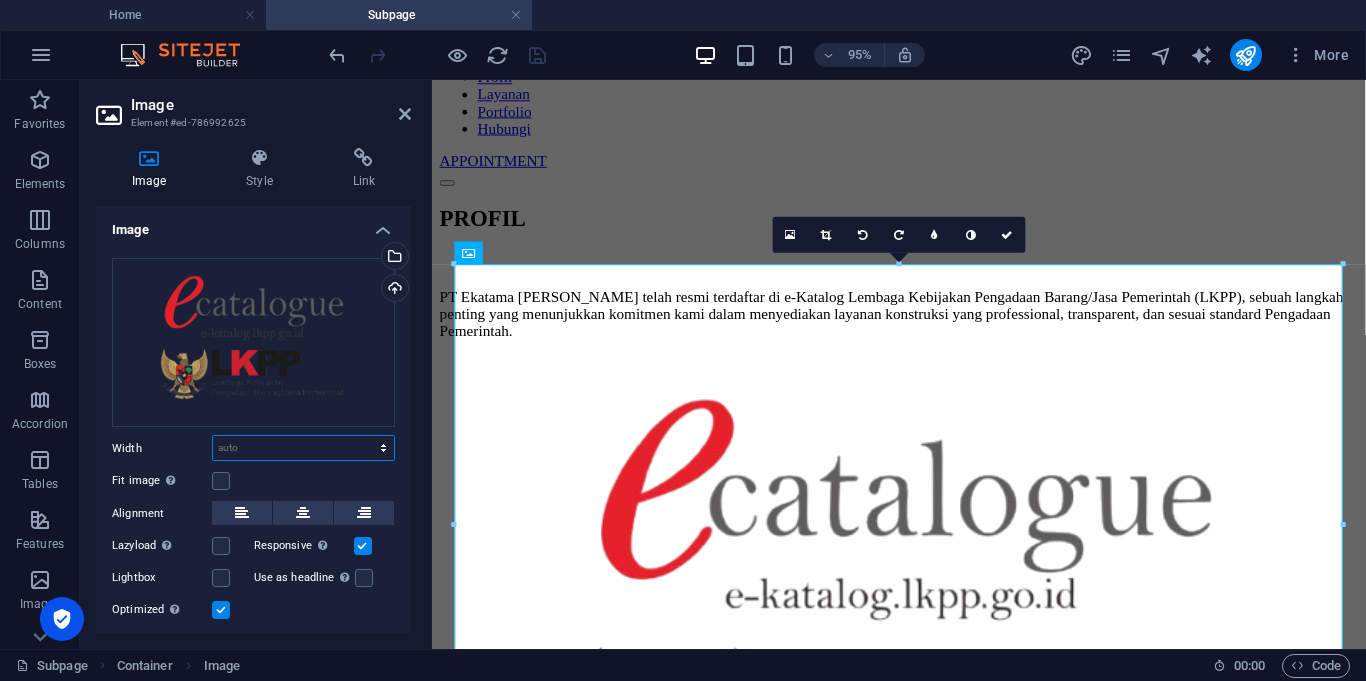 select on "%" 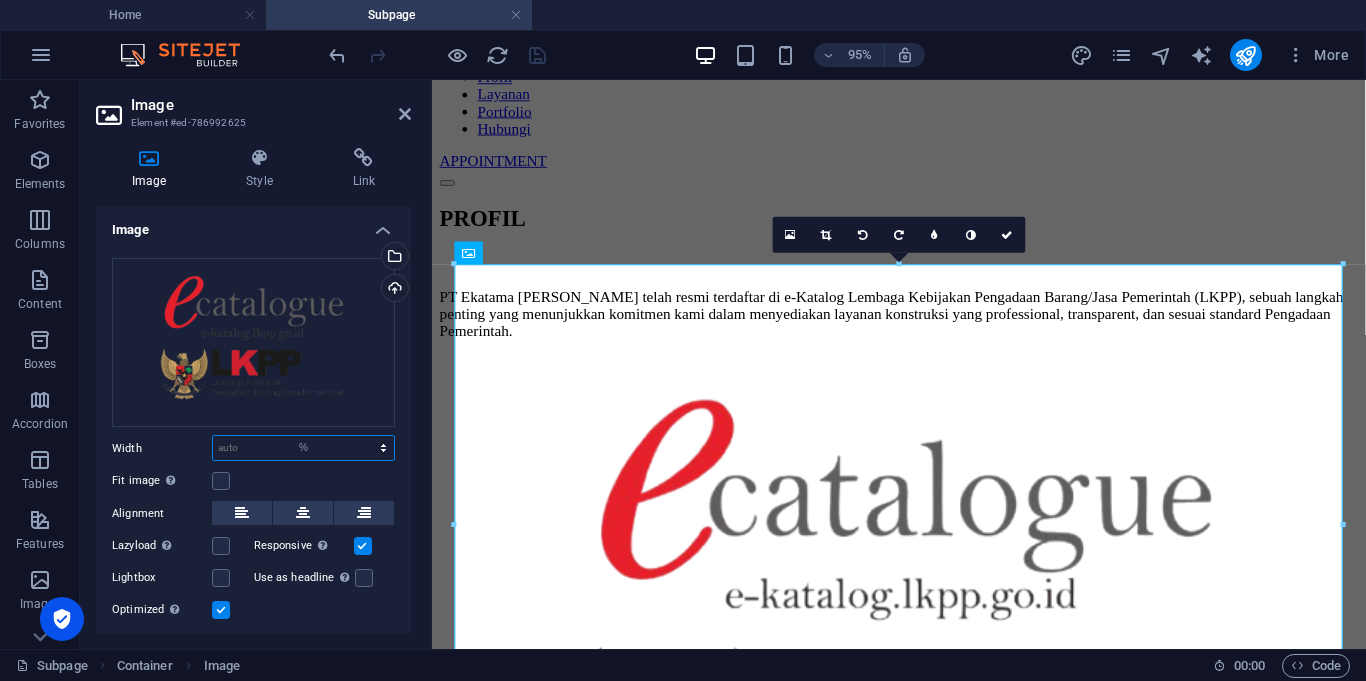 click on "Default auto px rem % em vh vw" at bounding box center [303, 448] 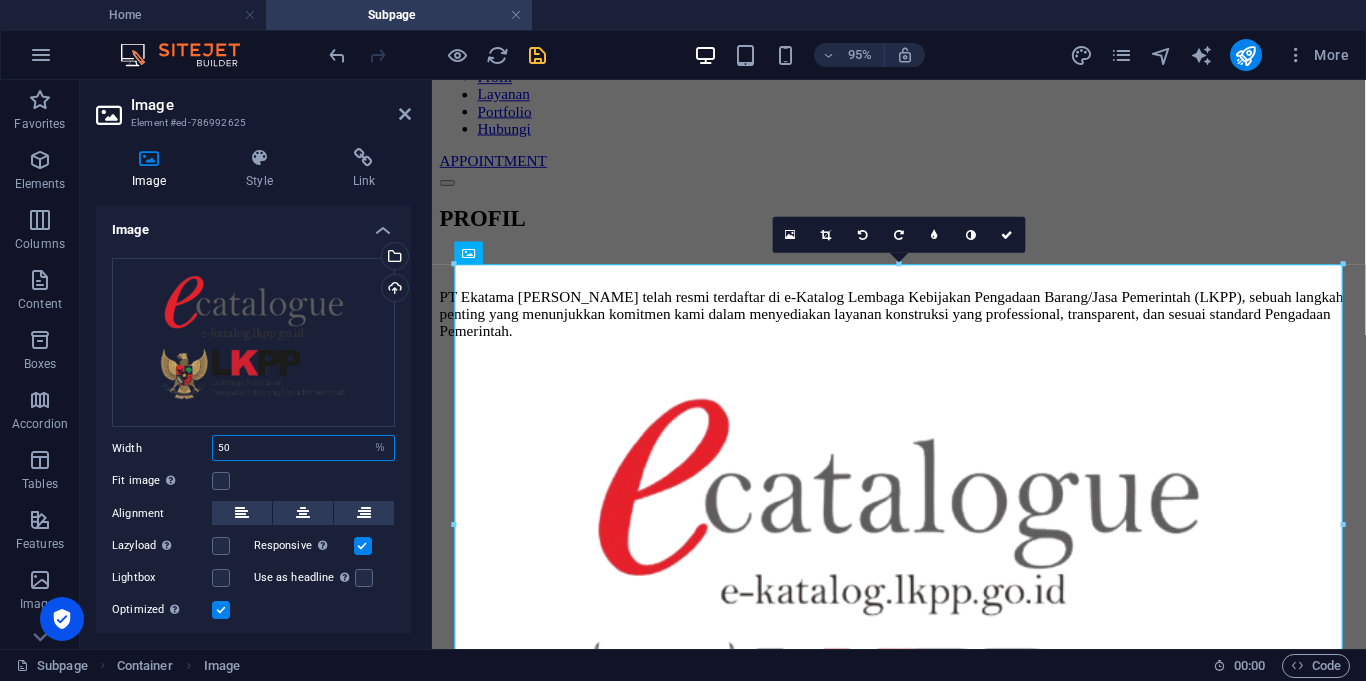 type on "50" 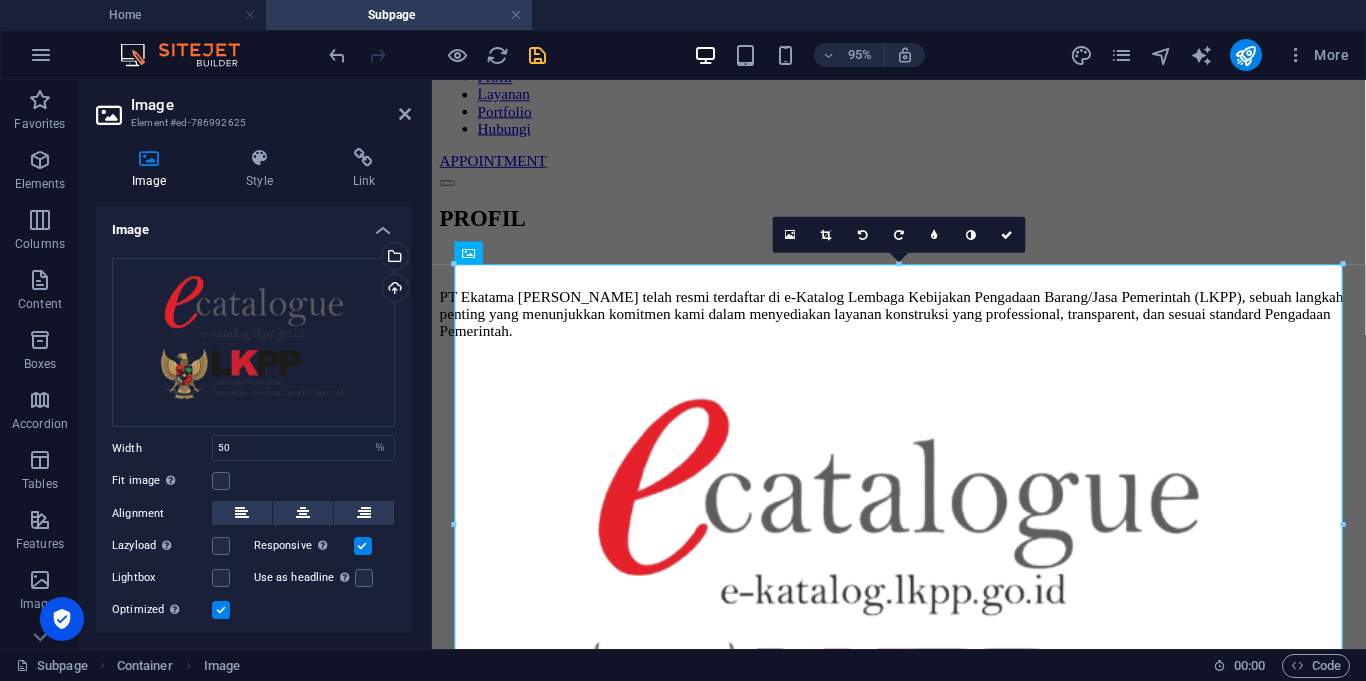 click on "Fit image Automatically fit image to a fixed width and height" at bounding box center [253, 481] 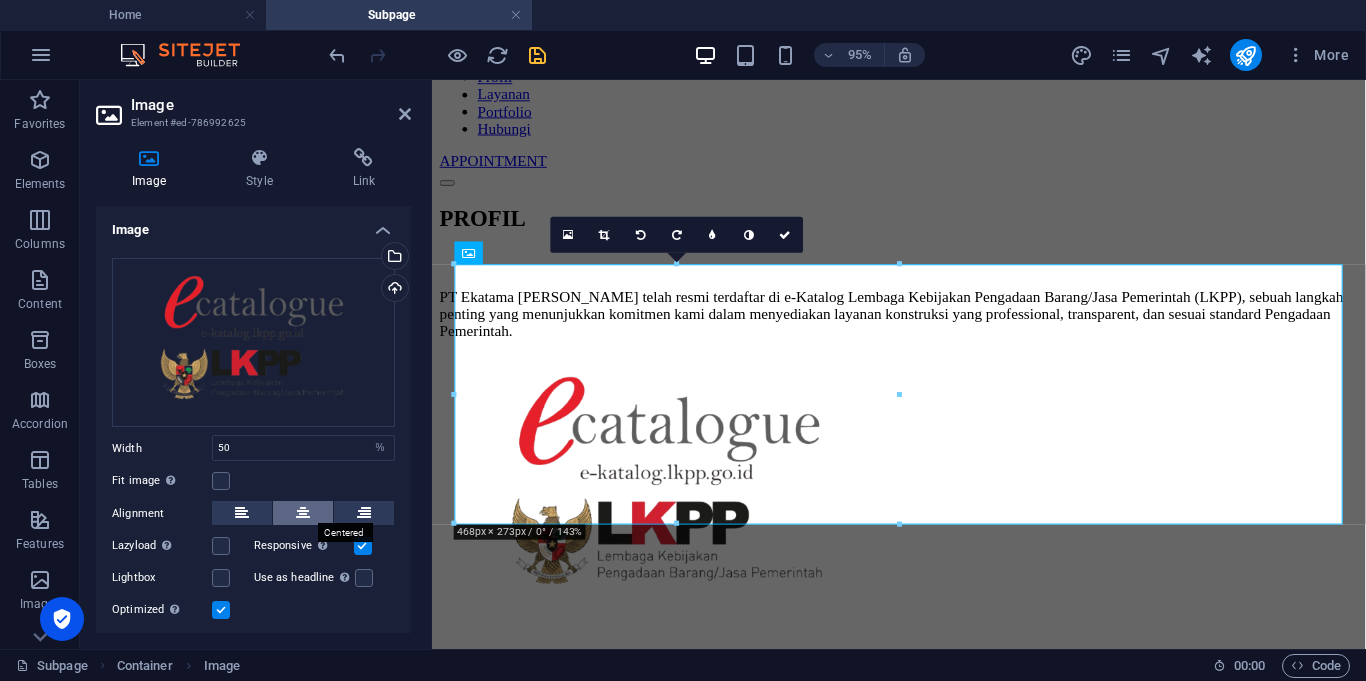 click at bounding box center (303, 513) 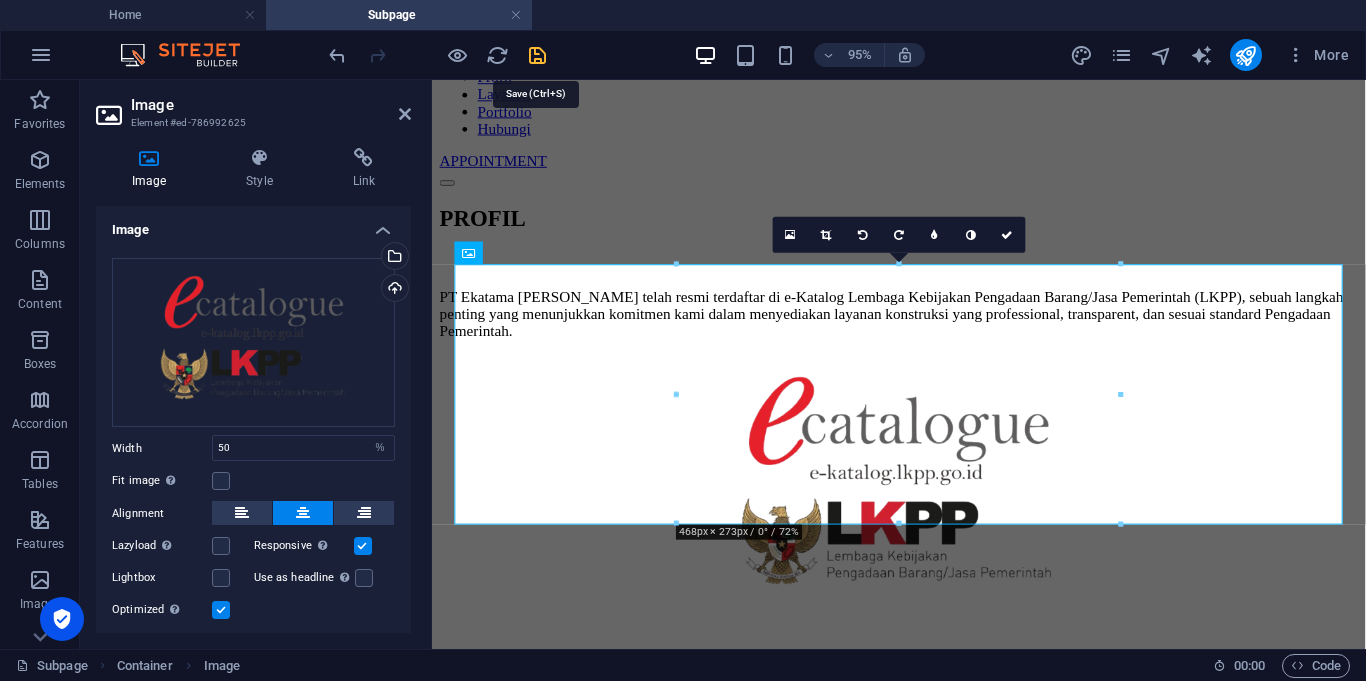 click at bounding box center (537, 55) 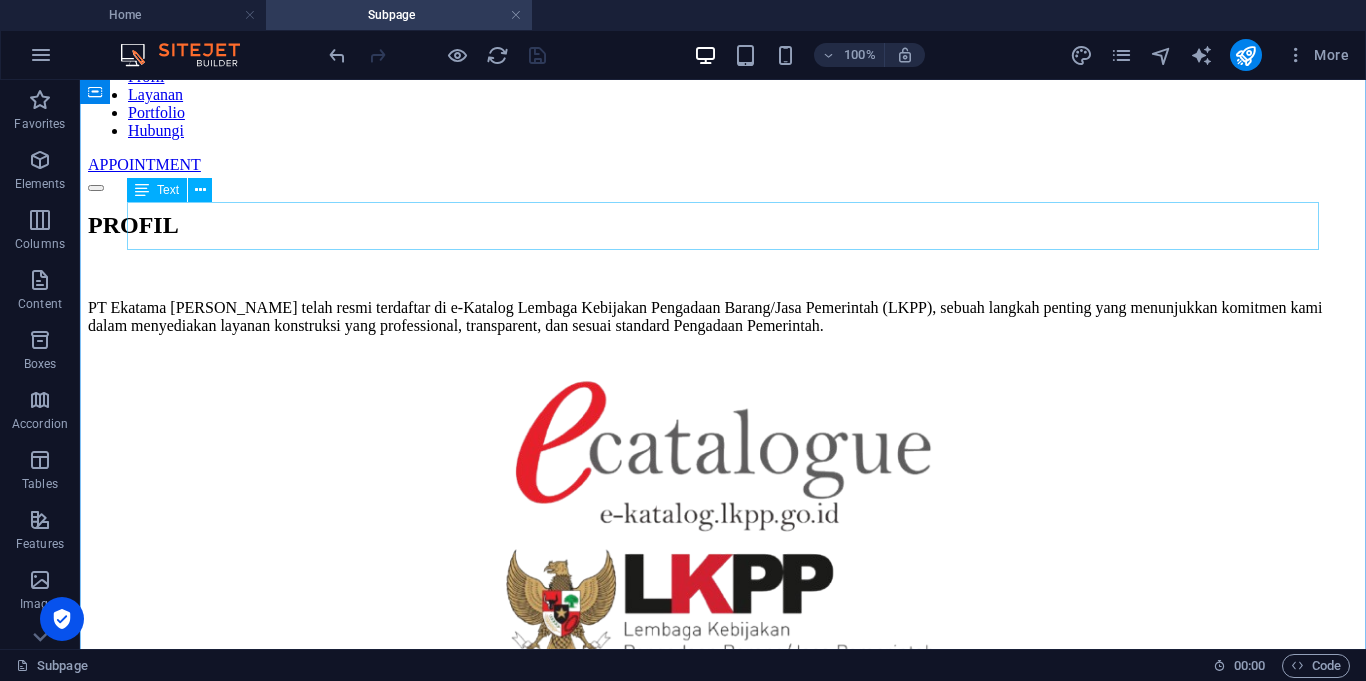 click on "PT Ekatama Barizki telah resmi terdaftar di e-Katalog Lembaga Kebijakan Pengadaan Barang/Jasa Pemerintah (LKPP), sebuah langkah penting yang menunjukkan komitmen kami dalam menyediakan layanan konstruksi yang professional, transparent, dan sesuai standard Pengadaan Pemerintah." at bounding box center (723, 317) 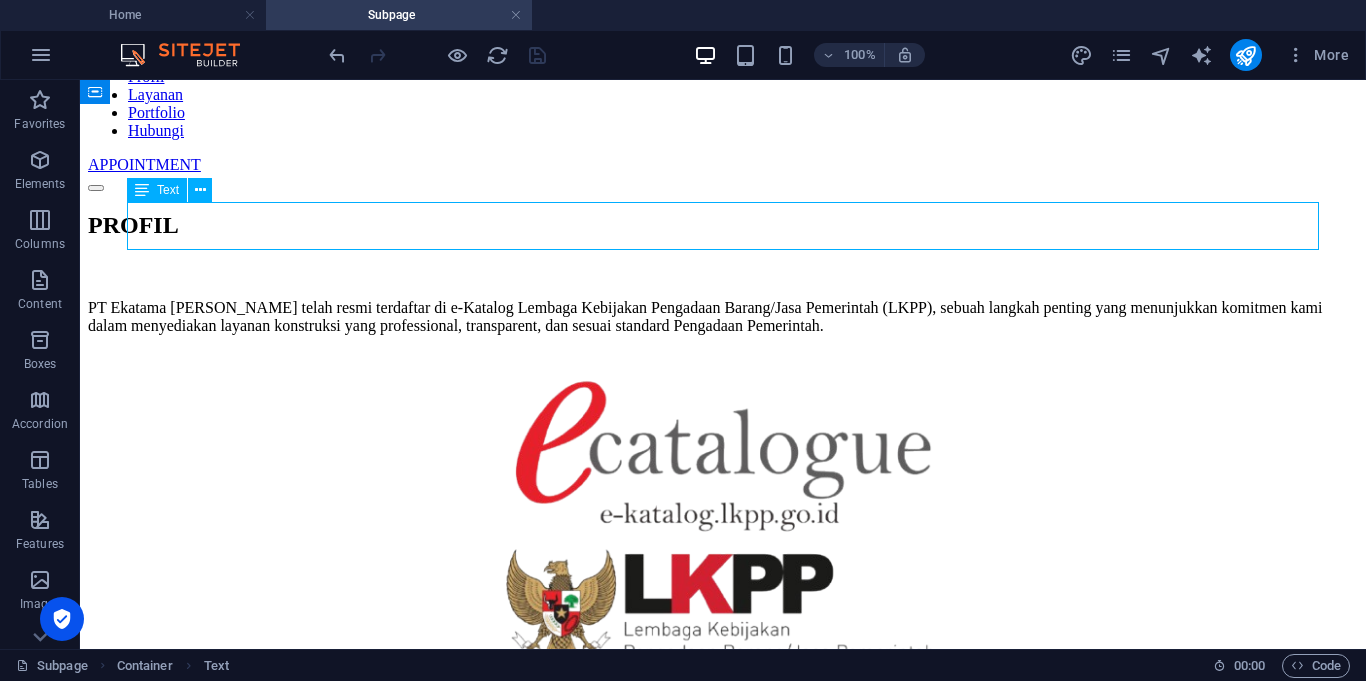 click on "PT Ekatama Barizki telah resmi terdaftar di e-Katalog Lembaga Kebijakan Pengadaan Barang/Jasa Pemerintah (LKPP), sebuah langkah penting yang menunjukkan komitmen kami dalam menyediakan layanan konstruksi yang professional, transparent, dan sesuai standard Pengadaan Pemerintah." at bounding box center [723, 317] 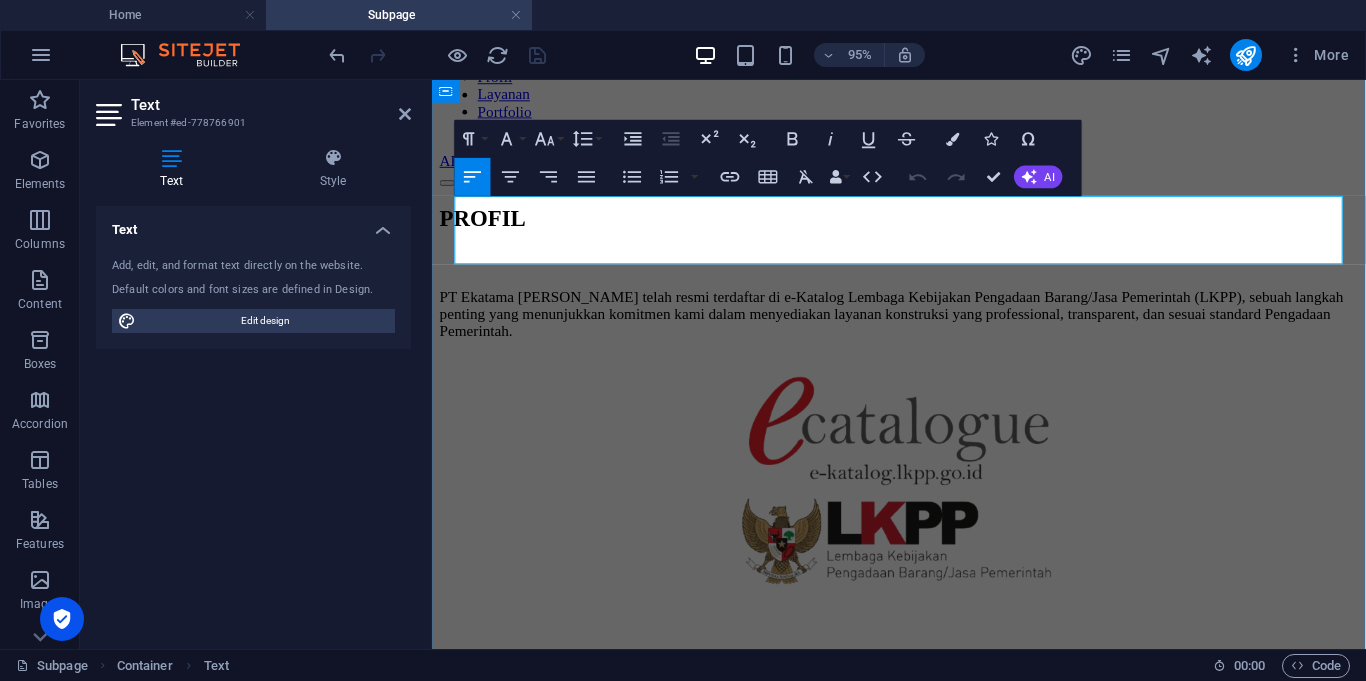 click on "PT Ekatama Barizki telah resmi terdaftar di e-Katalog Lembaga Kebijakan Pengadaan Barang/Jasa Pemerintah (LKPP), sebuah langkah penting yang menunjukkan komitmen kami dalam menyediakan layanan konstruksi yang professional, transparent, dan sesuai standard Pengadaan Pemerintah." at bounding box center (923, 326) 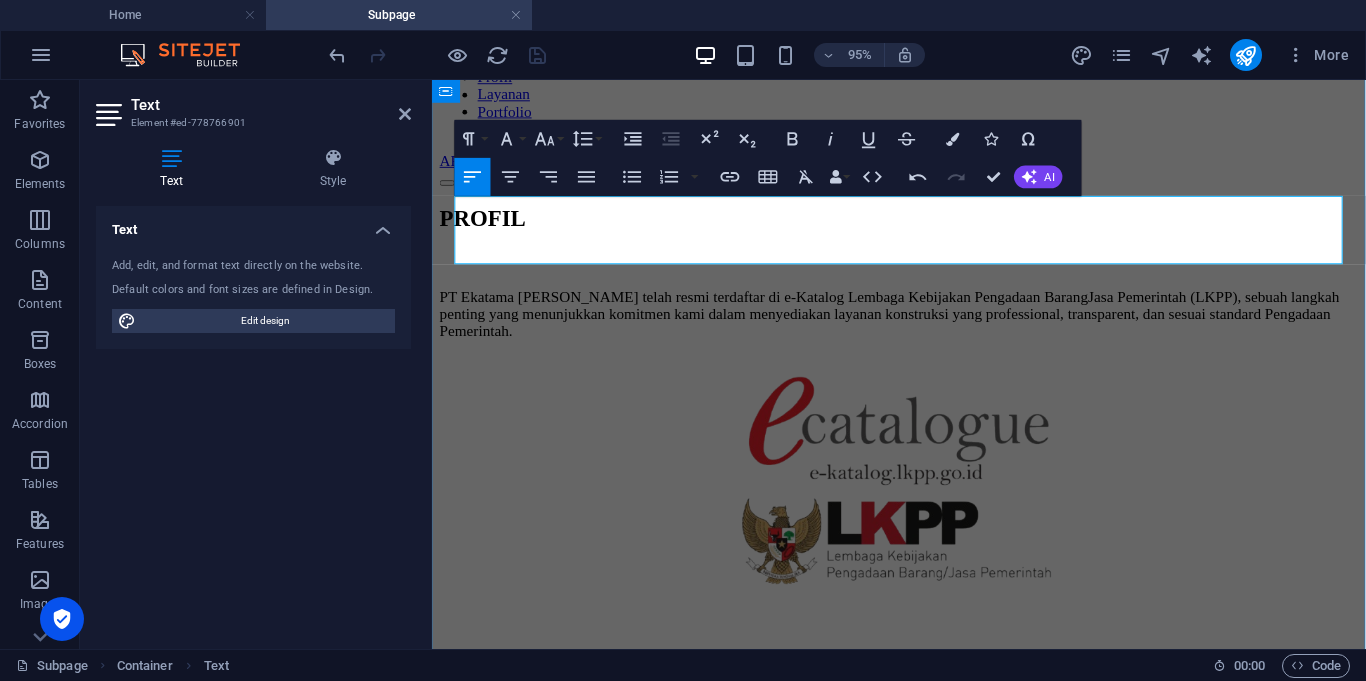 type 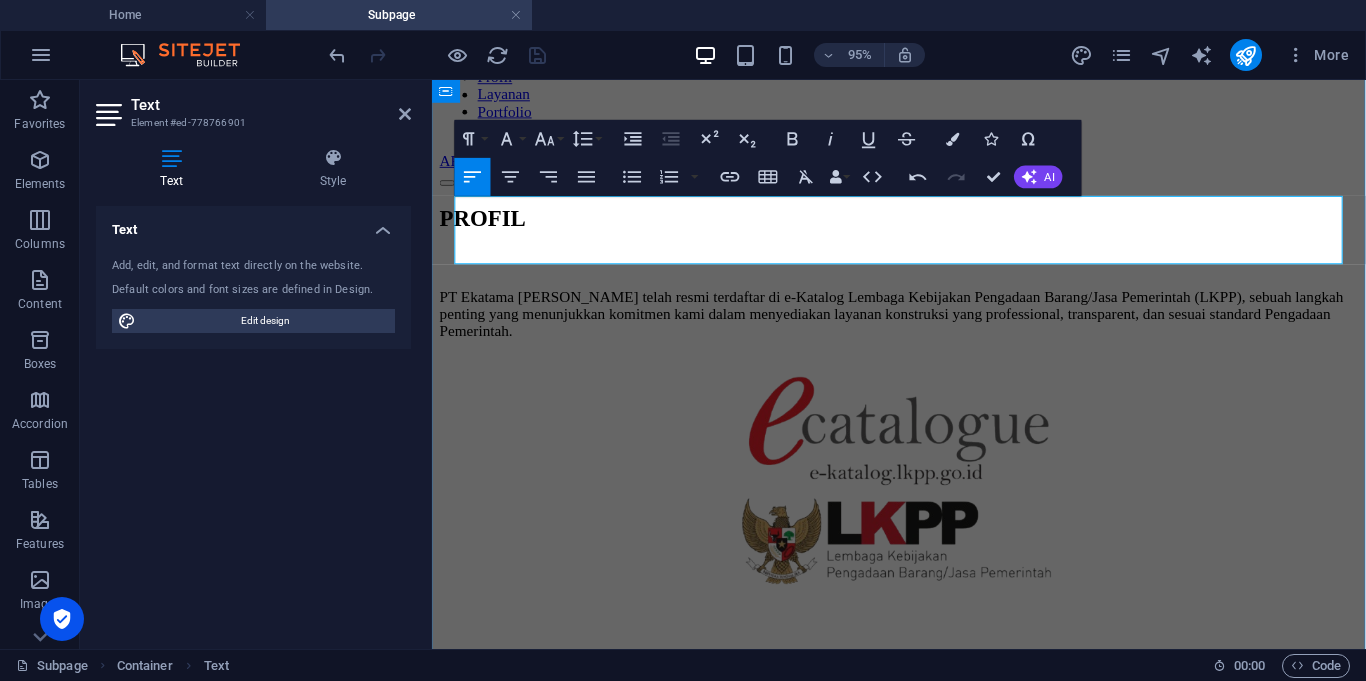 click on "PT Ekatama Barizki telah resmi terdaftar di e-Katalog Lembaga Kebijakan Pengadaan Barang/Jasa Pemerintah (LKPP), sebuah langkah penting yang menunjukkan komitmen kami dalam menyediakan layanan konstruksi yang professional, transparent, dan sesuai standard Pengadaan Pemerintah." at bounding box center [923, 326] 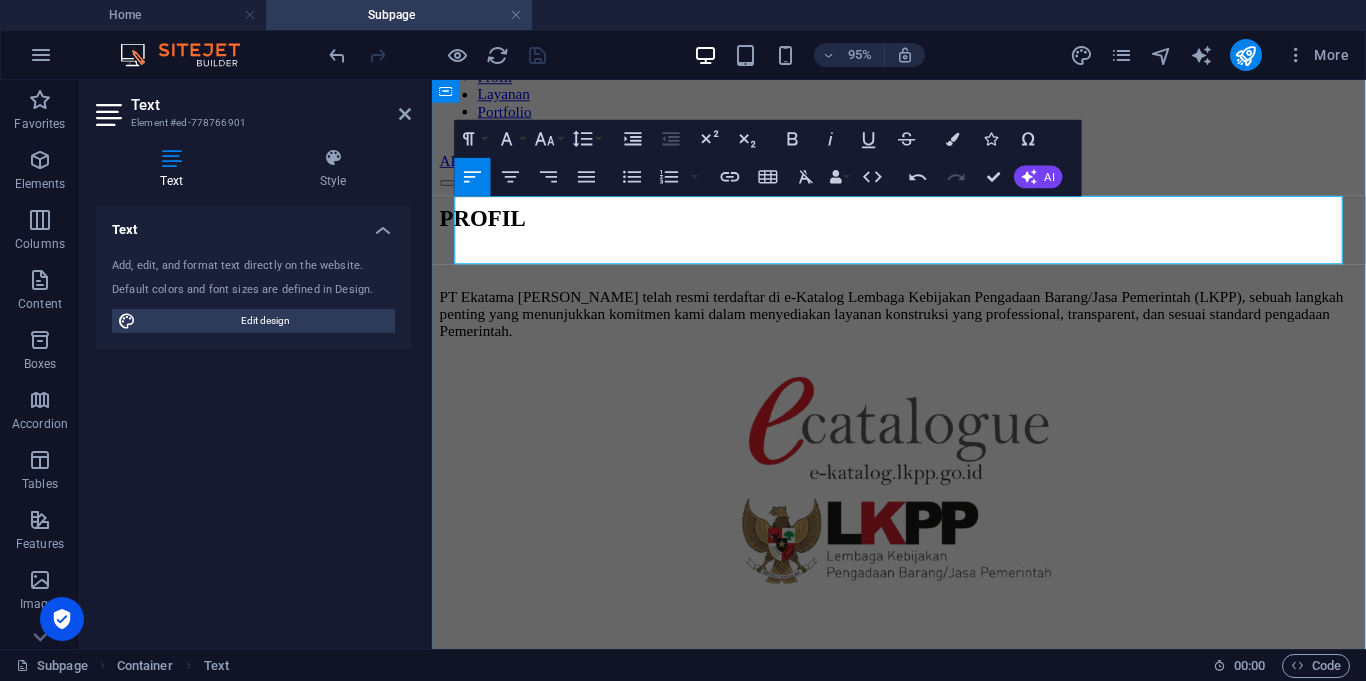 click on "PT Ekatama Barizki telah resmi terdaftar di e-Katalog Lembaga Kebijakan Pengadaan Barang/Jasa Pemerintah (LKPP), sebuah langkah penting yang menunjukkan komitmen kami dalam menyediakan layanan konstruksi yang professional, transparent, dan sesuai standard pengadaan Pemerintah." at bounding box center [923, 326] 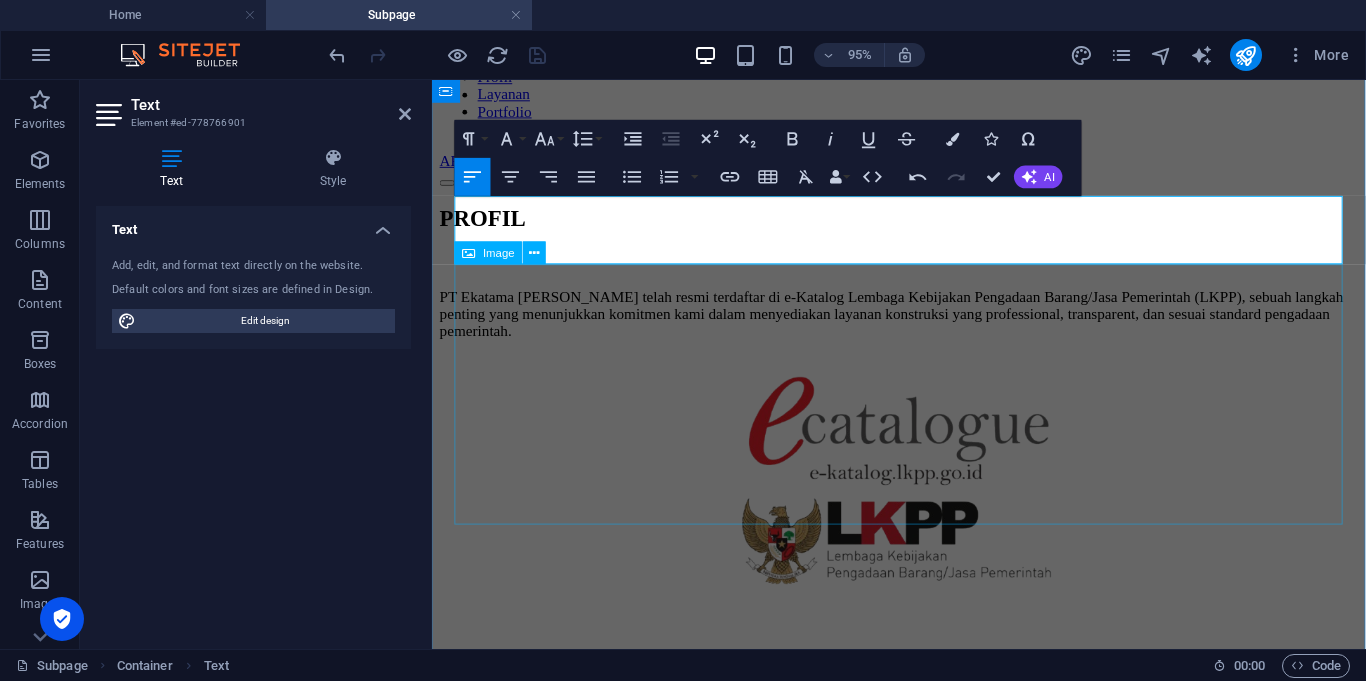 click at bounding box center [923, 512] 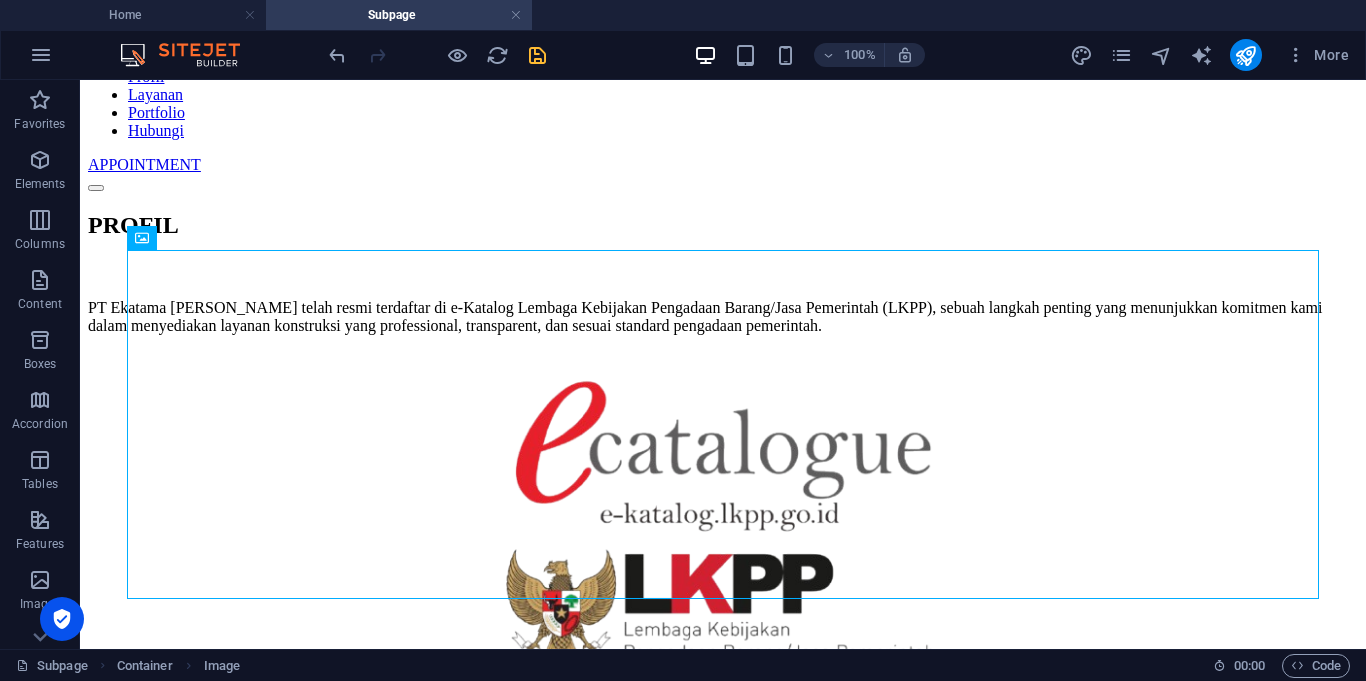 click at bounding box center [537, 55] 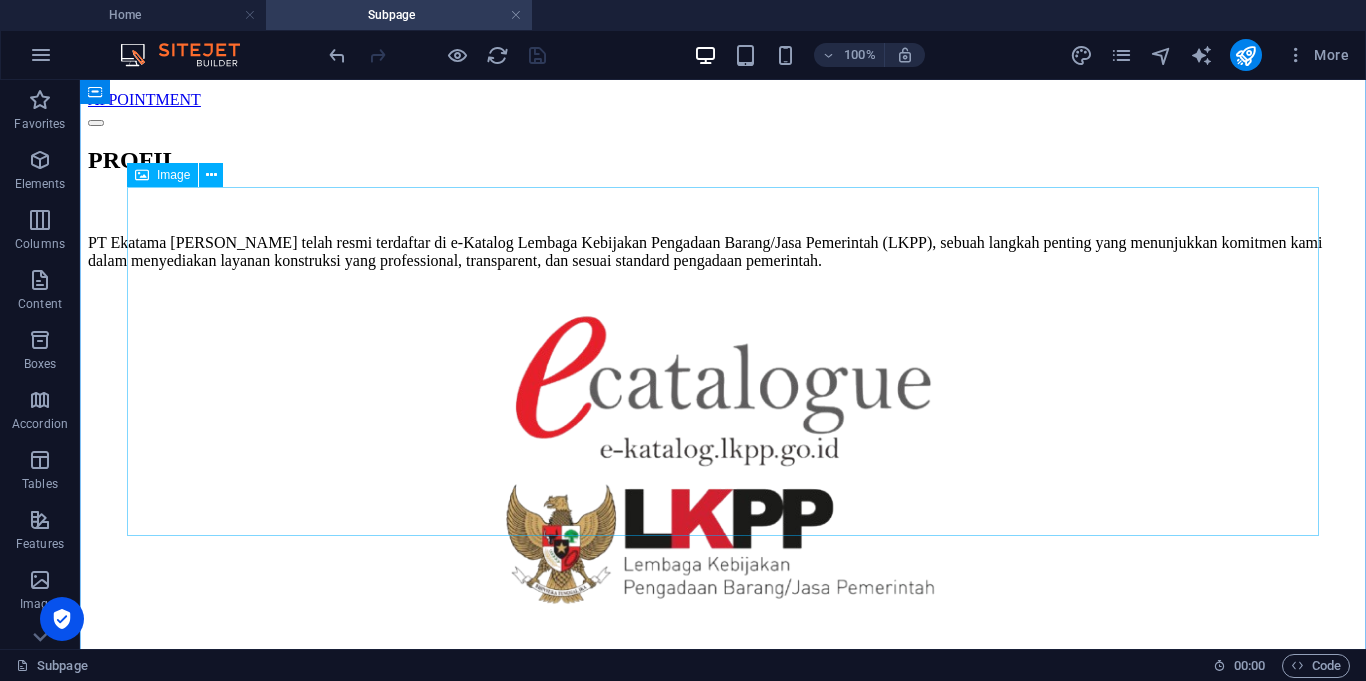 scroll, scrollTop: 219, scrollLeft: 0, axis: vertical 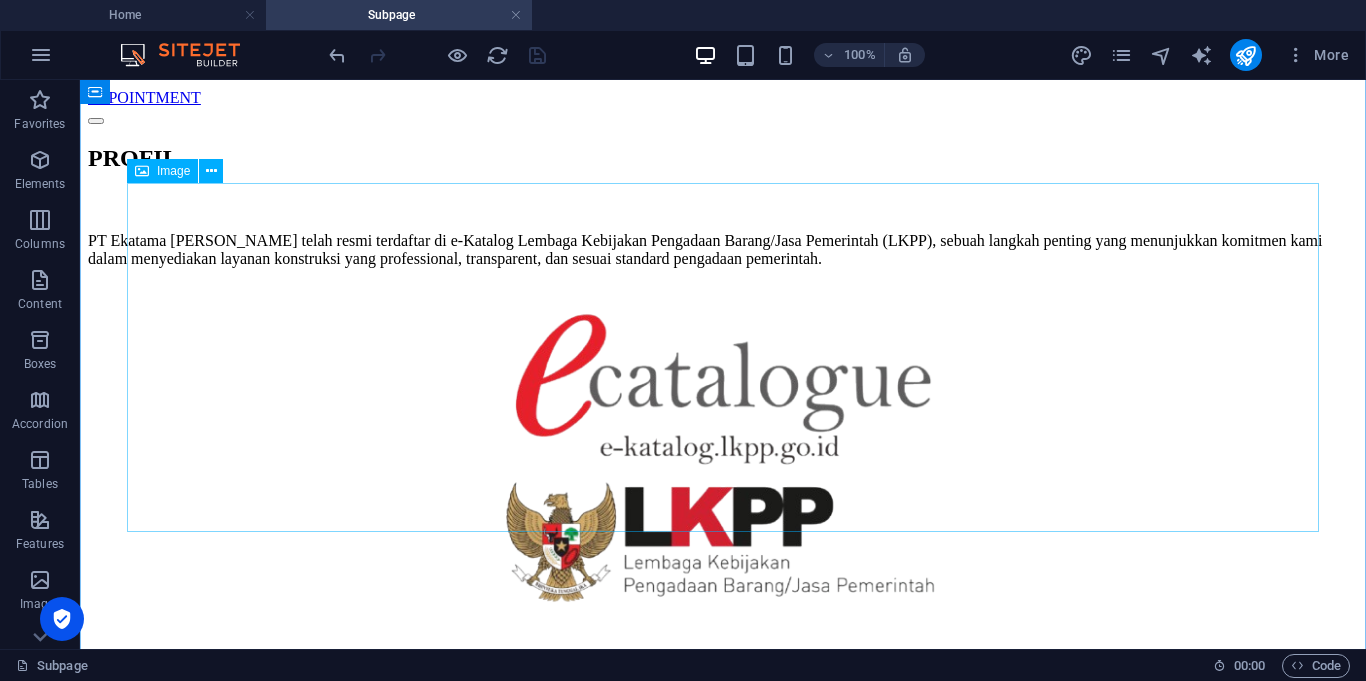 click at bounding box center [723, 471] 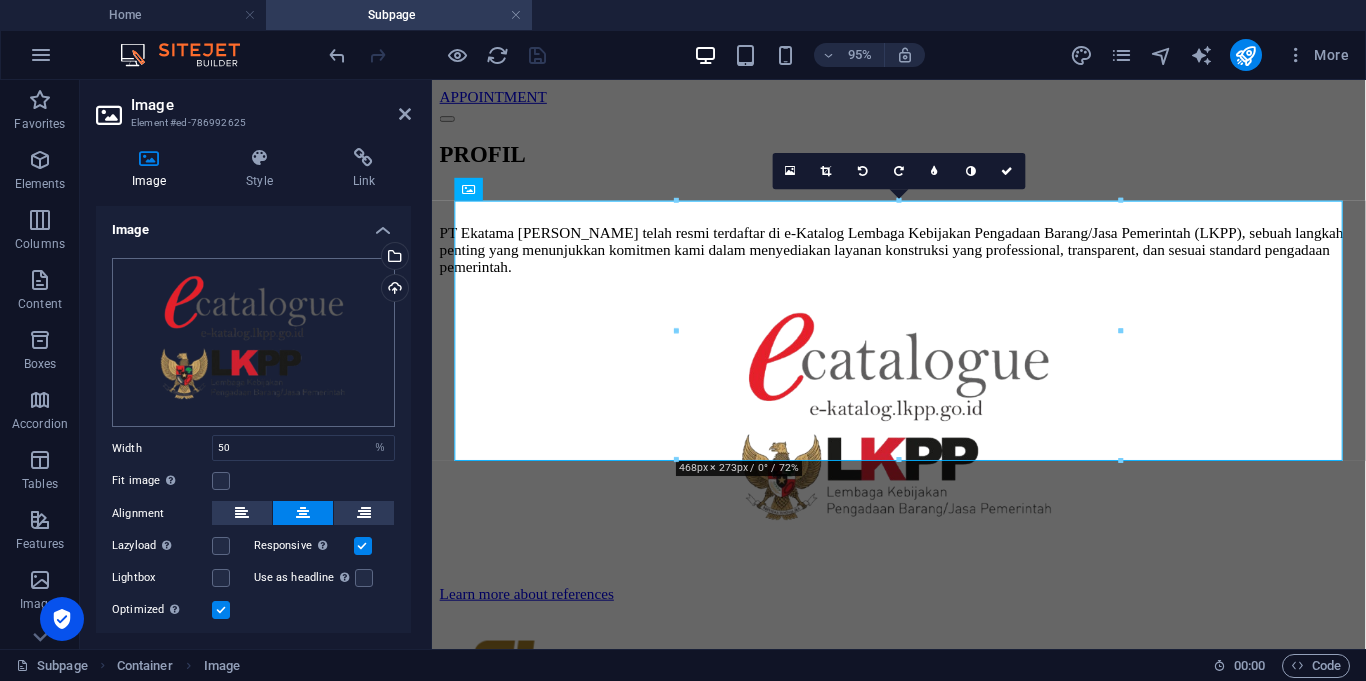 scroll, scrollTop: 55, scrollLeft: 0, axis: vertical 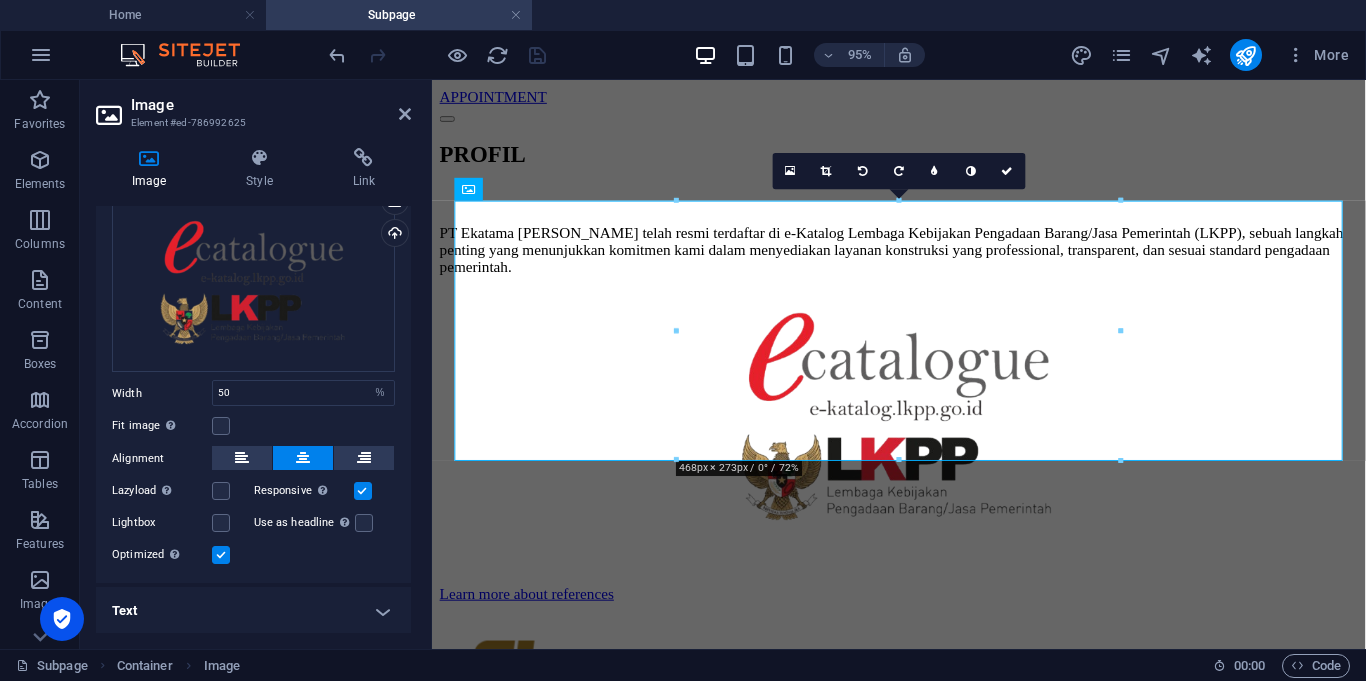 click on "Text" at bounding box center (253, 611) 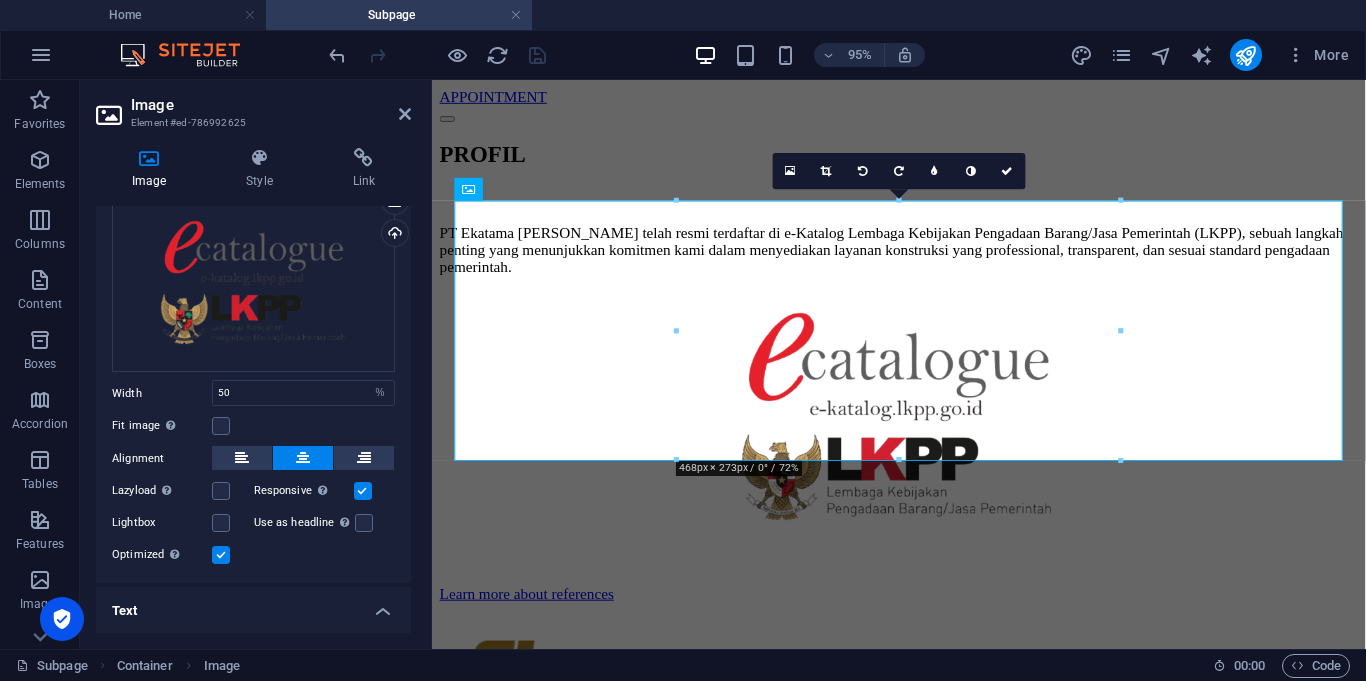 scroll, scrollTop: 243, scrollLeft: 0, axis: vertical 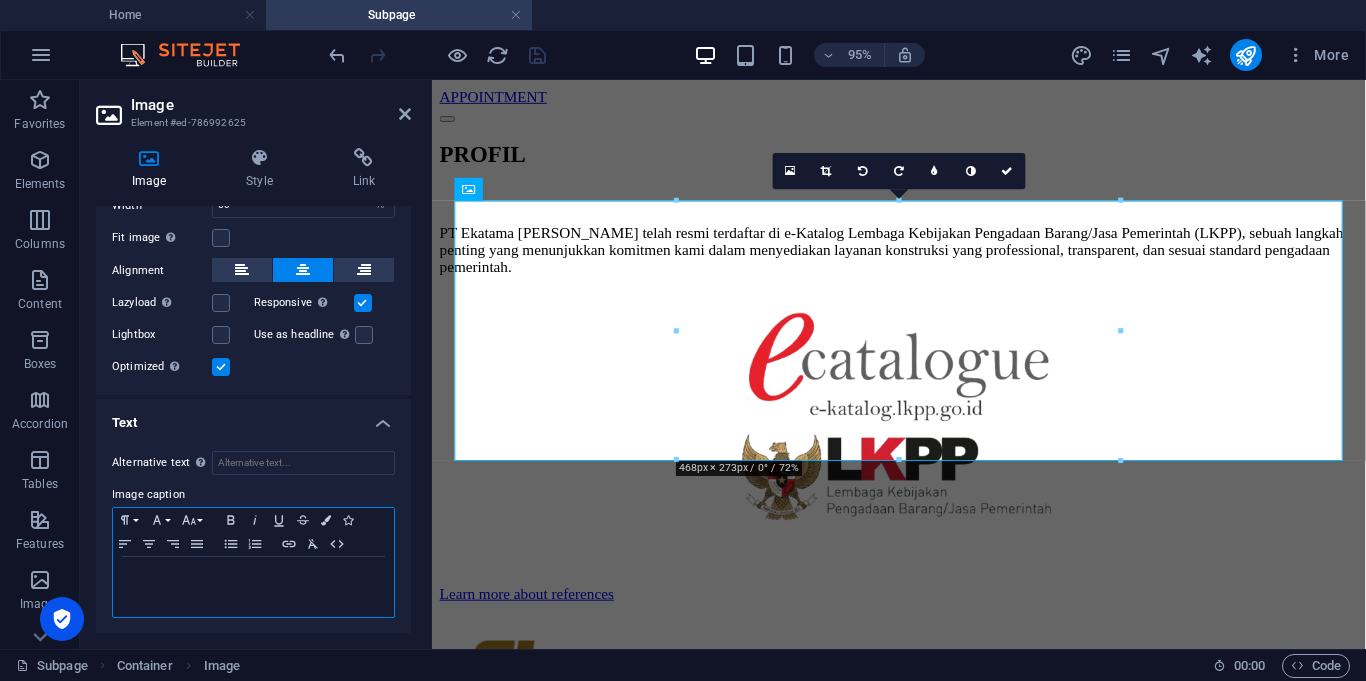 click at bounding box center (253, 576) 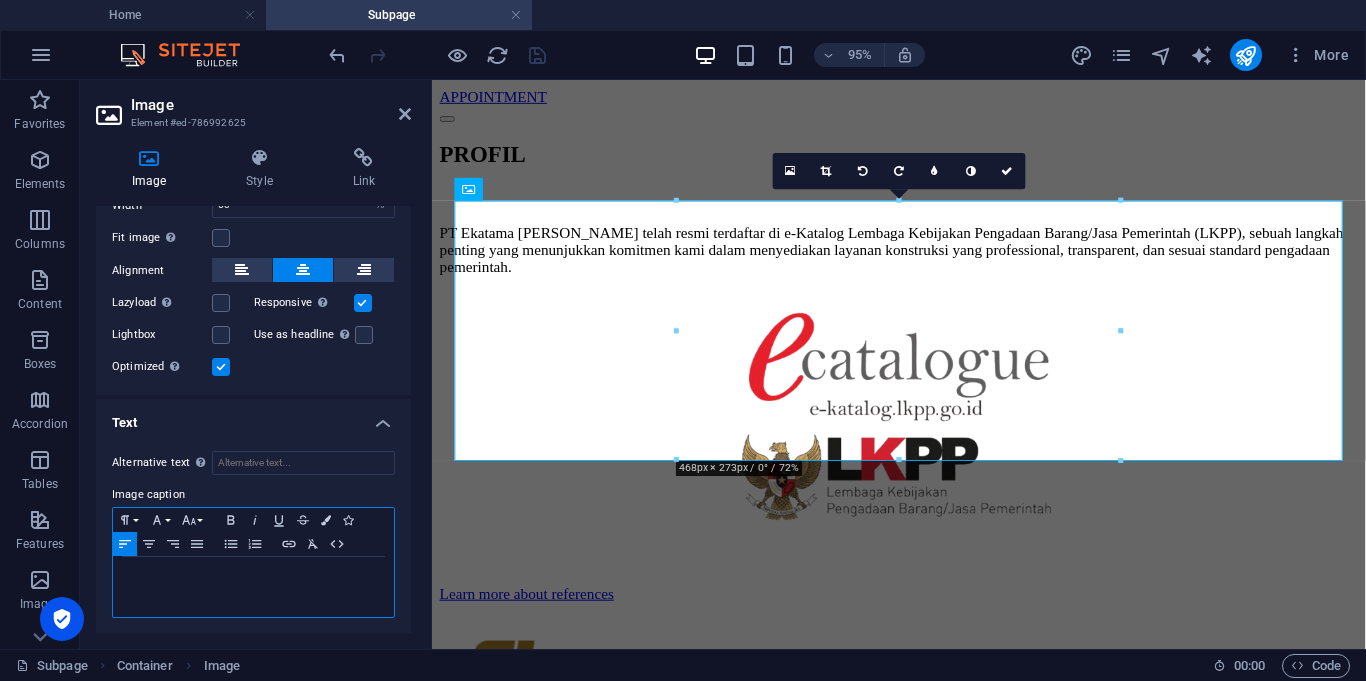 type 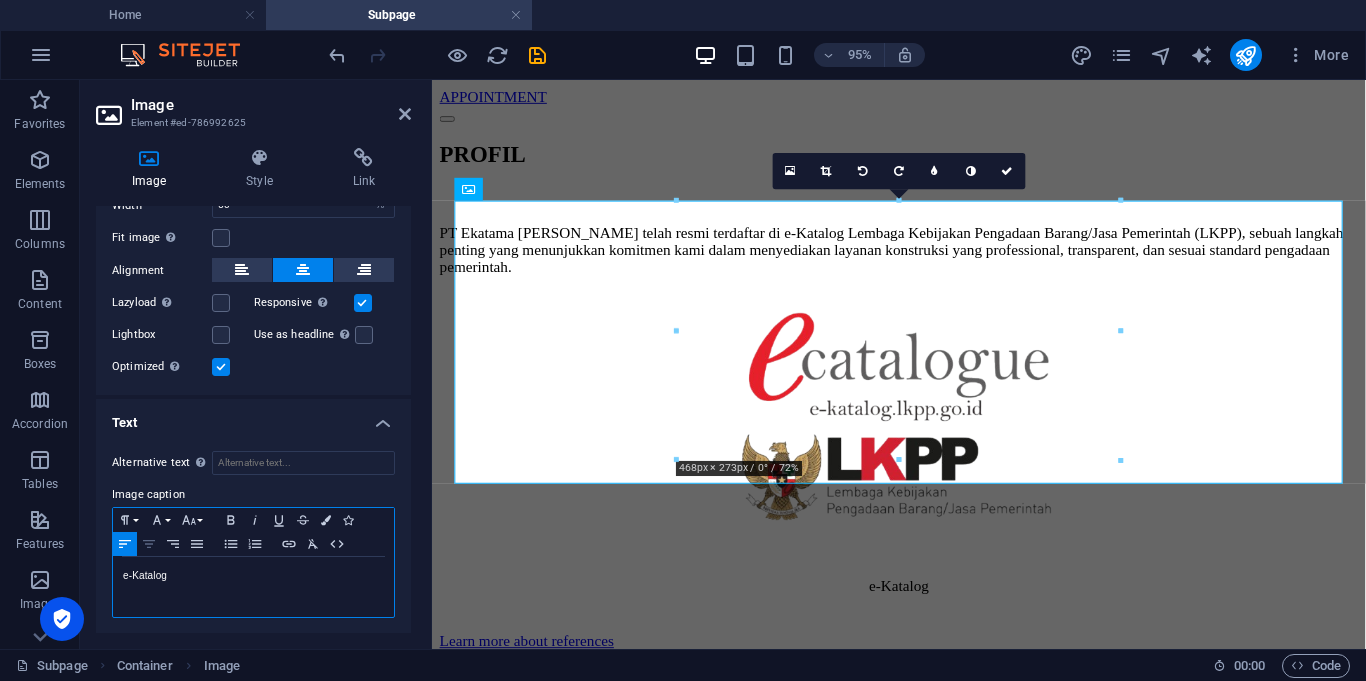 click 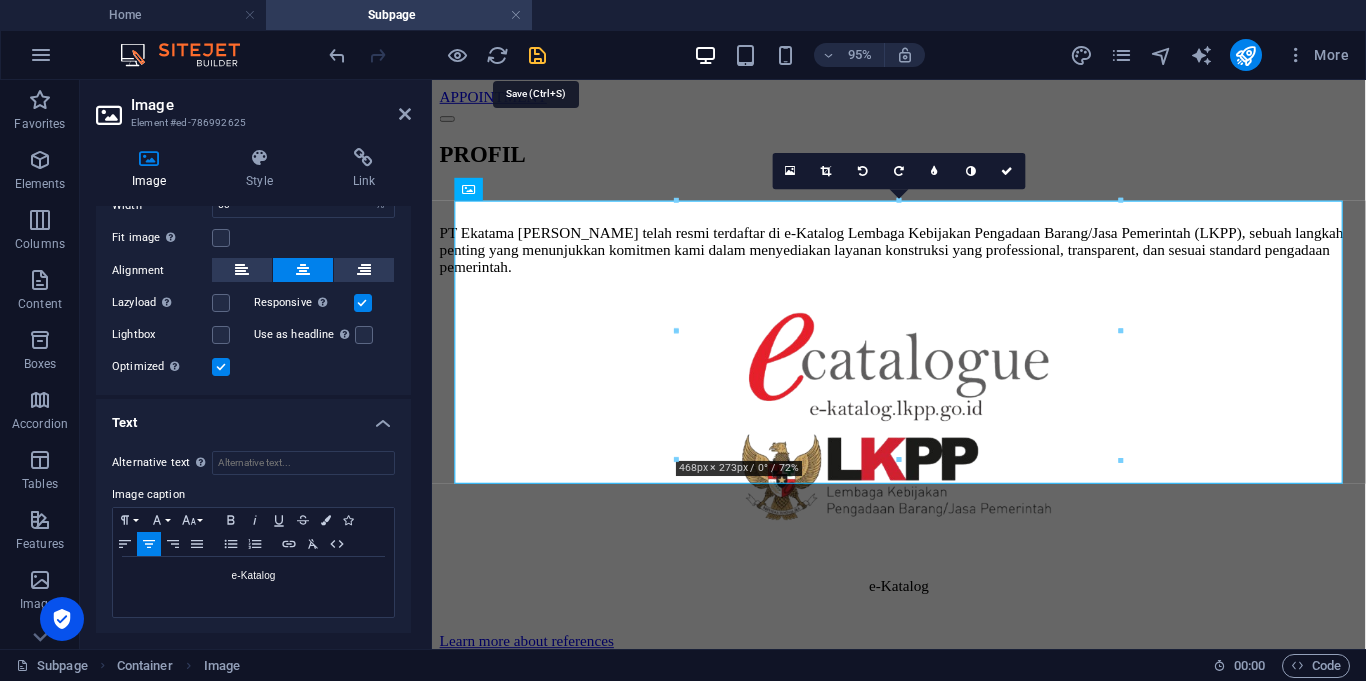 click at bounding box center (537, 55) 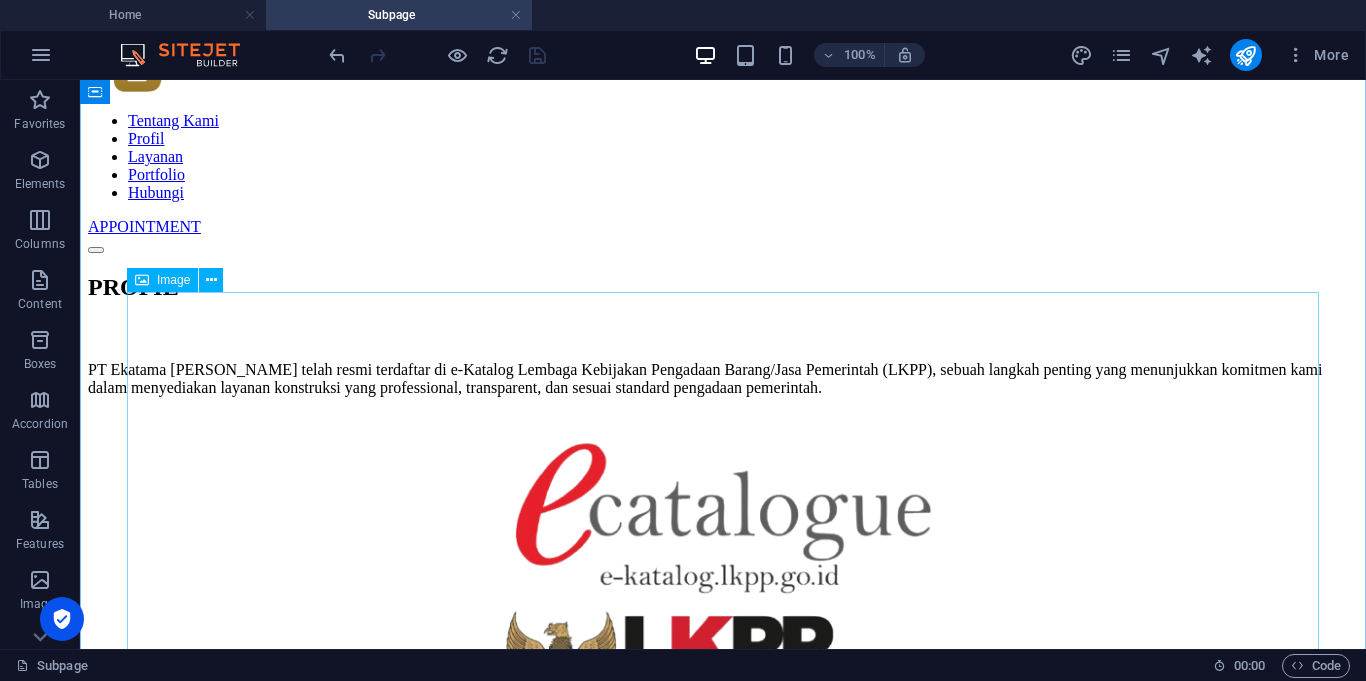 scroll, scrollTop: 71, scrollLeft: 0, axis: vertical 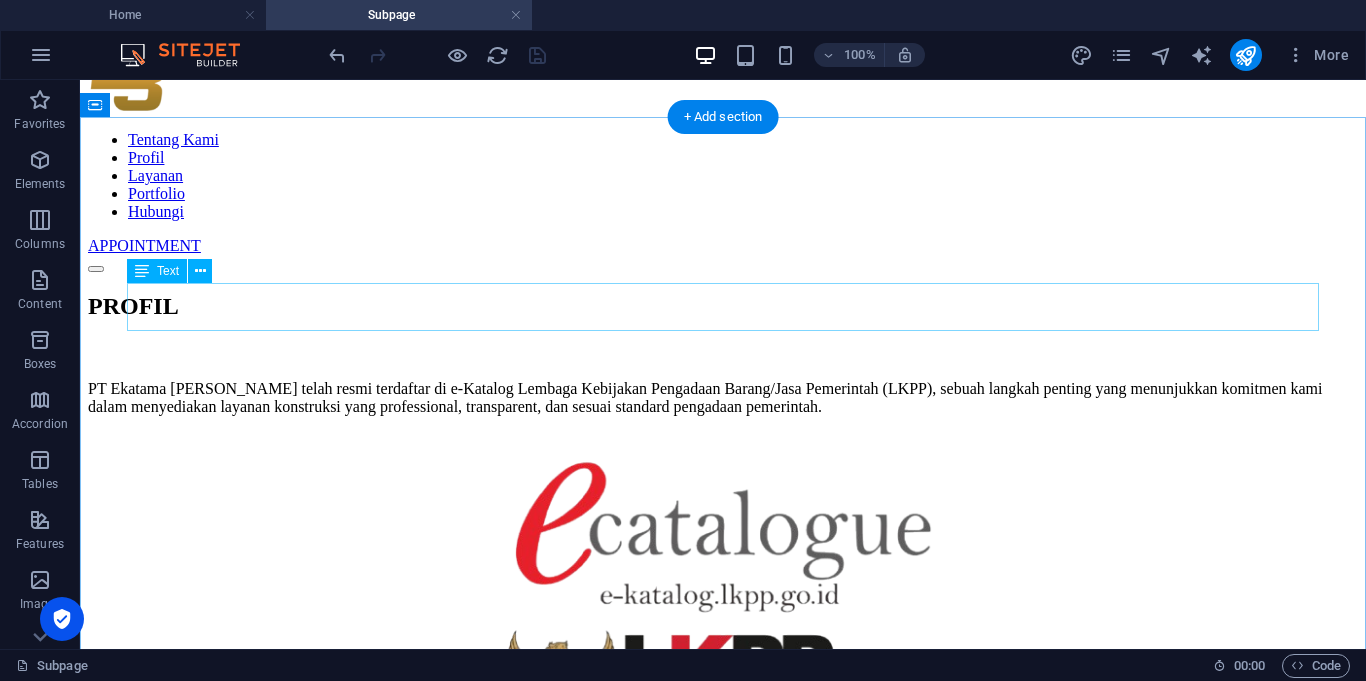 click on "PT Ekatama [PERSON_NAME] telah resmi terdaftar di e-Katalog Lembaga Kebijakan Pengadaan Barang/Jasa Pemerintah (LKPP), sebuah langkah penting yang menunjukkan komitmen kami dalam menyediakan layanan konstruksi yang professional, transparent, dan sesuai standard pengadaan pemerintah." at bounding box center (723, 398) 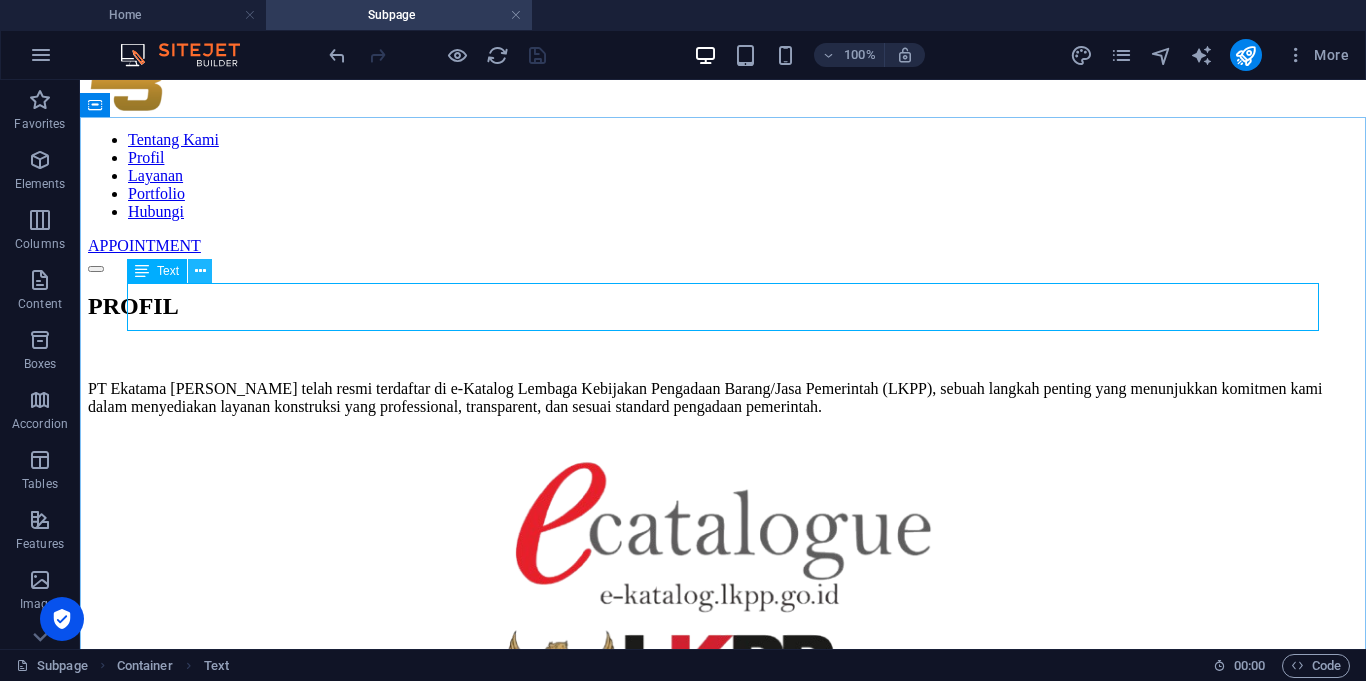 click at bounding box center [200, 271] 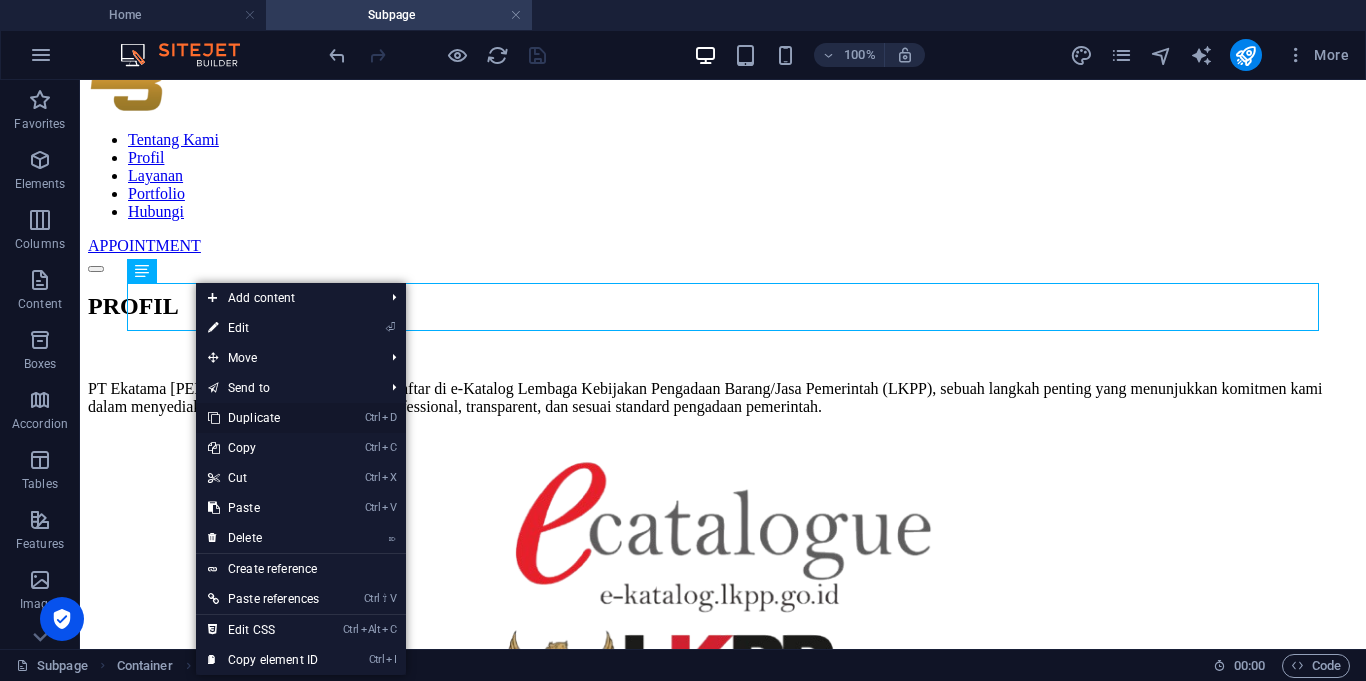 click on "Ctrl D  Duplicate" at bounding box center [263, 418] 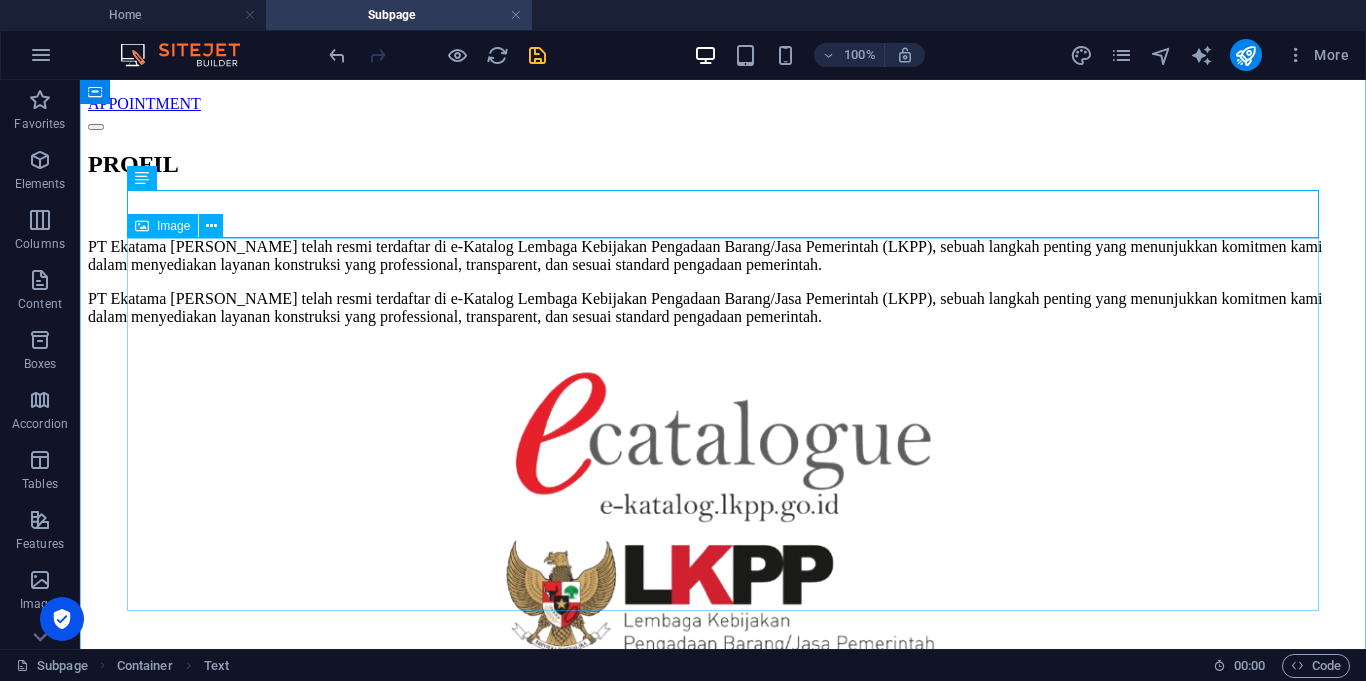 scroll, scrollTop: 211, scrollLeft: 0, axis: vertical 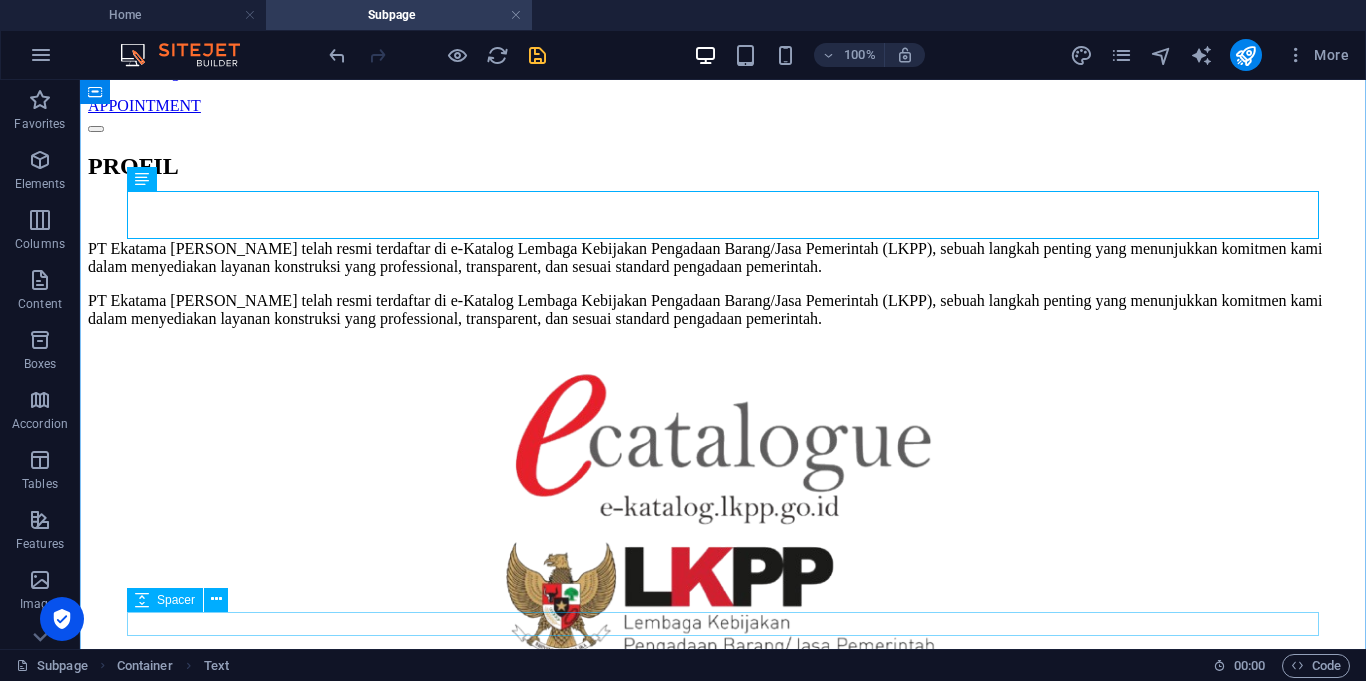 drag, startPoint x: 245, startPoint y: 259, endPoint x: 242, endPoint y: 627, distance: 368.01224 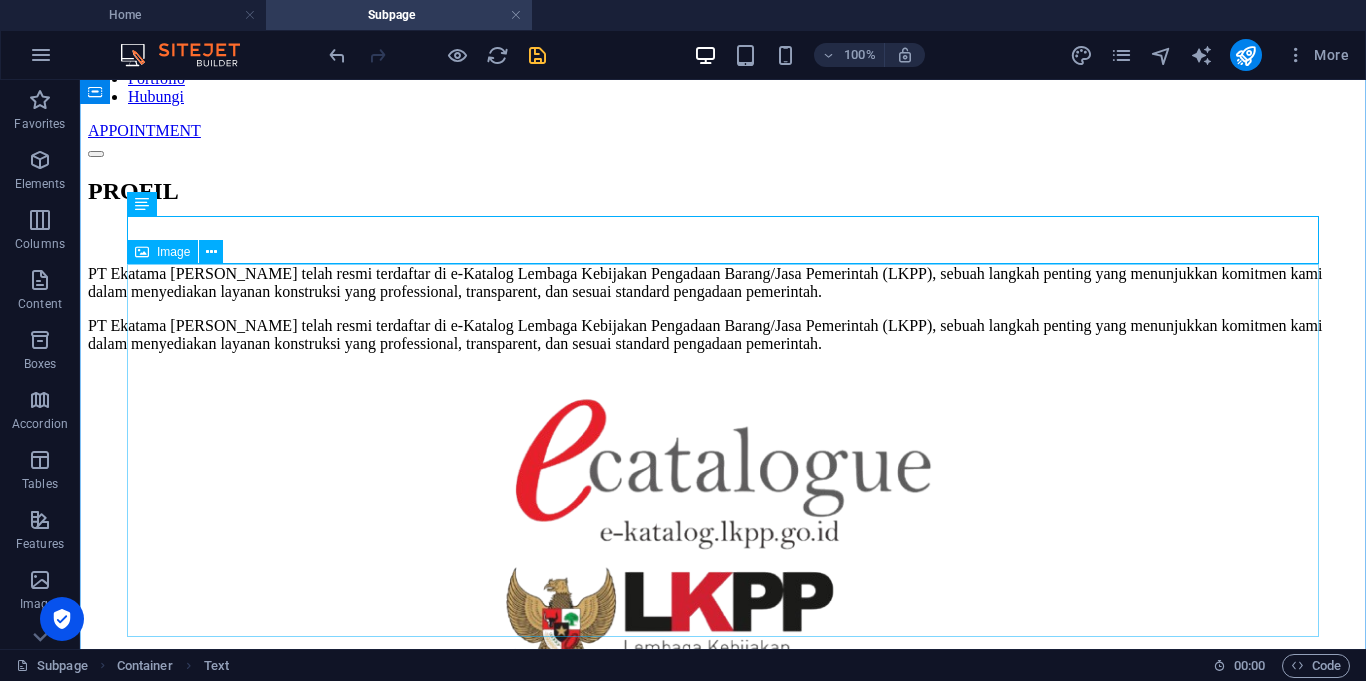 scroll, scrollTop: 182, scrollLeft: 0, axis: vertical 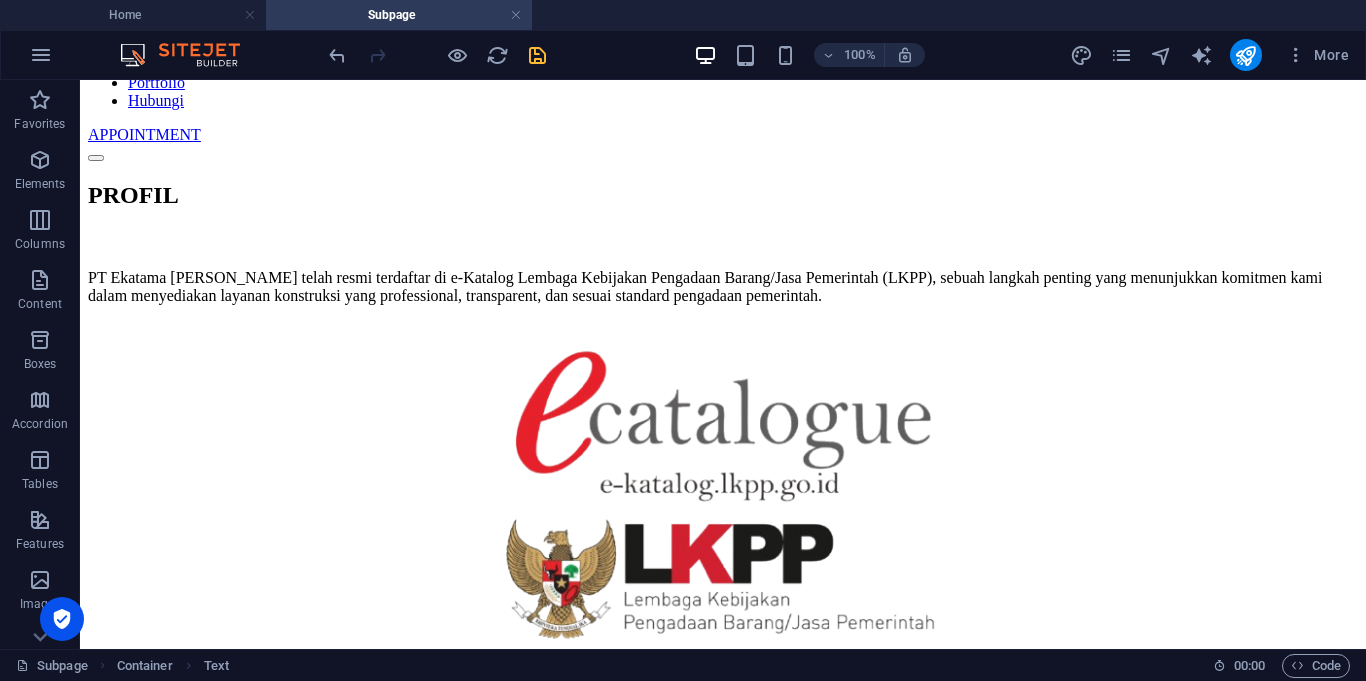 drag, startPoint x: 243, startPoint y: 289, endPoint x: 204, endPoint y: 538, distance: 252.0357 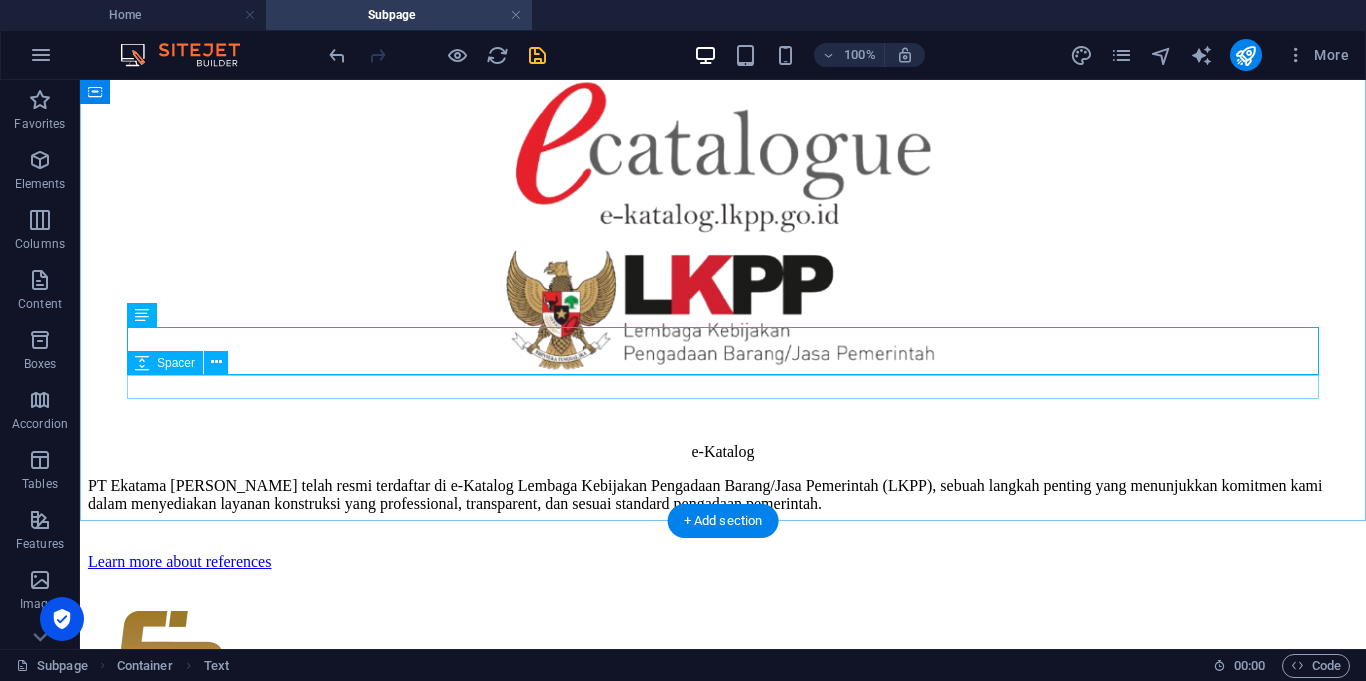 scroll, scrollTop: 448, scrollLeft: 0, axis: vertical 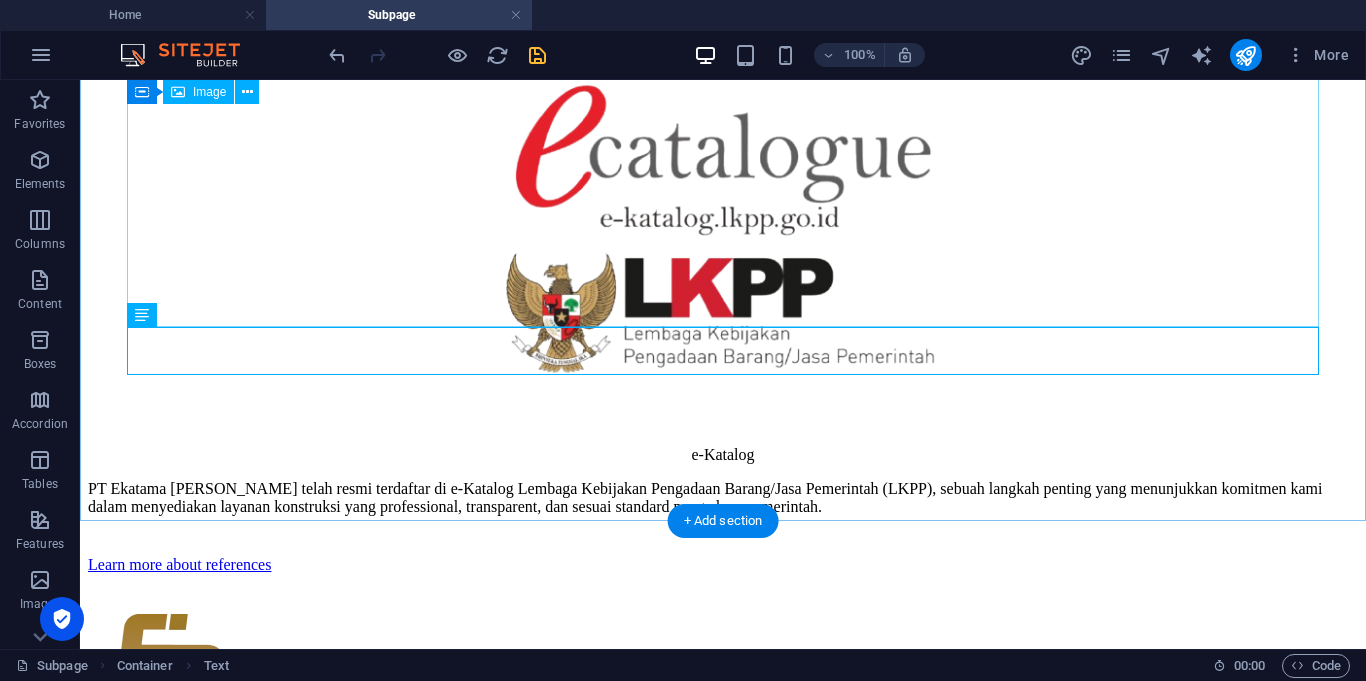 click on "e-Katalog" at bounding box center [723, 259] 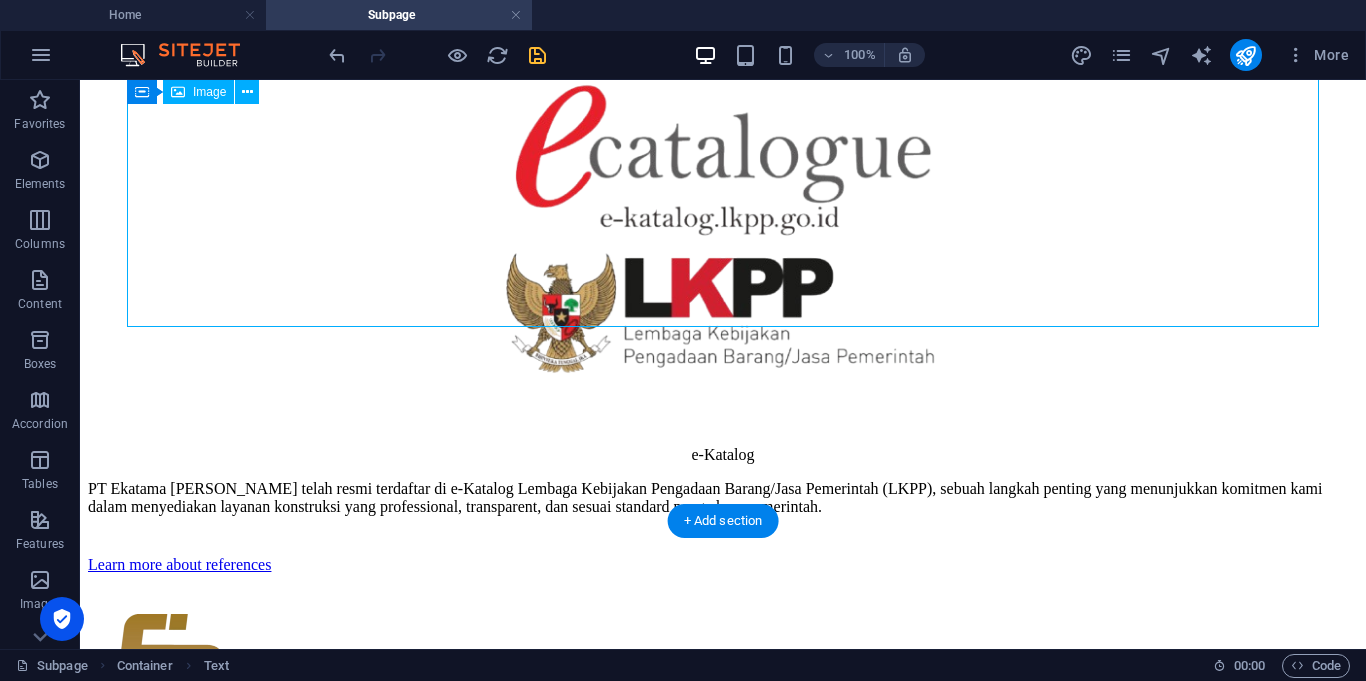 click on "e-Katalog" at bounding box center (723, 259) 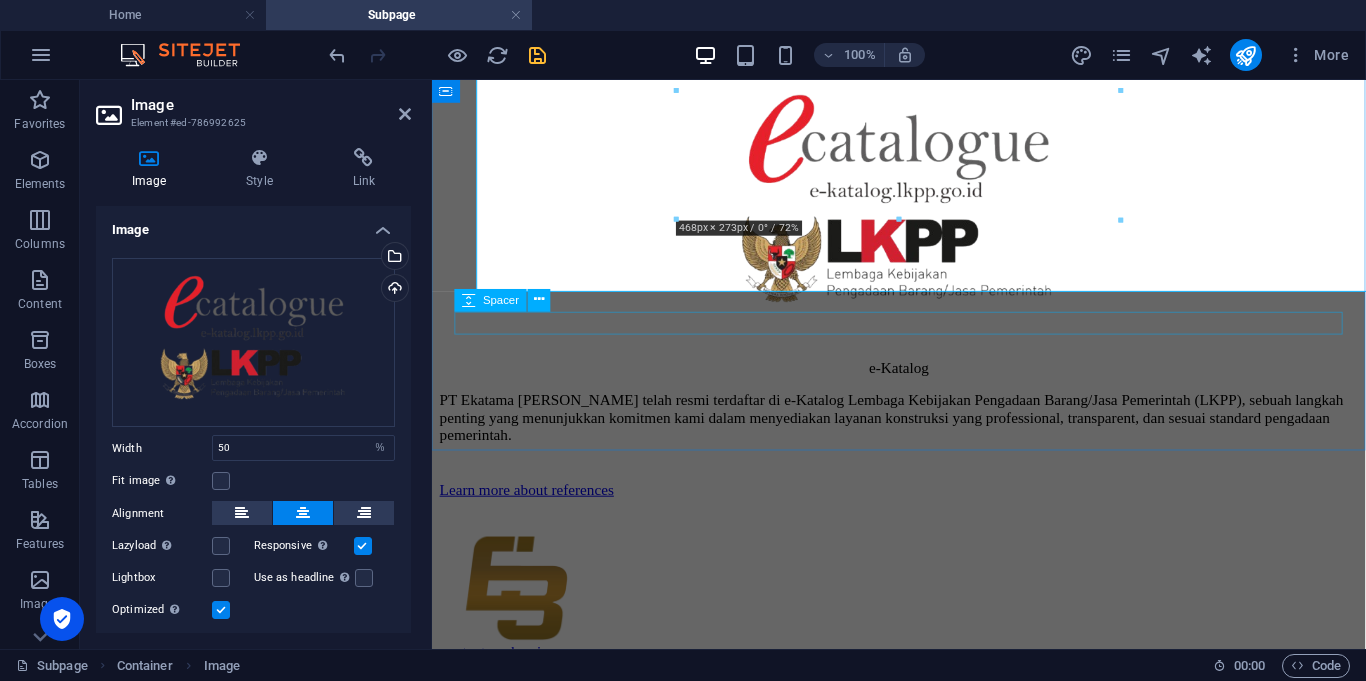 scroll, scrollTop: 472, scrollLeft: 0, axis: vertical 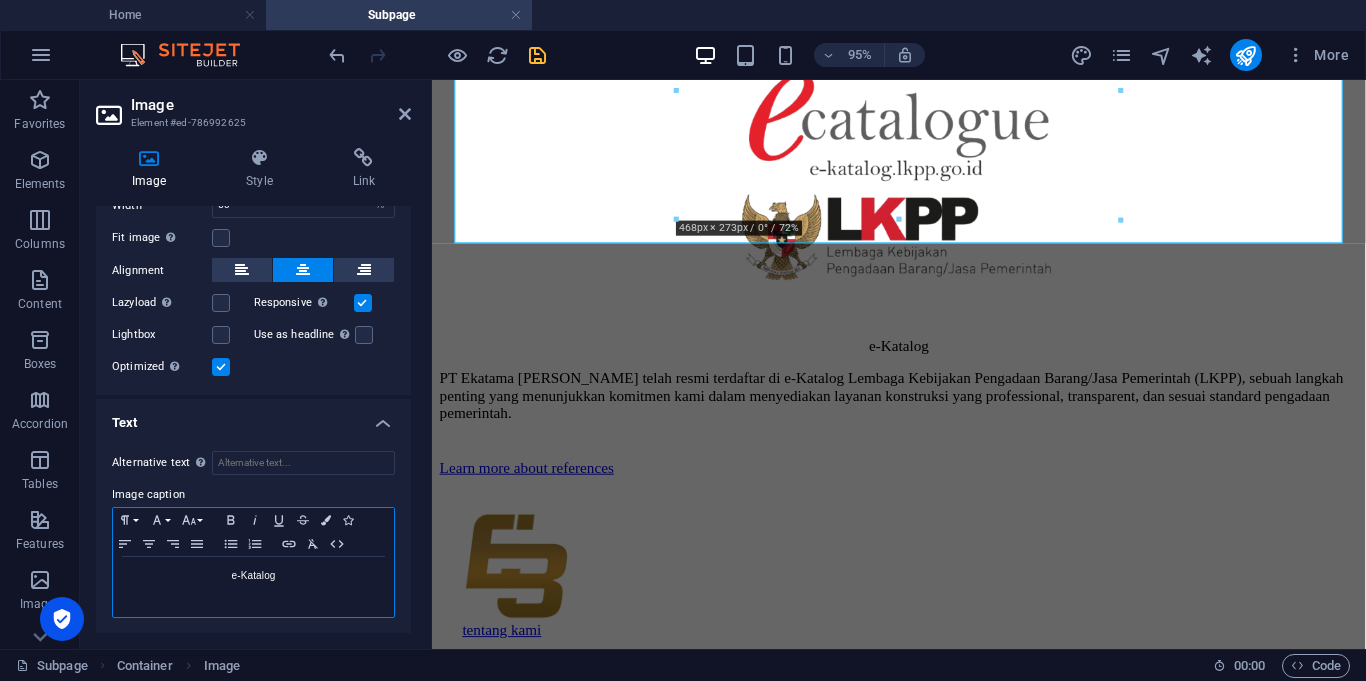 click on "e-Katalog" at bounding box center [253, 576] 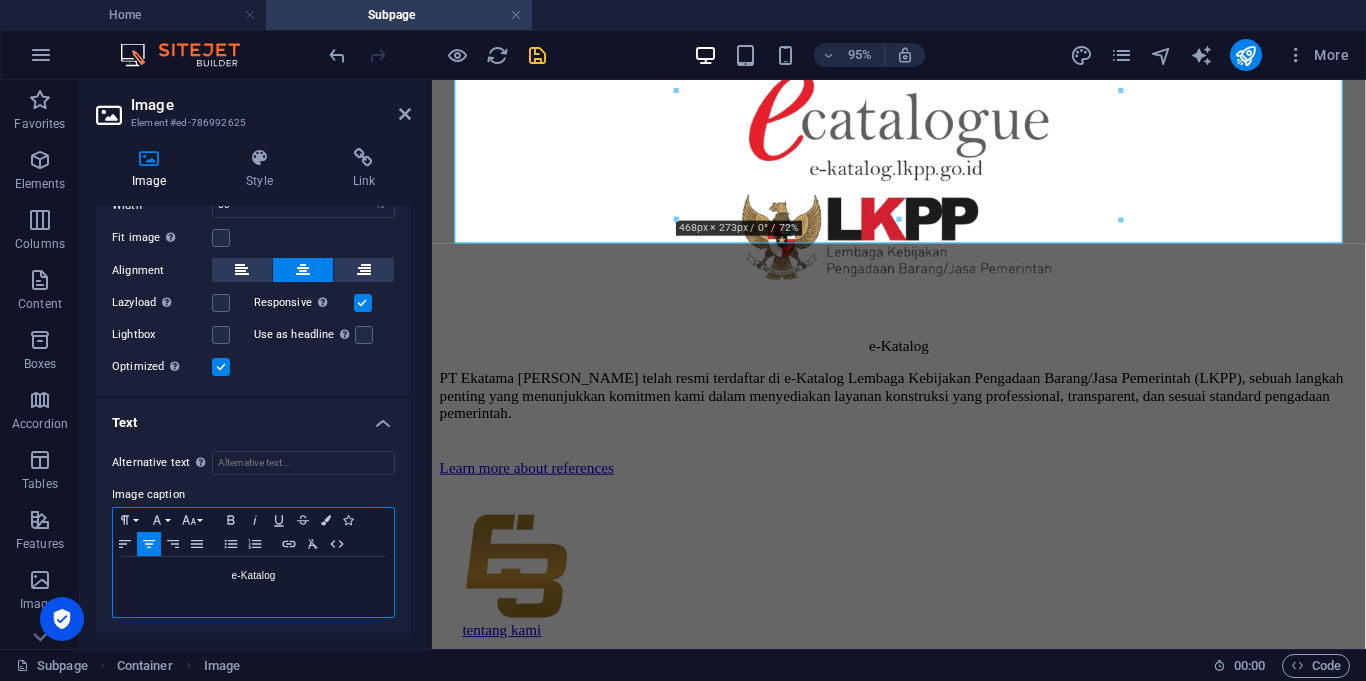 click on "e-Katalog" at bounding box center [253, 576] 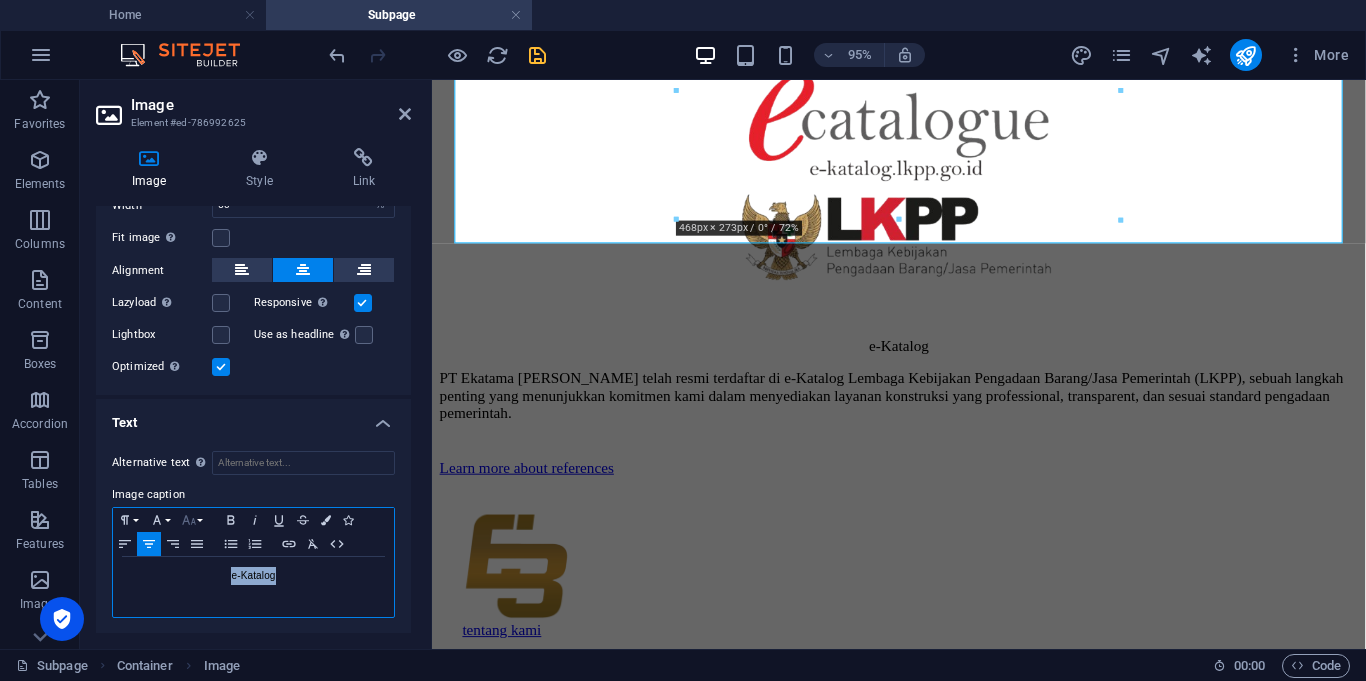 click 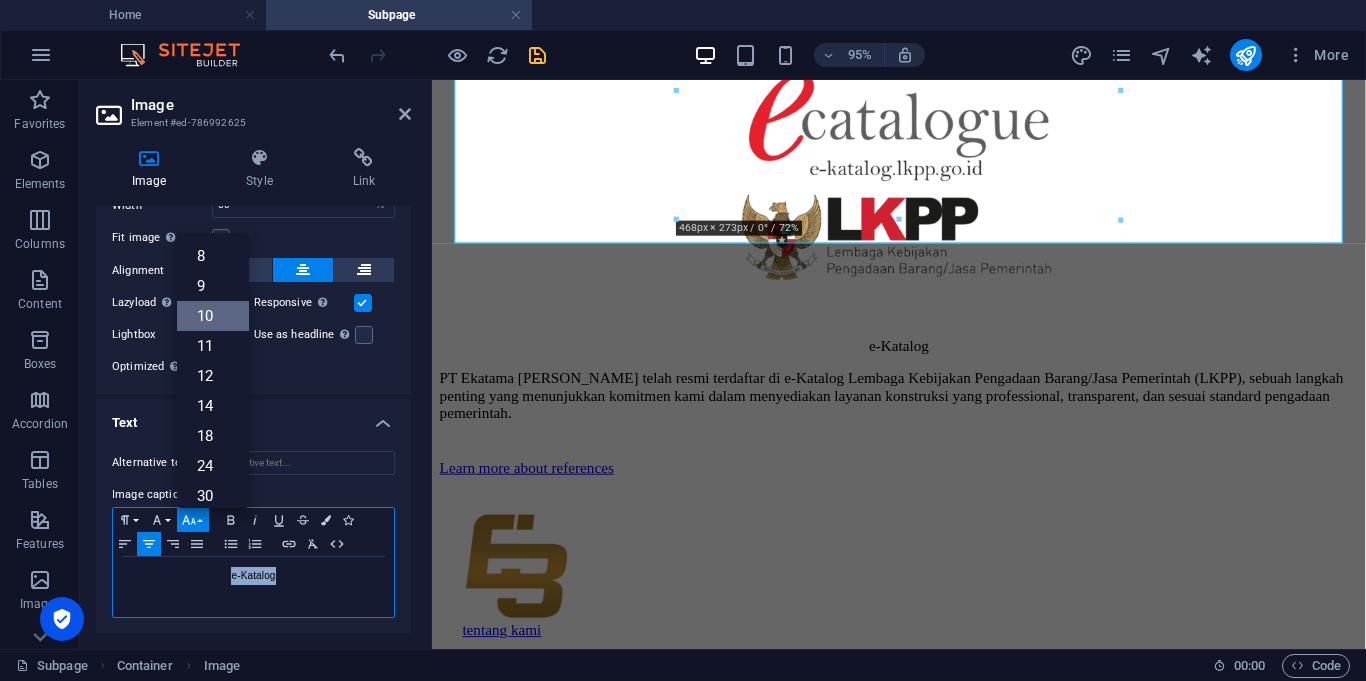 scroll, scrollTop: 83, scrollLeft: 0, axis: vertical 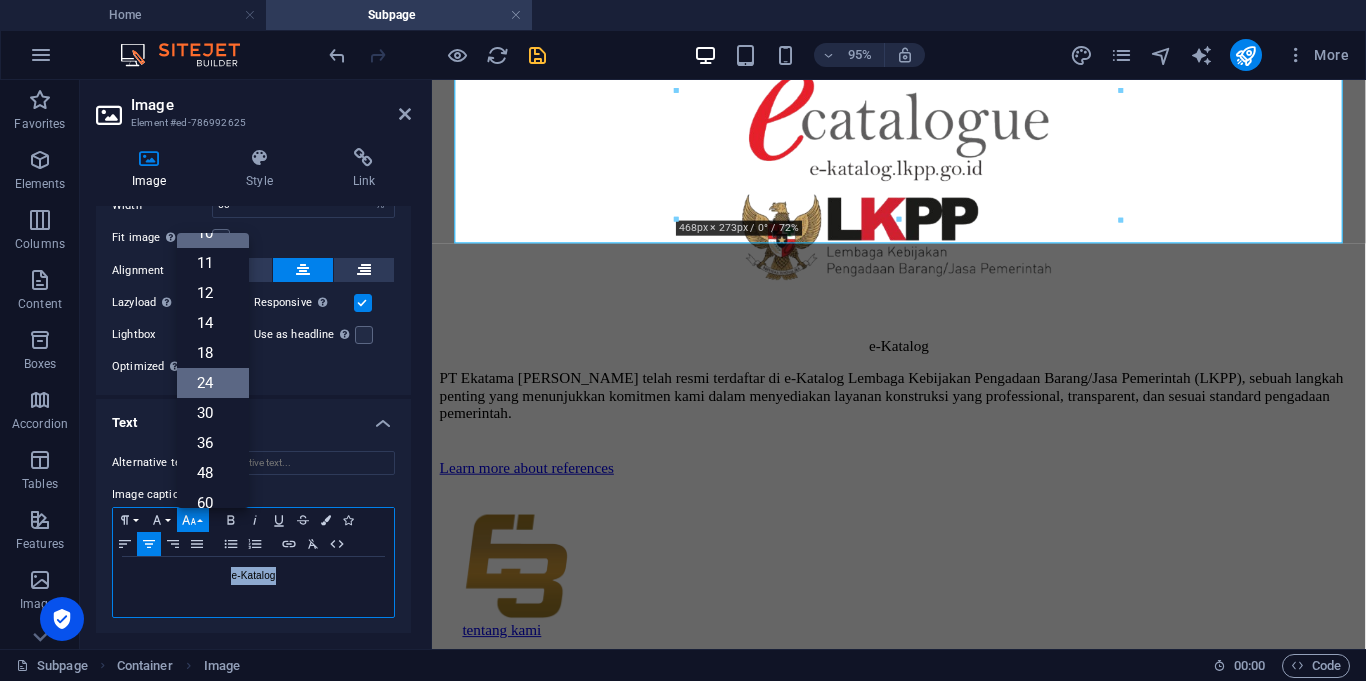 click on "24" at bounding box center (213, 383) 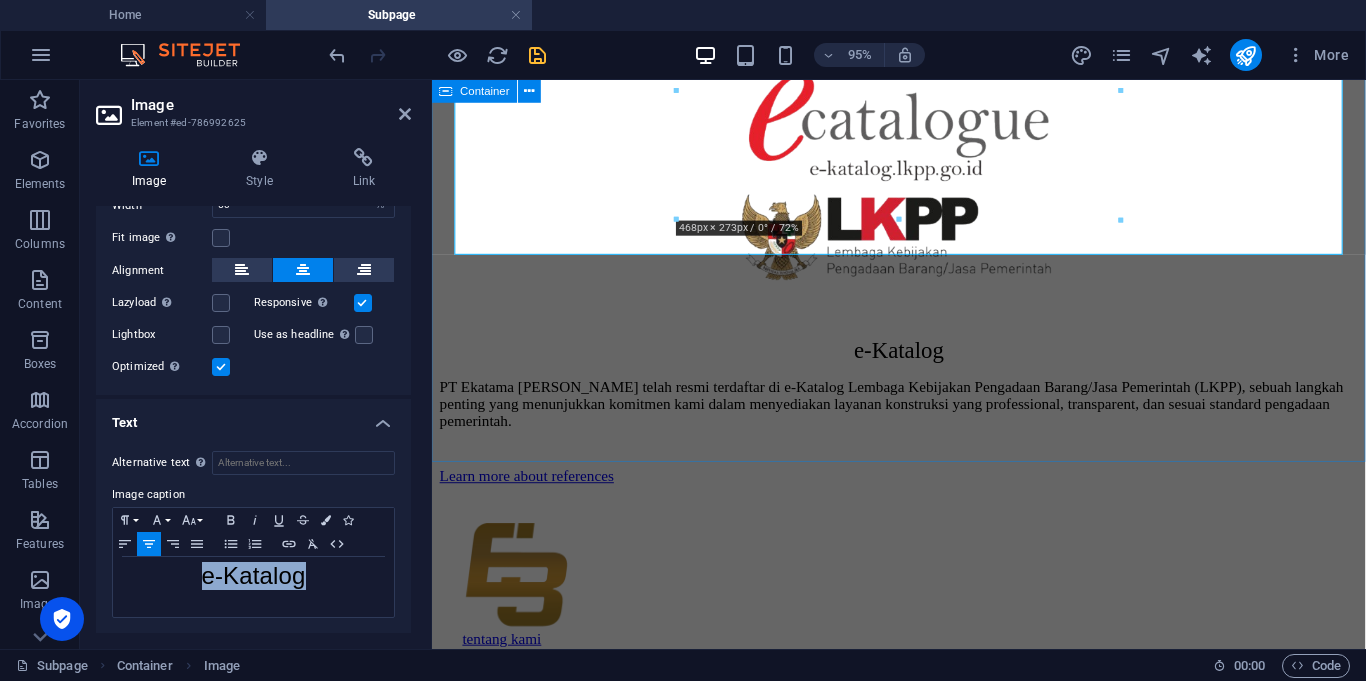 click on "PROFIL PT Ekatama Barizki telah resmi terdaftar di e-Katalog Lembaga Kebijakan Pengadaan Barang/Jasa Pemerintah (LKPP), sebuah langkah penting yang menunjukkan komitmen kami dalam menyediakan layanan konstruksi yang professional, transparent, dan sesuai standard pengadaan pemerintah. e-Katalog PT Ekatama Barizki telah resmi terdaftar di e-Katalog Lembaga Kebijakan Pengadaan Barang/Jasa Pemerintah (LKPP), sebuah langkah penting yang menunjukkan komitmen kami dalam menyediakan layanan konstruksi yang professional, transparent, dan sesuai standard pengadaan pemerintah. Learn more about references" at bounding box center (923, 199) 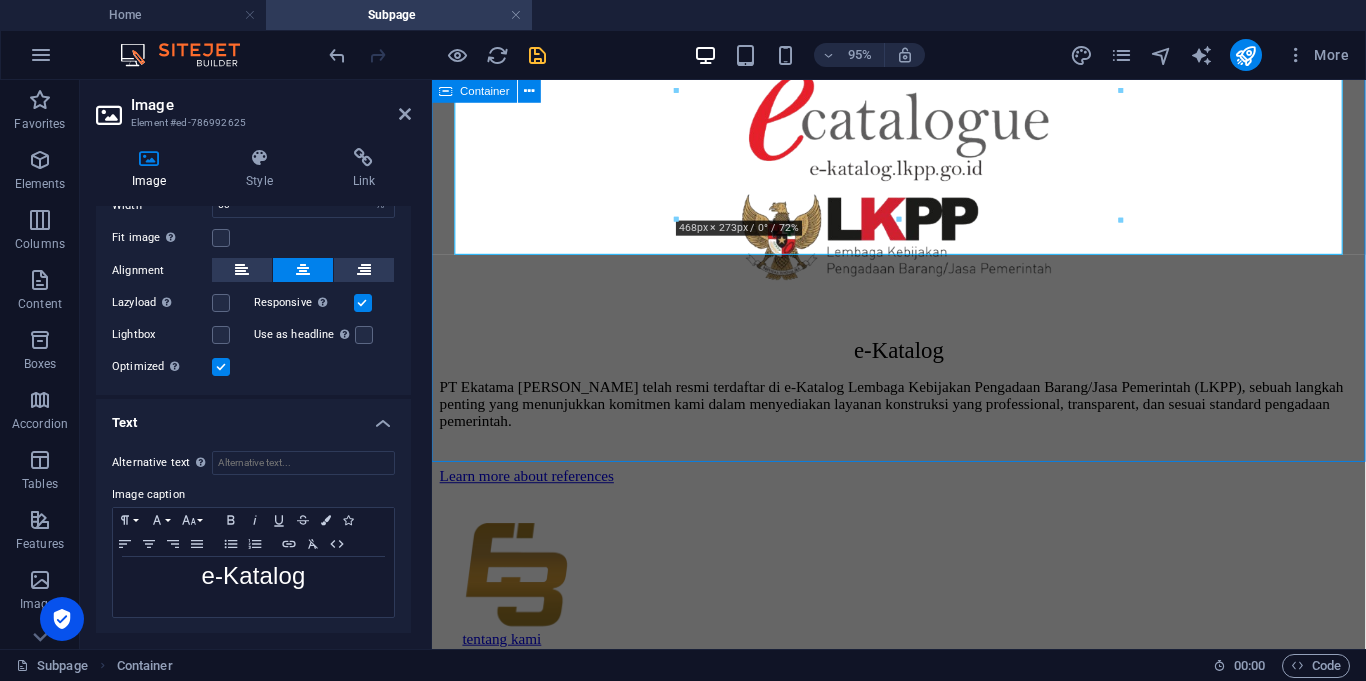 scroll, scrollTop: 448, scrollLeft: 0, axis: vertical 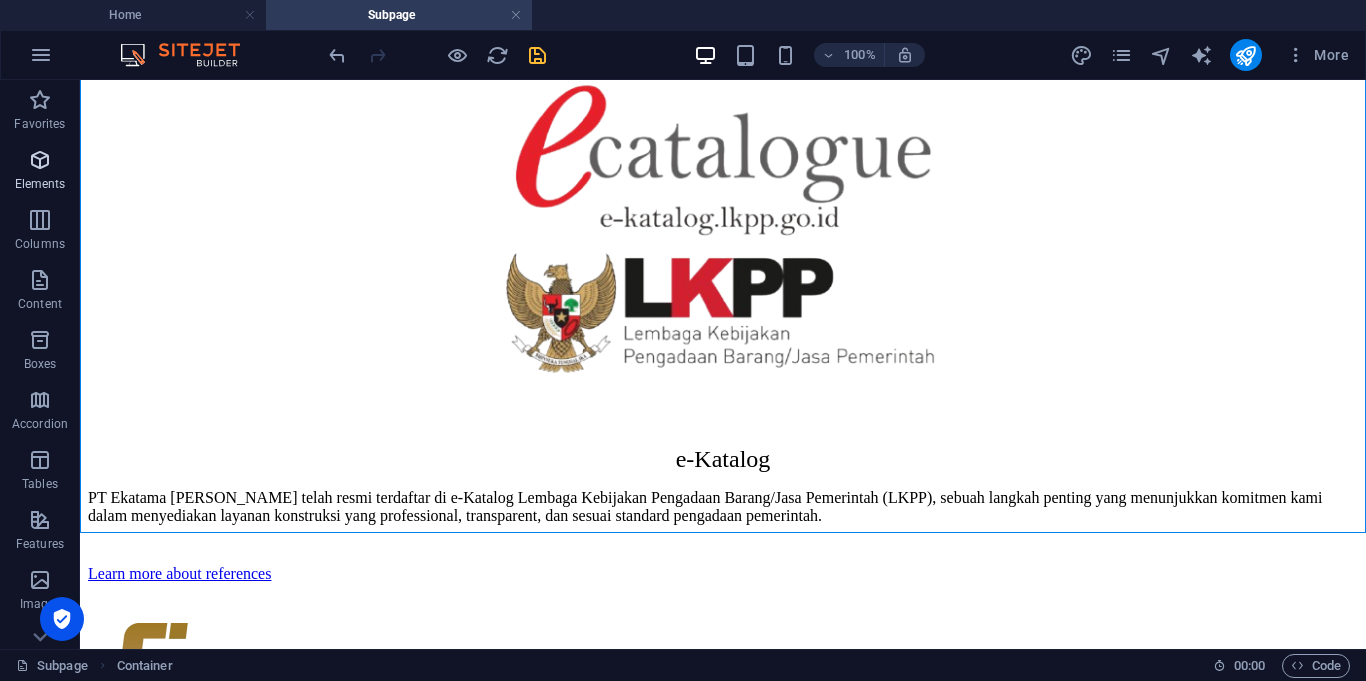click on "Elements" at bounding box center [40, 172] 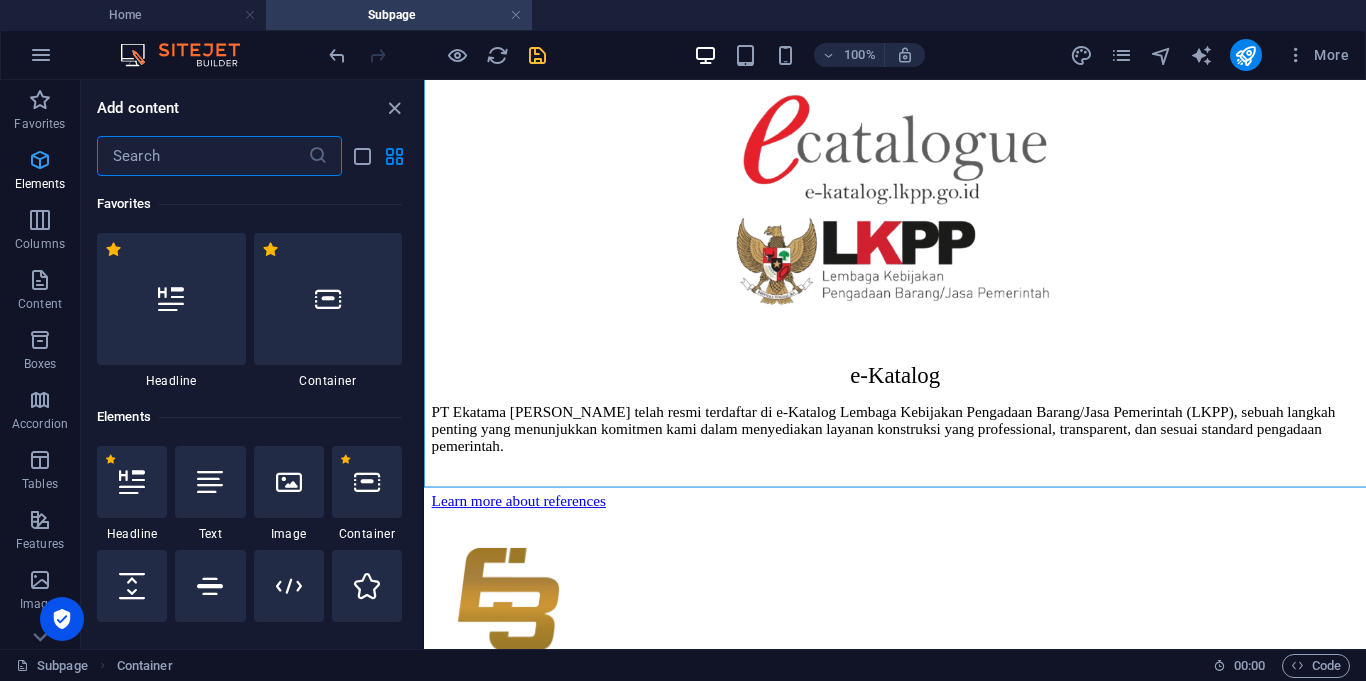 scroll, scrollTop: 472, scrollLeft: 0, axis: vertical 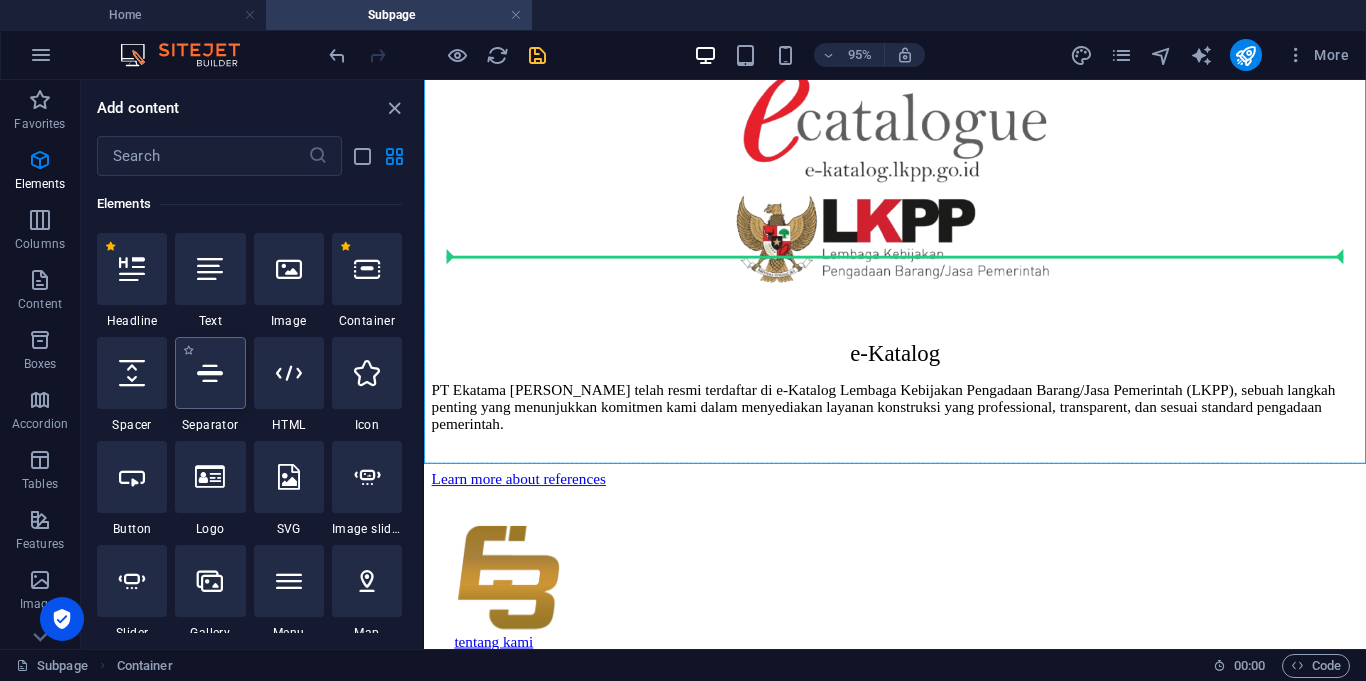 select on "px" 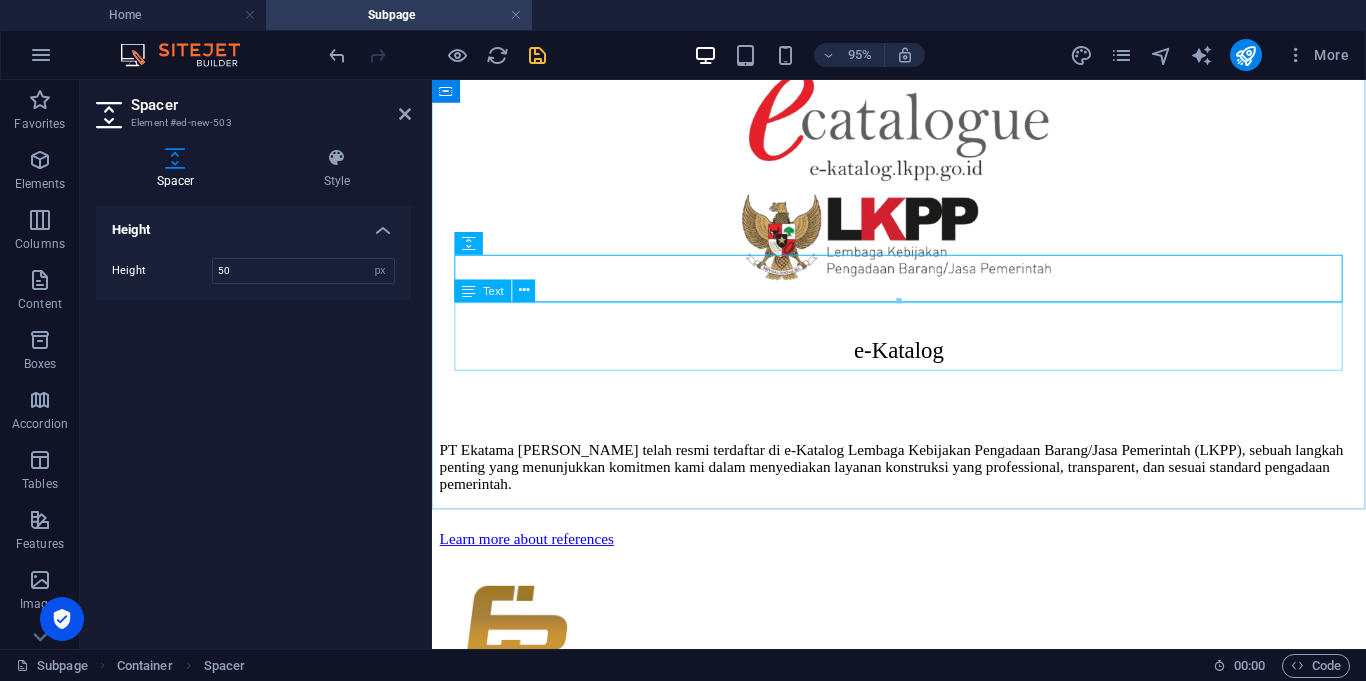 click on "PT Ekatama [PERSON_NAME] telah resmi terdaftar di e-Katalog Lembaga Kebijakan Pengadaan Barang/Jasa Pemerintah (LKPP), sebuah langkah penting yang menunjukkan komitmen kami dalam menyediakan layanan konstruksi yang professional, transparent, dan sesuai standard pengadaan pemerintah." at bounding box center [923, 487] 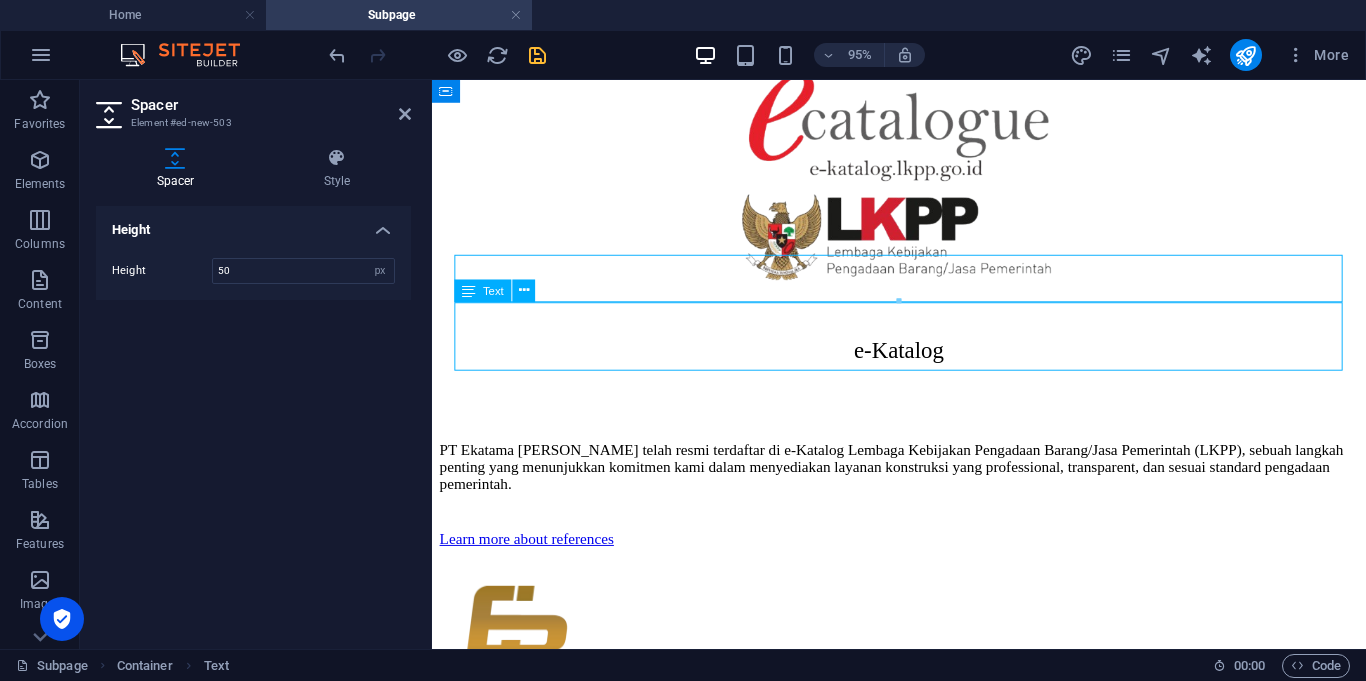 click on "PT Ekatama [PERSON_NAME] telah resmi terdaftar di e-Katalog Lembaga Kebijakan Pengadaan Barang/Jasa Pemerintah (LKPP), sebuah langkah penting yang menunjukkan komitmen kami dalam menyediakan layanan konstruksi yang professional, transparent, dan sesuai standard pengadaan pemerintah." at bounding box center (923, 487) 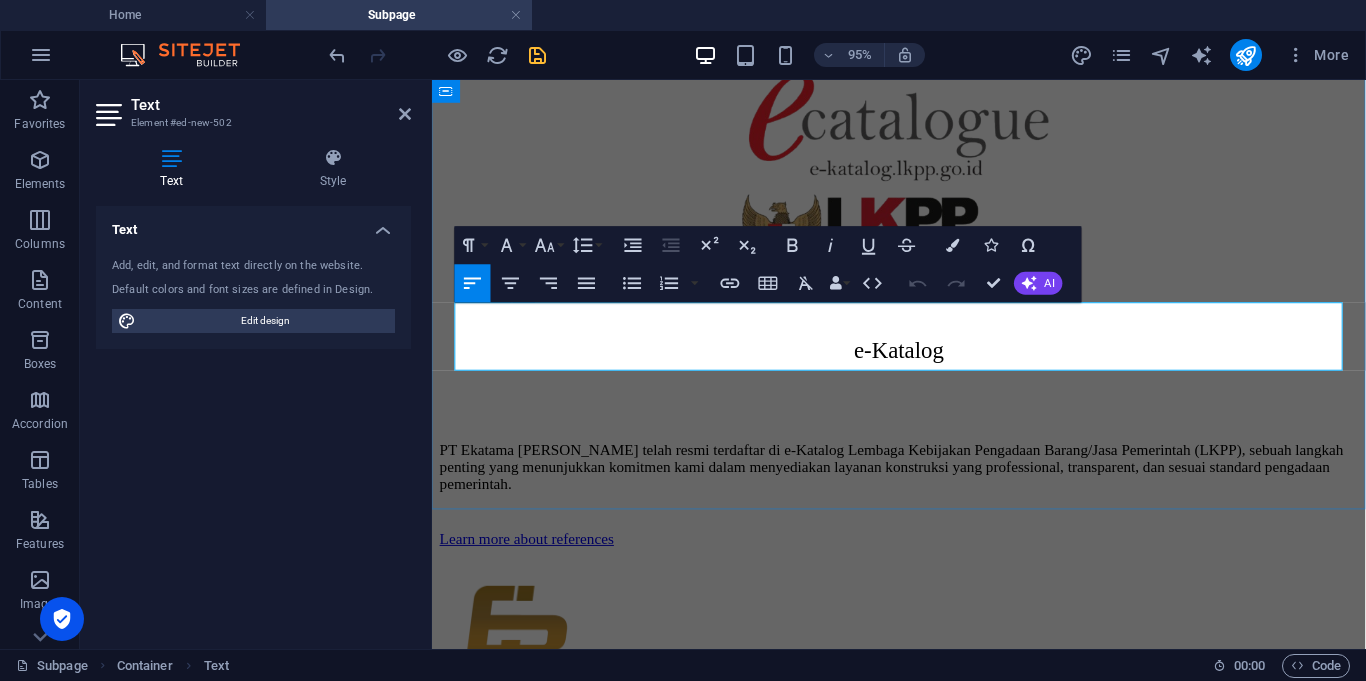 click on "PT Ekatama [PERSON_NAME] telah resmi terdaftar di e-Katalog Lembaga Kebijakan Pengadaan Barang/Jasa Pemerintah (LKPP), sebuah langkah penting yang menunjukkan komitmen kami dalam menyediakan layanan konstruksi yang professional, transparent, dan sesuai standard pengadaan pemerintah." at bounding box center (923, 487) 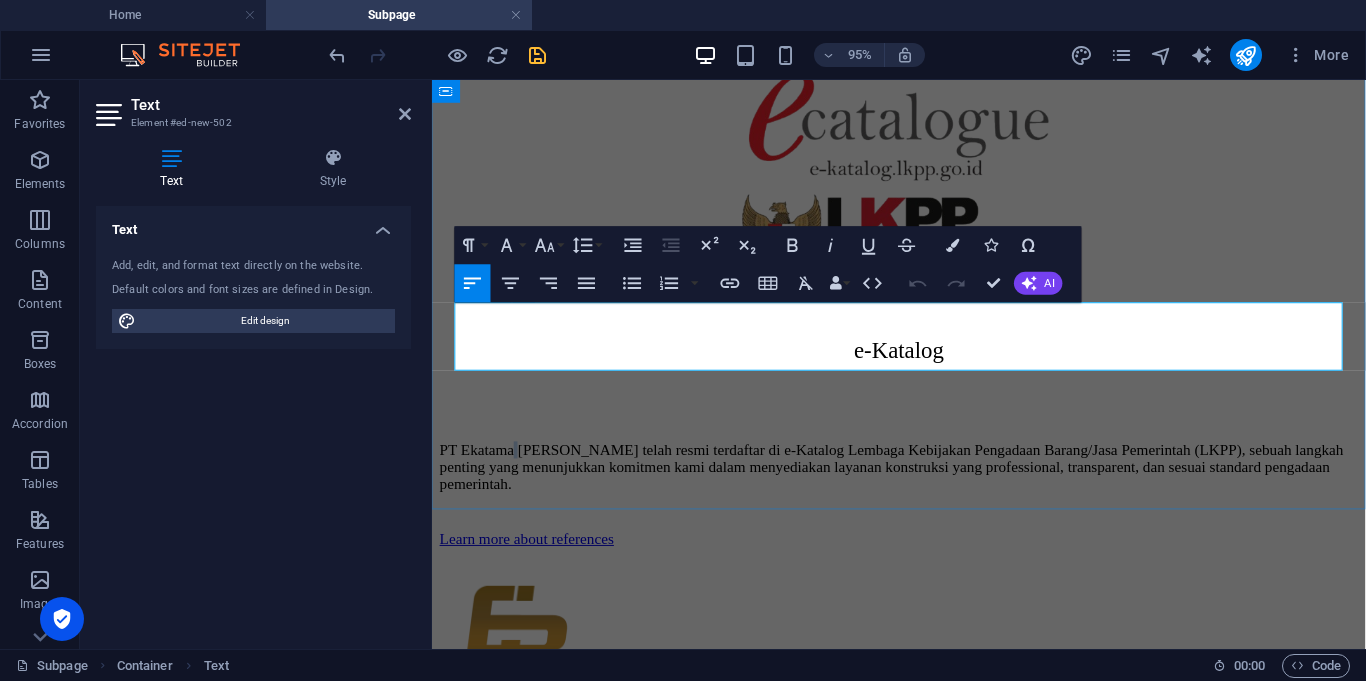 click on "PT Ekatama [PERSON_NAME] telah resmi terdaftar di e-Katalog Lembaga Kebijakan Pengadaan Barang/Jasa Pemerintah (LKPP), sebuah langkah penting yang menunjukkan komitmen kami dalam menyediakan layanan konstruksi yang professional, transparent, dan sesuai standard pengadaan pemerintah." at bounding box center [923, 487] 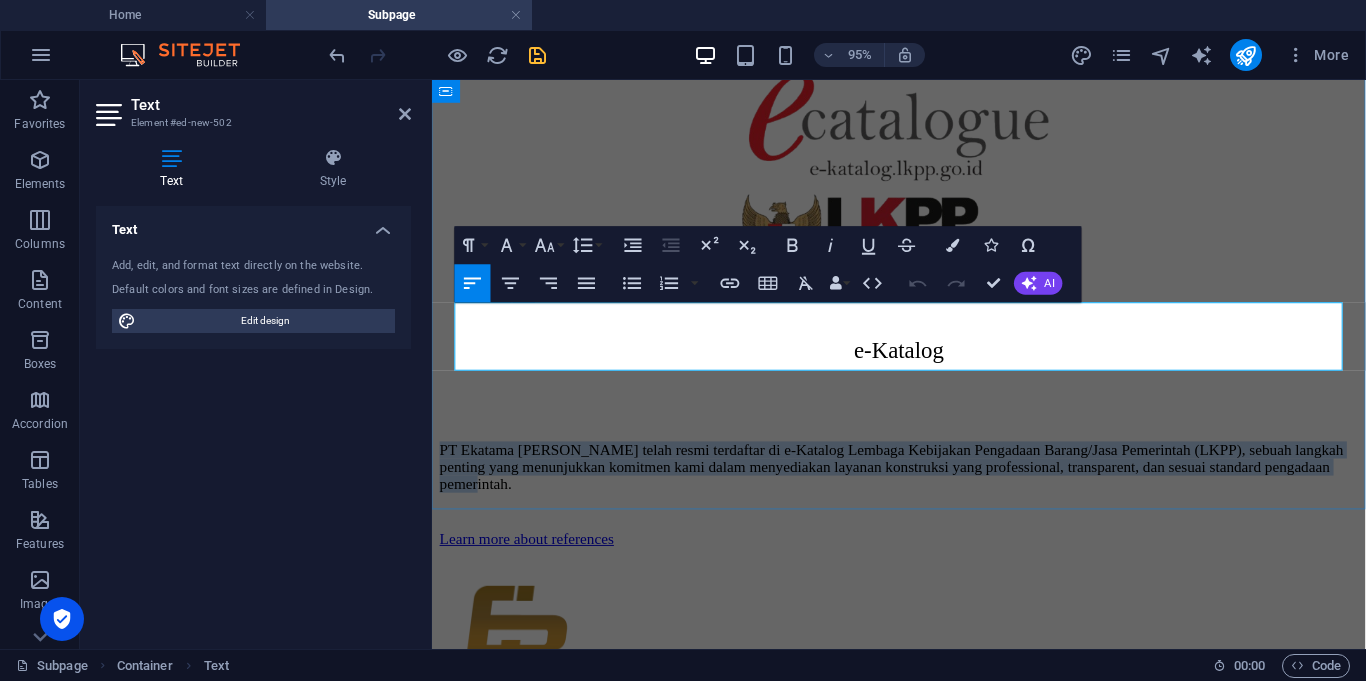 click on "PT Ekatama [PERSON_NAME] telah resmi terdaftar di e-Katalog Lembaga Kebijakan Pengadaan Barang/Jasa Pemerintah (LKPP), sebuah langkah penting yang menunjukkan komitmen kami dalam menyediakan layanan konstruksi yang professional, transparent, dan sesuai standard pengadaan pemerintah." at bounding box center [923, 487] 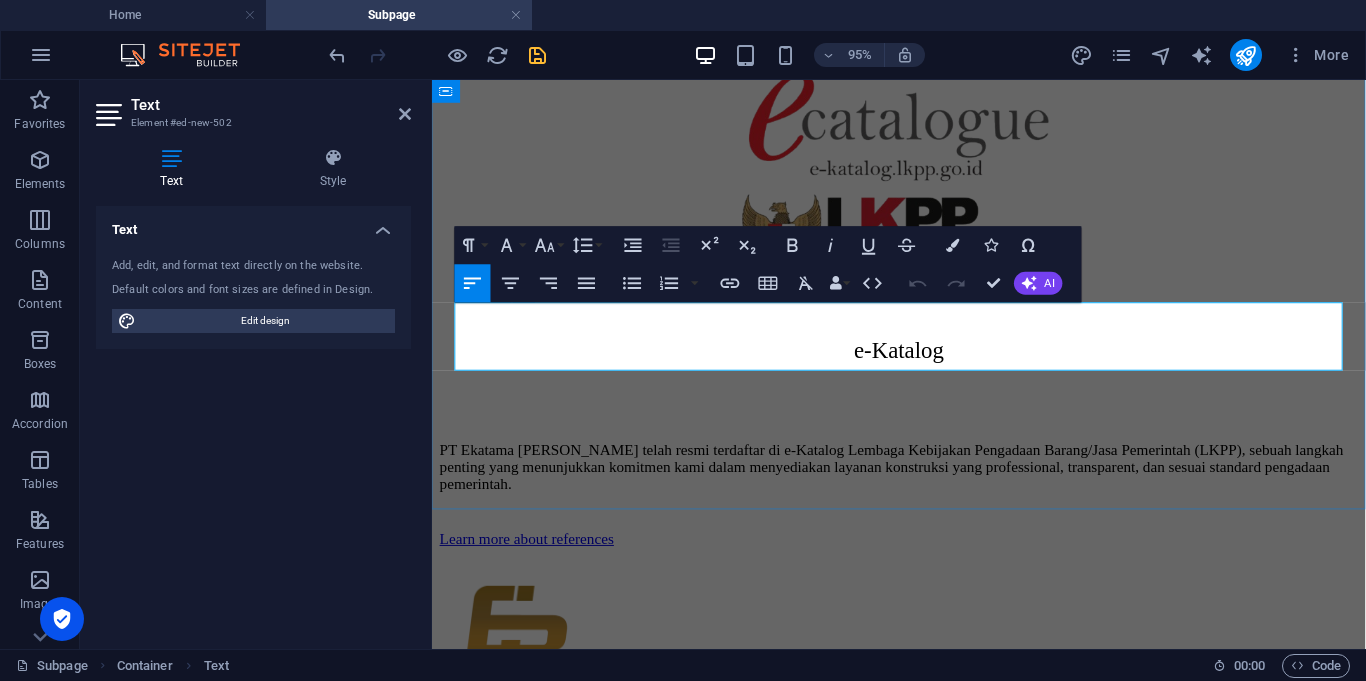 type 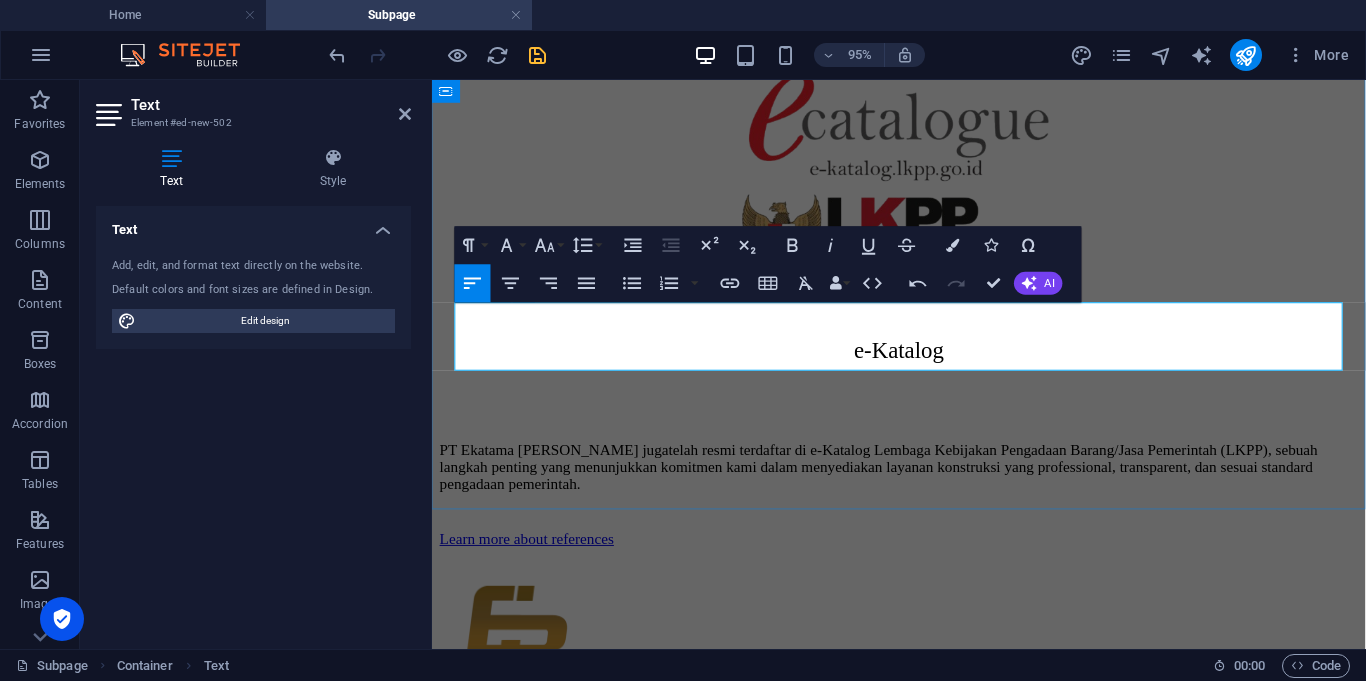 click on "PT Ekatama Barizki juga  telah resmi terdaftar di e-Katalog Lembaga Kebijakan Pengadaan Barang/Jasa Pemerintah (LKPP), sebuah langkah penting yang menunjukkan komitmen kami dalam menyediakan layanan konstruksi yang professional, transparent, dan sesuai standard pengadaan pemerintah." at bounding box center [923, 487] 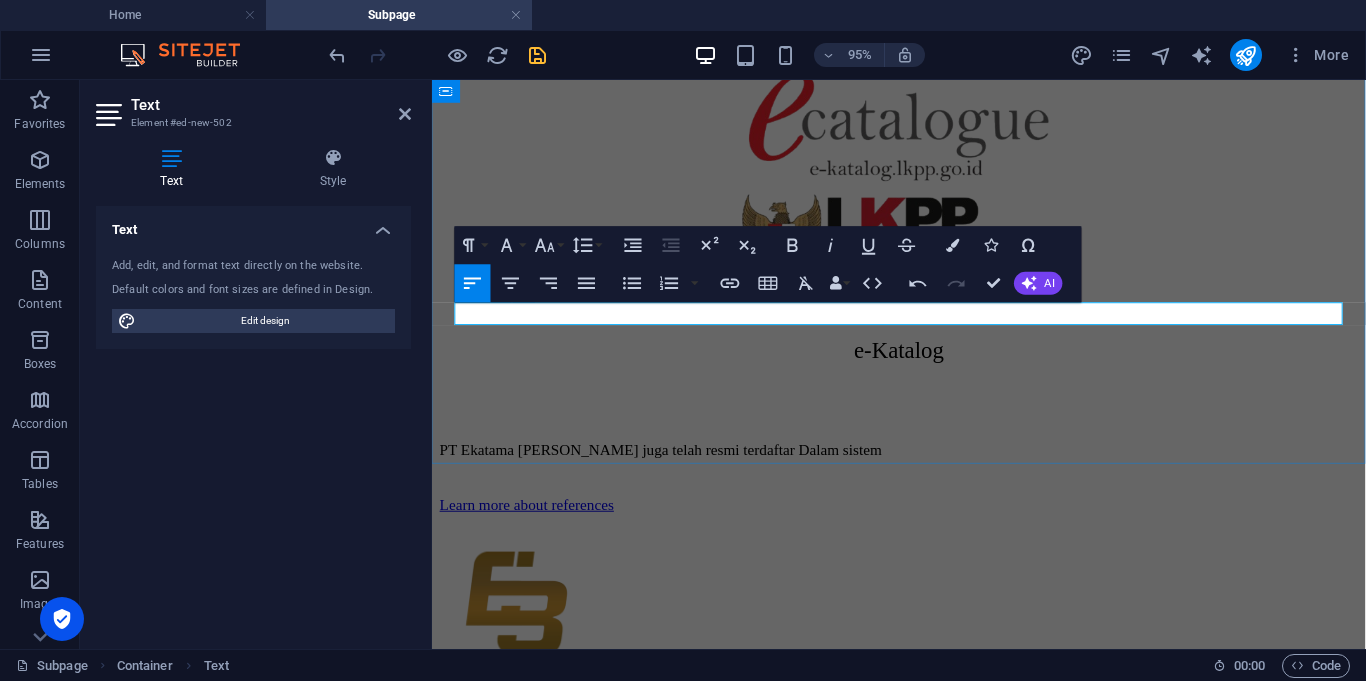 click on "PT Ekatama Barizki juga telah resmi terdaftar Dalam sistem" at bounding box center (923, 469) 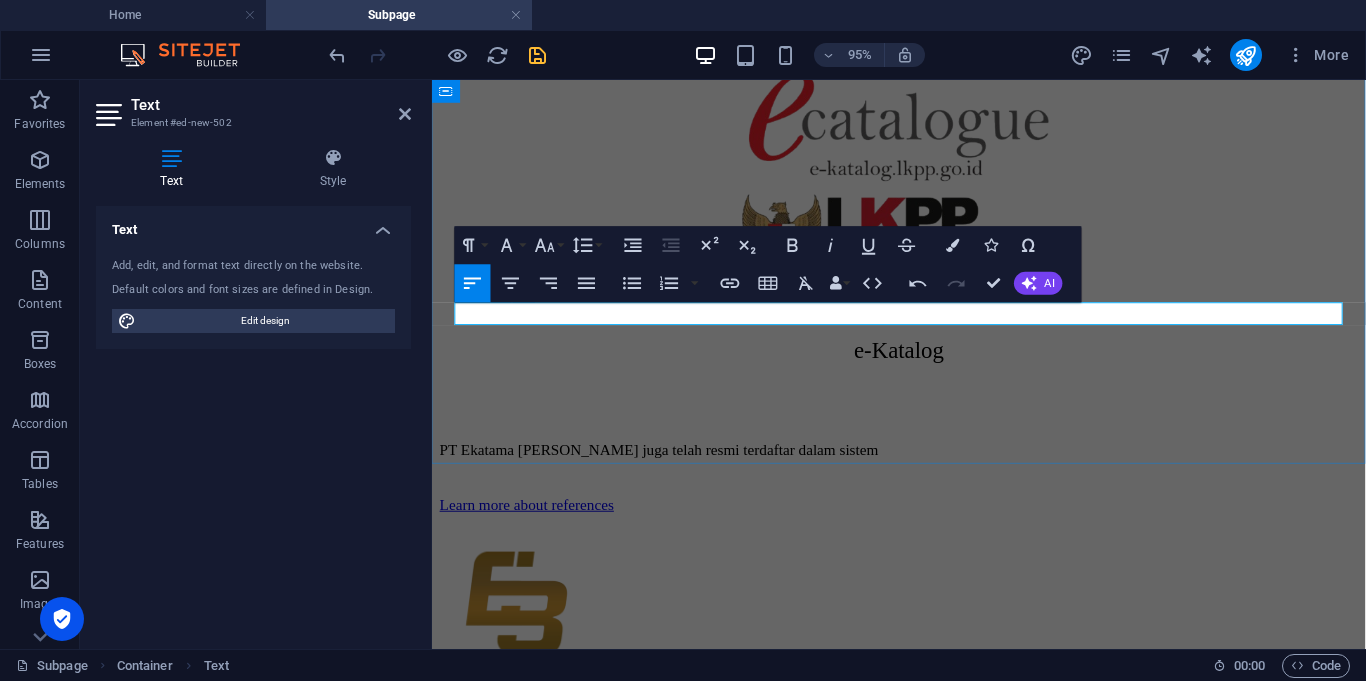click on "PT Ekatama Barizki juga telah resmi terdaftar dalam sistem" at bounding box center [923, 469] 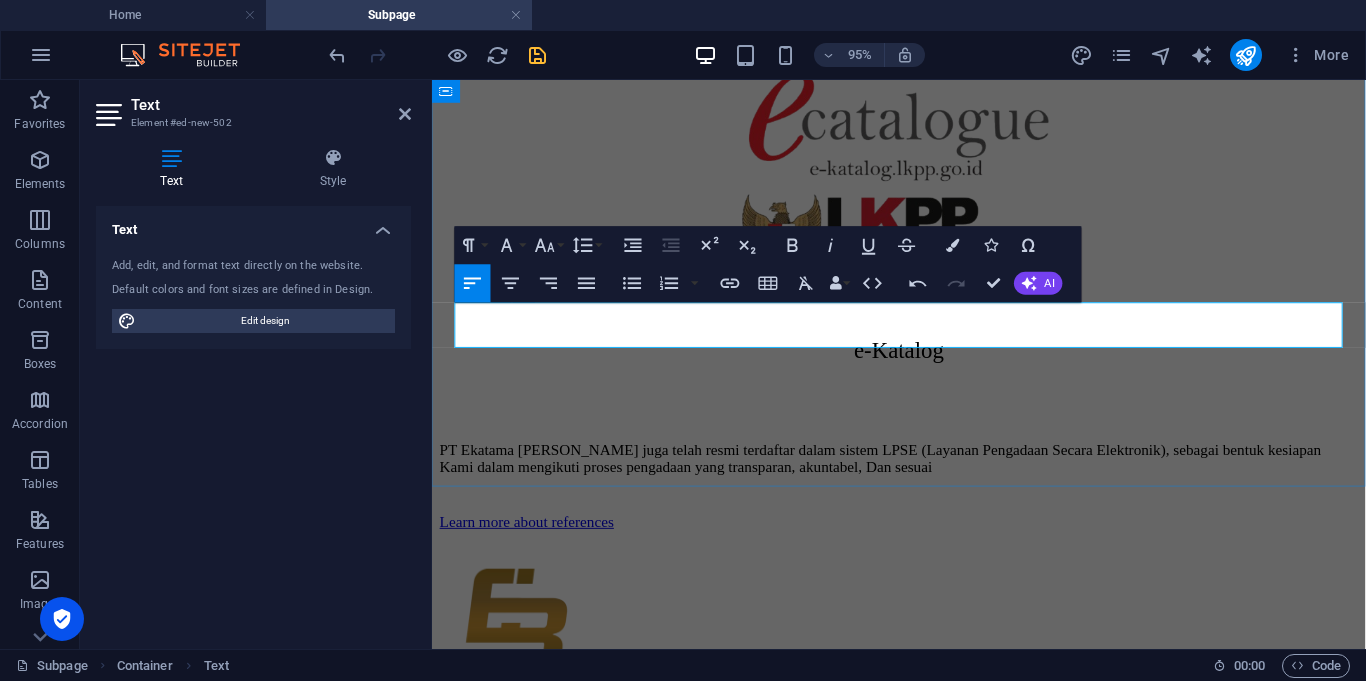 click on "PT Ekatama Barizki juga telah resmi terdaftar dalam sistem LPSE (Layanan Pengadaan Secara Elektronik), sebagai bentuk kesiapan Kami dalam mengikuti proses pengadaan yang transparan, akuntabel, Dan sesuai" at bounding box center (923, 478) 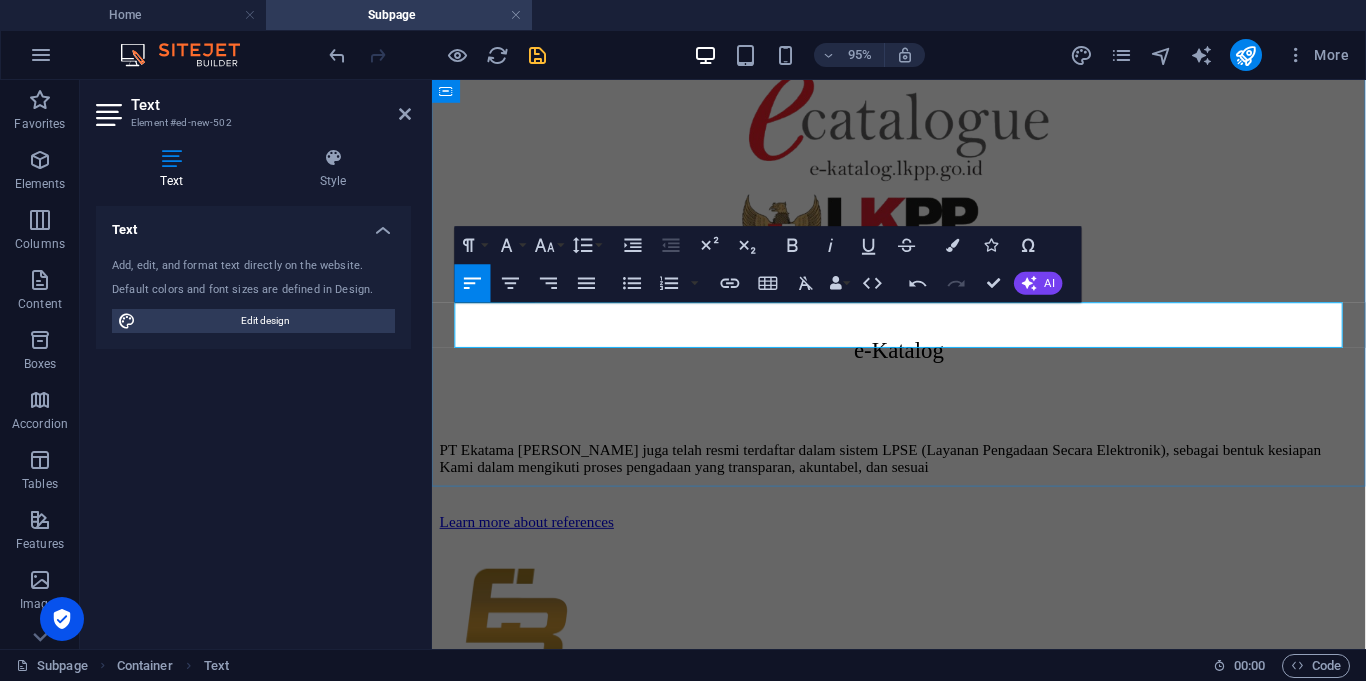 click on "PT Ekatama Barizki juga telah resmi terdaftar dalam sistem LPSE (Layanan Pengadaan Secara Elektronik), sebagai bentuk kesiapan Kami dalam mengikuti proses pengadaan yang transparan, akuntabel, dan sesuai" at bounding box center (923, 478) 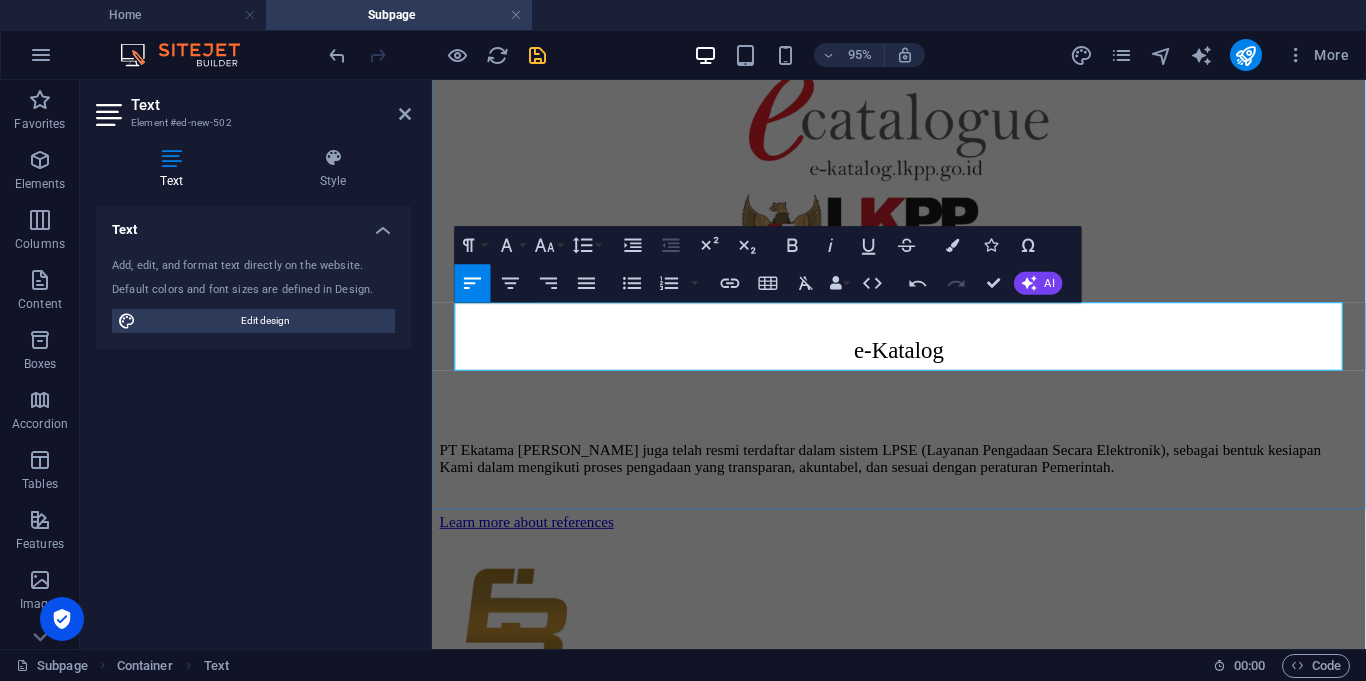 click on "PT Ekatama Barizki juga telah resmi terdaftar dalam sistem LPSE (Layanan Pengadaan Secara Elektronik), sebagai bentuk kesiapan Kami dalam mengikuti proses pengadaan yang transparan, akuntabel, dan sesuai dengan peraturan Pemerintah." at bounding box center (923, 478) 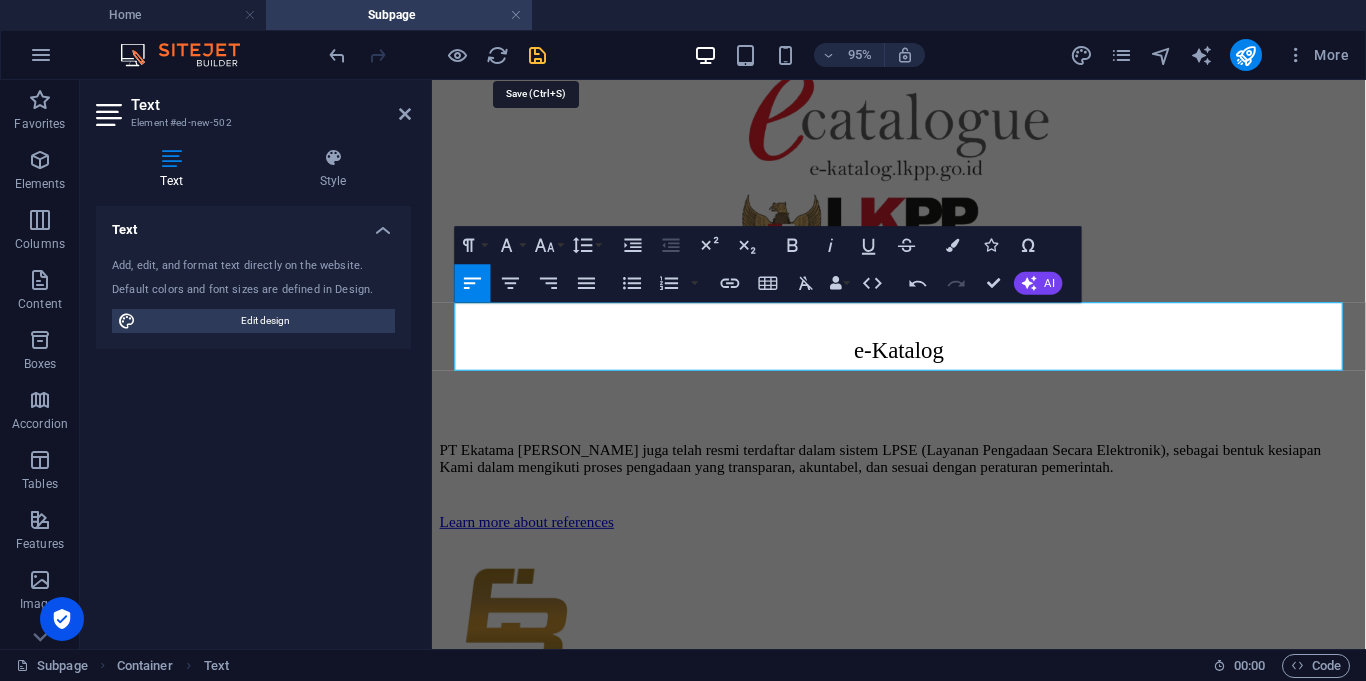 click at bounding box center [537, 55] 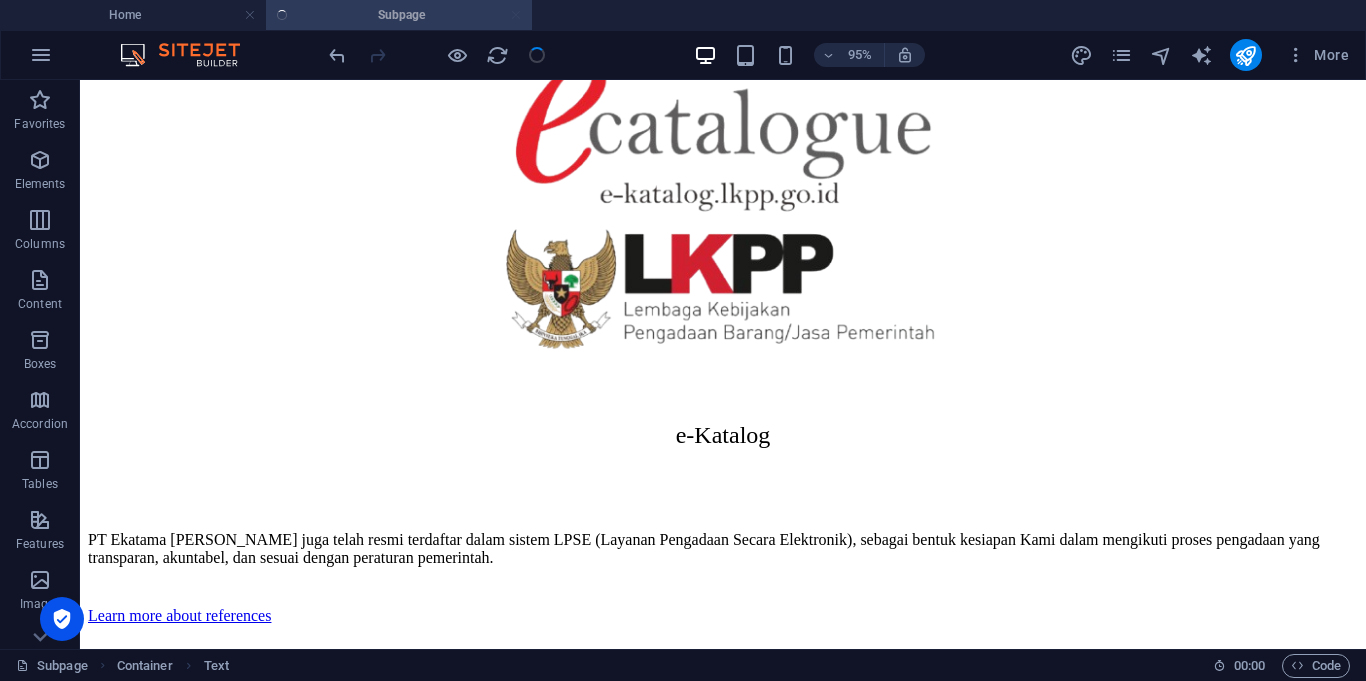 scroll, scrollTop: 448, scrollLeft: 0, axis: vertical 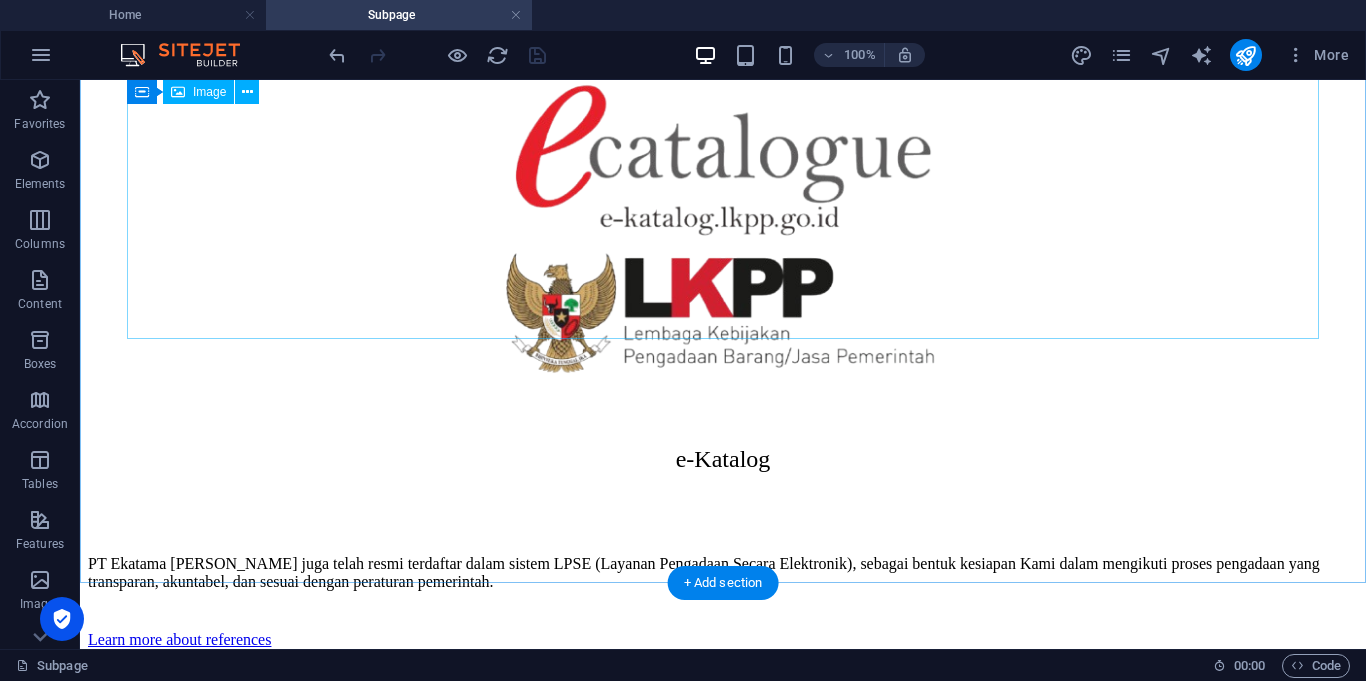 click on "e-Katalog" at bounding box center [723, 264] 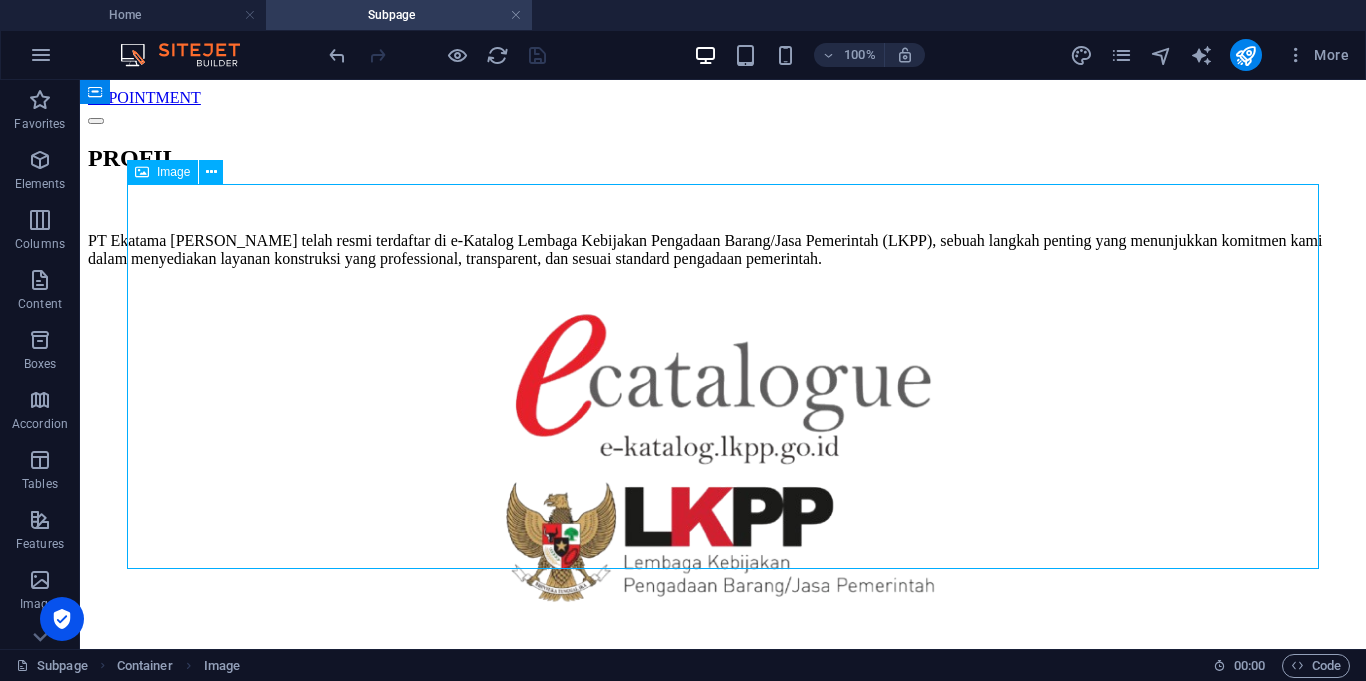 scroll, scrollTop: 218, scrollLeft: 0, axis: vertical 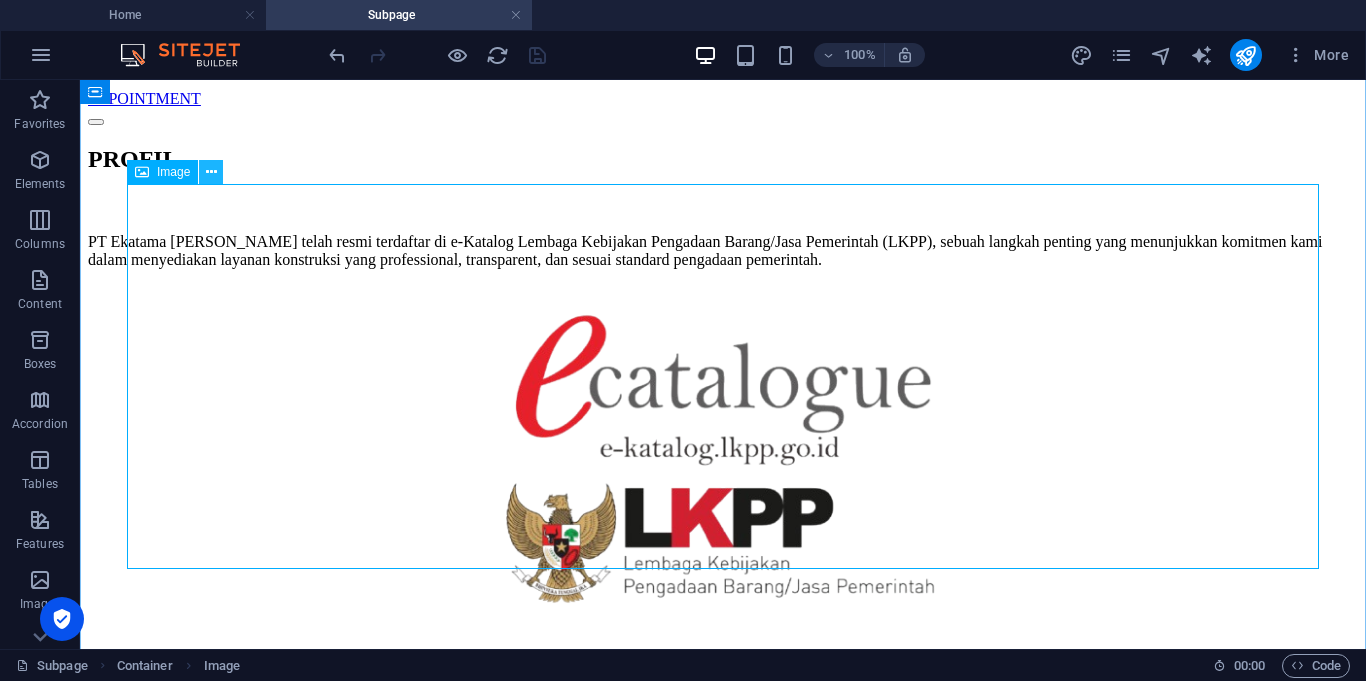 click at bounding box center [211, 172] 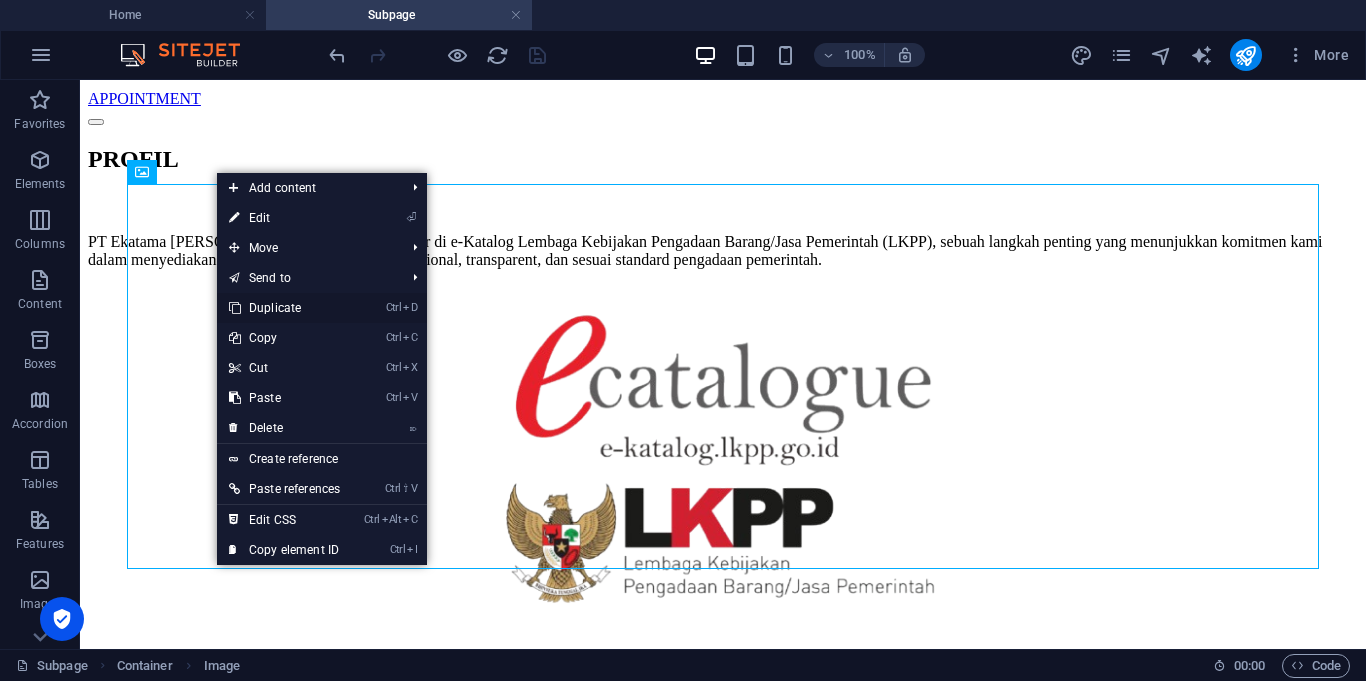 click on "Ctrl D  Duplicate" at bounding box center (284, 308) 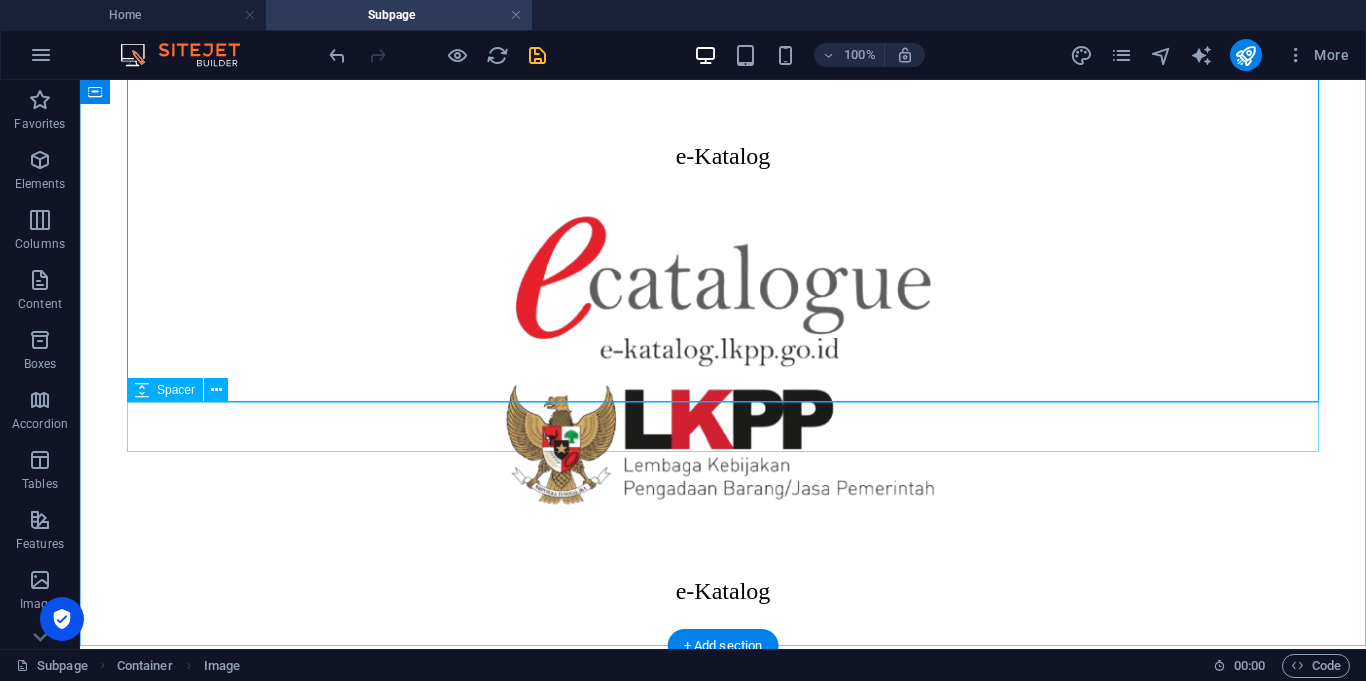 scroll, scrollTop: 773, scrollLeft: 0, axis: vertical 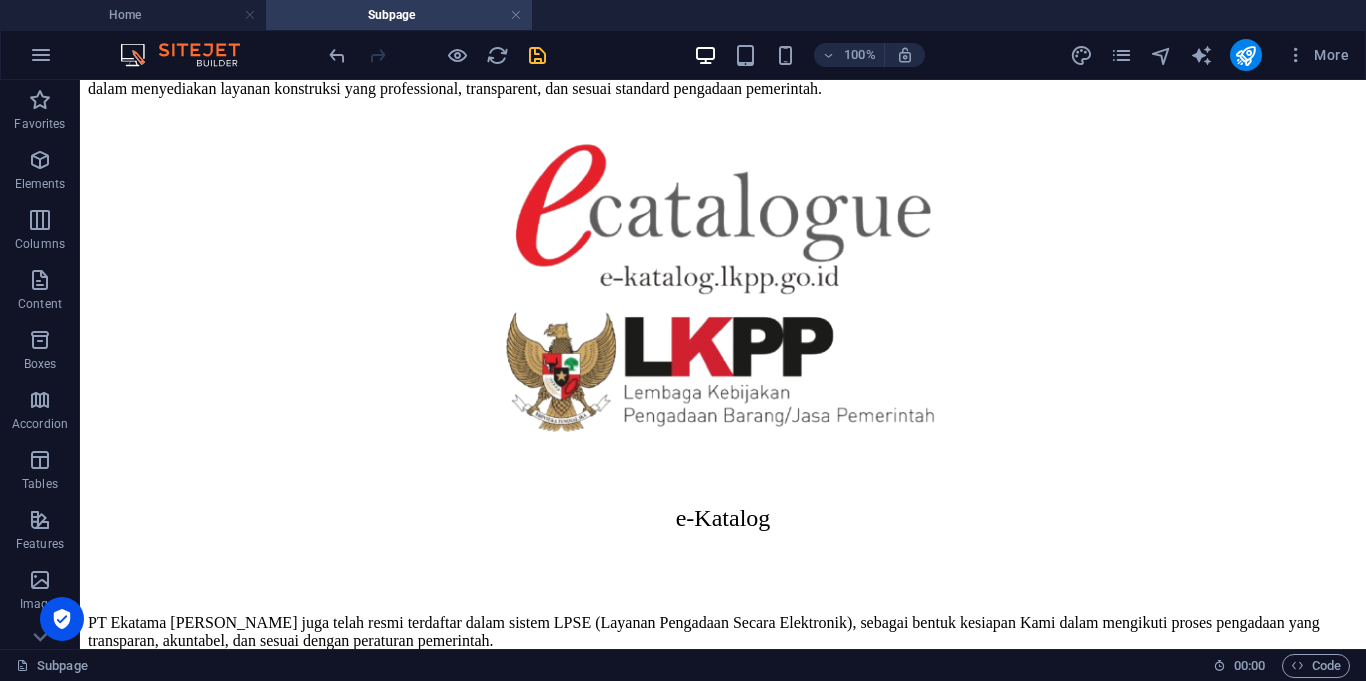 drag, startPoint x: 612, startPoint y: 283, endPoint x: 678, endPoint y: 545, distance: 270.18512 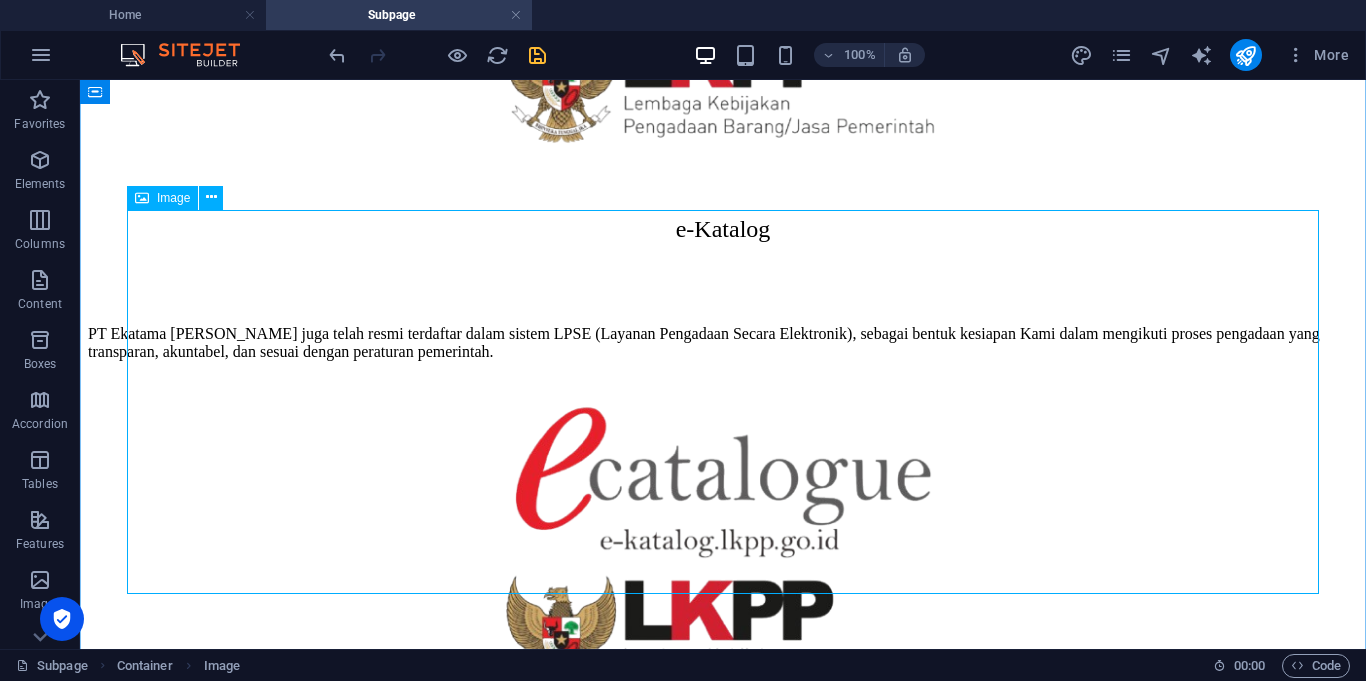 scroll, scrollTop: 682, scrollLeft: 0, axis: vertical 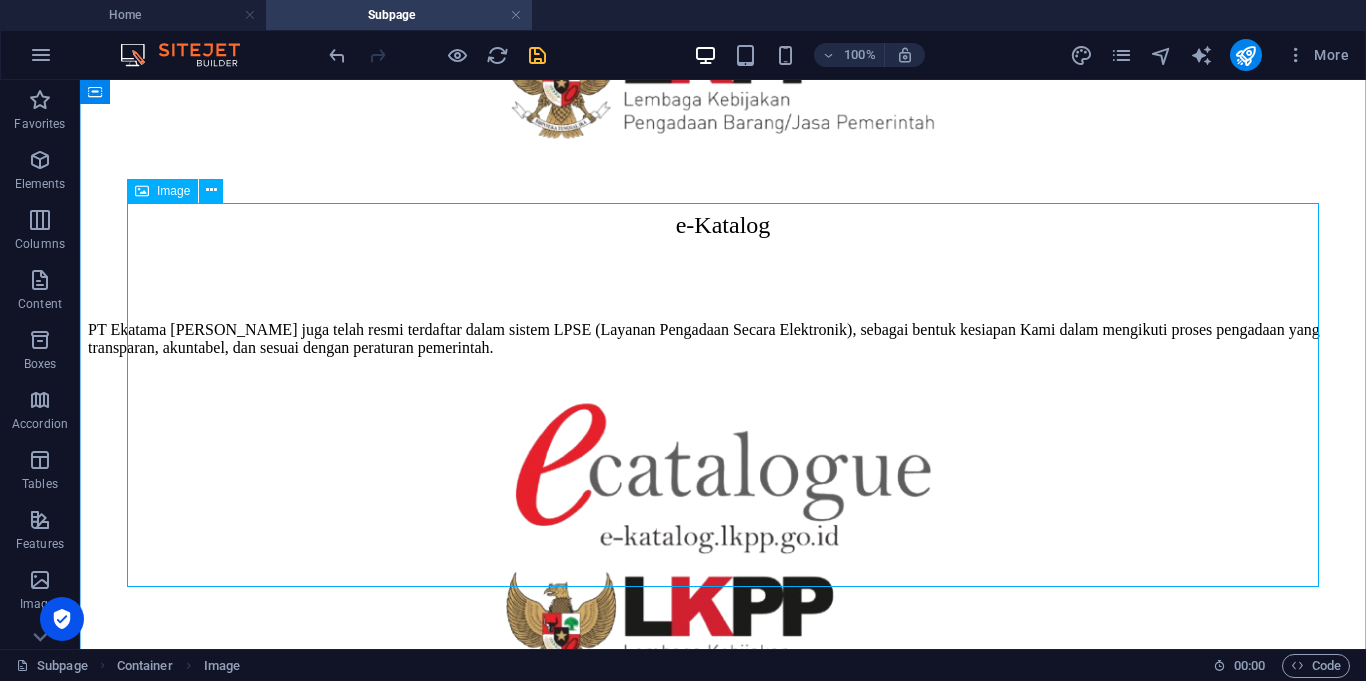 click on "e-Katalog" at bounding box center (723, 582) 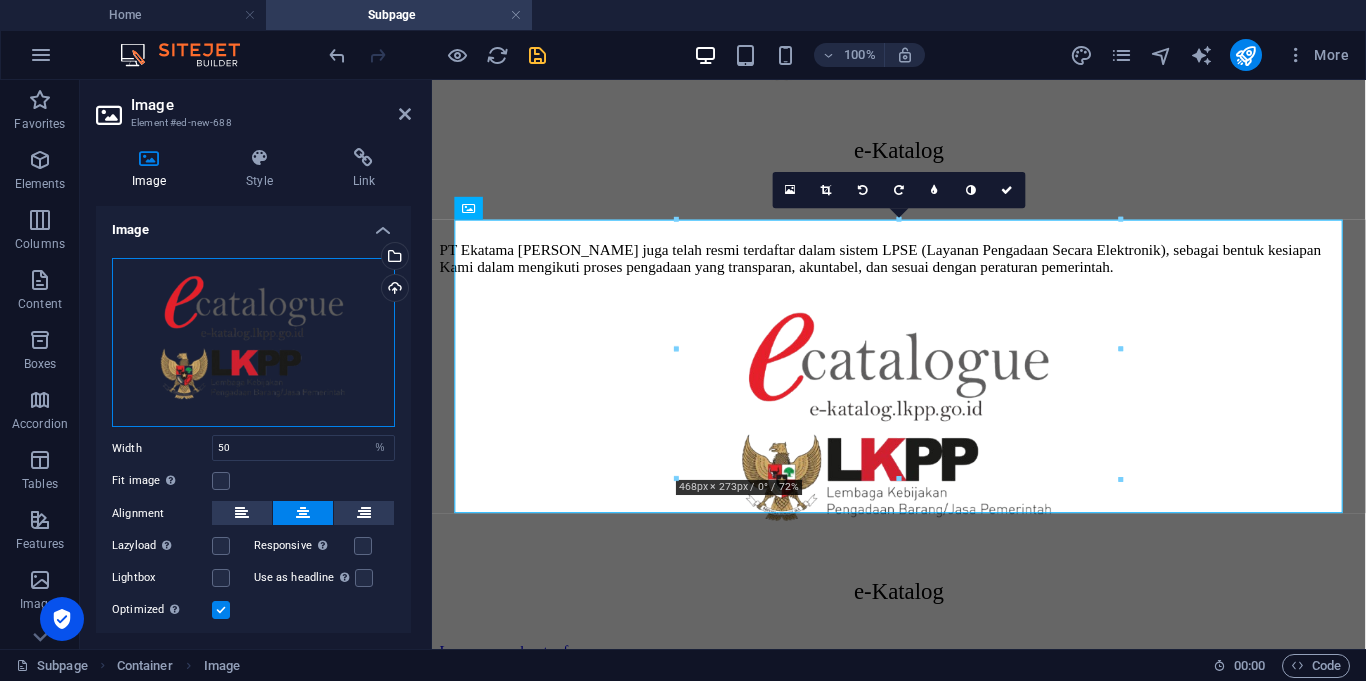 click on "Drag files here, click to choose files or select files from Files or our free stock photos & videos" at bounding box center [253, 343] 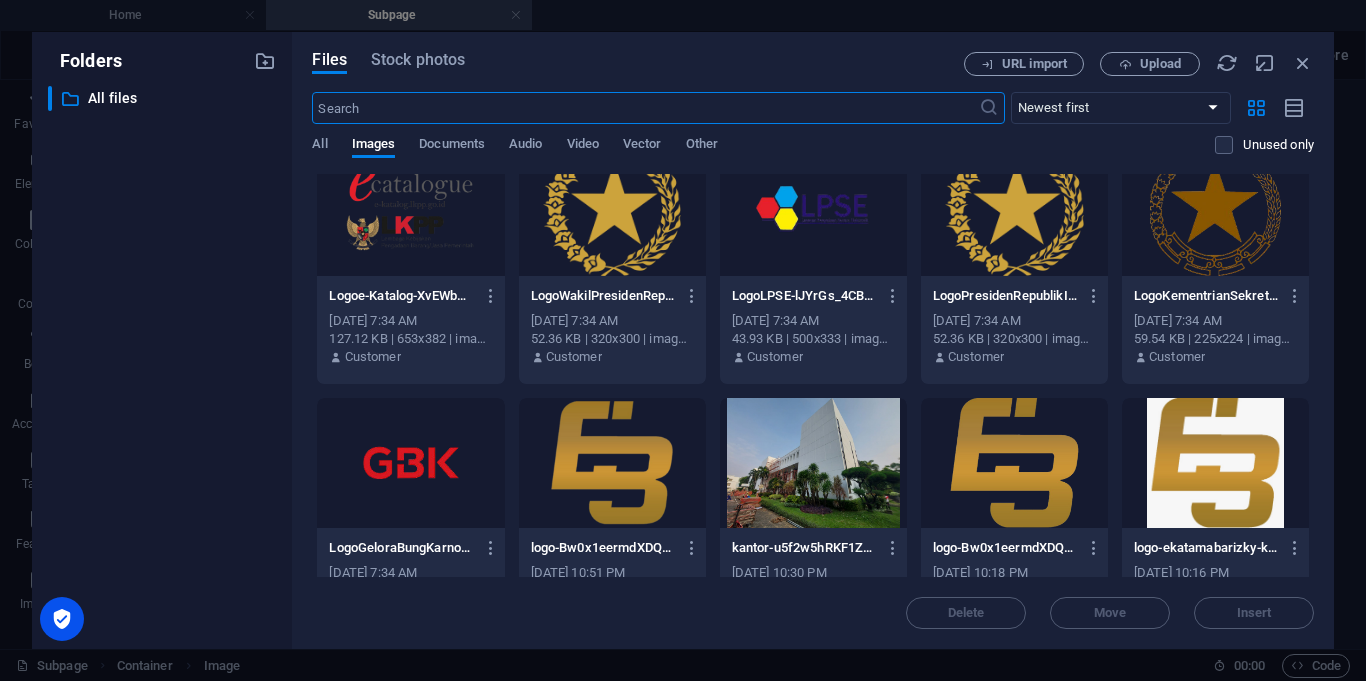 scroll, scrollTop: 4573, scrollLeft: 0, axis: vertical 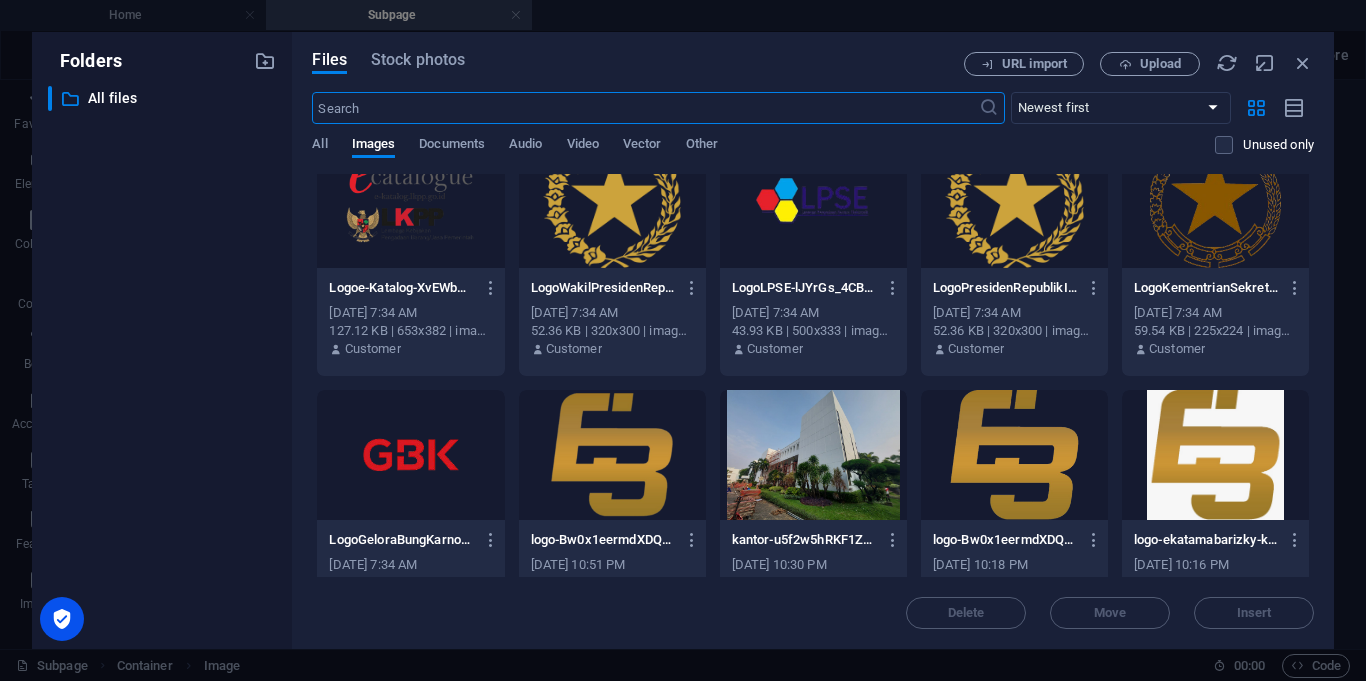 click at bounding box center [813, 203] 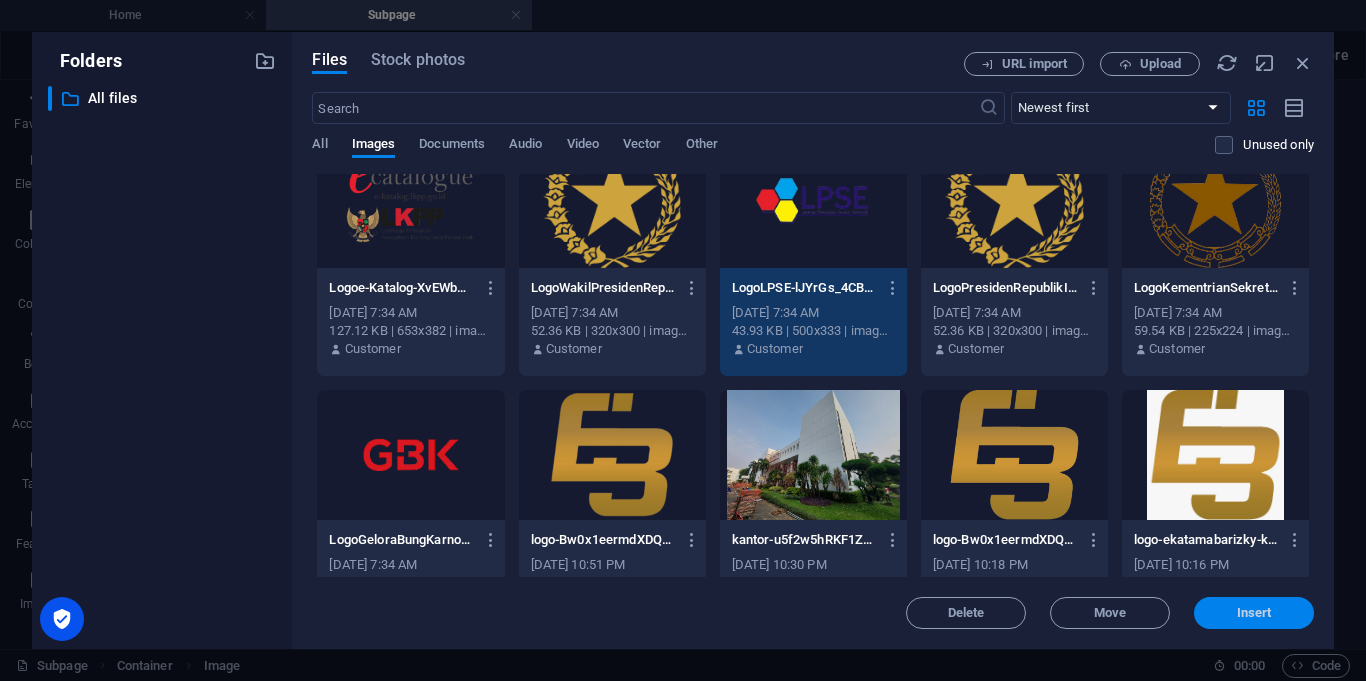 click on "Insert" at bounding box center (1254, 613) 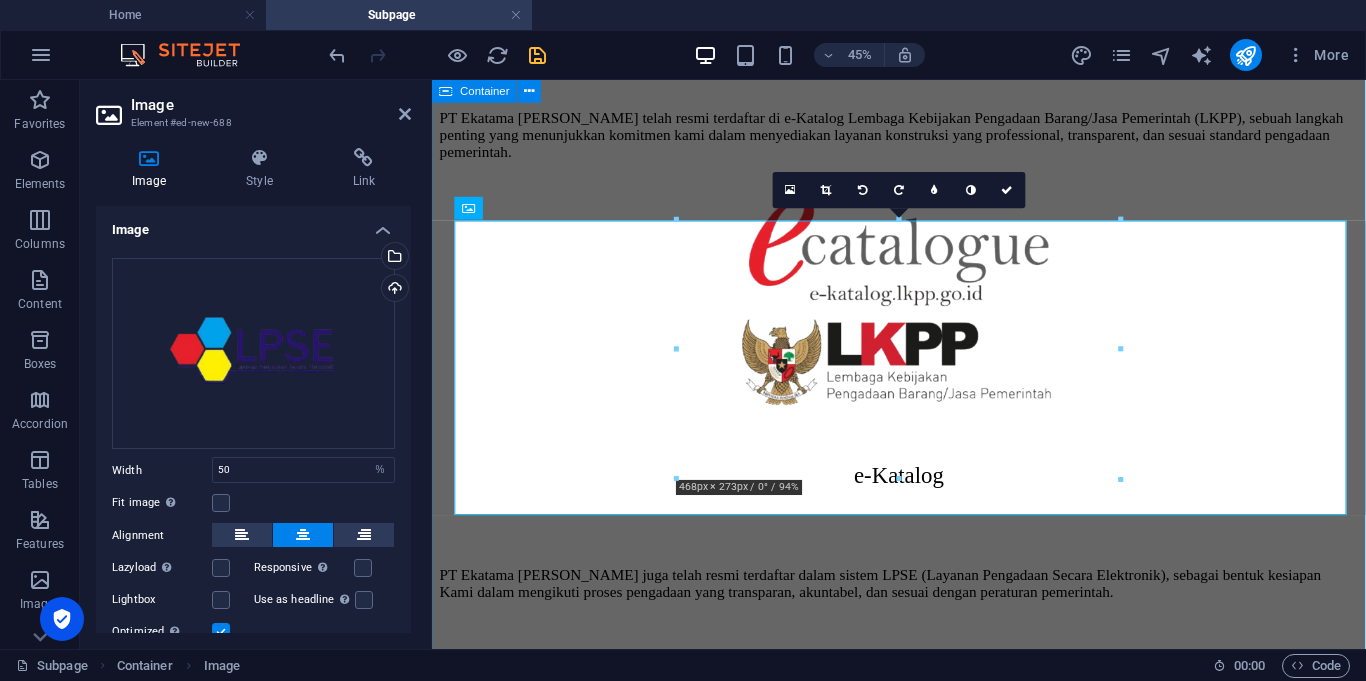 scroll, scrollTop: 631, scrollLeft: 0, axis: vertical 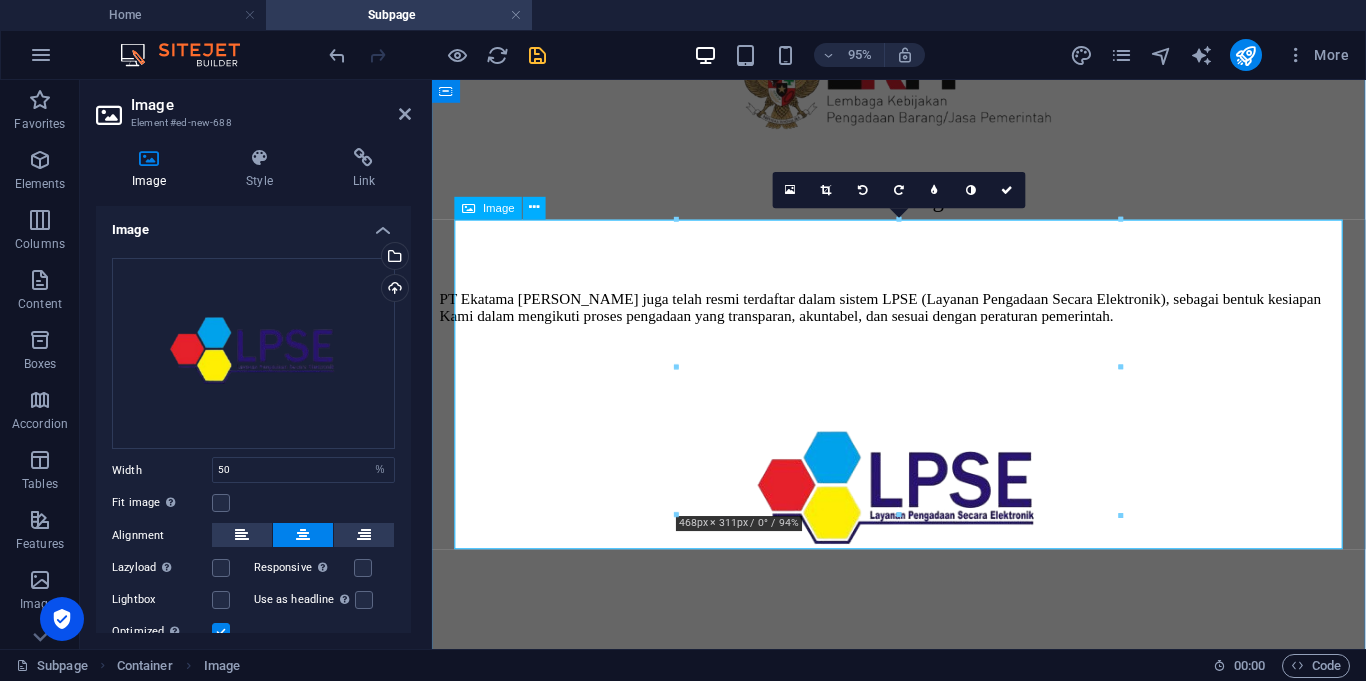 click on "e-Katalog" at bounding box center (923, 537) 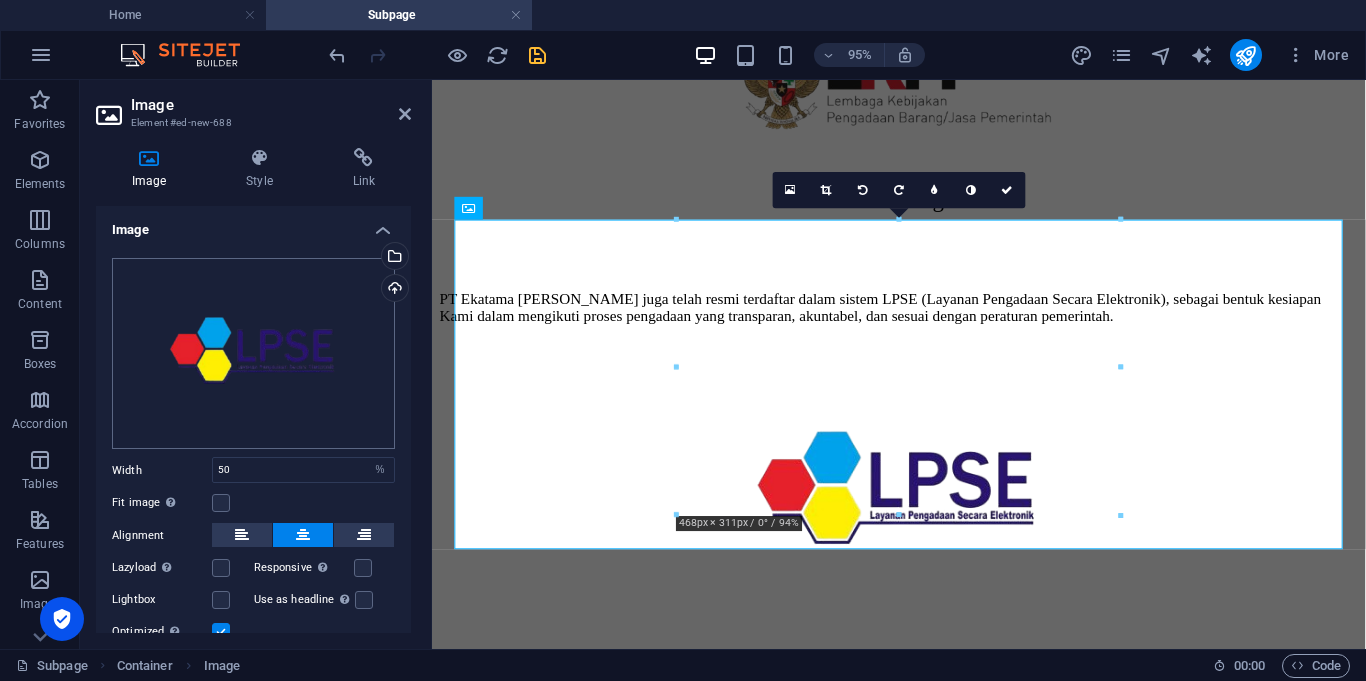 scroll, scrollTop: 76, scrollLeft: 0, axis: vertical 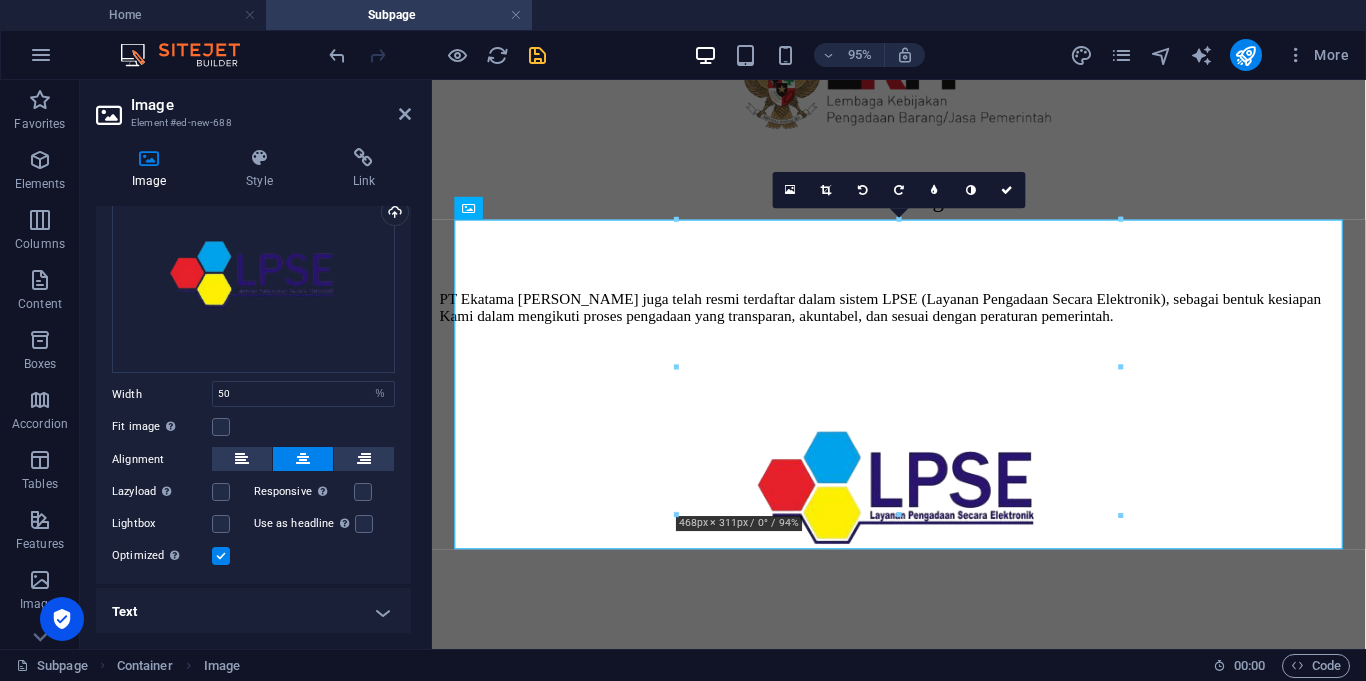 click on "Text" at bounding box center [253, 612] 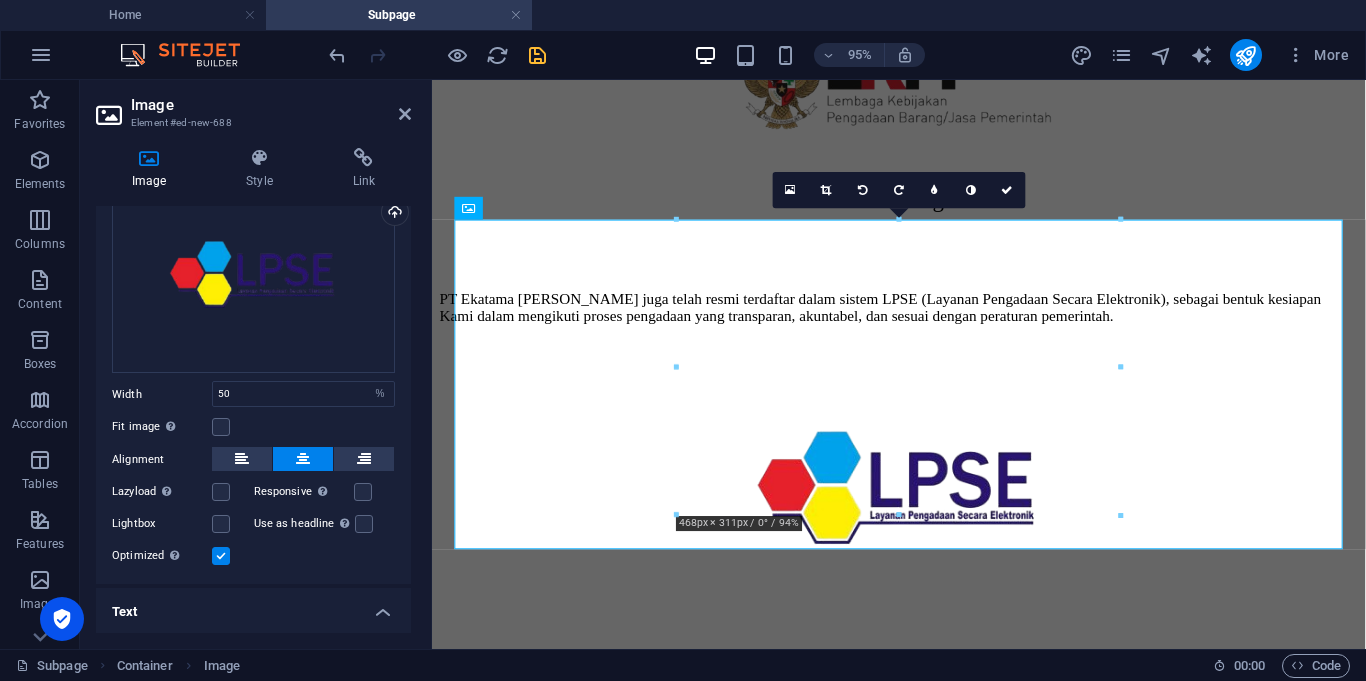 scroll, scrollTop: 264, scrollLeft: 0, axis: vertical 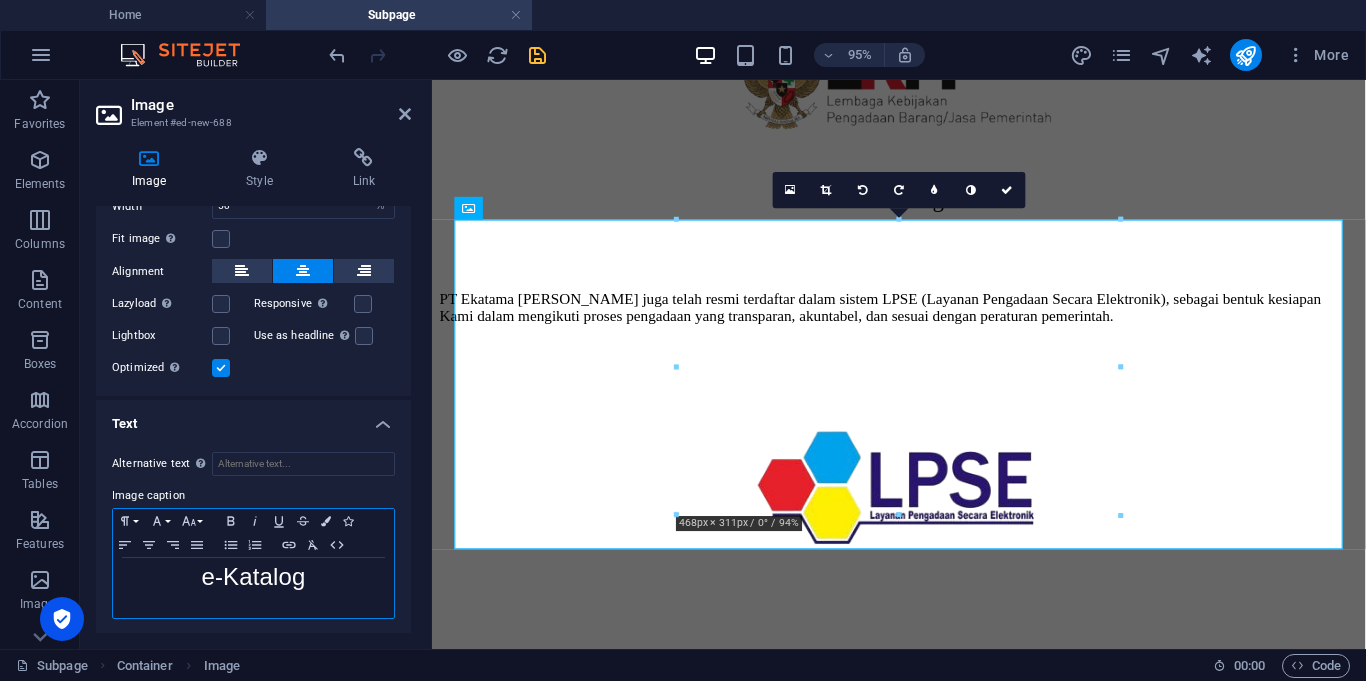 click on "e-Katalog" at bounding box center [254, 576] 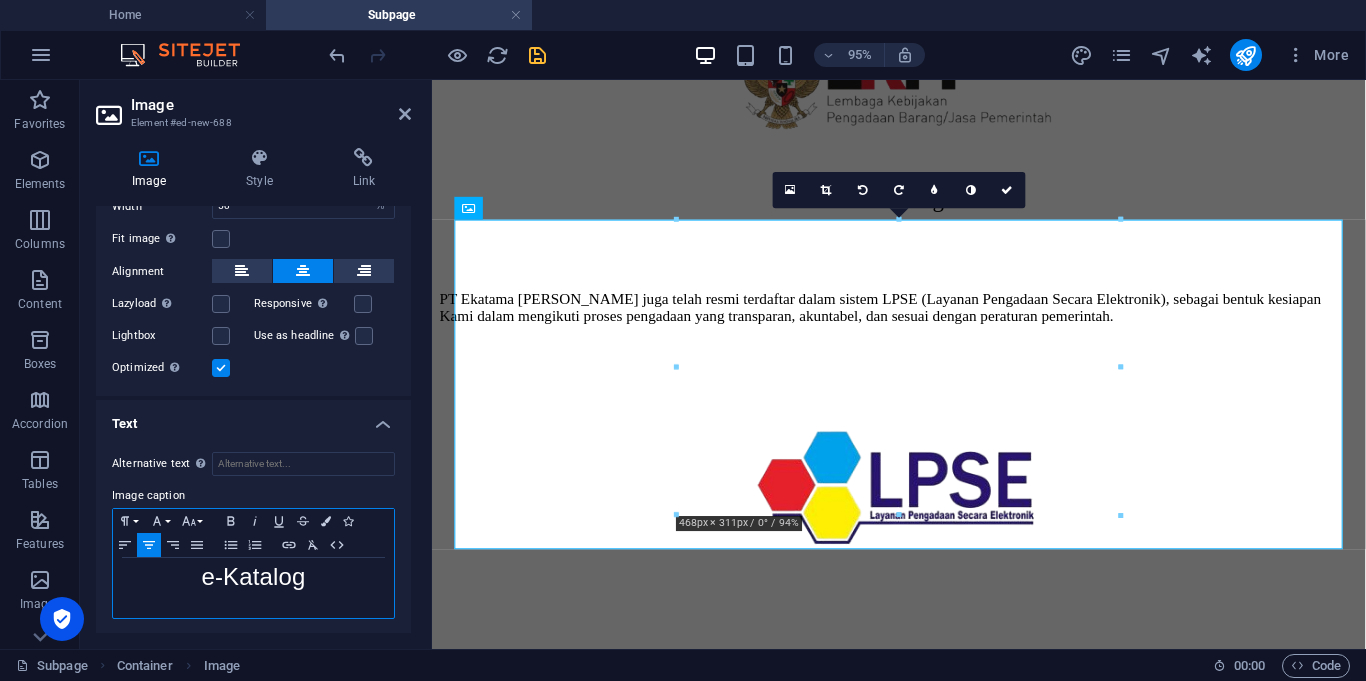 click on "e-Katalog" at bounding box center [254, 576] 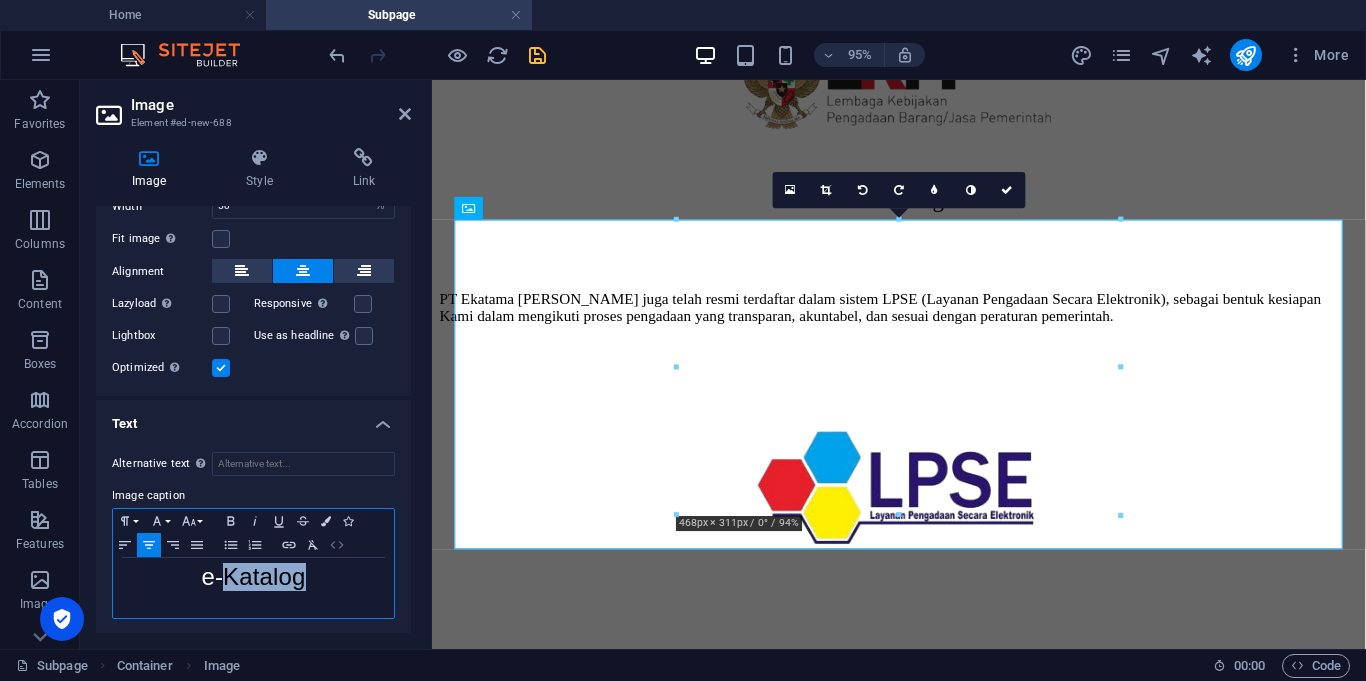 click 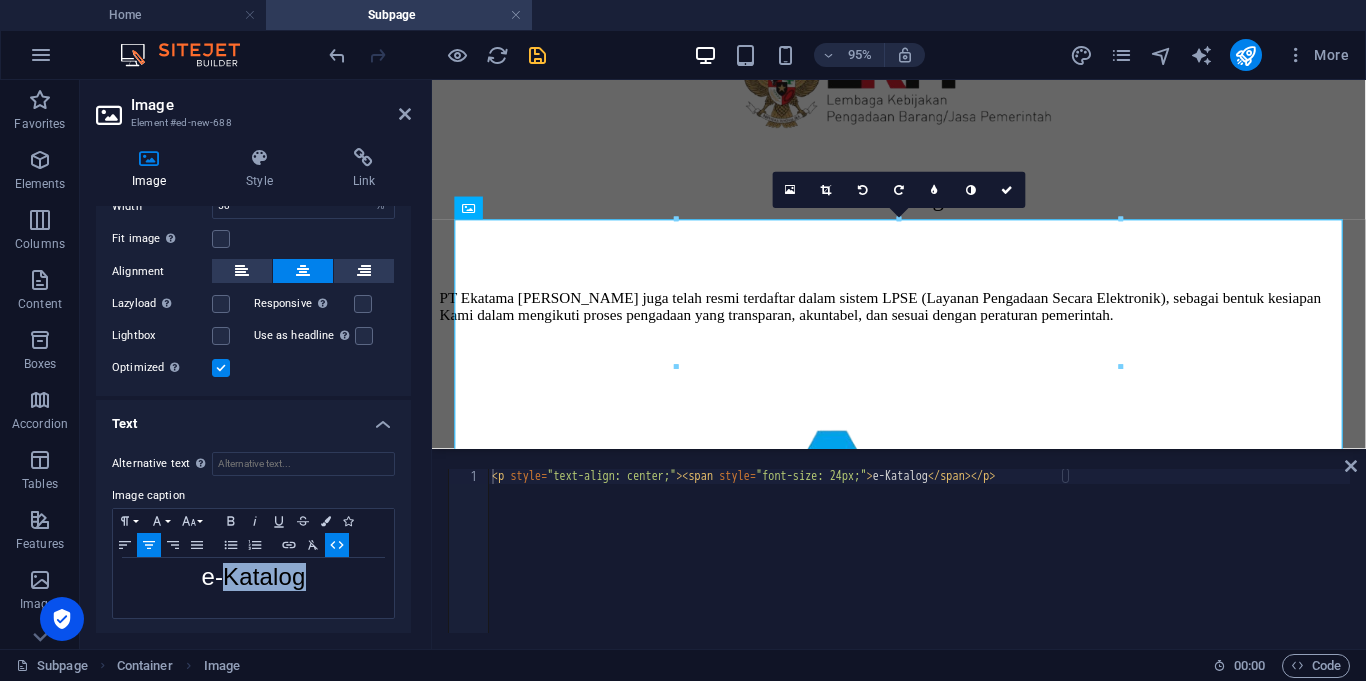 click on "< p   style = "text-align: center;" > < span   style = "font-size: 24px;" > e-Katalog </ span > </ p >" at bounding box center [919, 566] 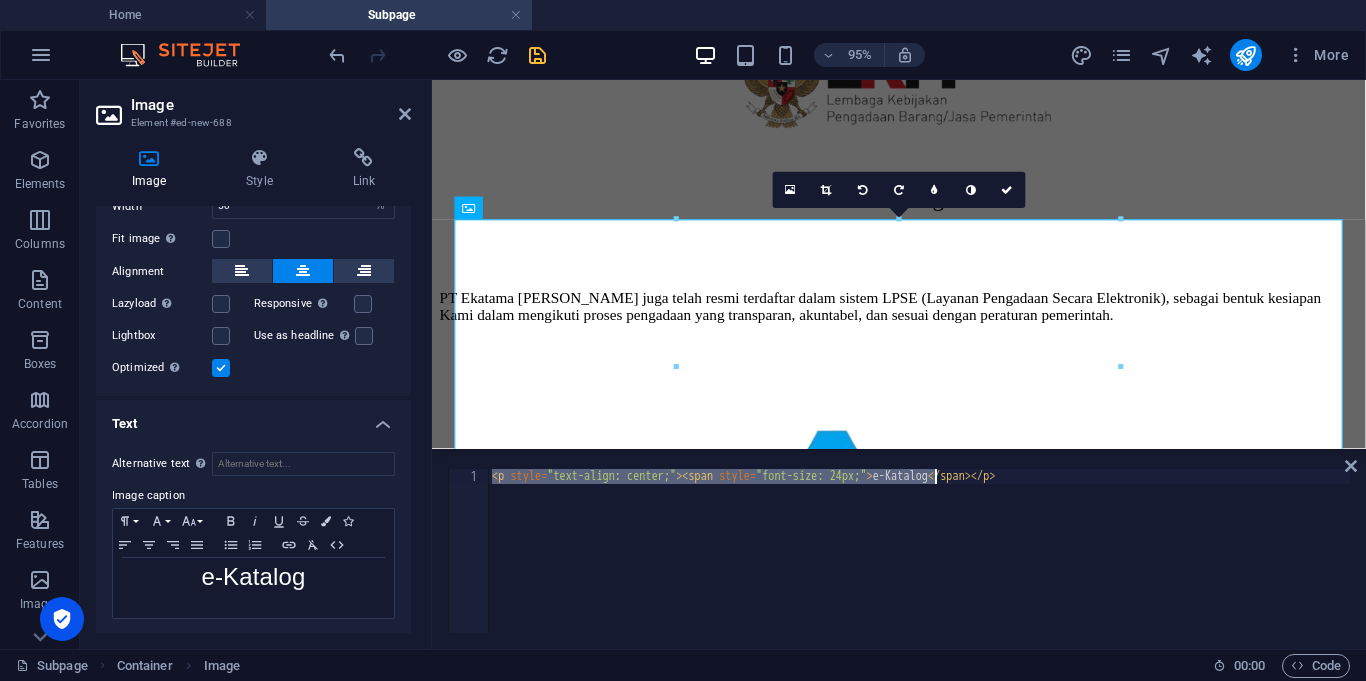 click on "< p   style = "text-align: center;" > < span   style = "font-size: 24px;" > e-Katalog </ span > </ p >" at bounding box center [919, 566] 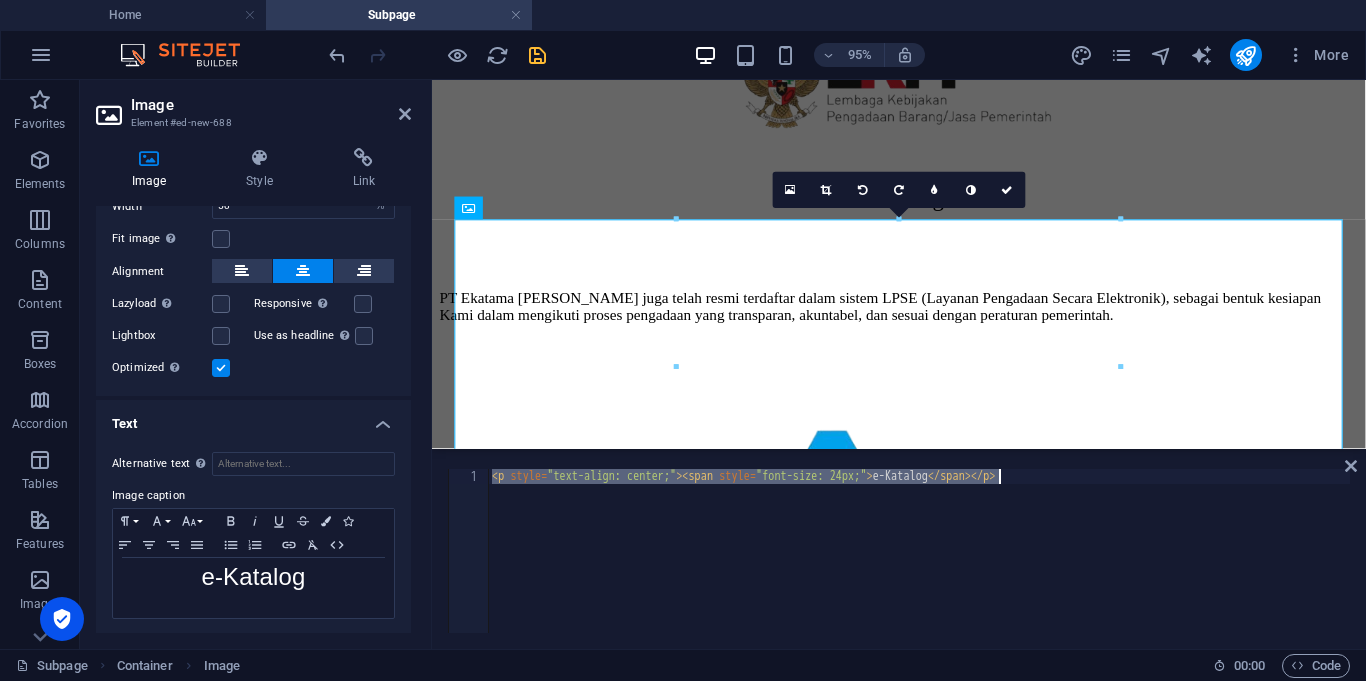 click on "< p   style = "text-align: center;" > < span   style = "font-size: 24px;" > e-Katalog </ span > </ p >" at bounding box center (919, 551) 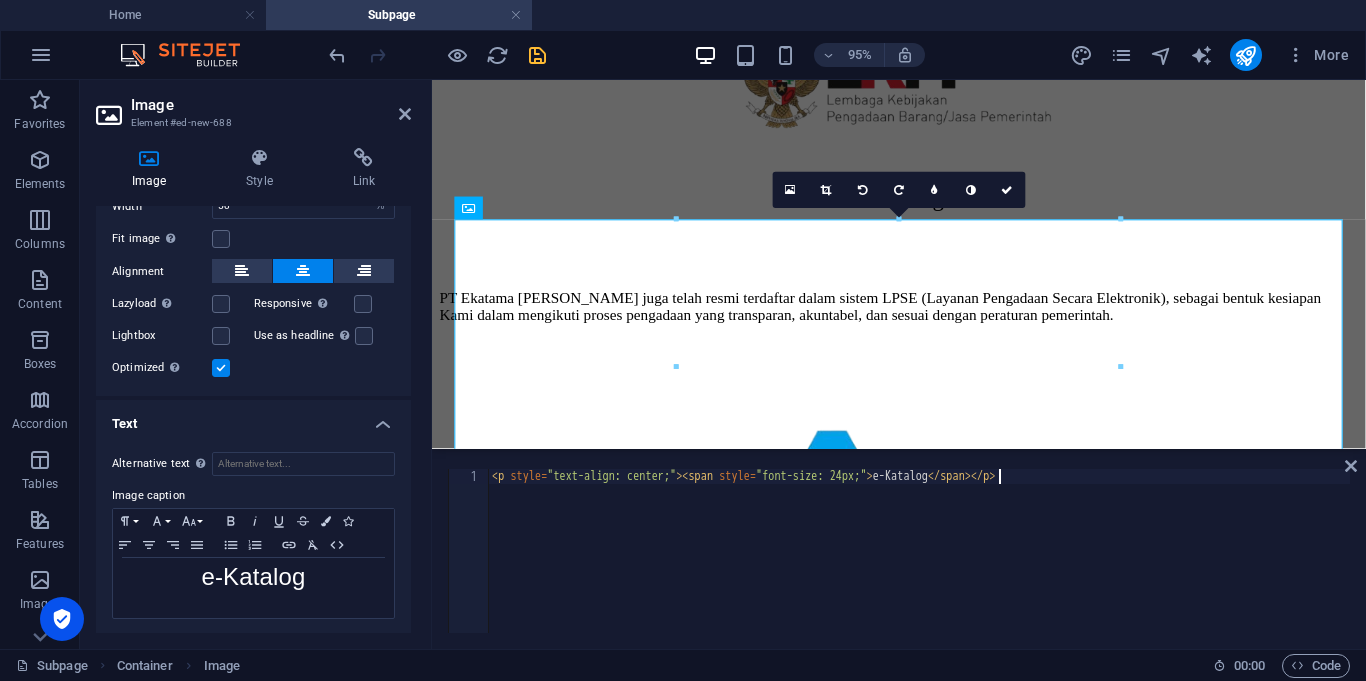 click on "< p   style = "text-align: center;" > < span   style = "font-size: 24px;" > e-Katalog </ span > </ p >" at bounding box center (919, 566) 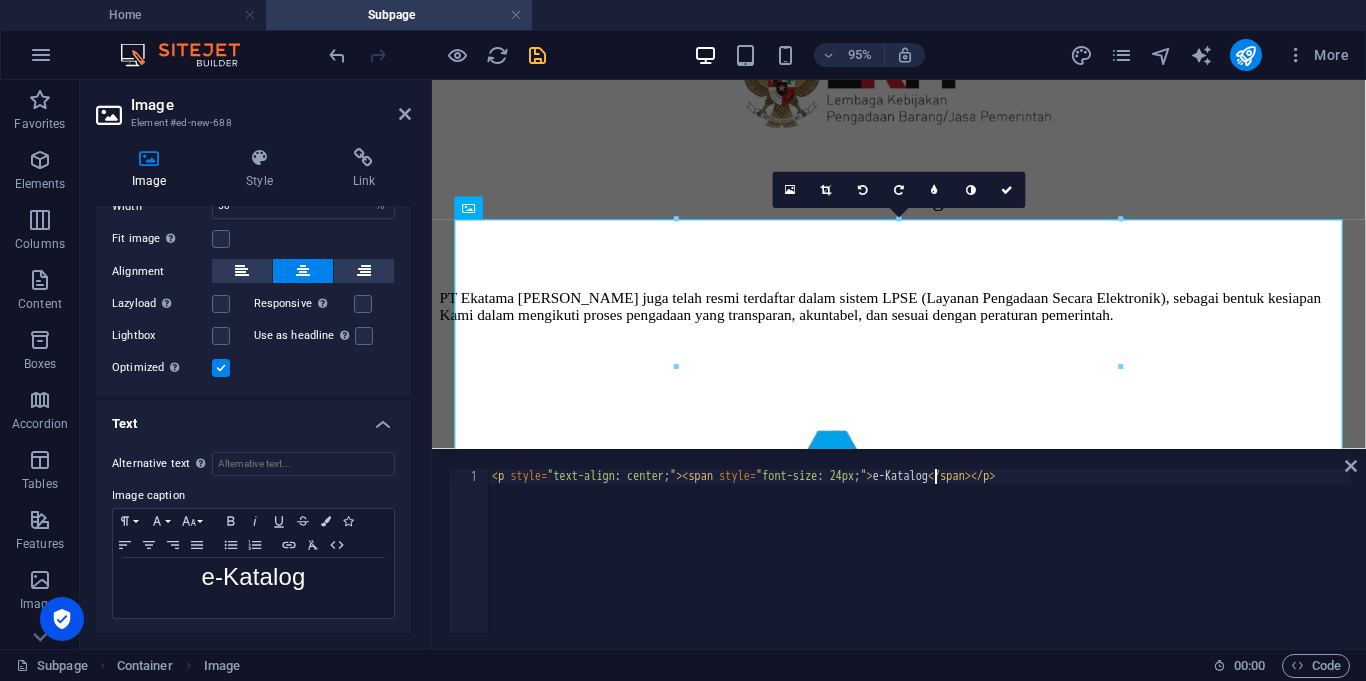 click on "< p   style = "text-align: center;" > < span   style = "font-size: 24px;" > e-Katalog </ span > </ p >" at bounding box center [919, 566] 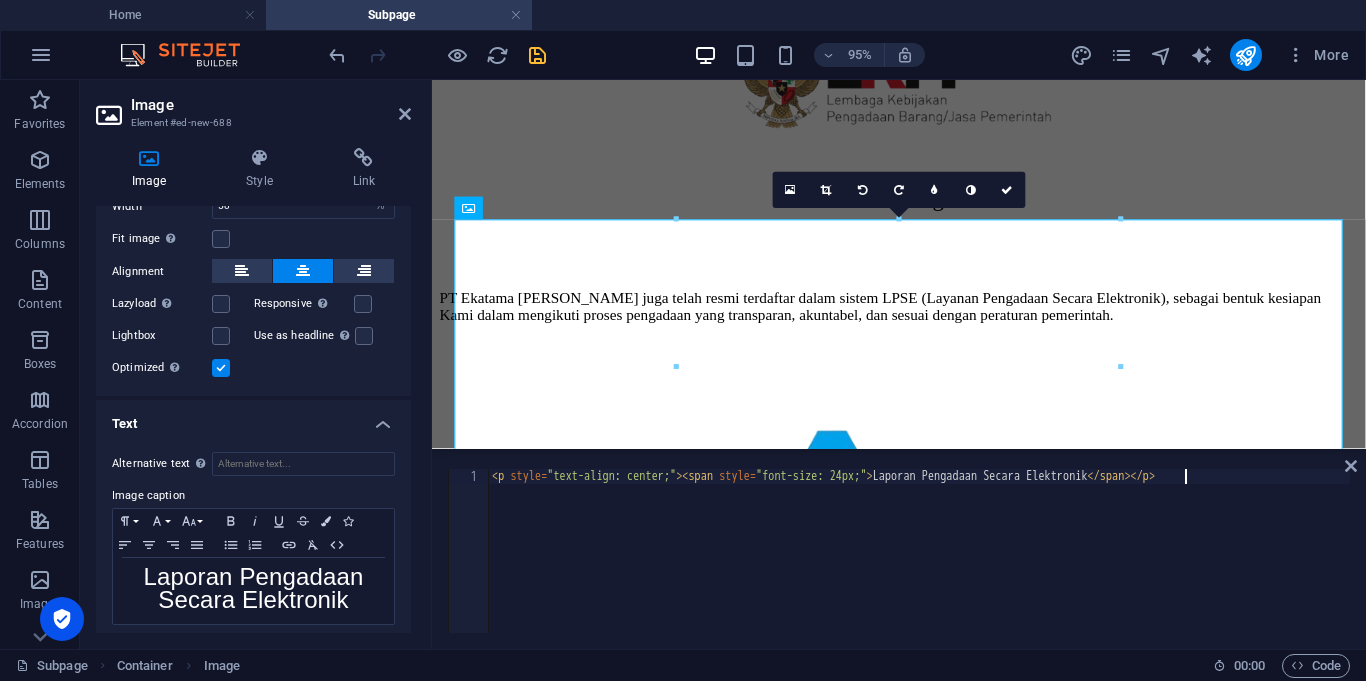 scroll, scrollTop: 0, scrollLeft: 97, axis: horizontal 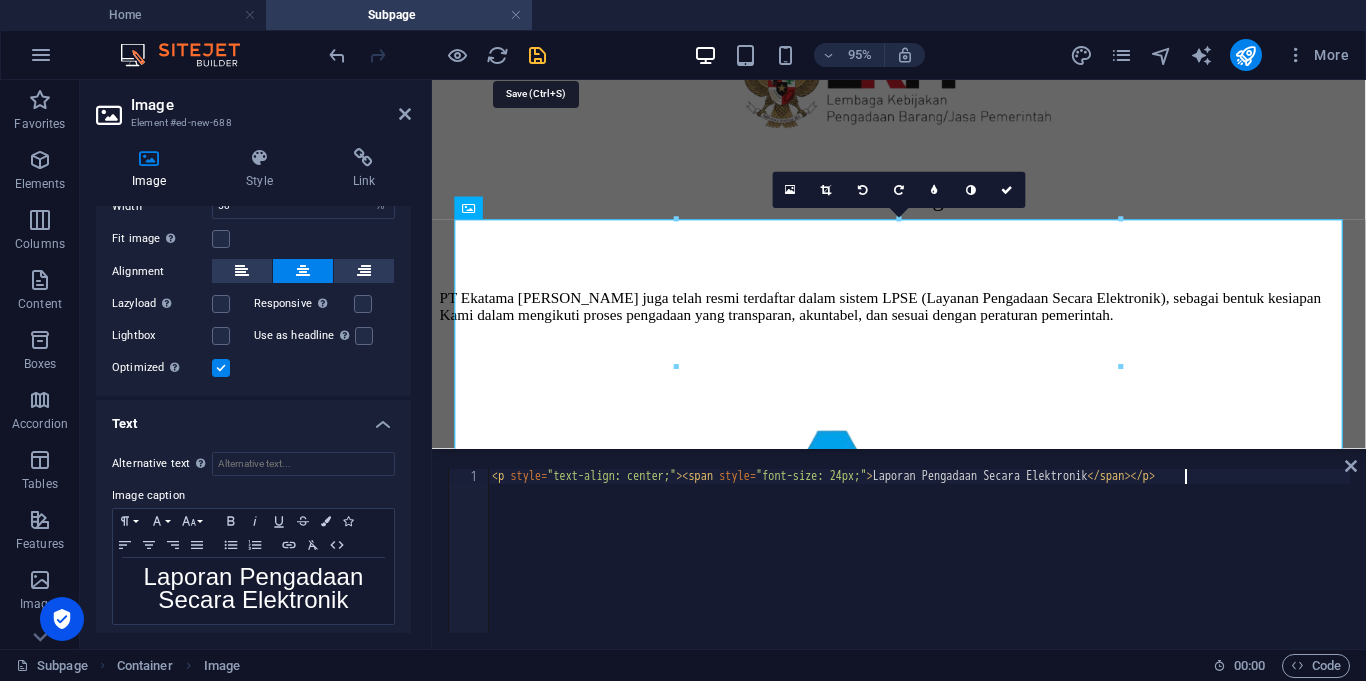 type on "<p style="text-align: center;"><span style="font-size: 24px;">Laporan Pengadaan Secara Elektronik</span></p>" 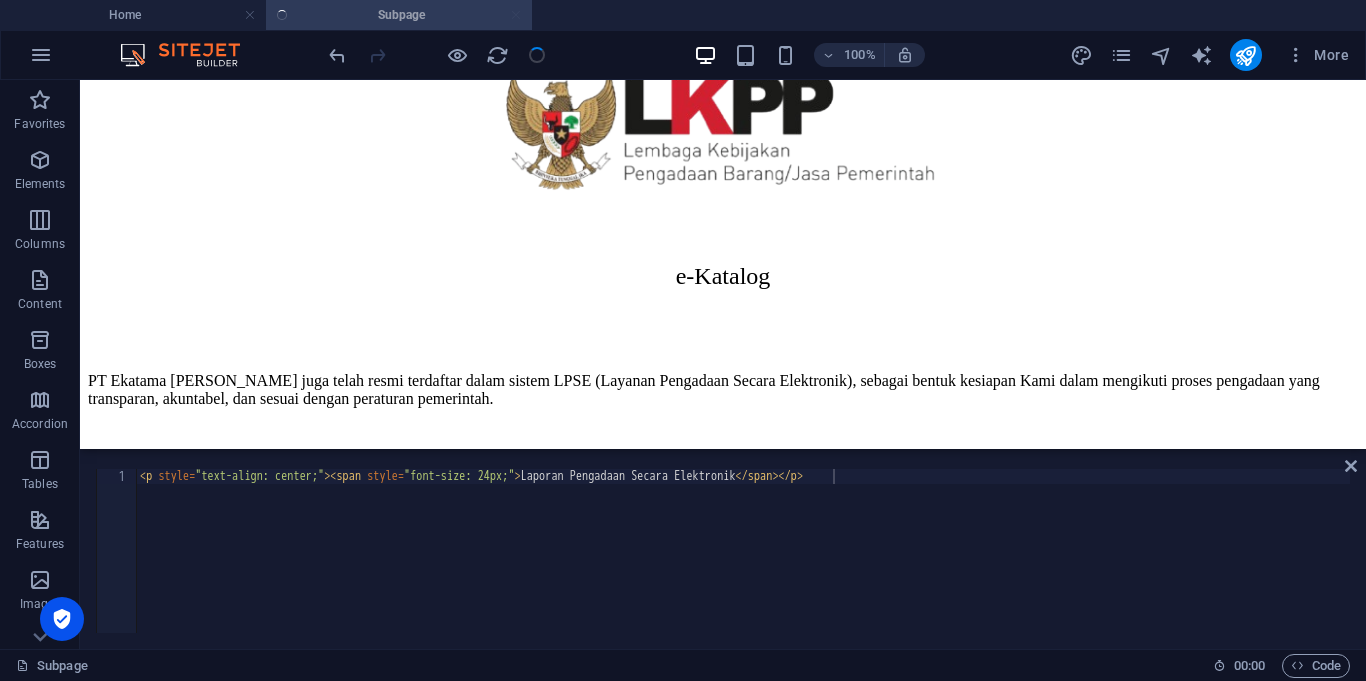 scroll, scrollTop: 682, scrollLeft: 0, axis: vertical 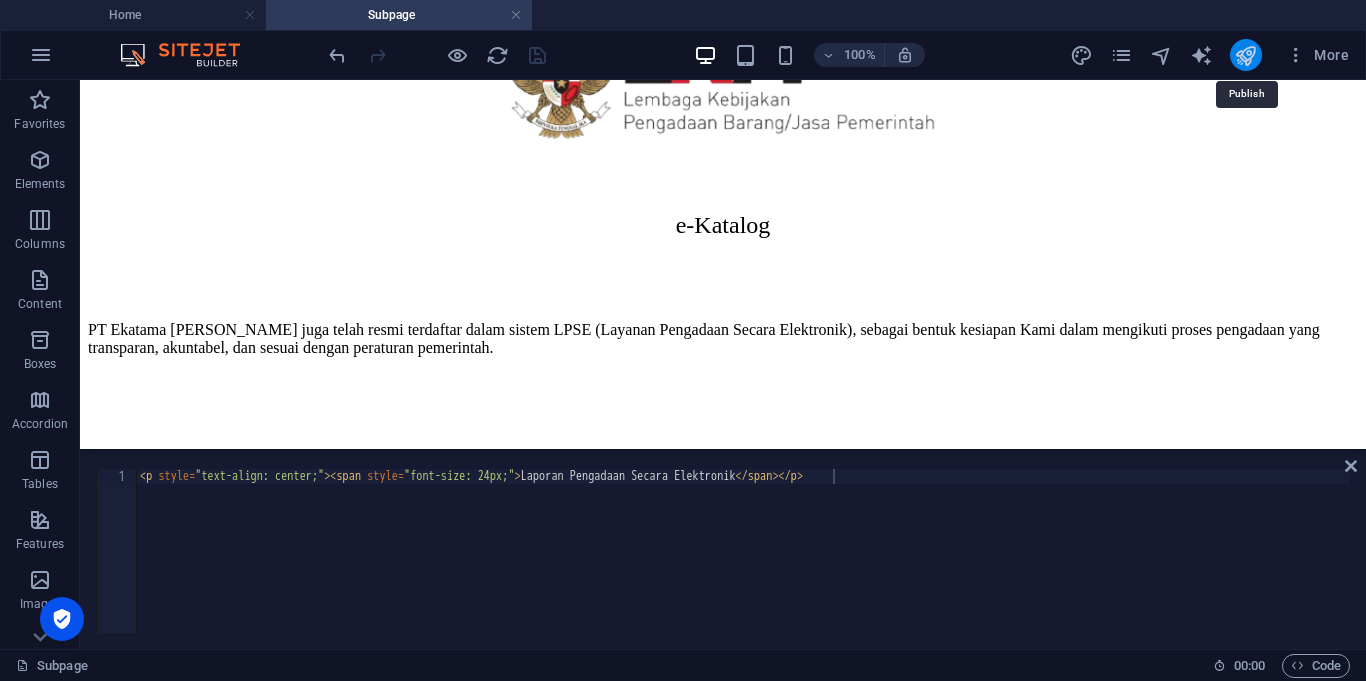 click at bounding box center (1245, 55) 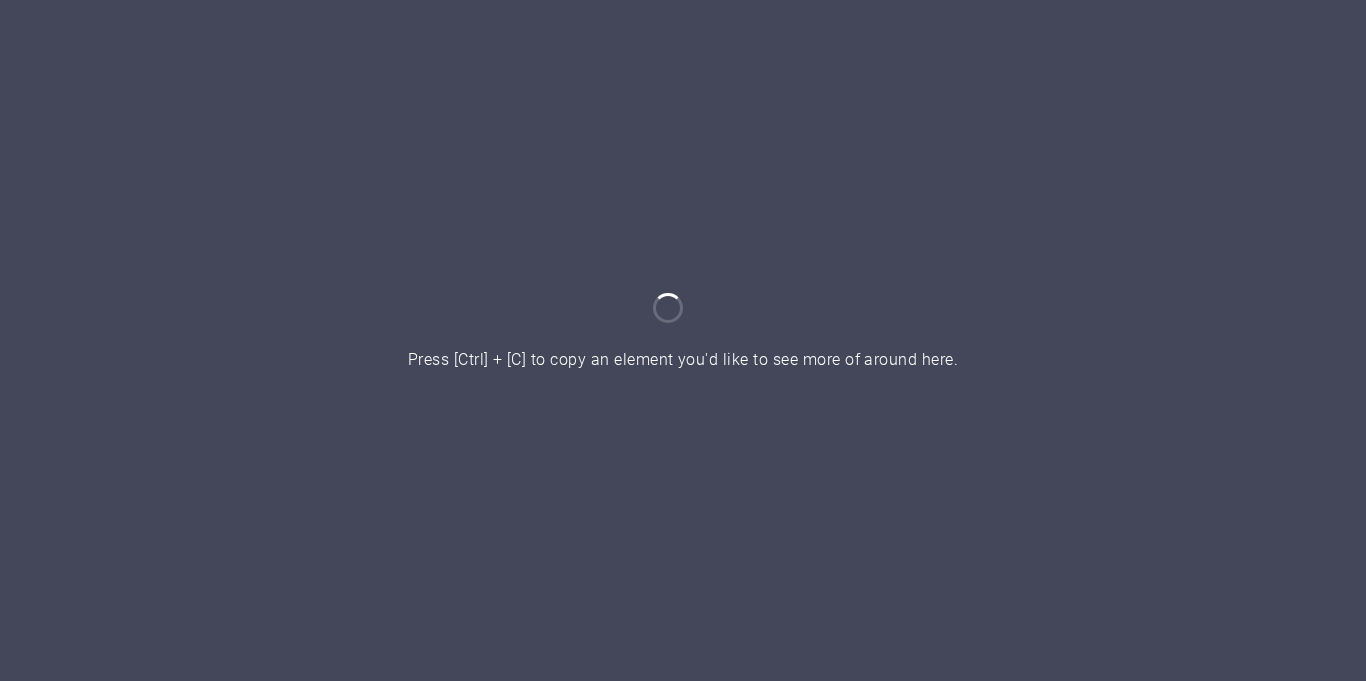 scroll, scrollTop: 0, scrollLeft: 0, axis: both 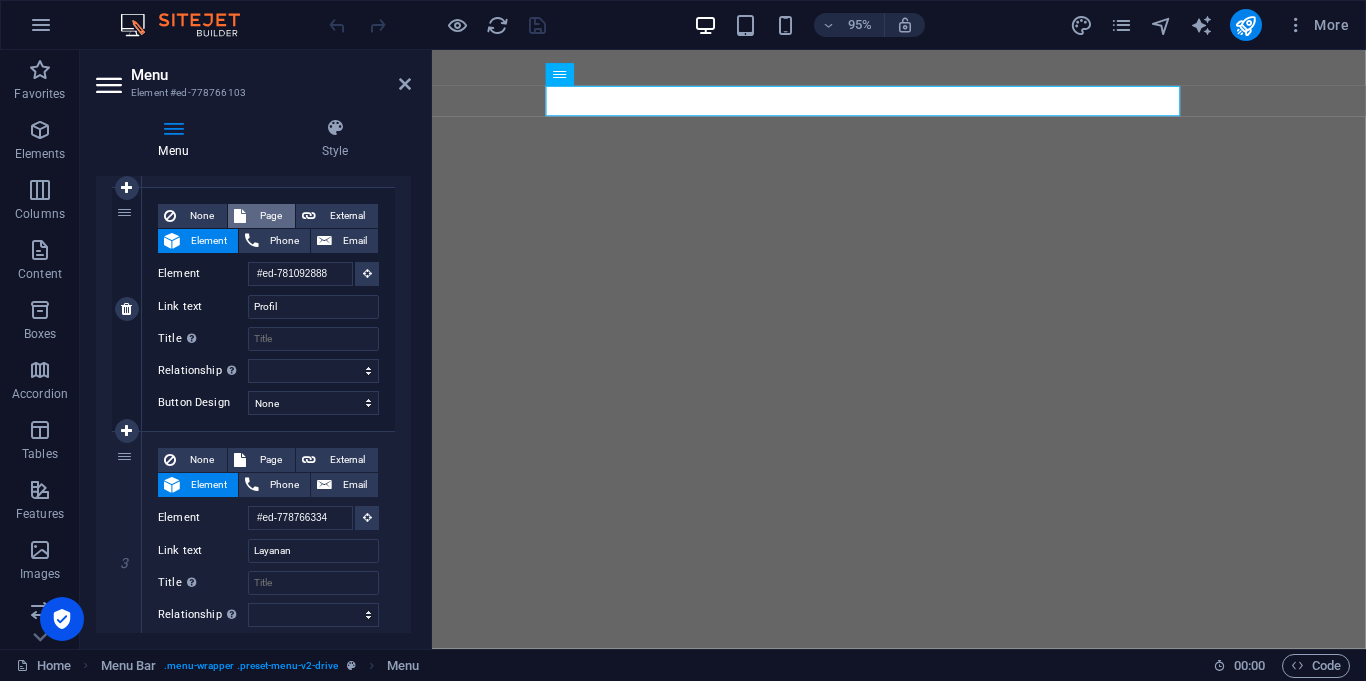 click on "Page" at bounding box center [270, 216] 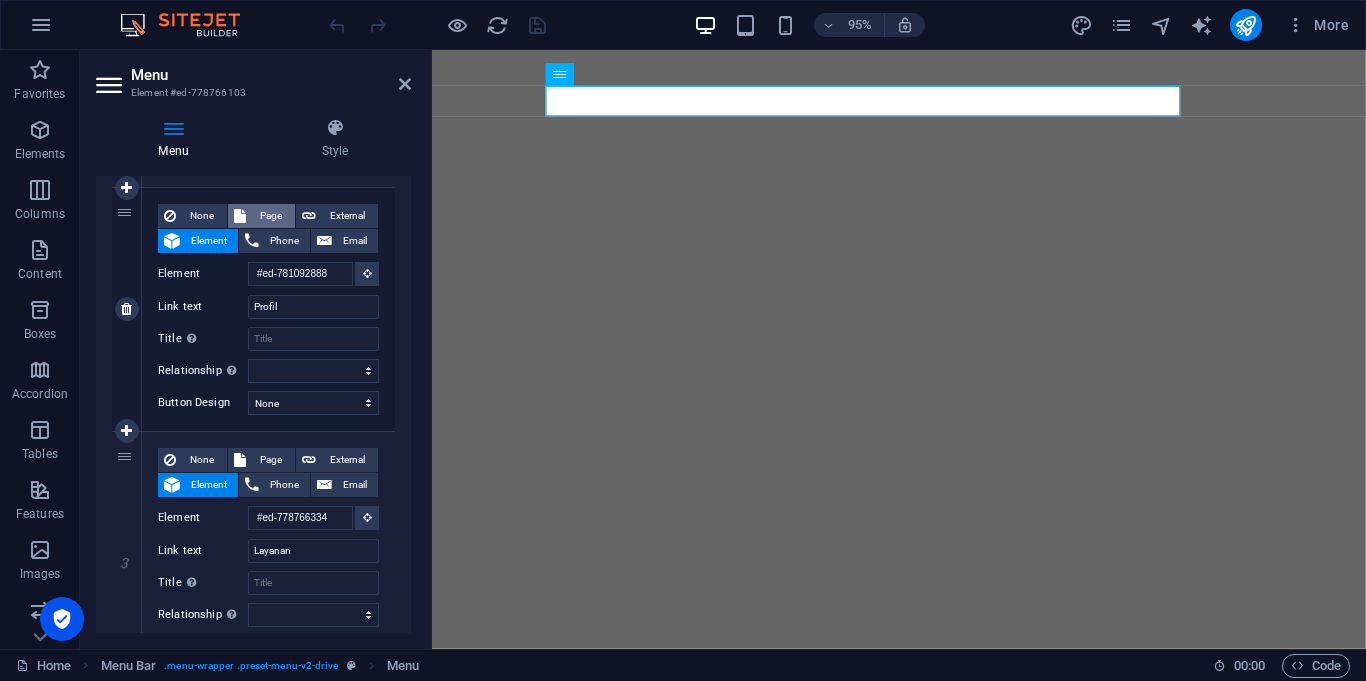 select 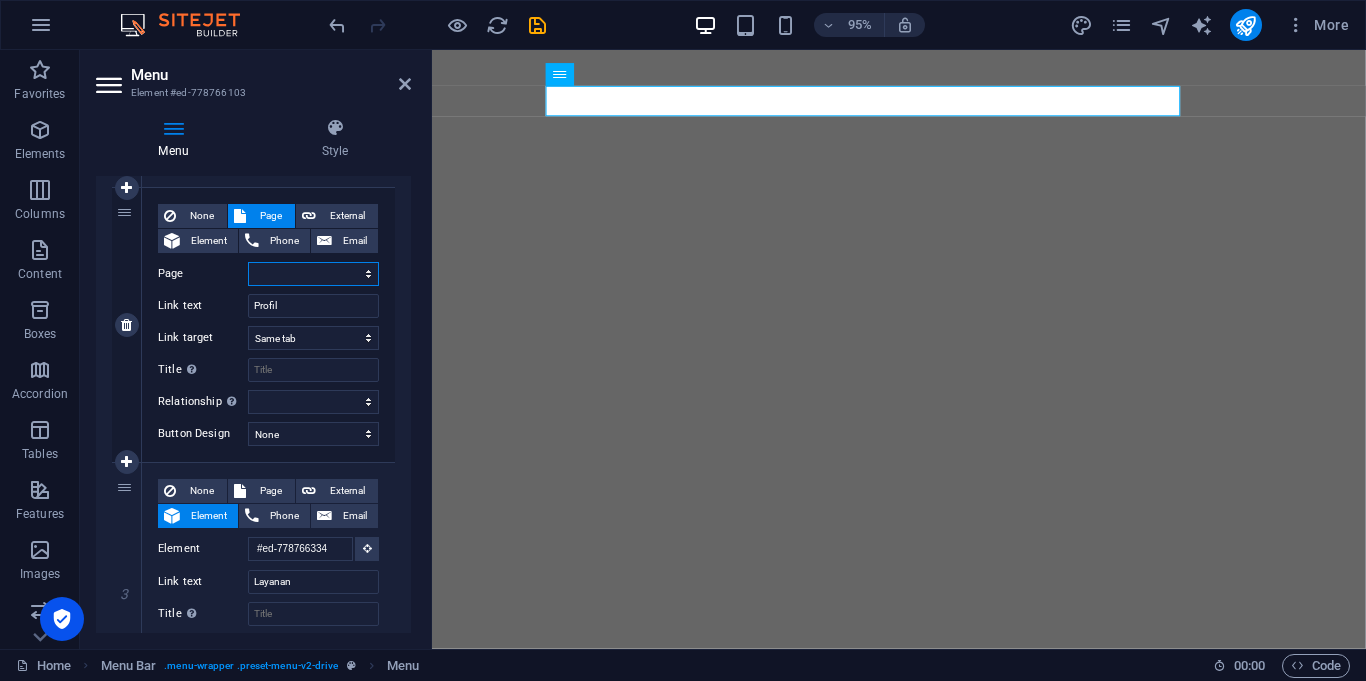 click on "Home Legal Notice Privacy PROFIL" at bounding box center (313, 274) 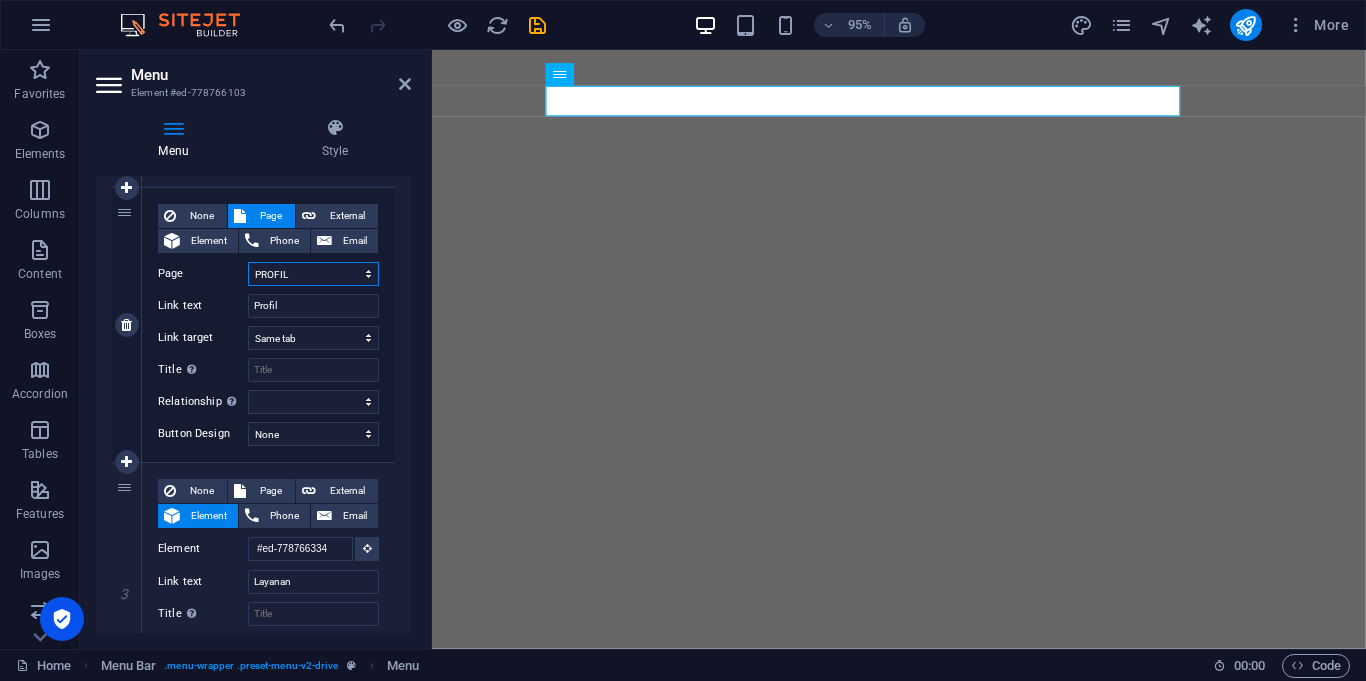 click on "Home Legal Notice Privacy PROFIL" at bounding box center (313, 274) 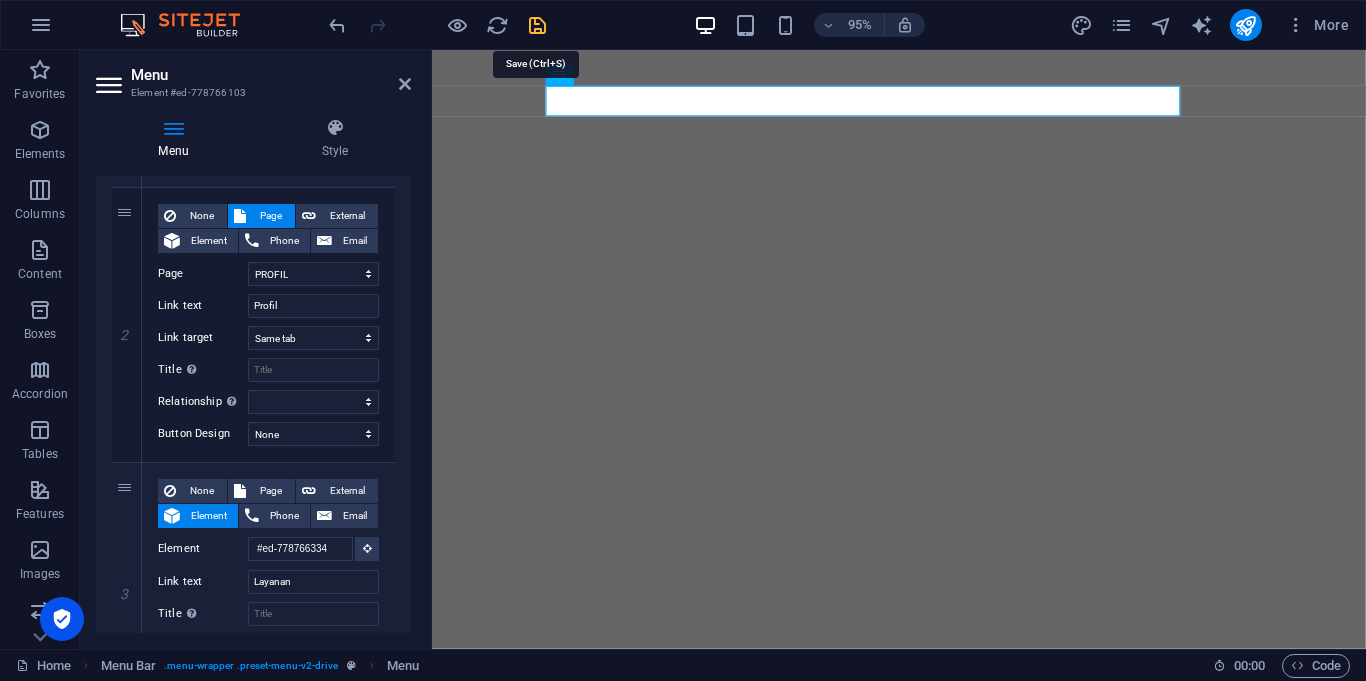 click at bounding box center (537, 25) 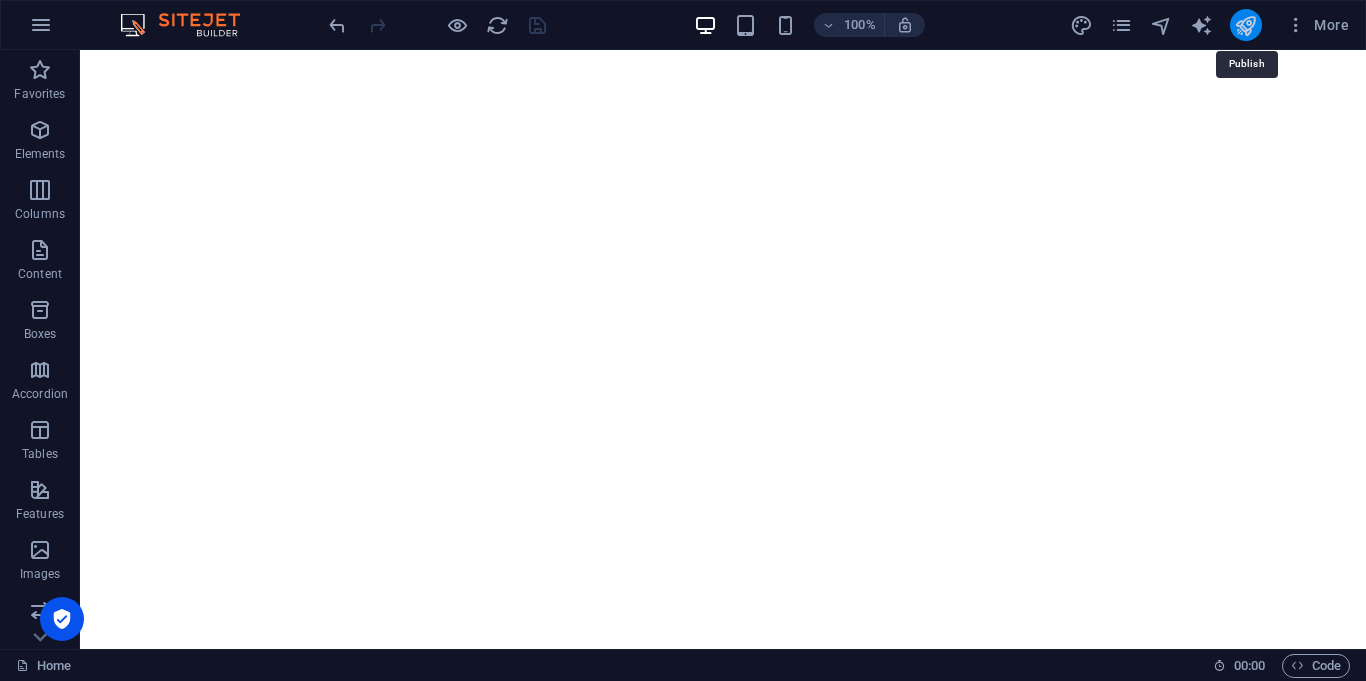 click at bounding box center (1245, 25) 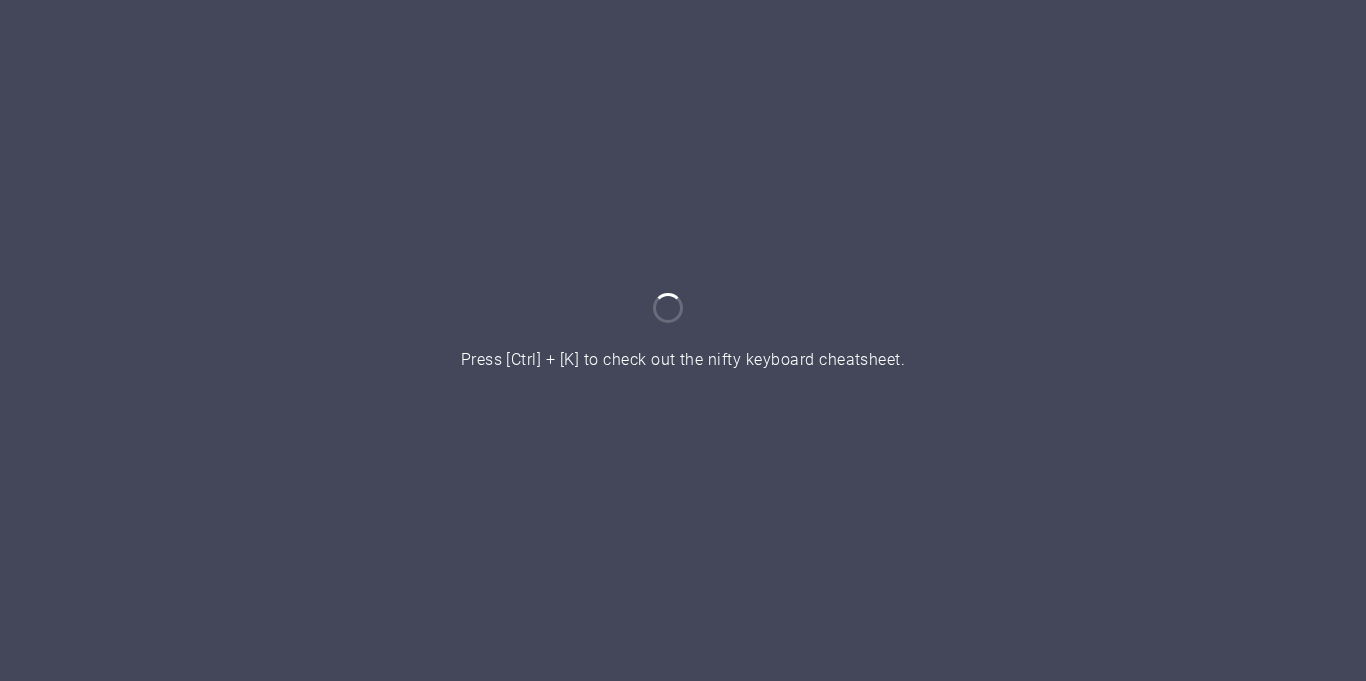 scroll, scrollTop: 0, scrollLeft: 0, axis: both 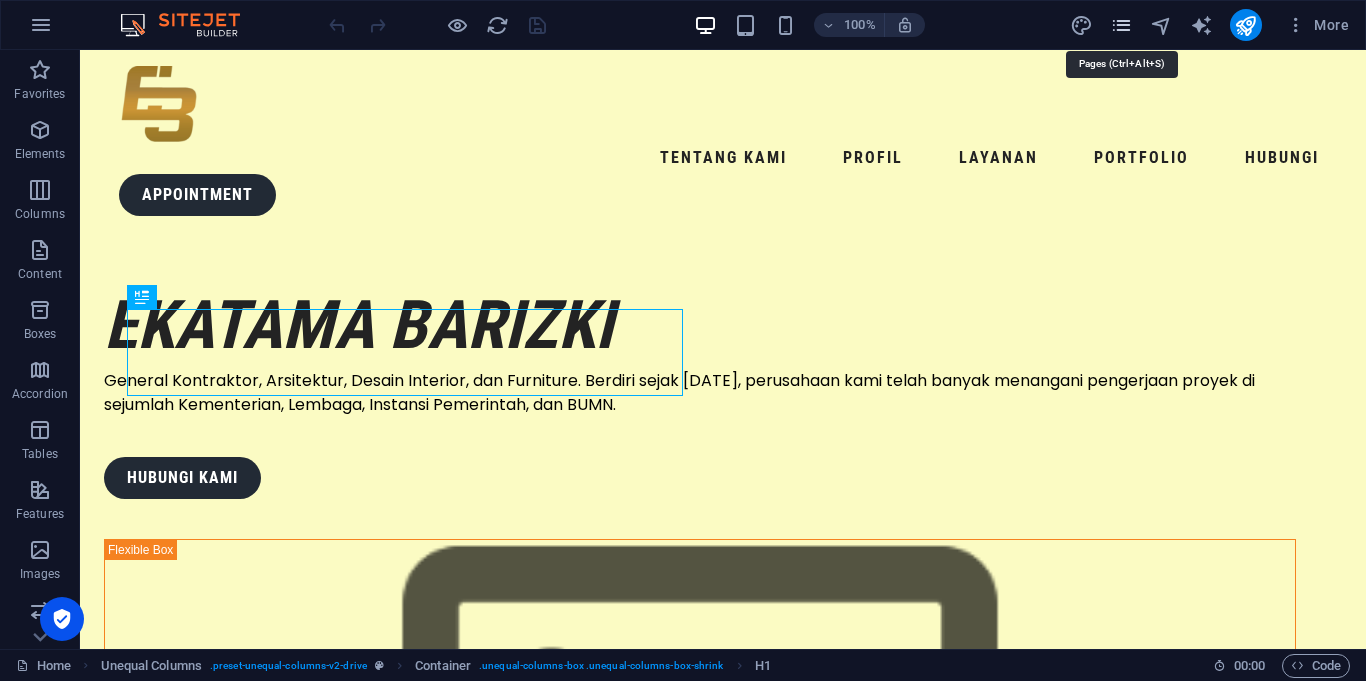 click at bounding box center (1121, 25) 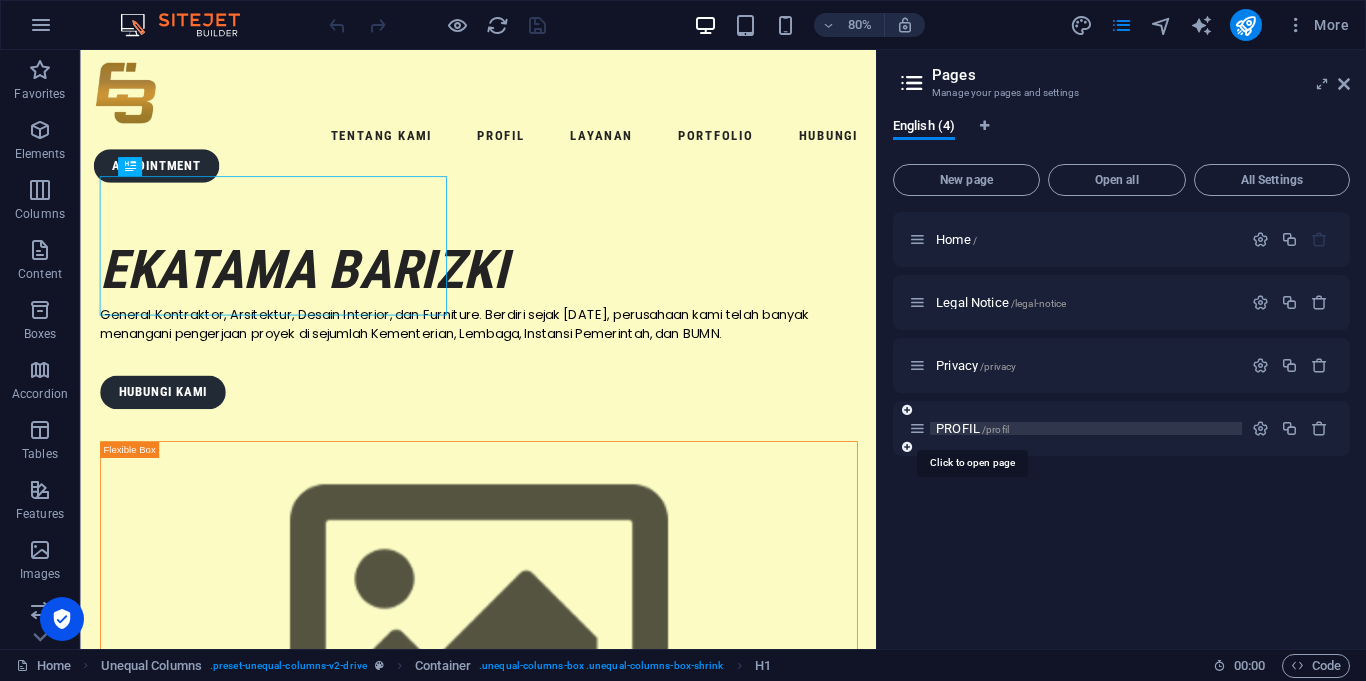 click on "PROFIL /profil" at bounding box center [972, 428] 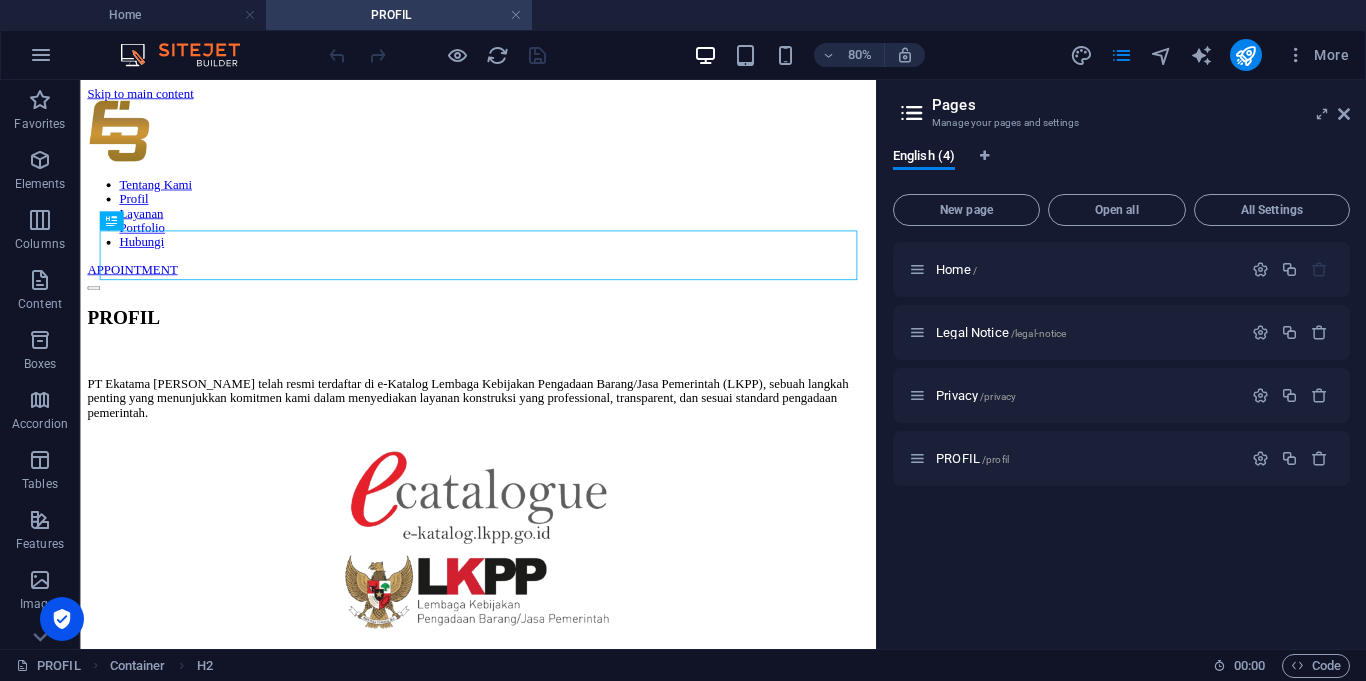 scroll, scrollTop: 0, scrollLeft: 0, axis: both 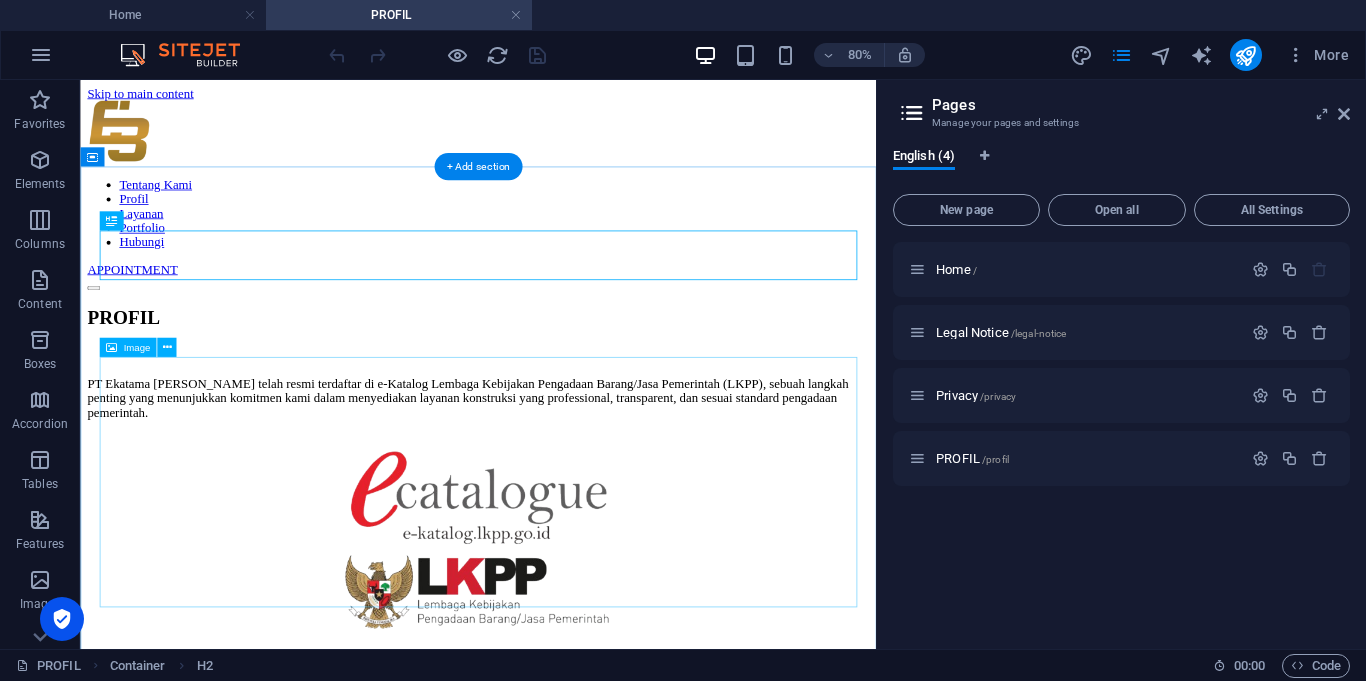 click on "e-Katalog" at bounding box center [577, 687] 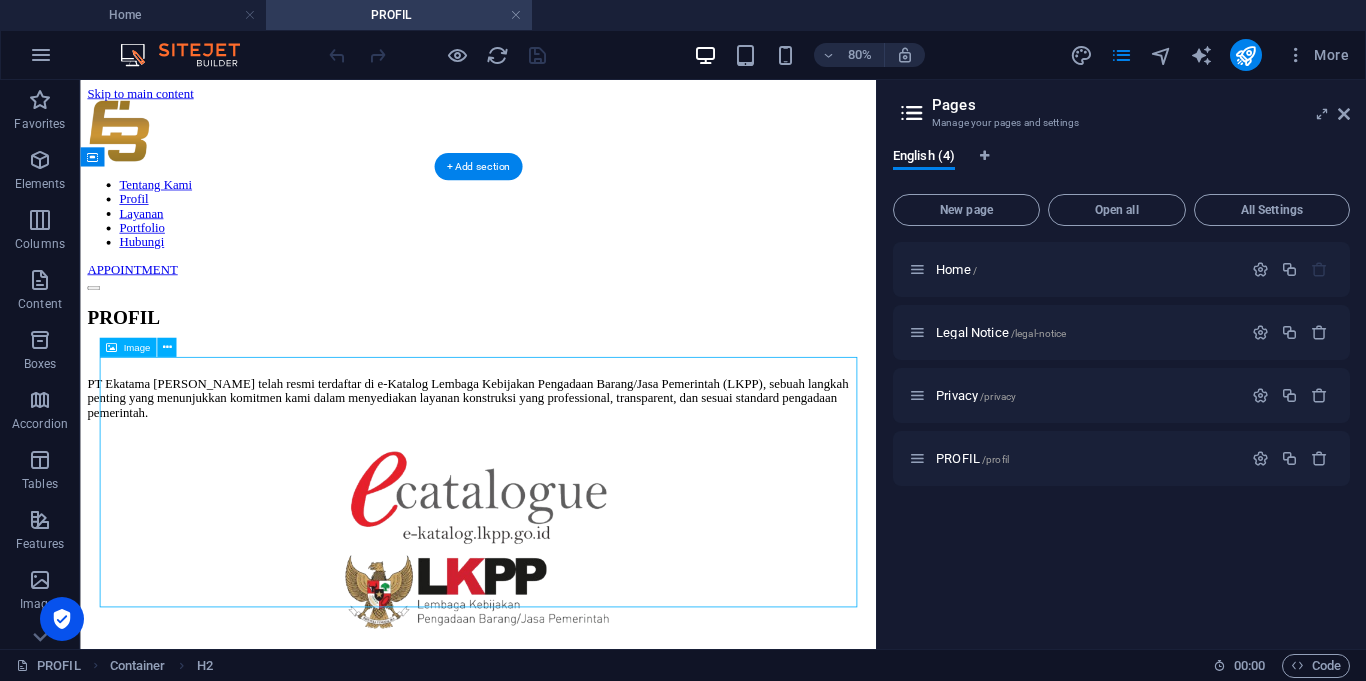 click on "e-Katalog" at bounding box center (577, 687) 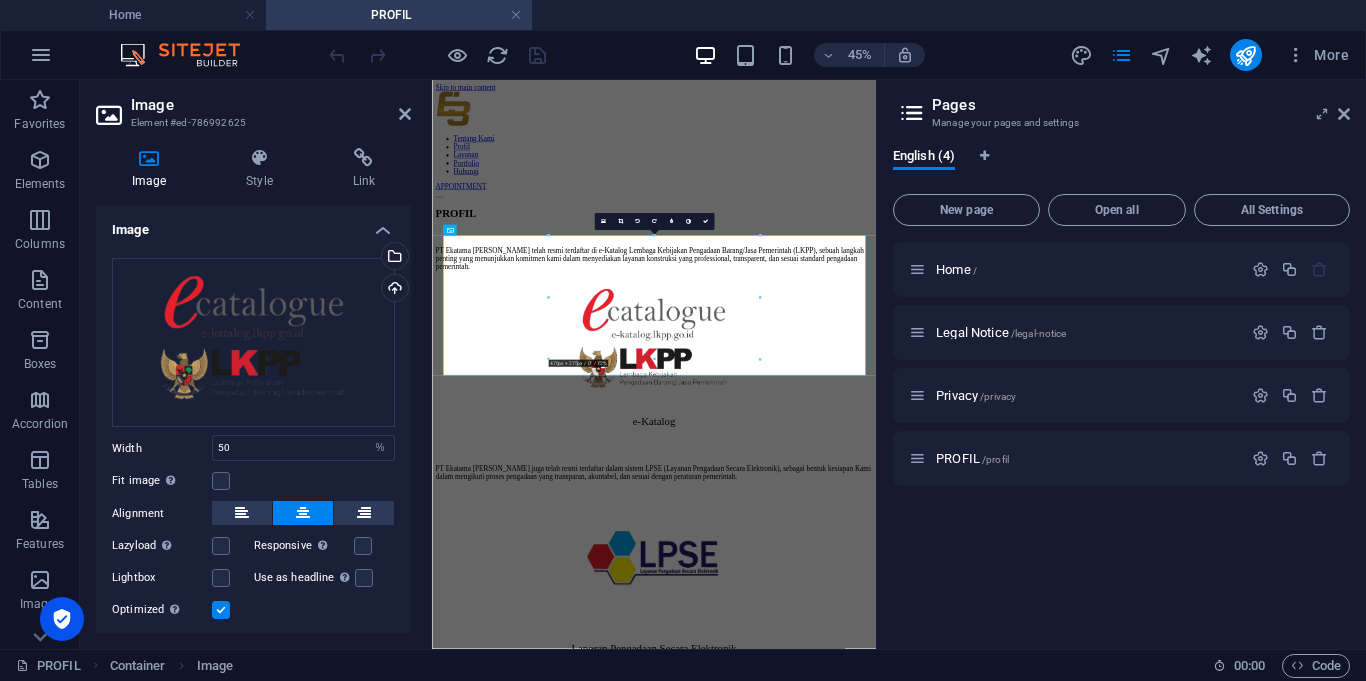 scroll, scrollTop: 55, scrollLeft: 0, axis: vertical 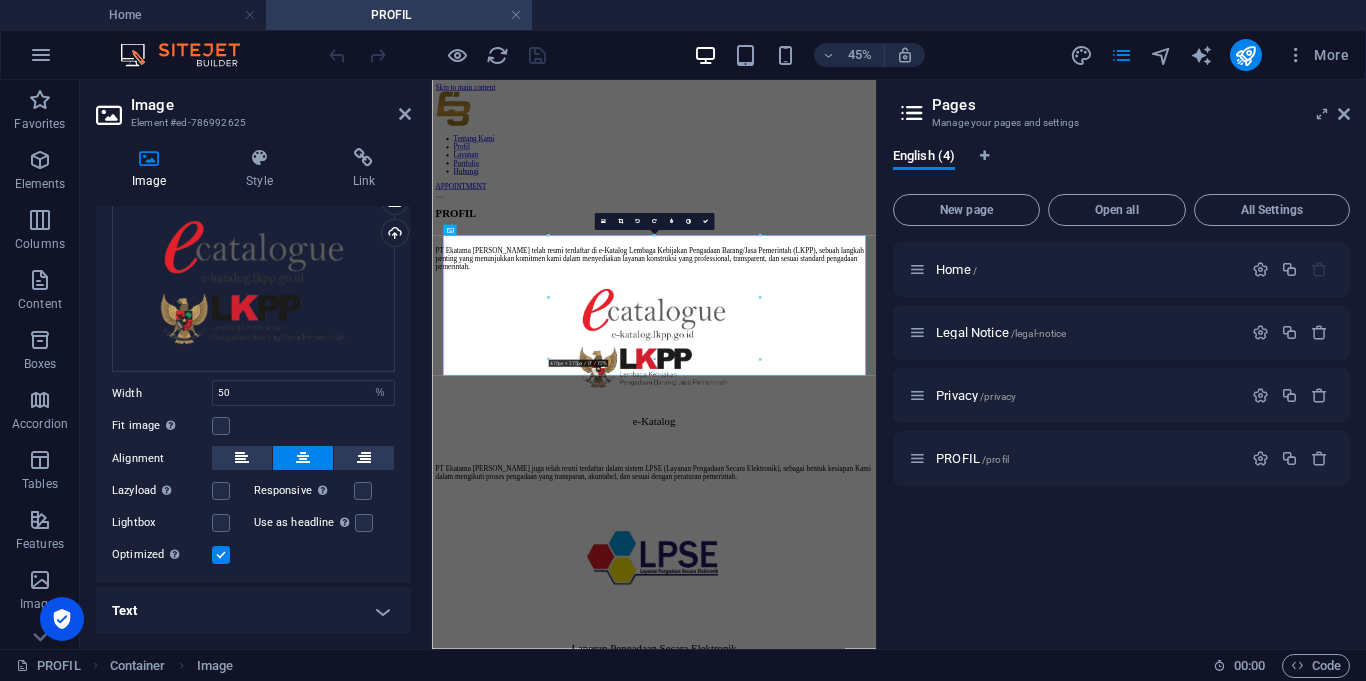 click on "Text" at bounding box center [253, 611] 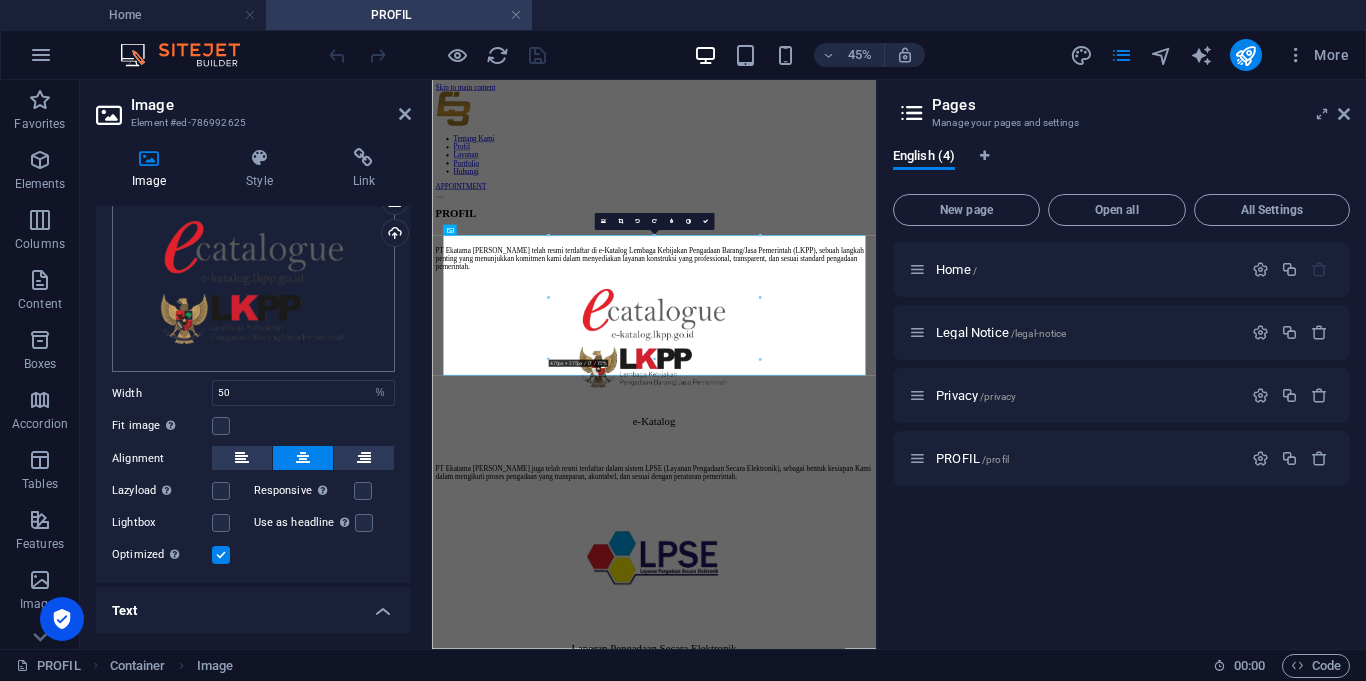 scroll, scrollTop: 243, scrollLeft: 0, axis: vertical 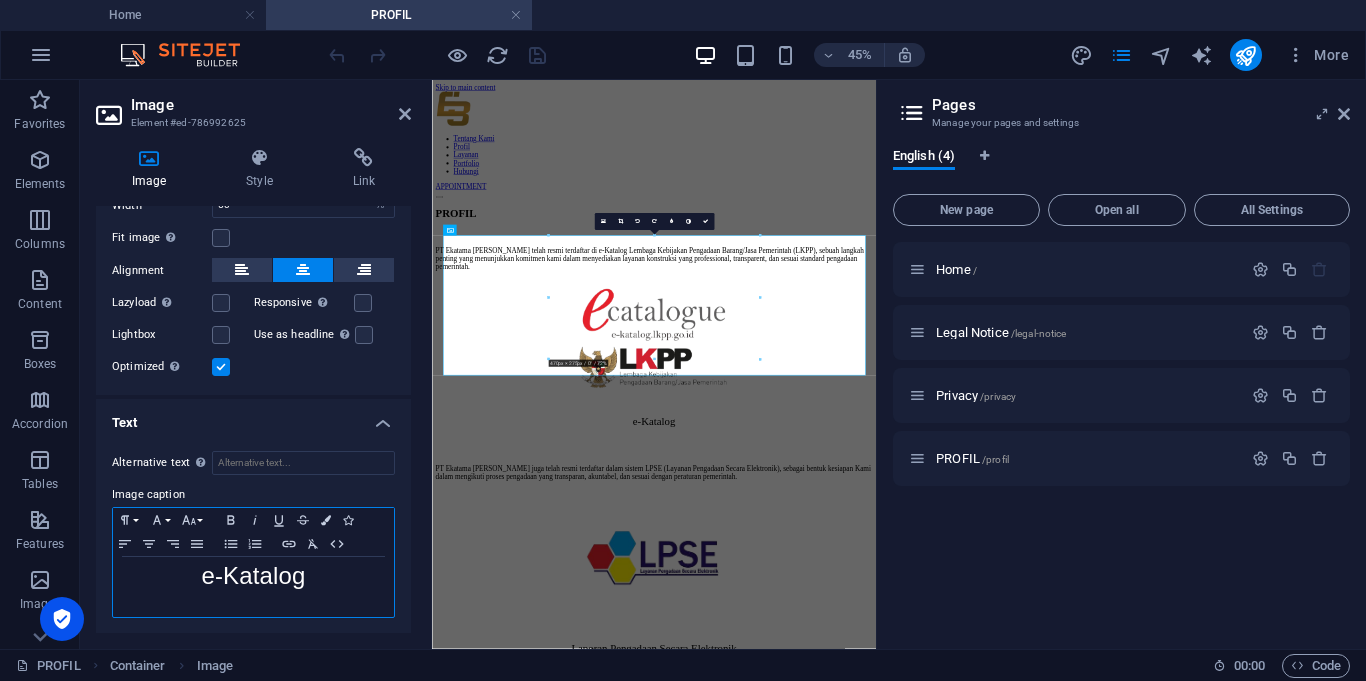 click on "e-Katalog" at bounding box center [254, 575] 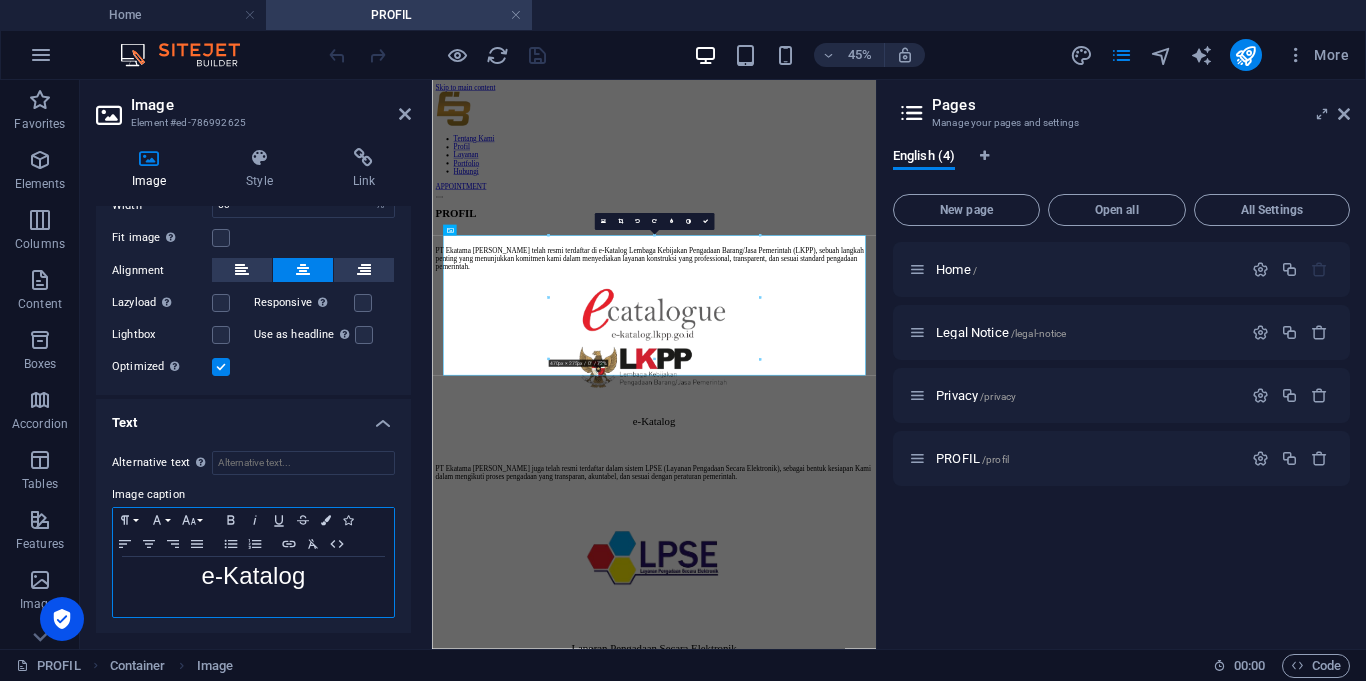 click on "e-Katalog" at bounding box center [254, 575] 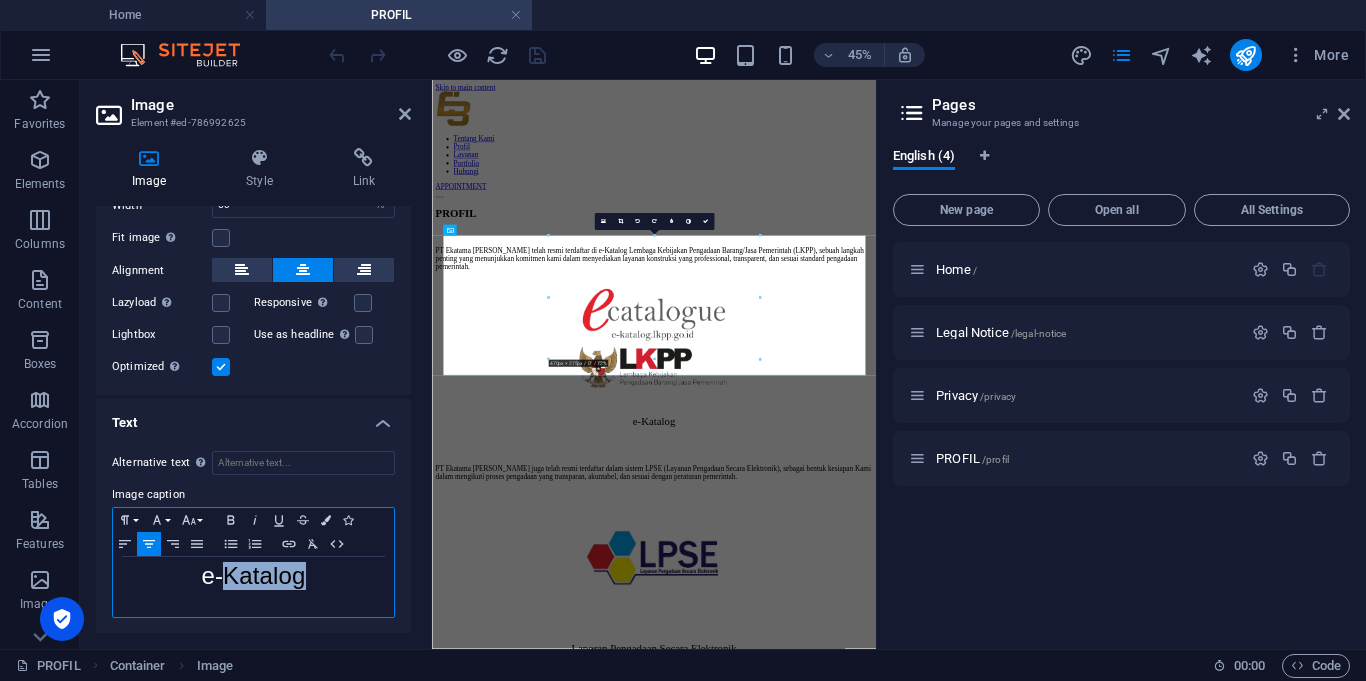 click on "e-Katalog" at bounding box center [254, 575] 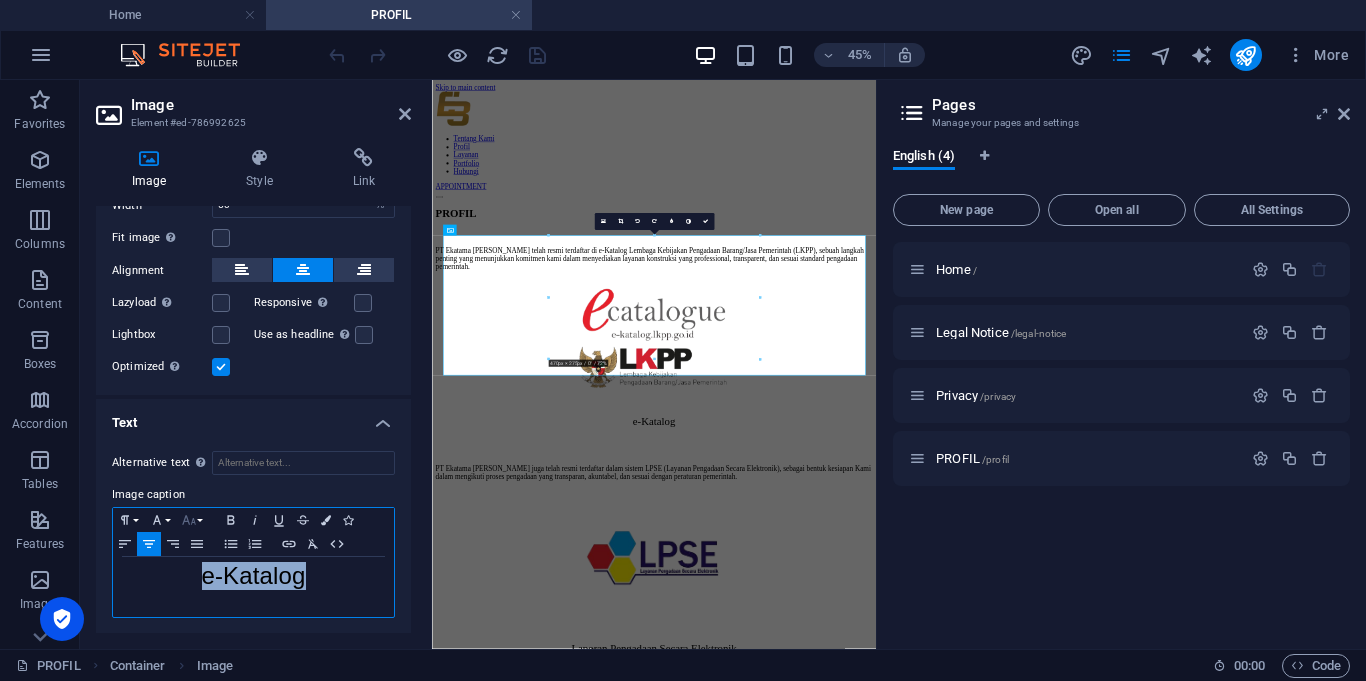 click 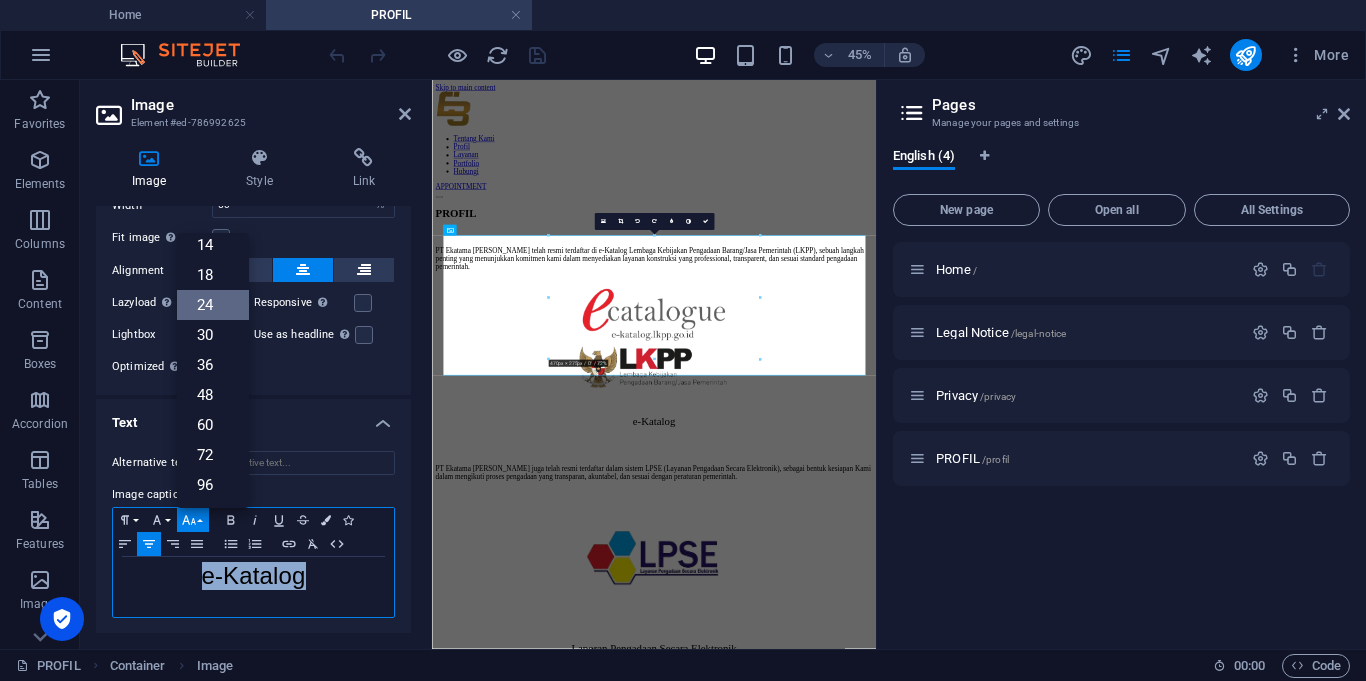 scroll, scrollTop: 161, scrollLeft: 0, axis: vertical 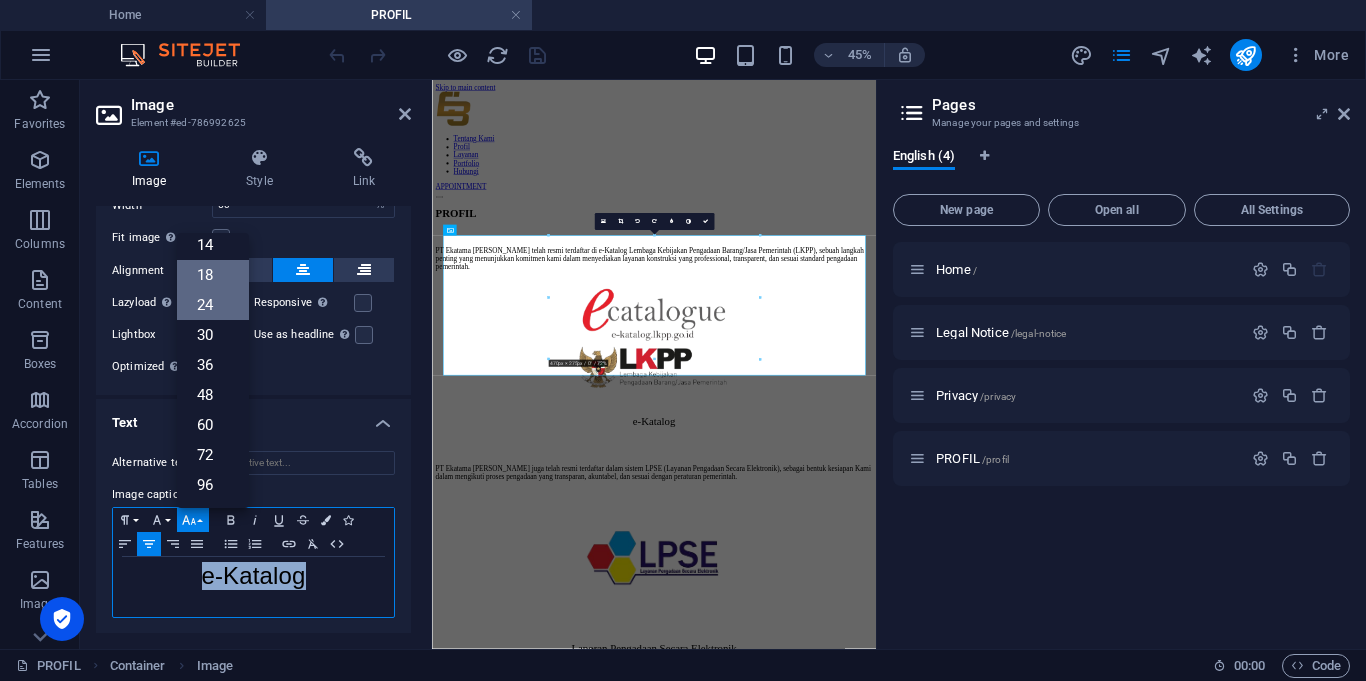 click on "18" at bounding box center (213, 275) 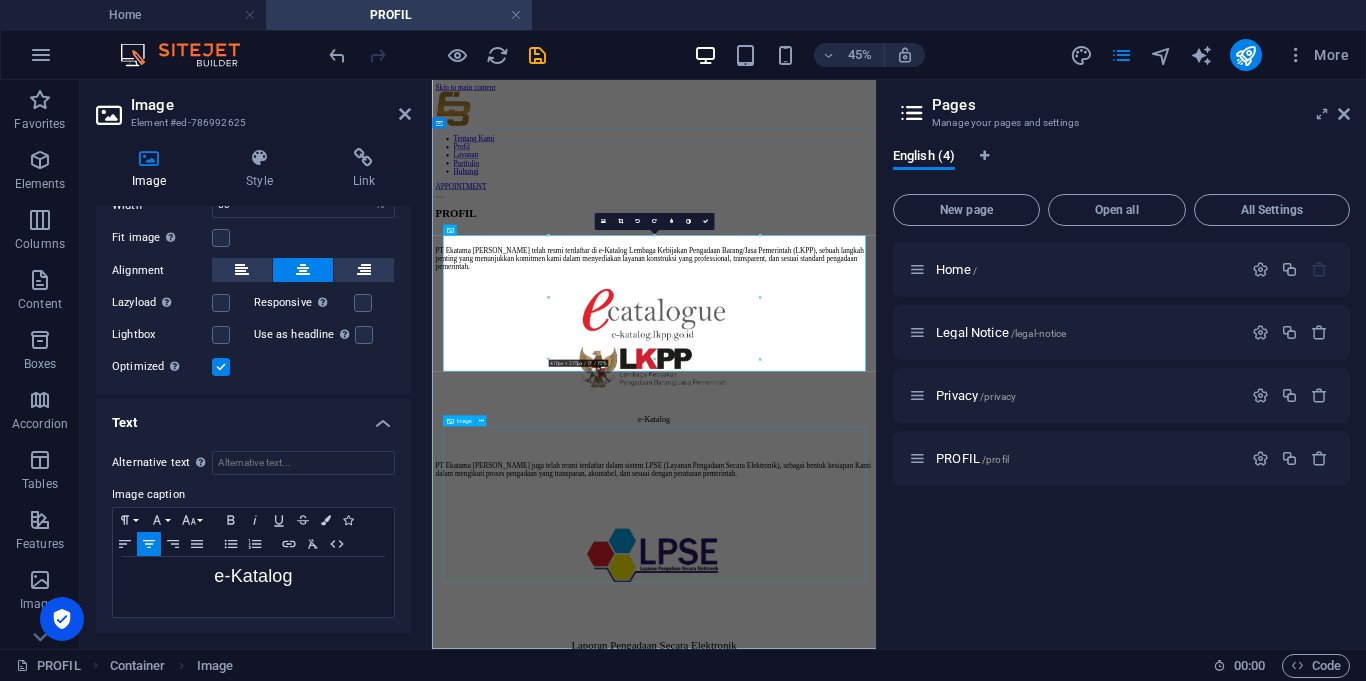 click on "Laporan Pengadaan Secara Elektronik" at bounding box center (925, 1165) 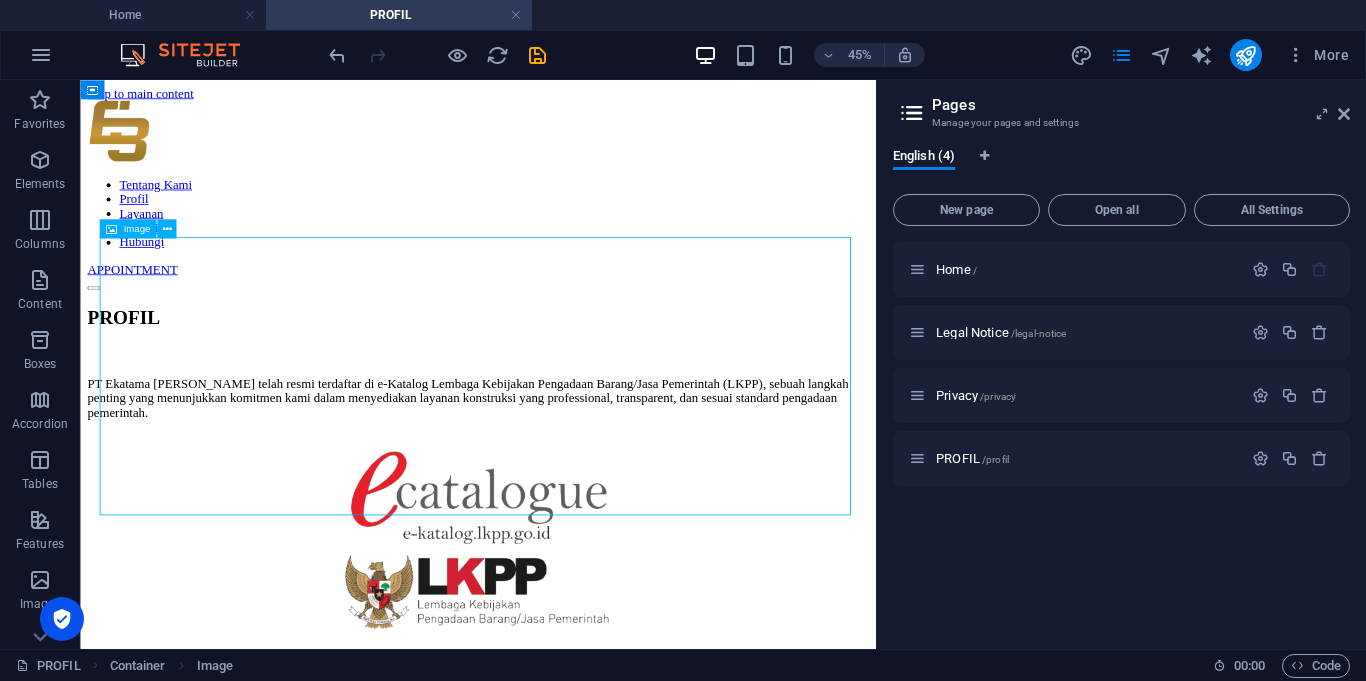 scroll, scrollTop: 574, scrollLeft: 0, axis: vertical 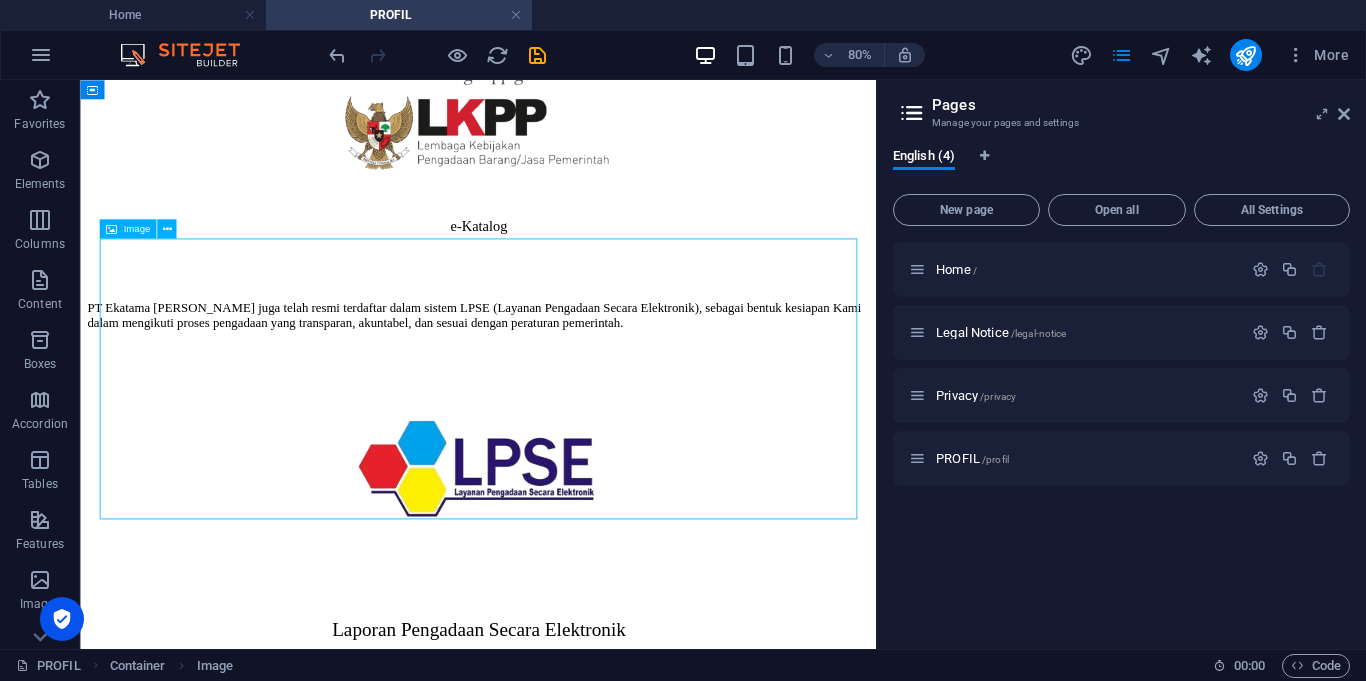 click on "Laporan Pengadaan Secara Elektronik" at bounding box center (577, 594) 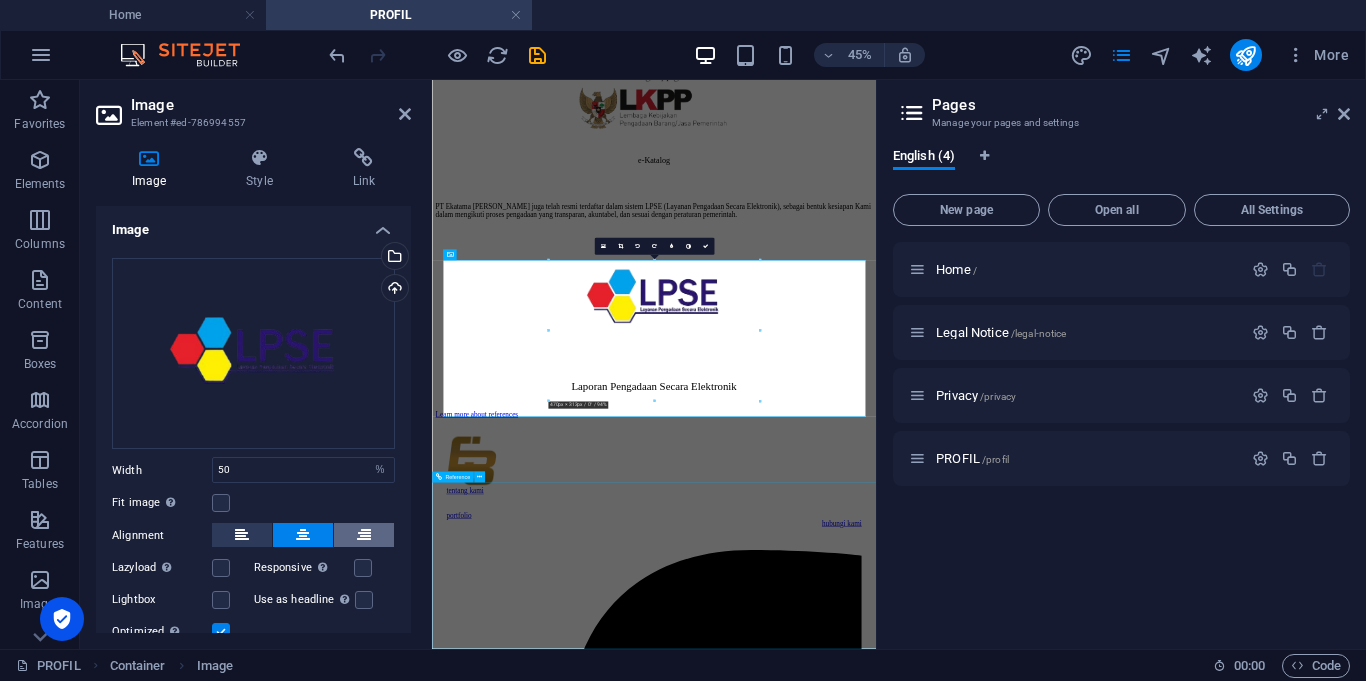 scroll, scrollTop: 369, scrollLeft: 0, axis: vertical 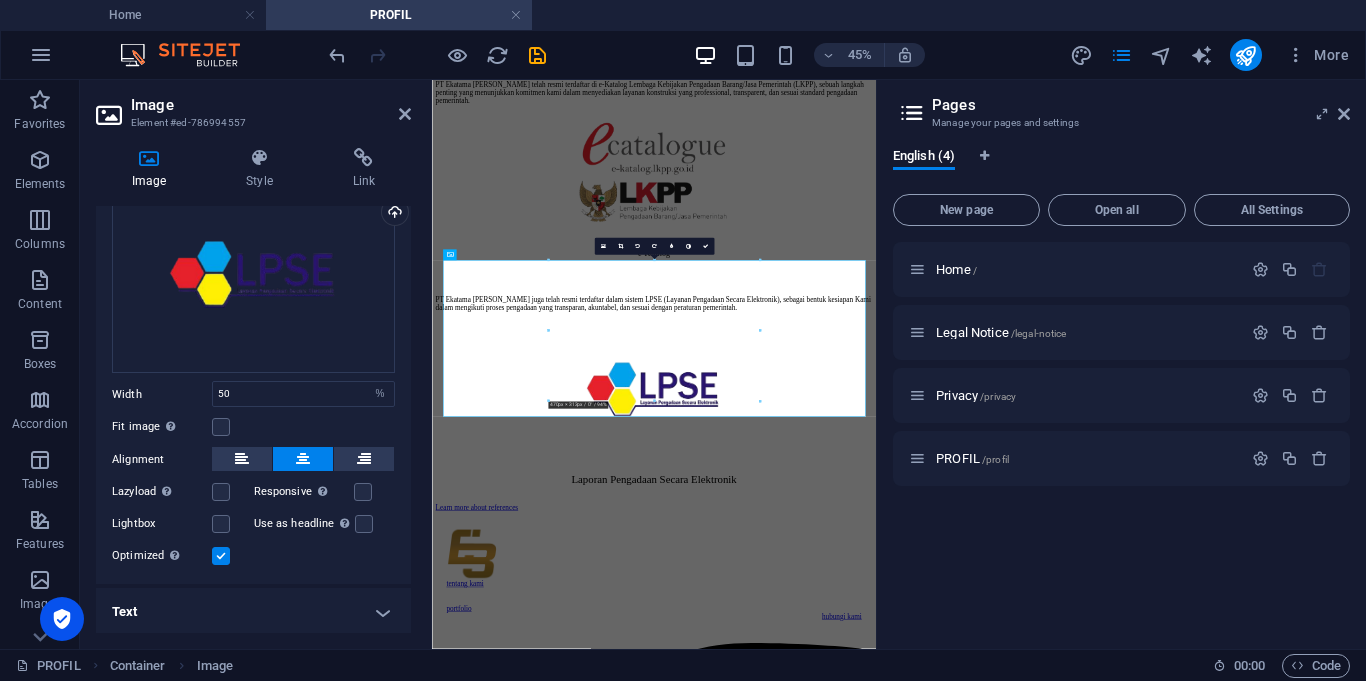 click on "Text" at bounding box center [253, 612] 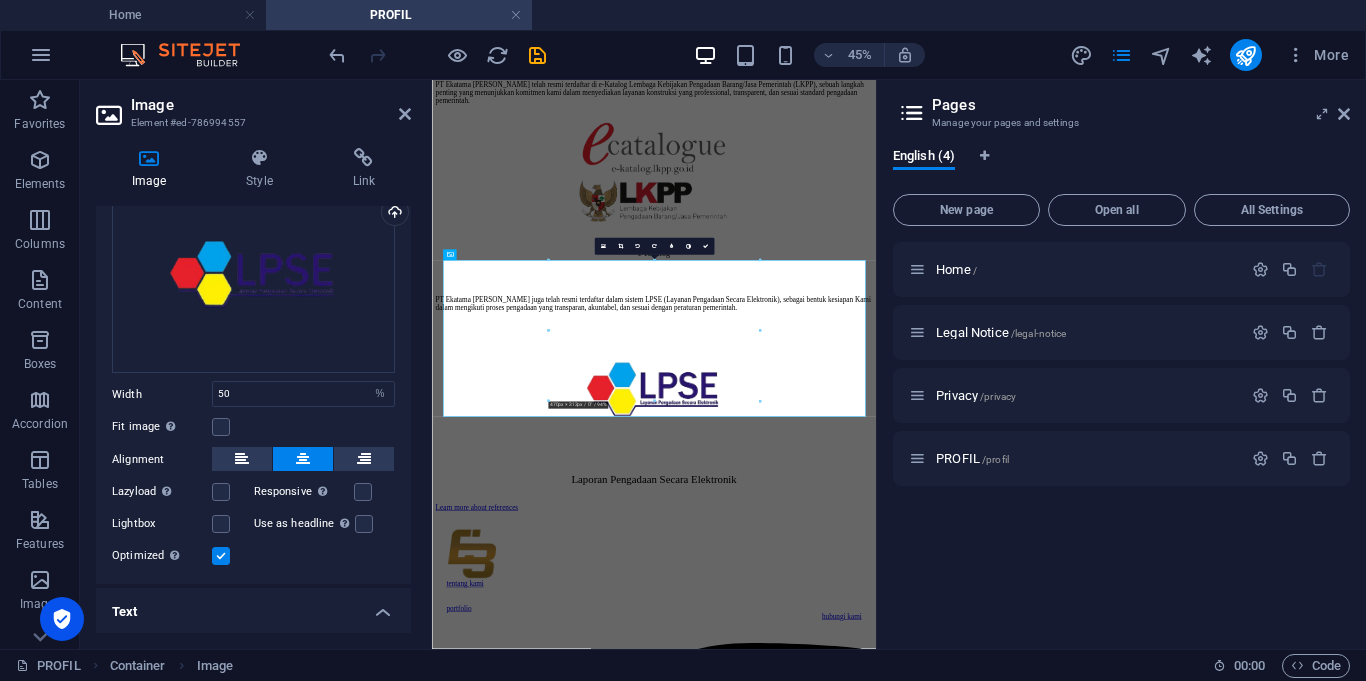 scroll, scrollTop: 268, scrollLeft: 0, axis: vertical 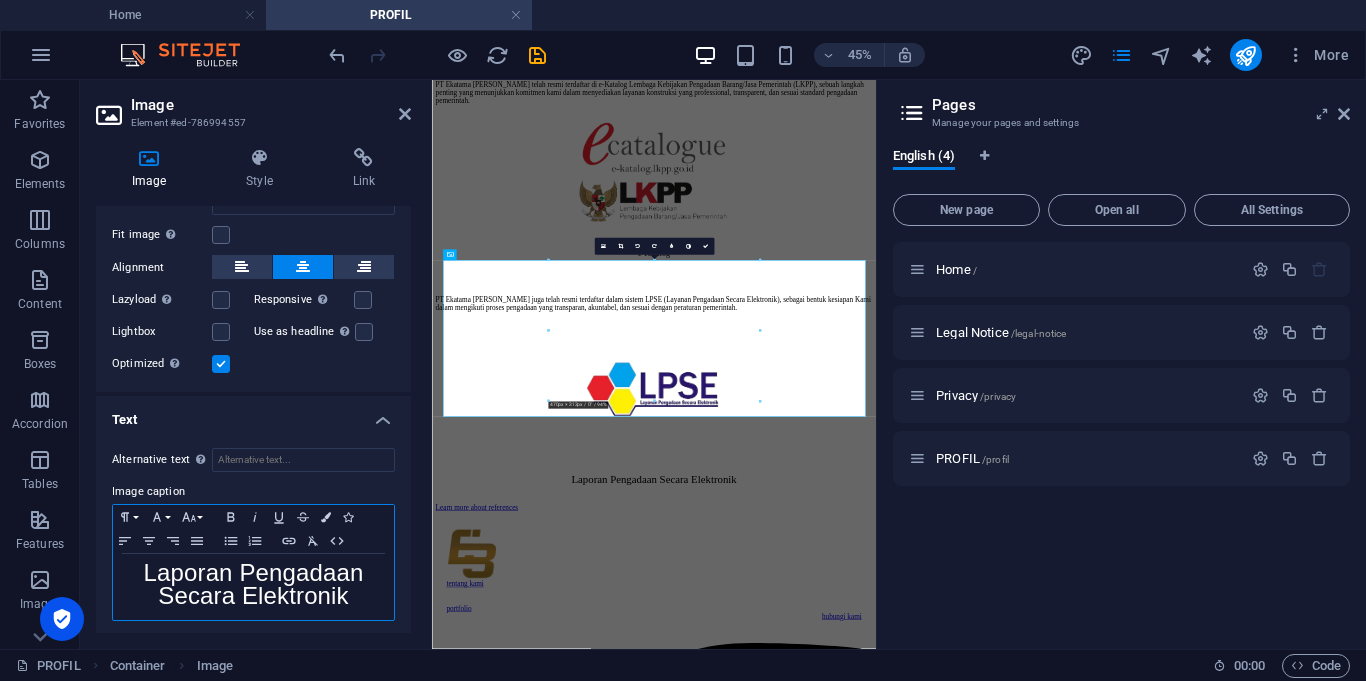 click on "Laporan Pengadaan Secara Elektronik" at bounding box center [254, 584] 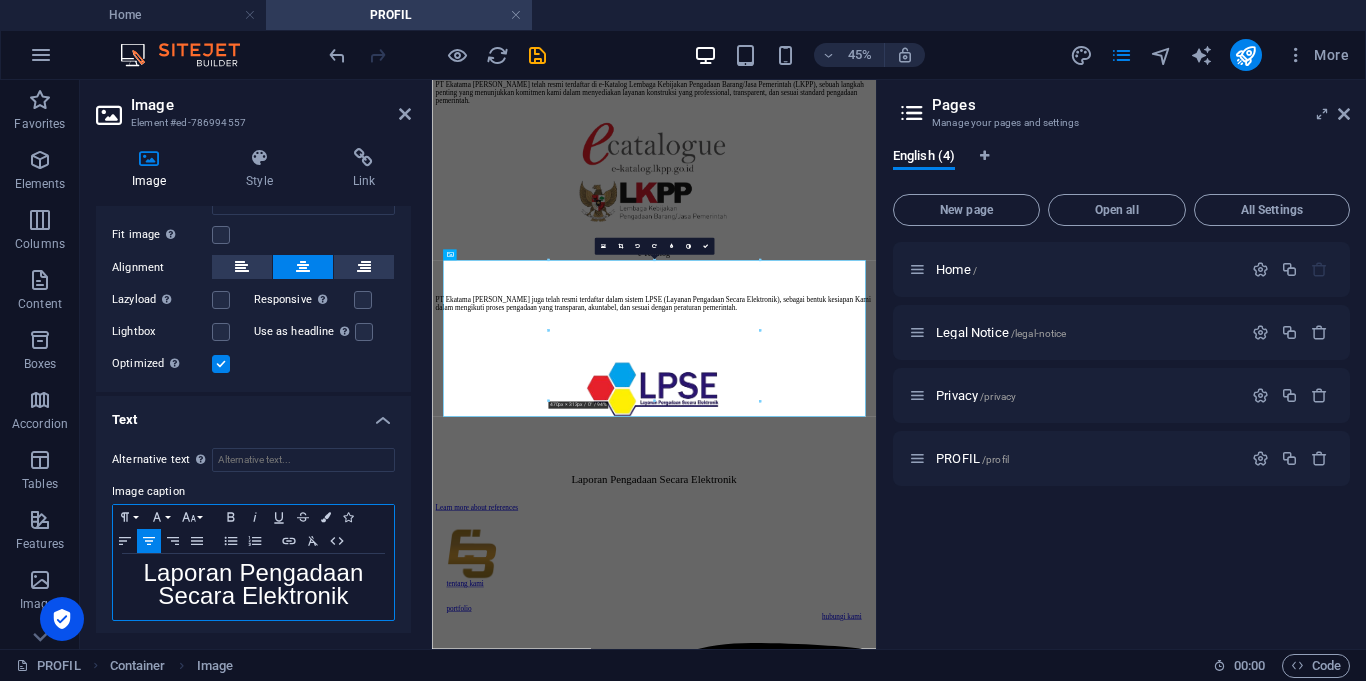 click on "Laporan Pengadaan Secara Elektronik" at bounding box center (254, 584) 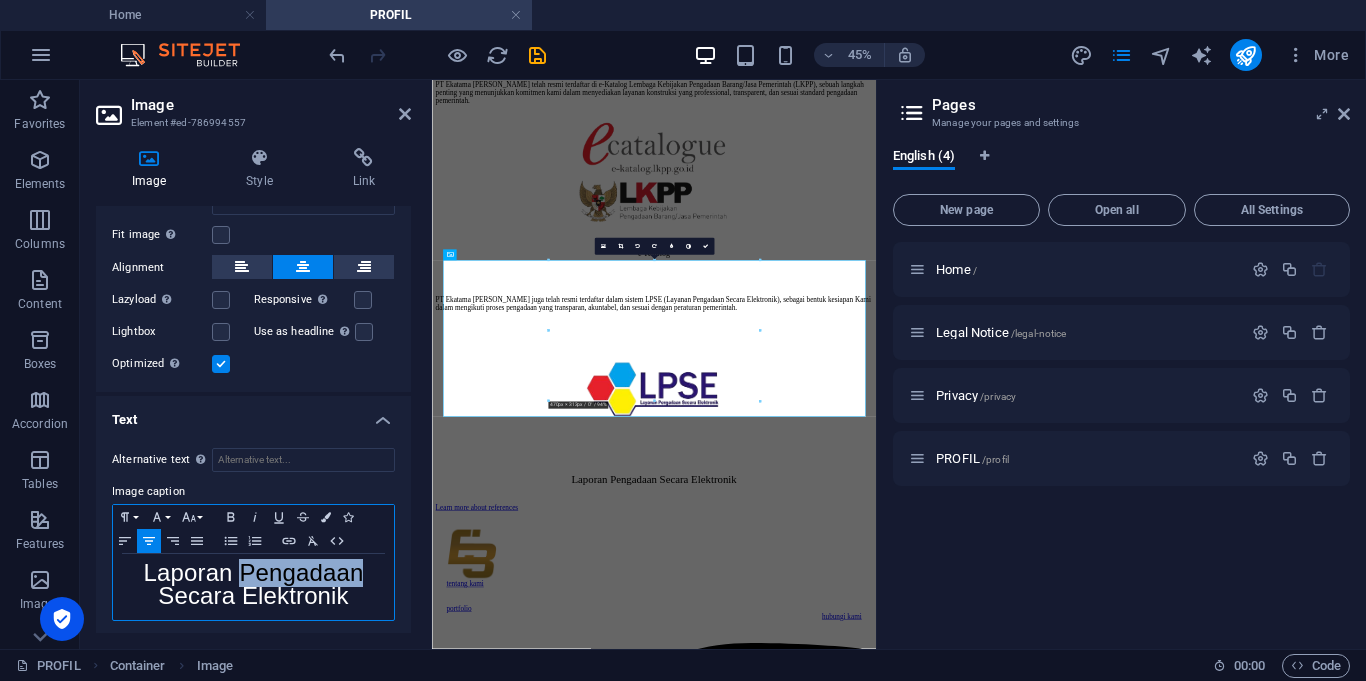 click on "Laporan Pengadaan Secara Elektronik" at bounding box center [254, 584] 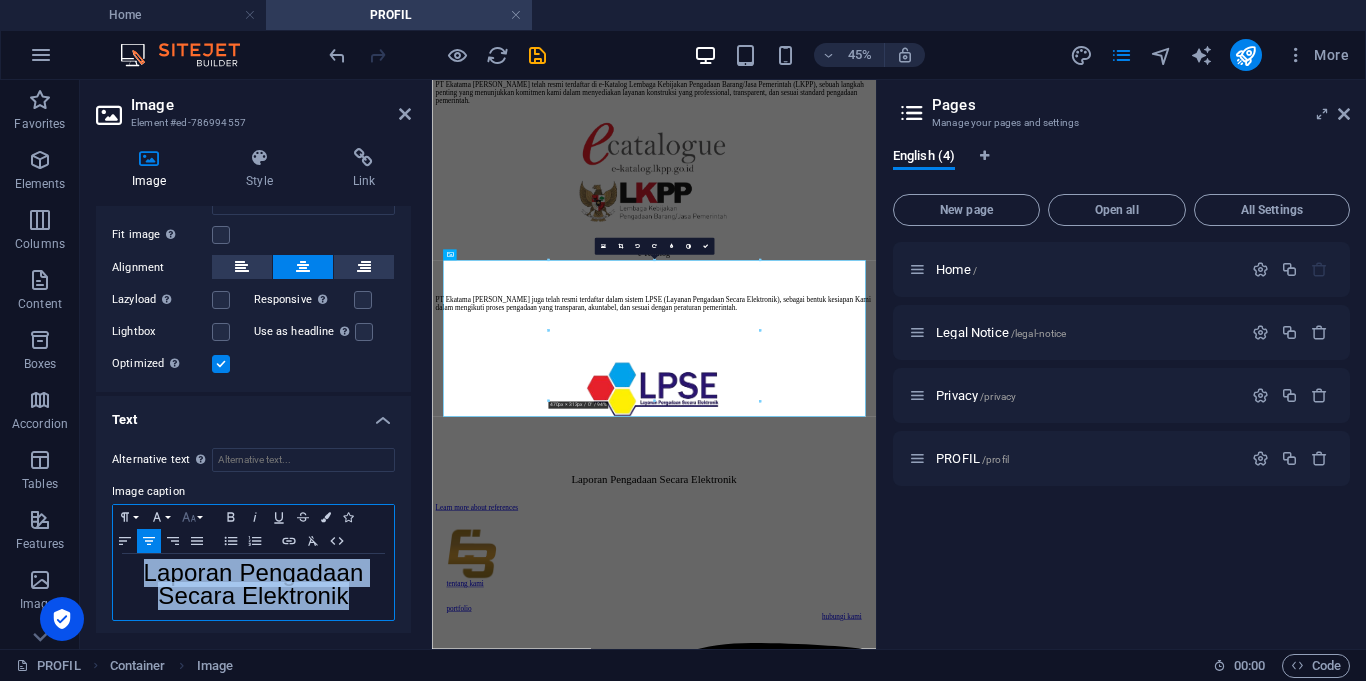 click on "Font Size" at bounding box center (193, 517) 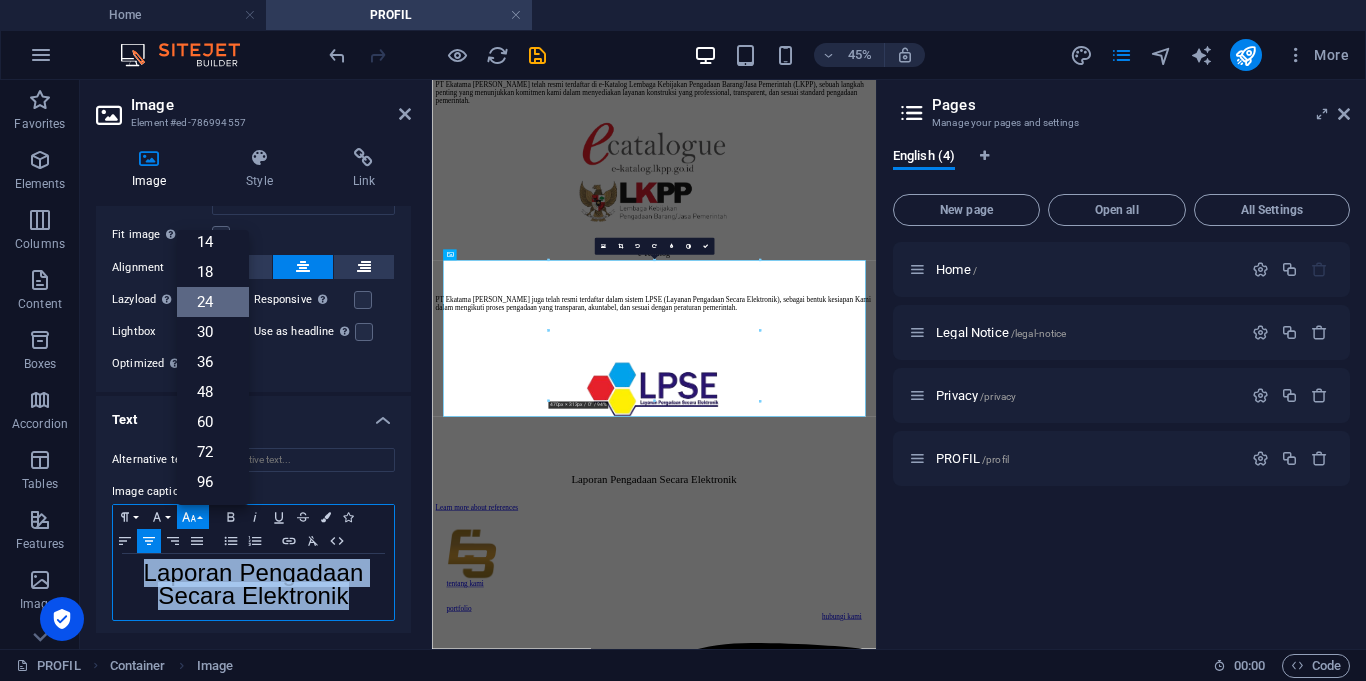 scroll, scrollTop: 161, scrollLeft: 0, axis: vertical 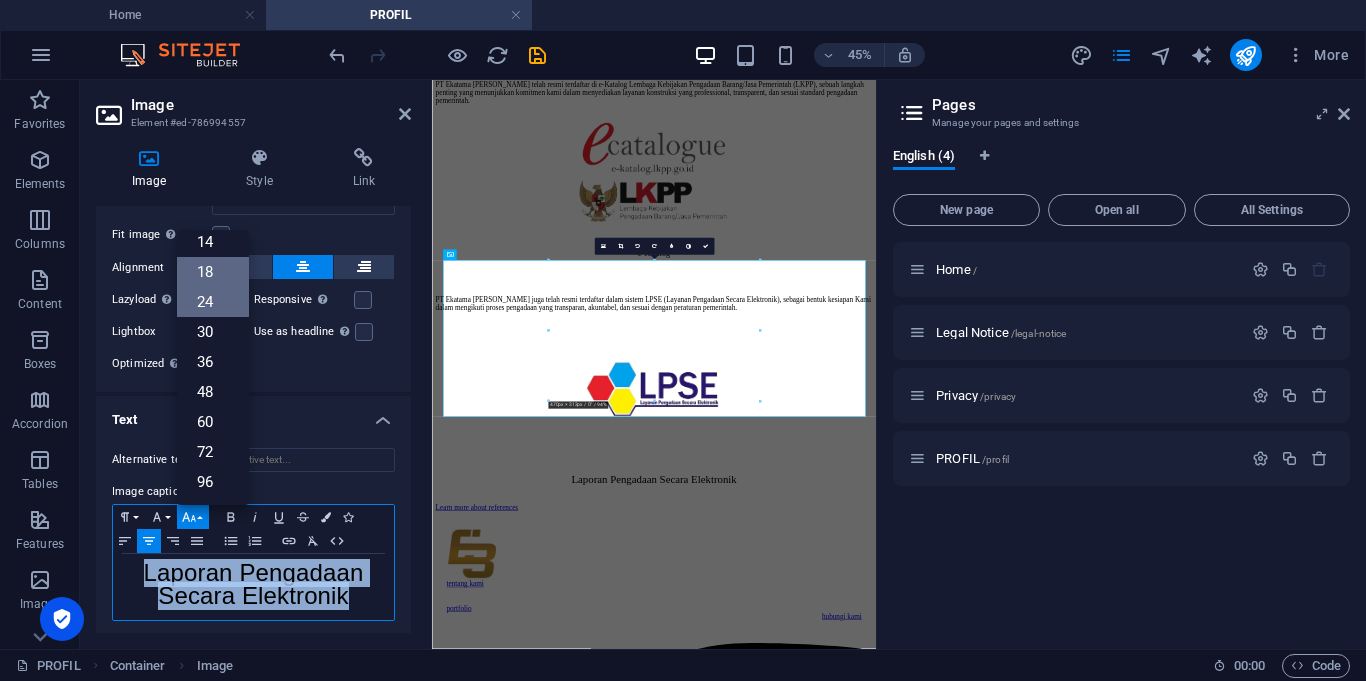 click on "18" at bounding box center (213, 272) 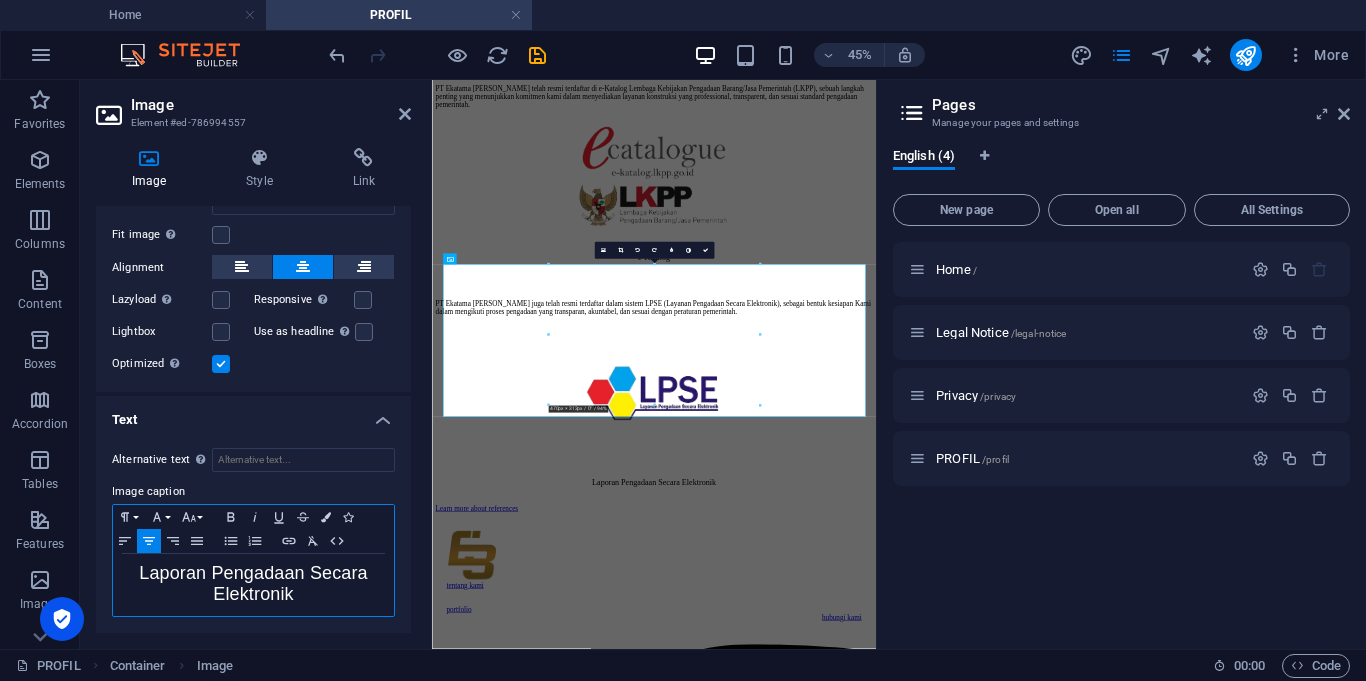 scroll, scrollTop: 267, scrollLeft: 0, axis: vertical 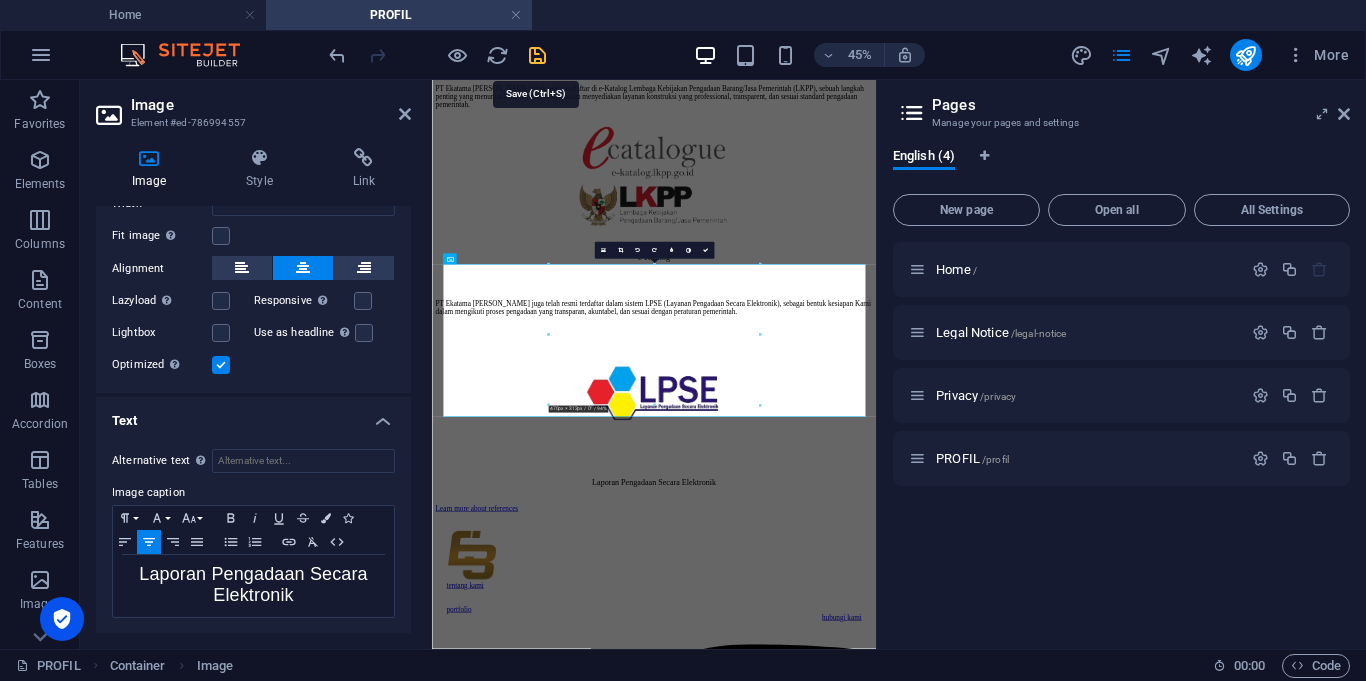 click at bounding box center [537, 55] 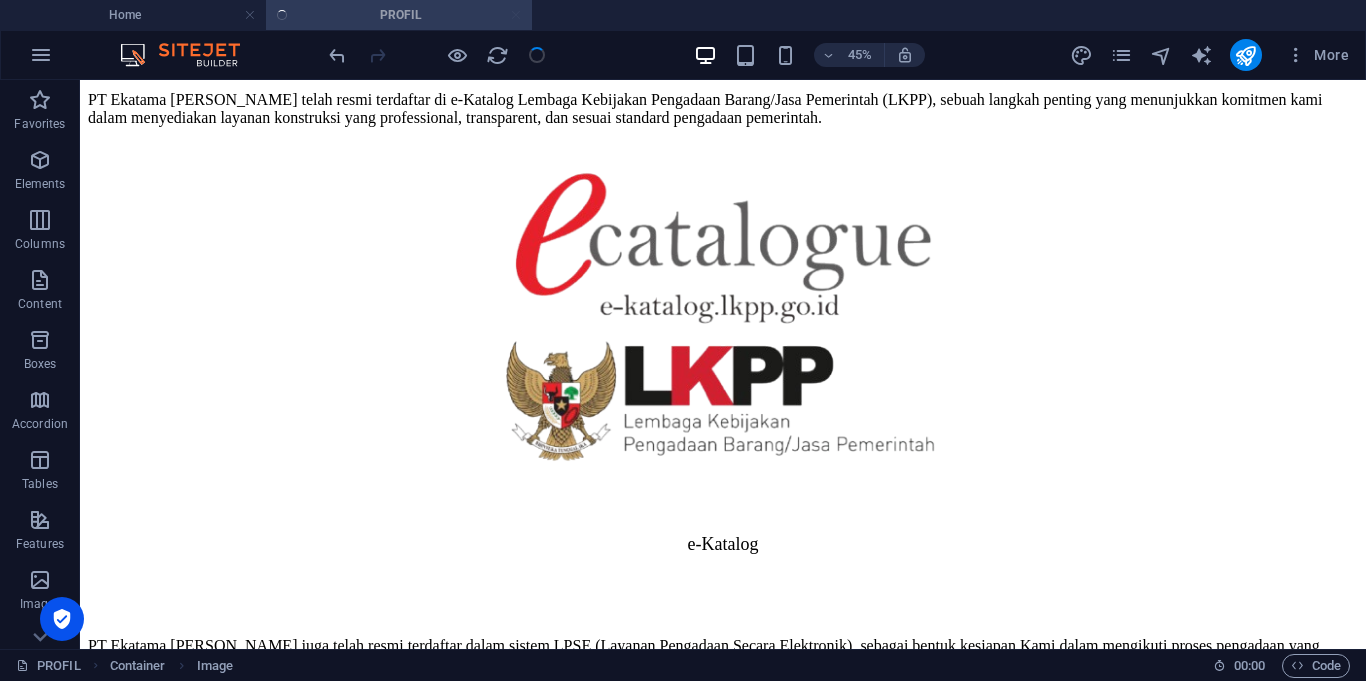 scroll, scrollTop: 550, scrollLeft: 0, axis: vertical 